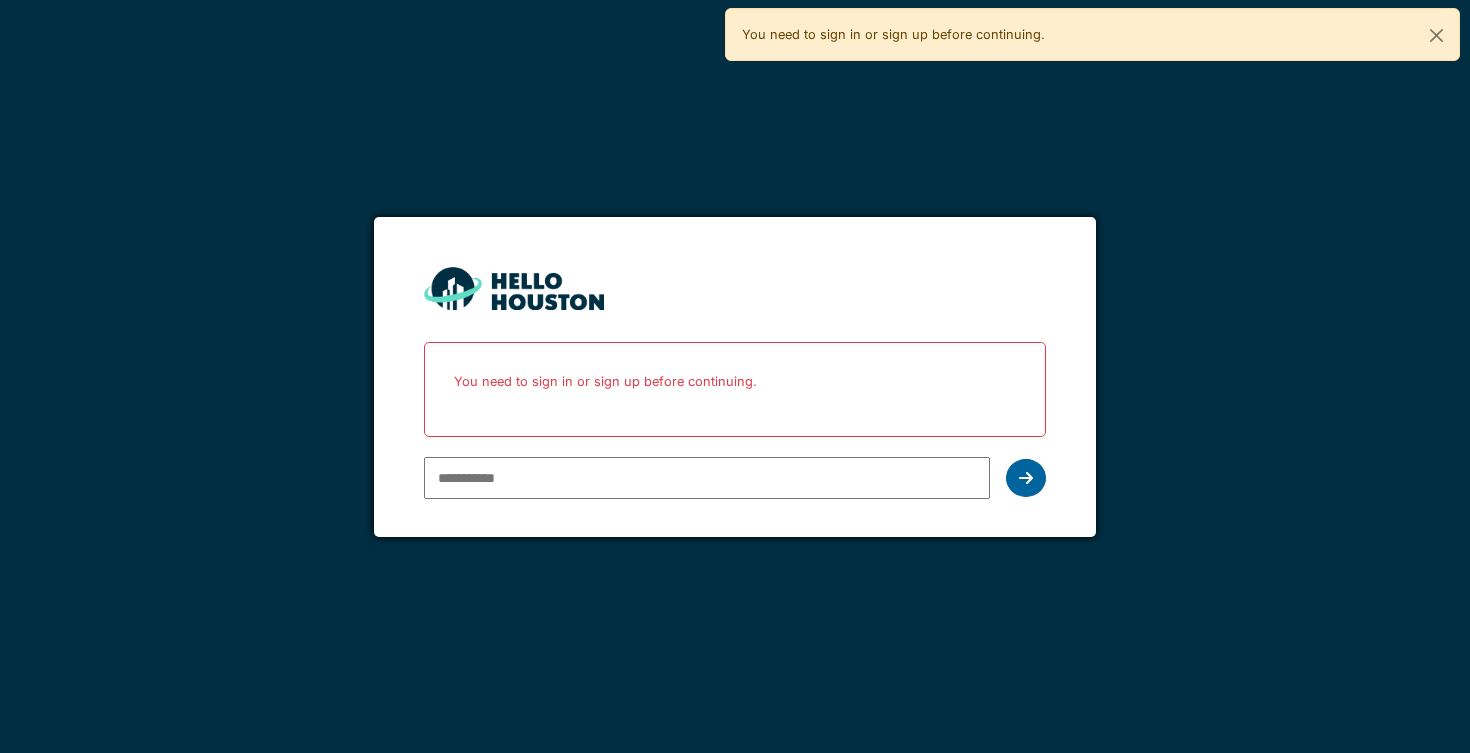 scroll, scrollTop: 0, scrollLeft: 0, axis: both 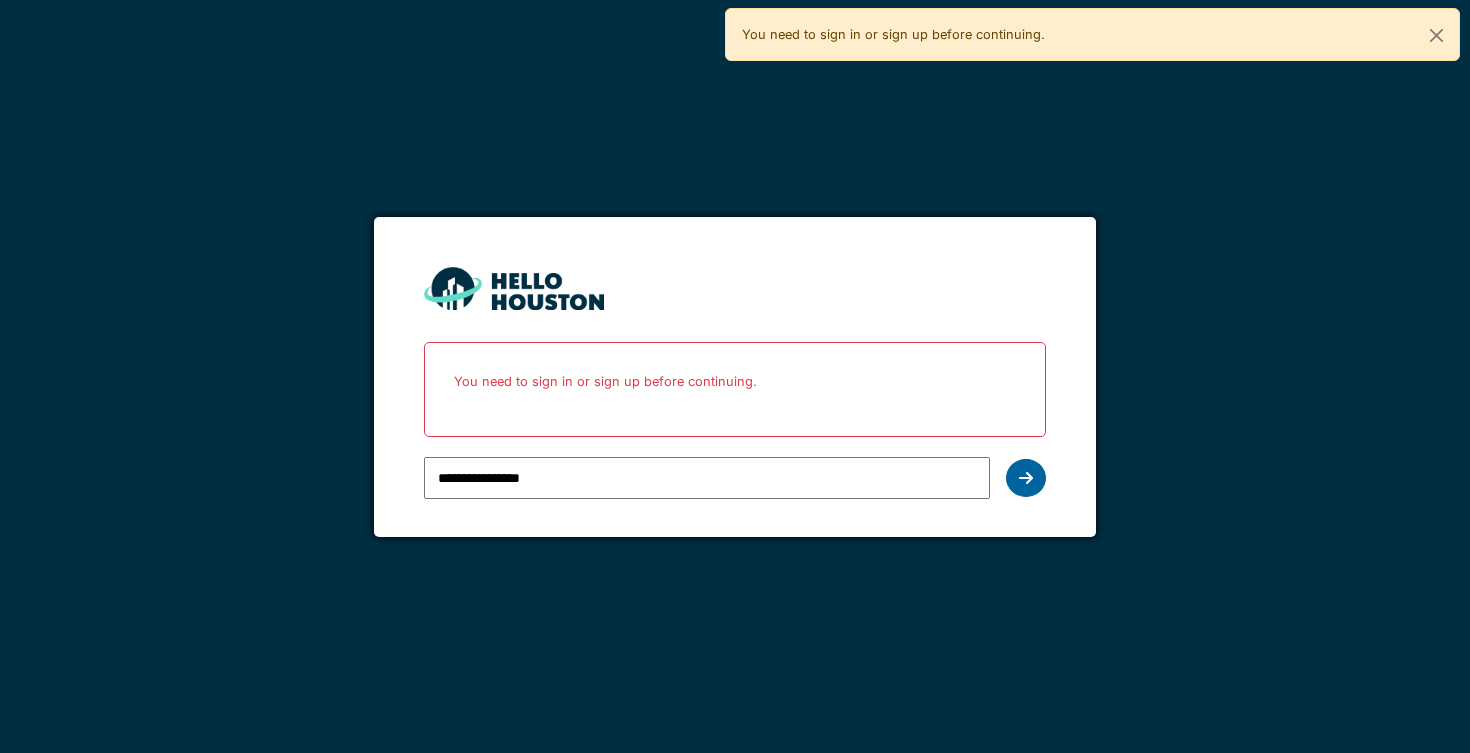 click at bounding box center (1026, 478) 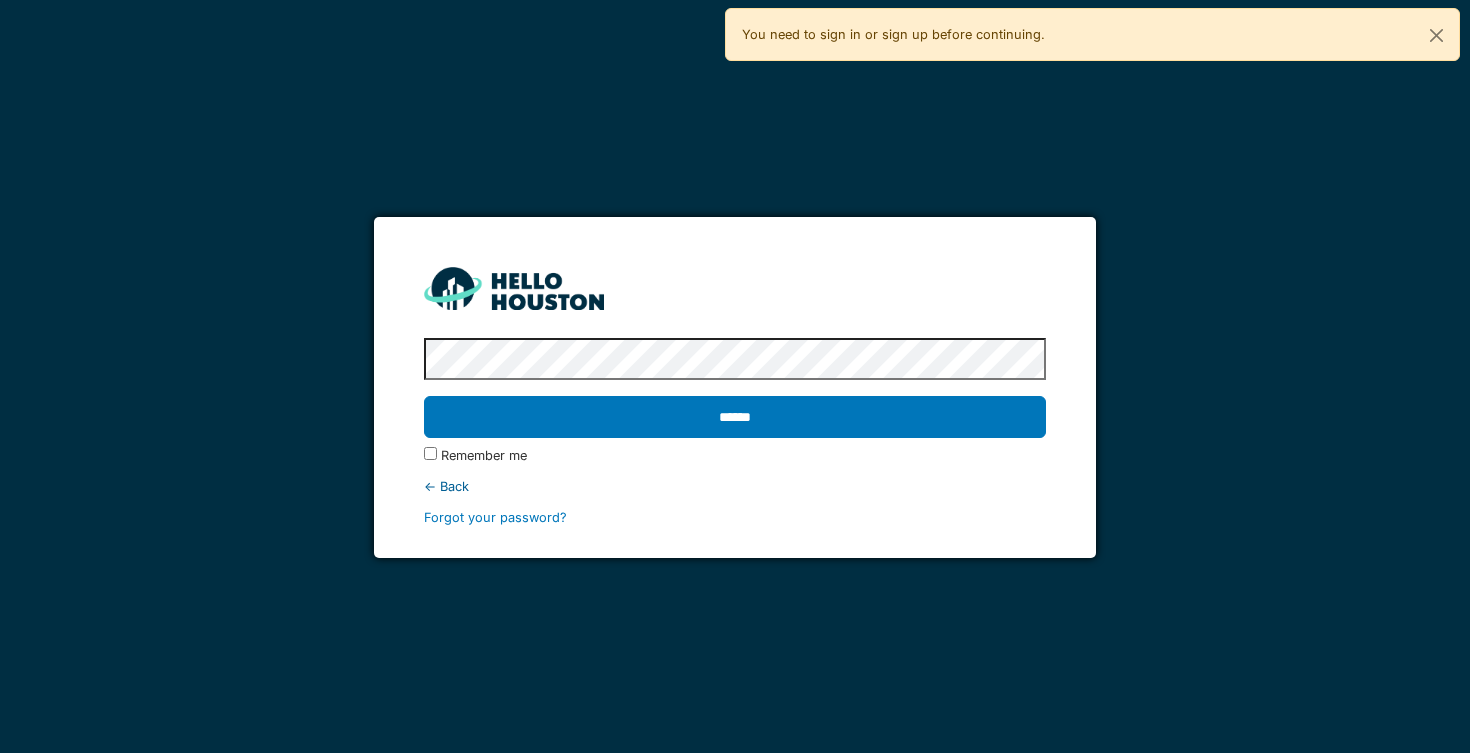 click on "******" at bounding box center (735, 417) 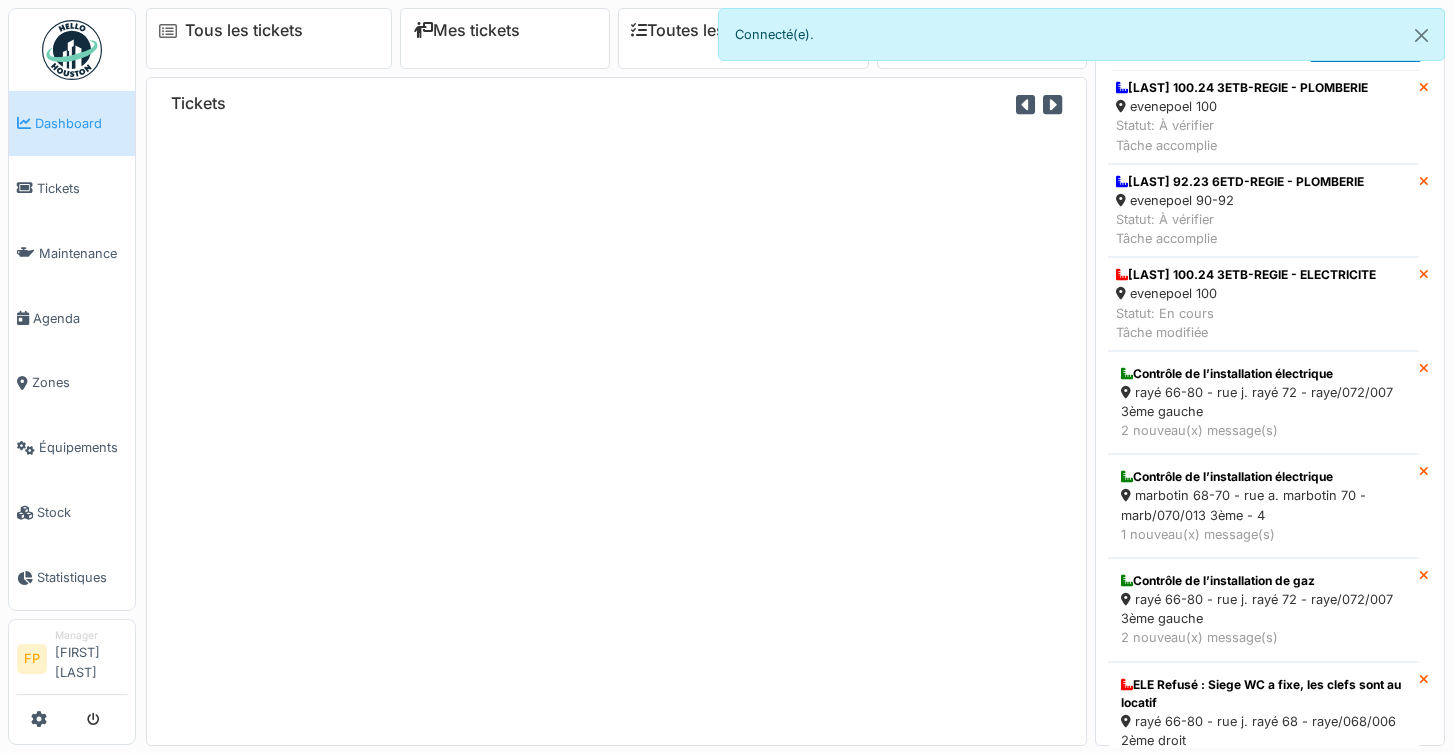 scroll, scrollTop: 0, scrollLeft: 0, axis: both 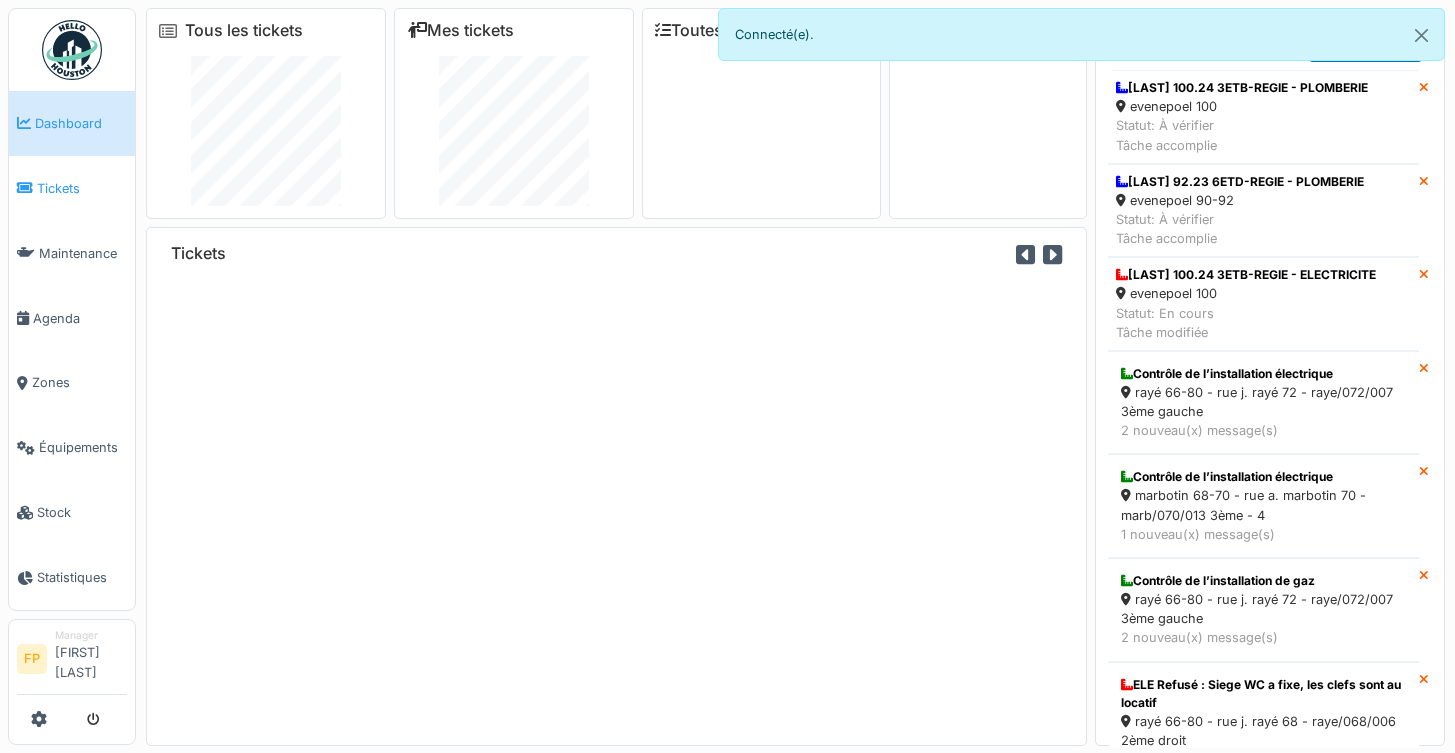 click on "Tickets" at bounding box center (82, 188) 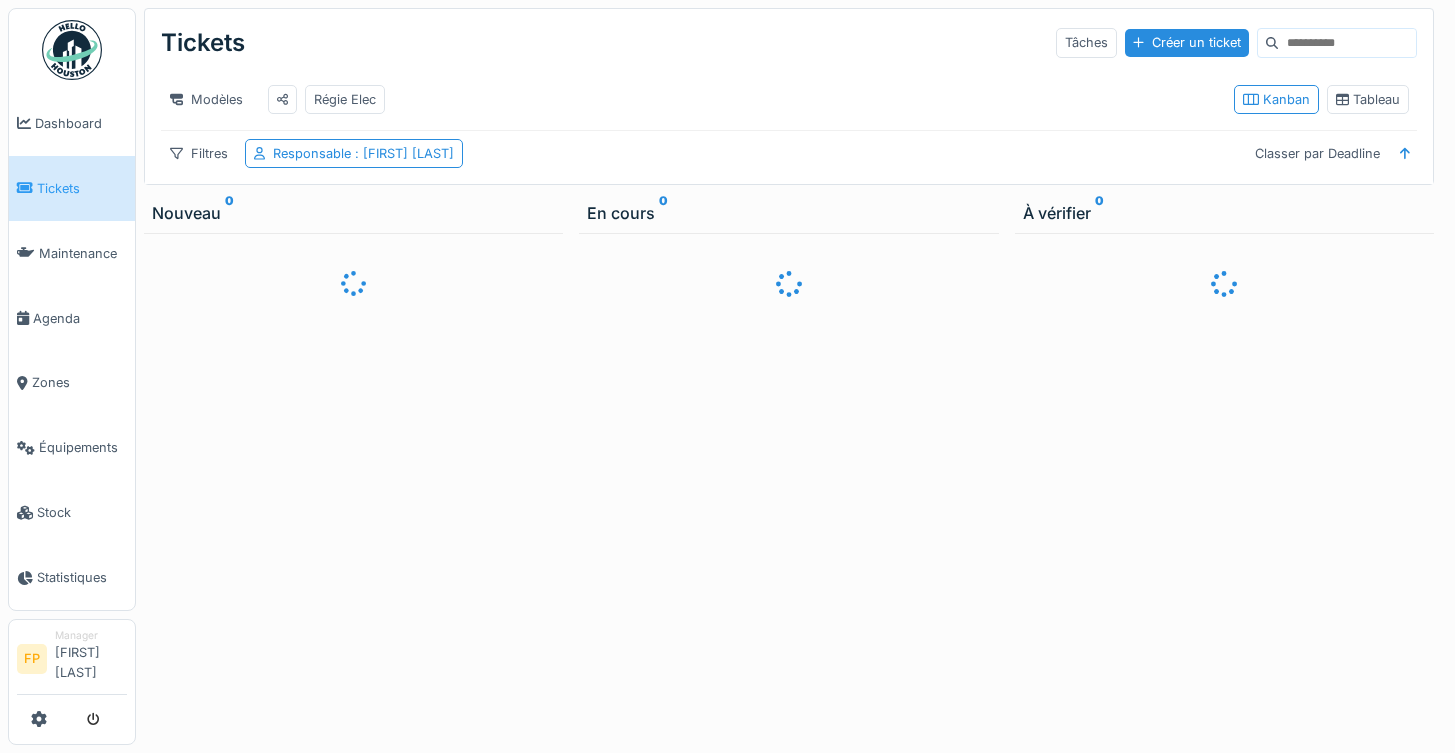 scroll, scrollTop: 0, scrollLeft: 0, axis: both 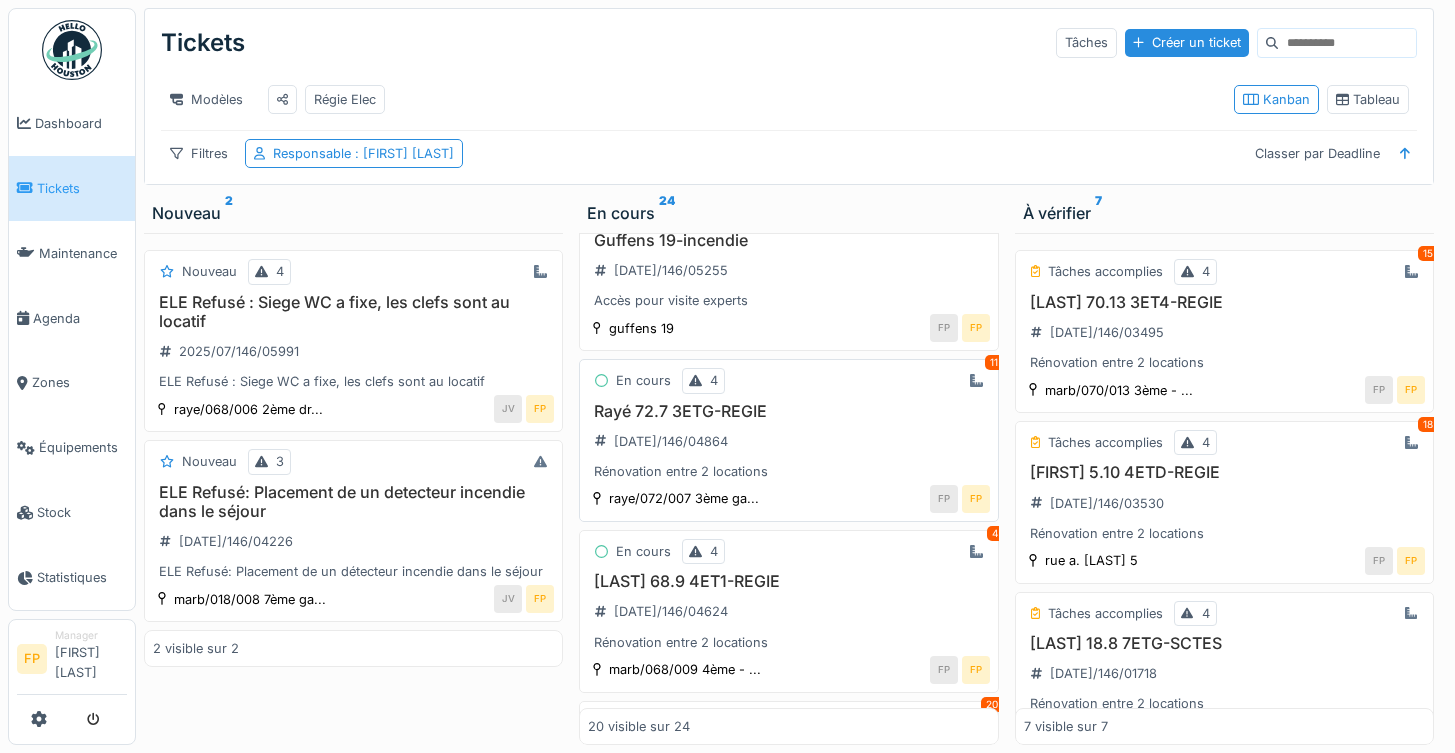 click on "Rayé 72.7 3ETG-REGIE" at bounding box center [788, 411] 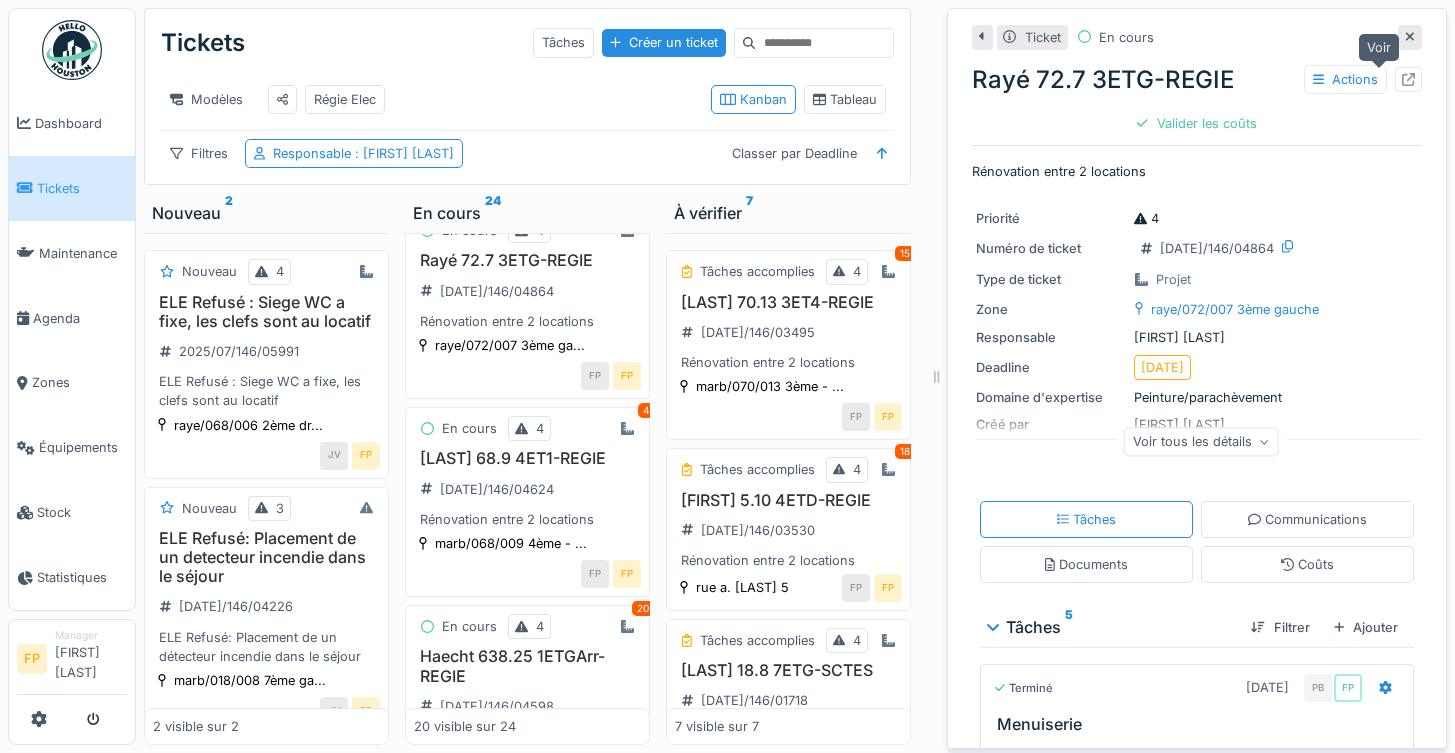 click 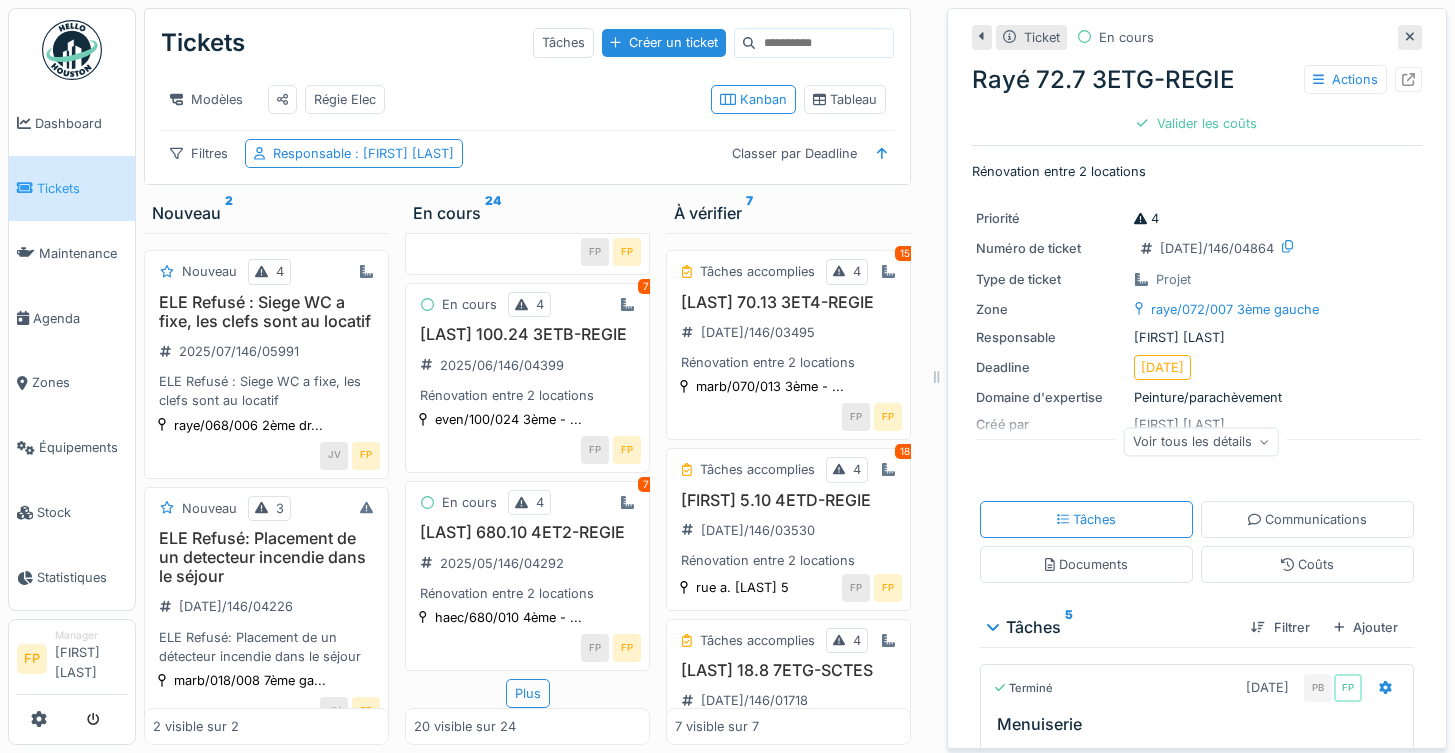 scroll, scrollTop: 3900, scrollLeft: 0, axis: vertical 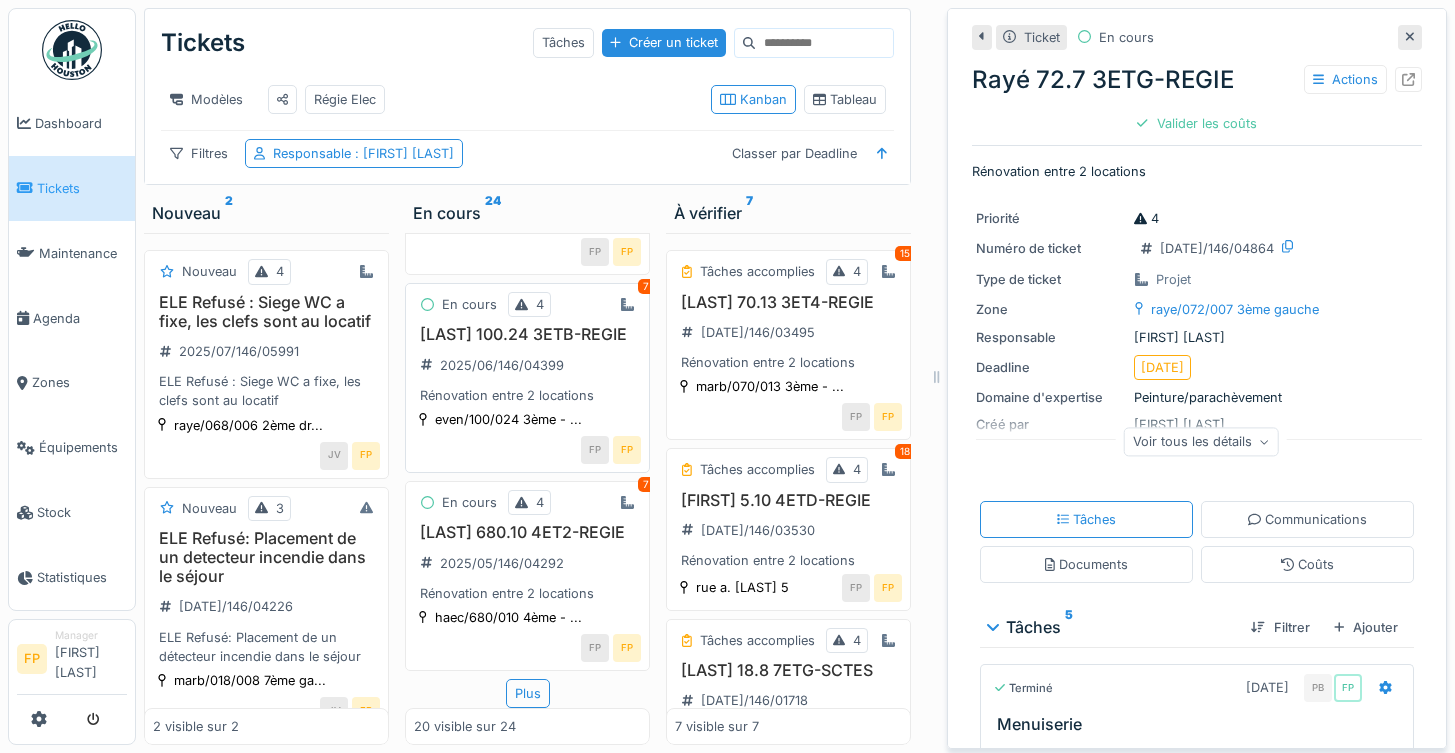 click on "Evenepoel 100.24 3ETB-REGIE" at bounding box center [527, 334] 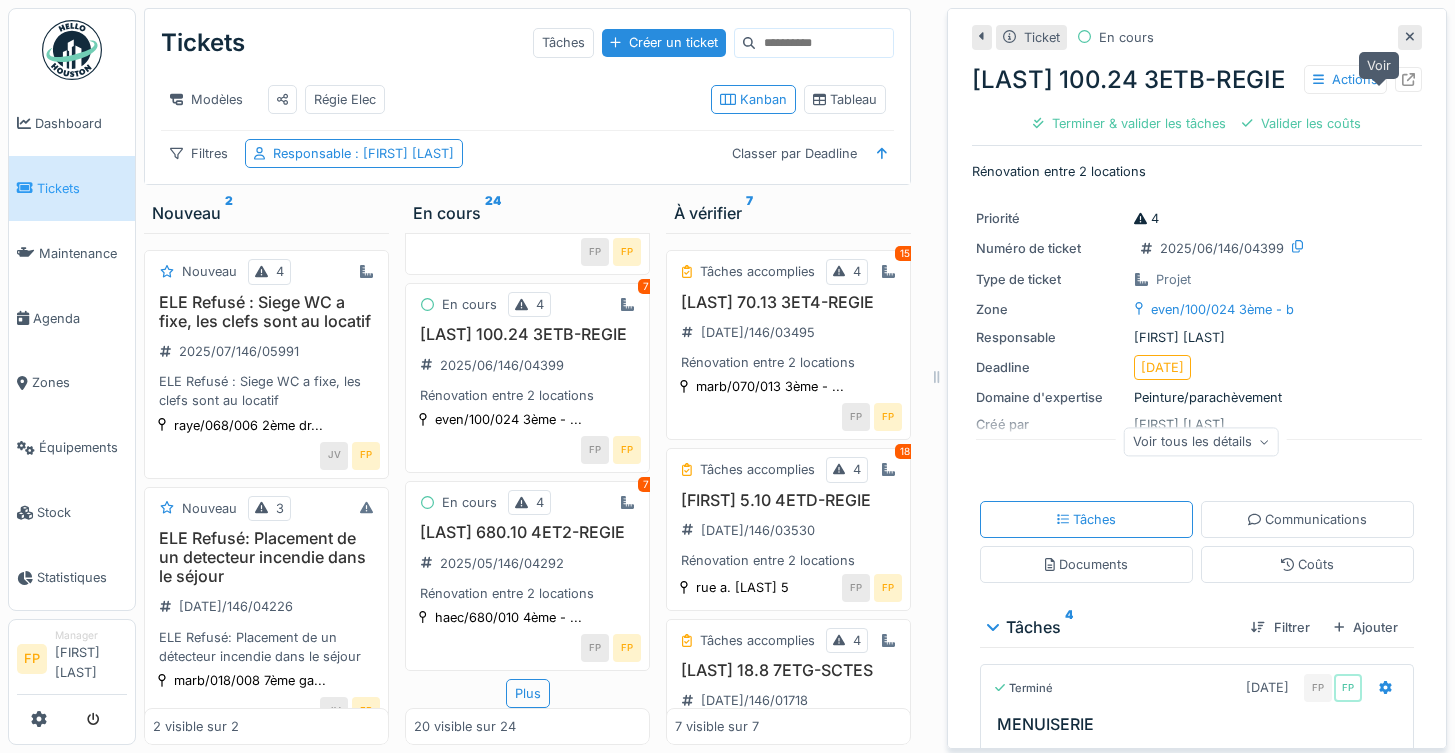 click 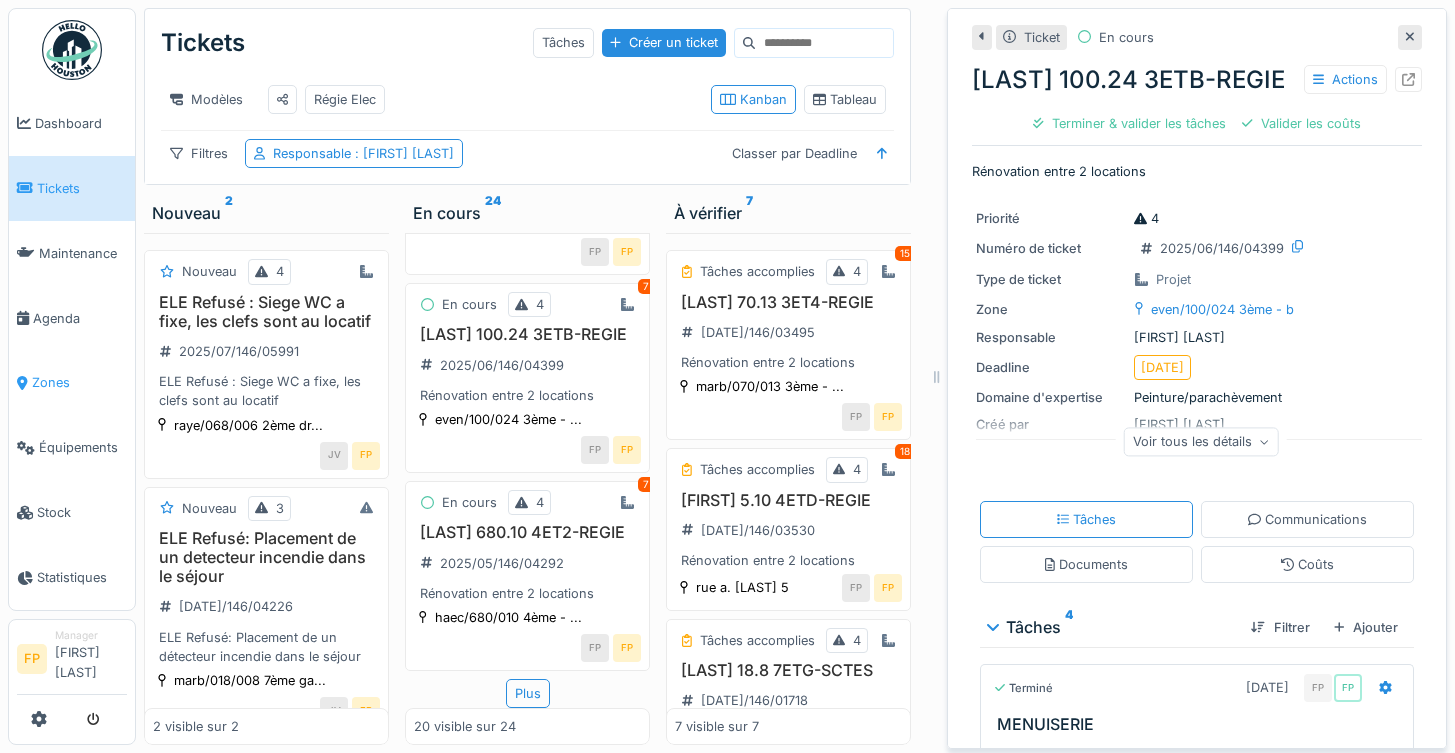click on "Zones" at bounding box center [79, 382] 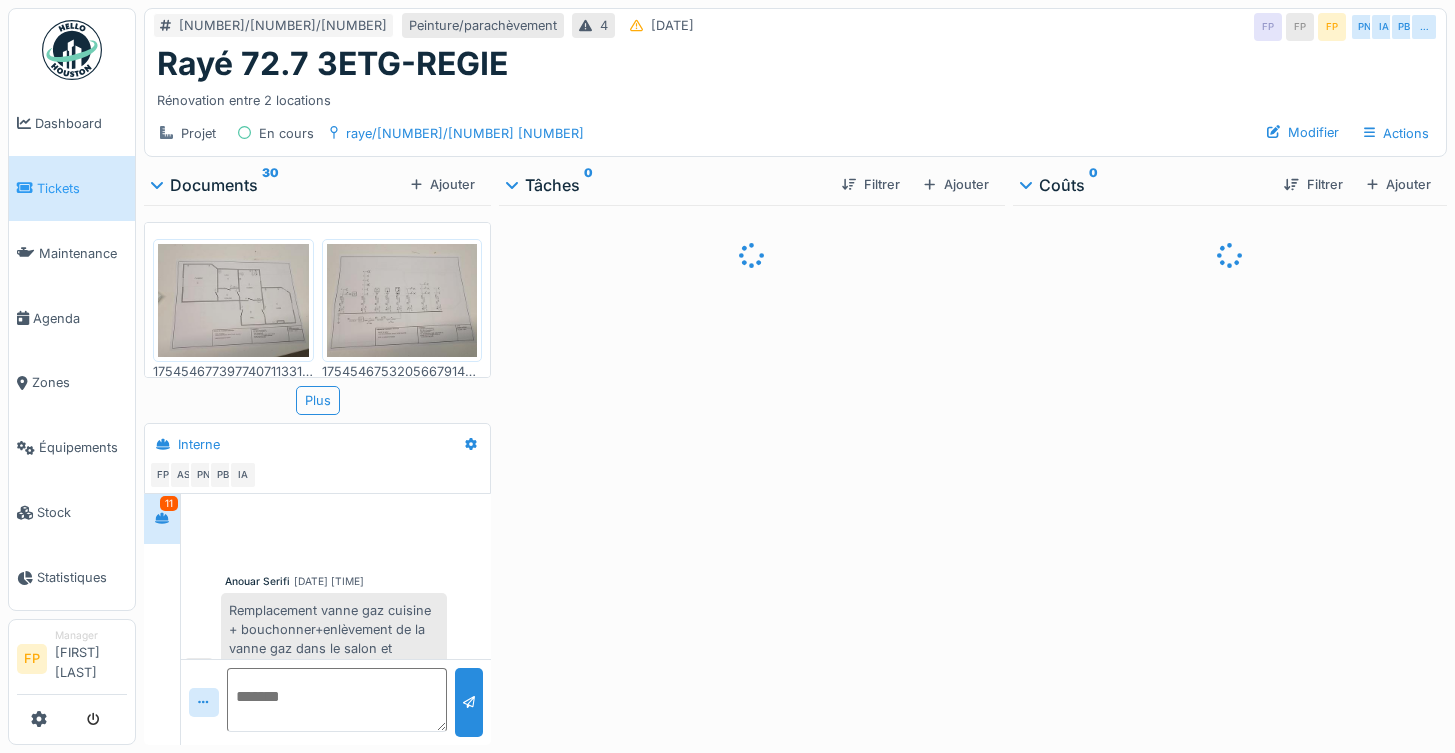 scroll, scrollTop: 0, scrollLeft: 0, axis: both 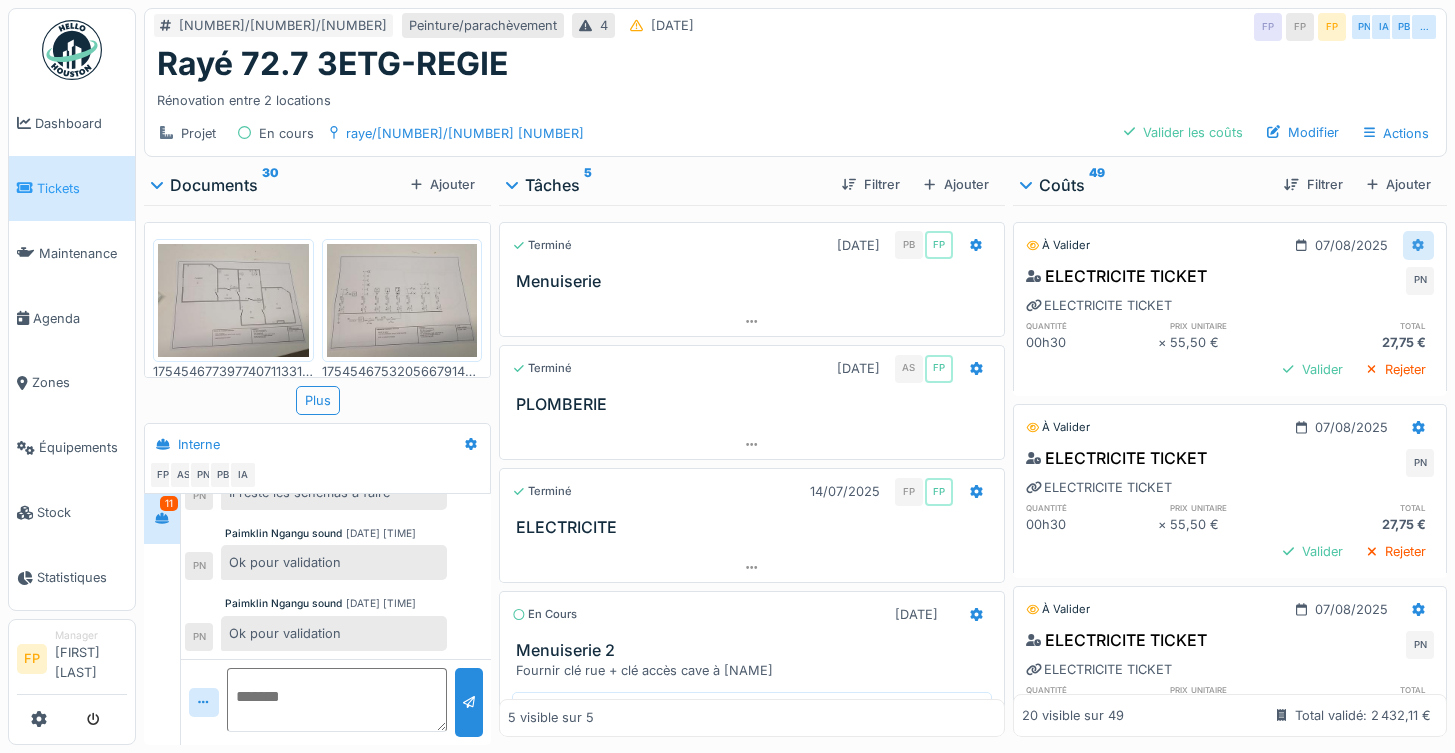 click at bounding box center (1418, 245) 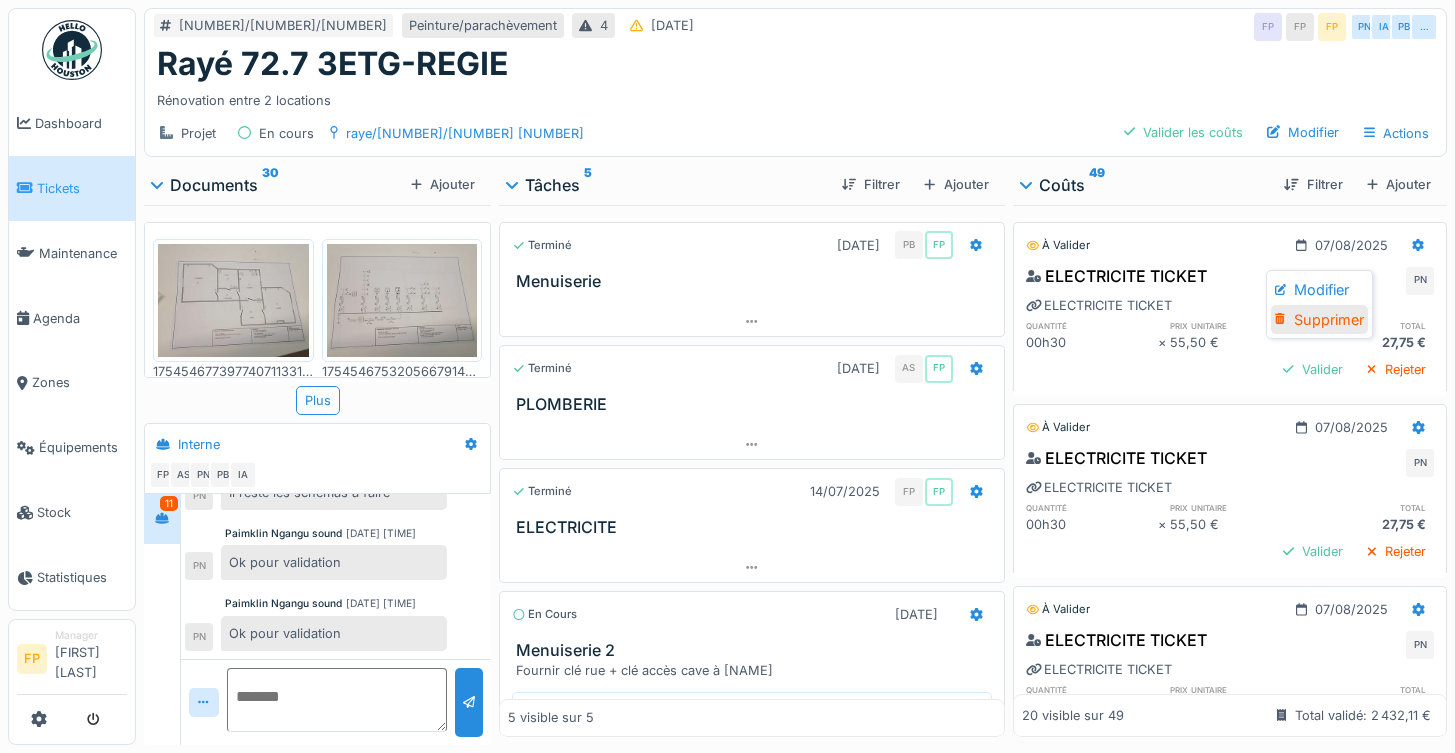 click on "Supprimer" at bounding box center [1319, 320] 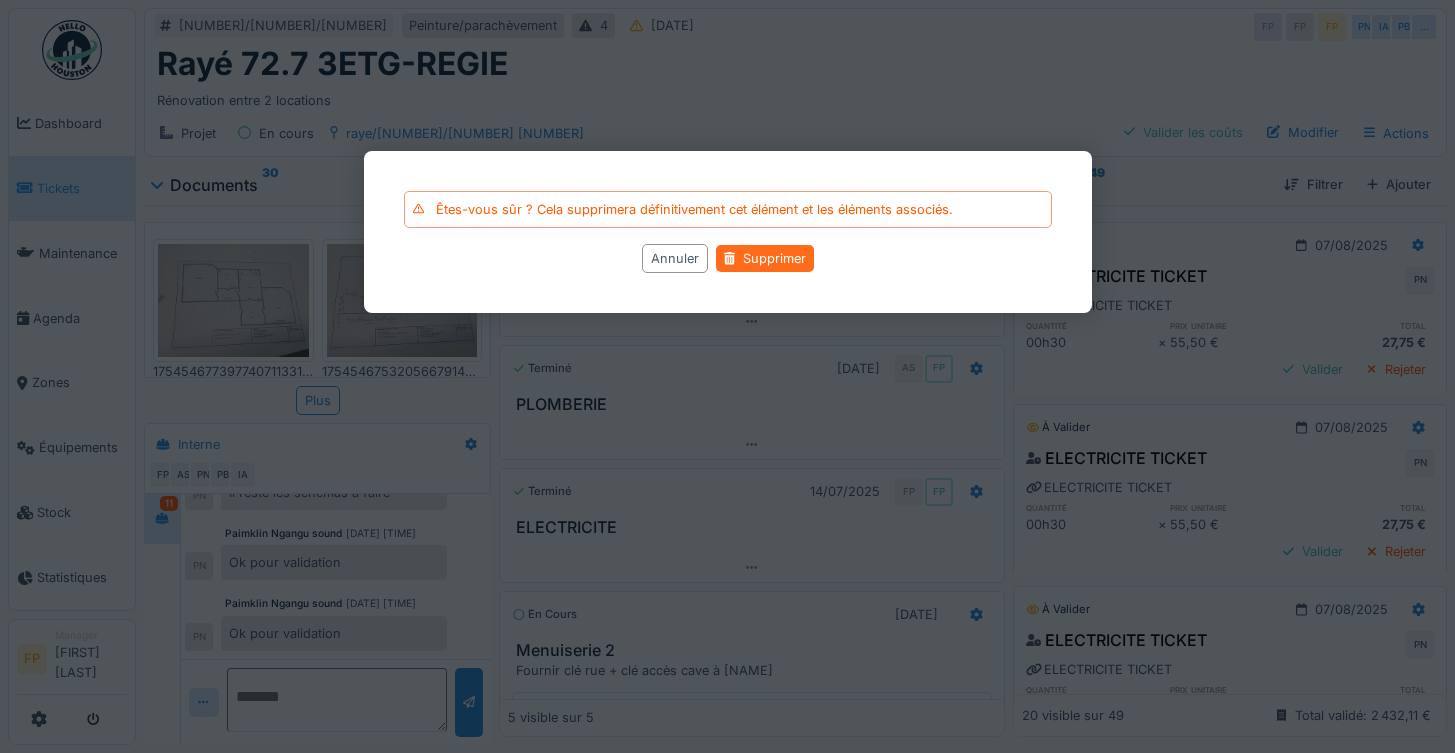 click on "Supprimer" at bounding box center [764, 258] 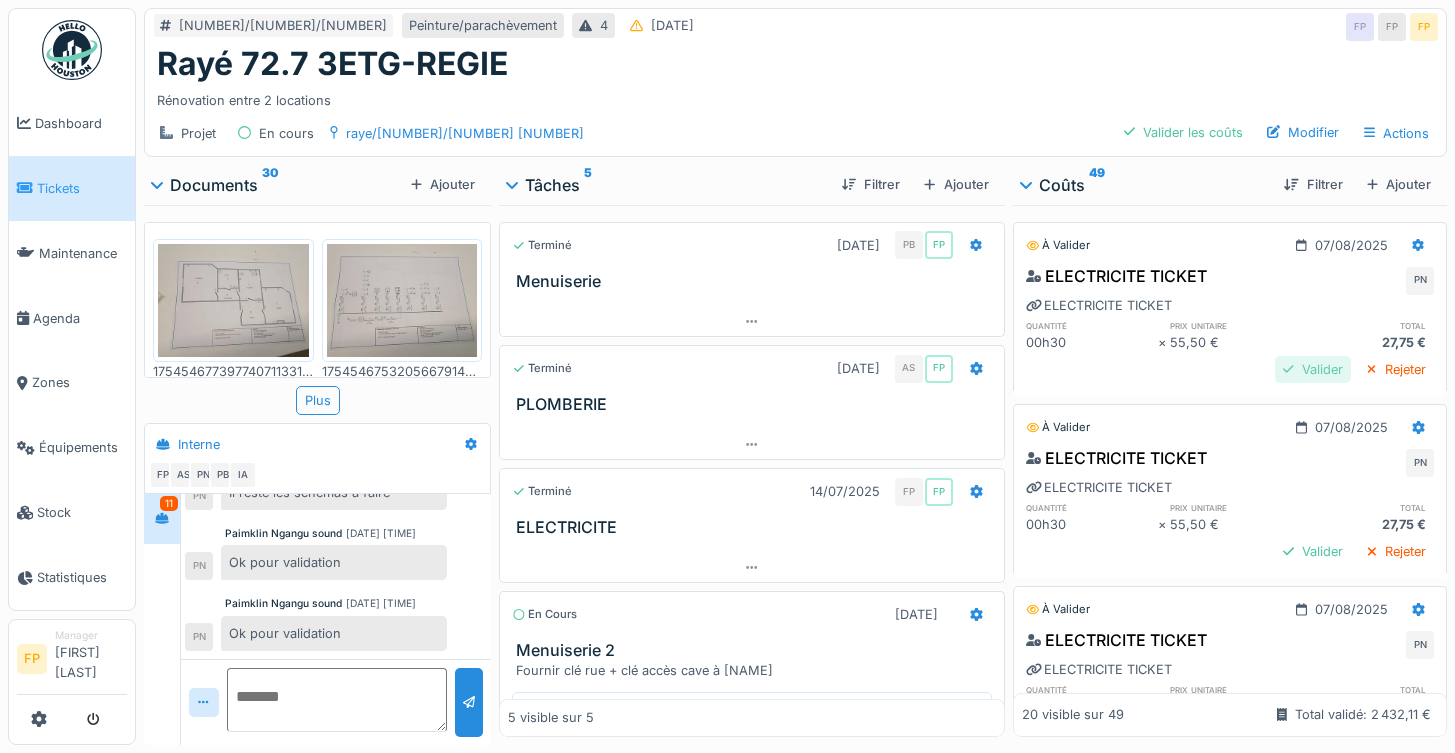 click on "Valider" at bounding box center (1313, 369) 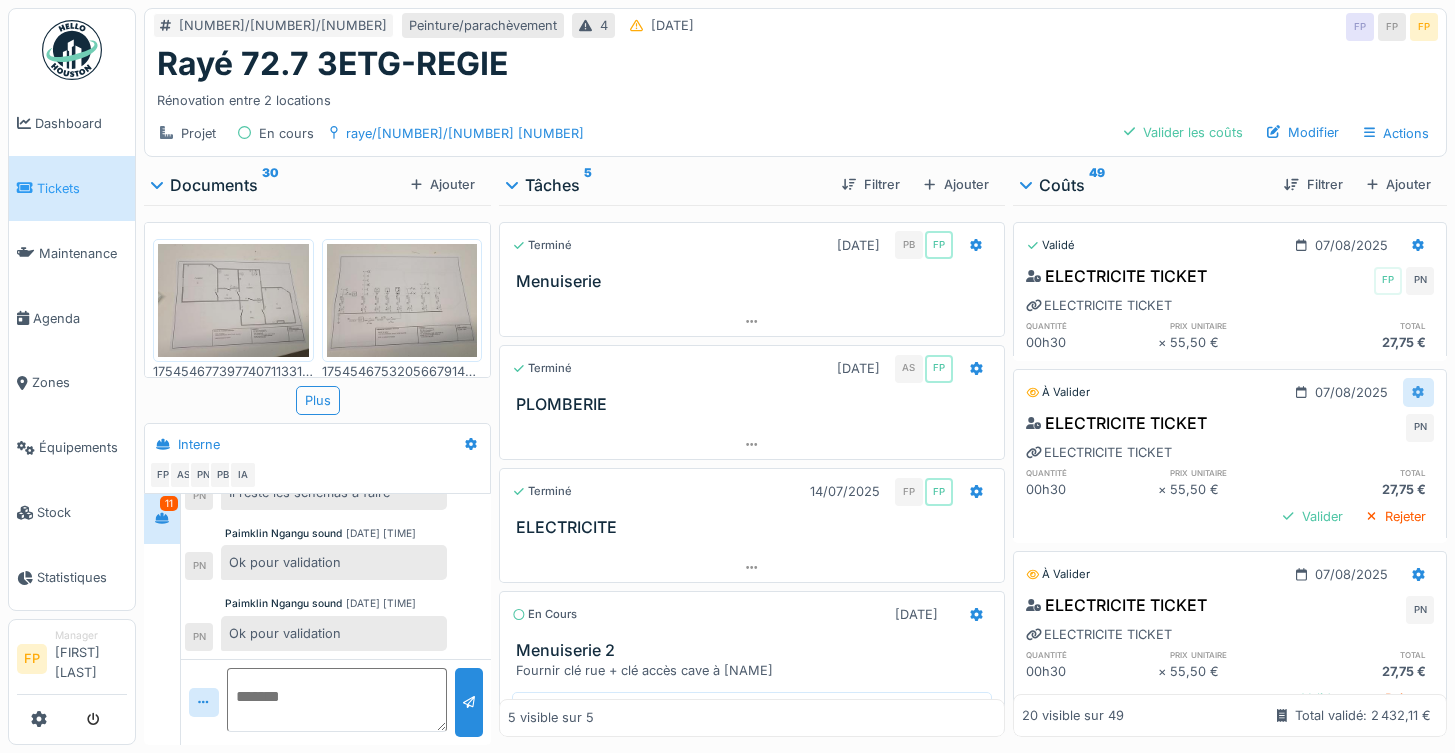 click 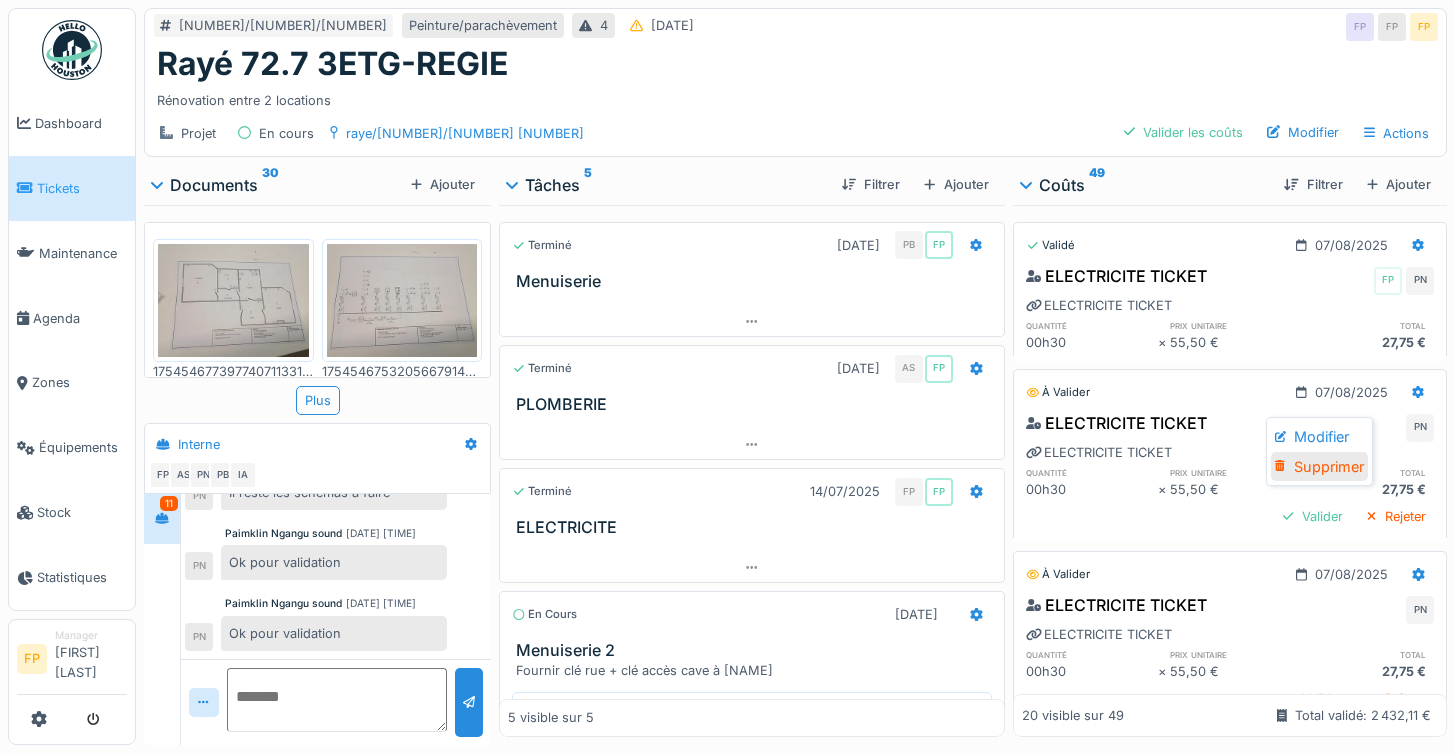 click on "Supprimer" at bounding box center [1319, 467] 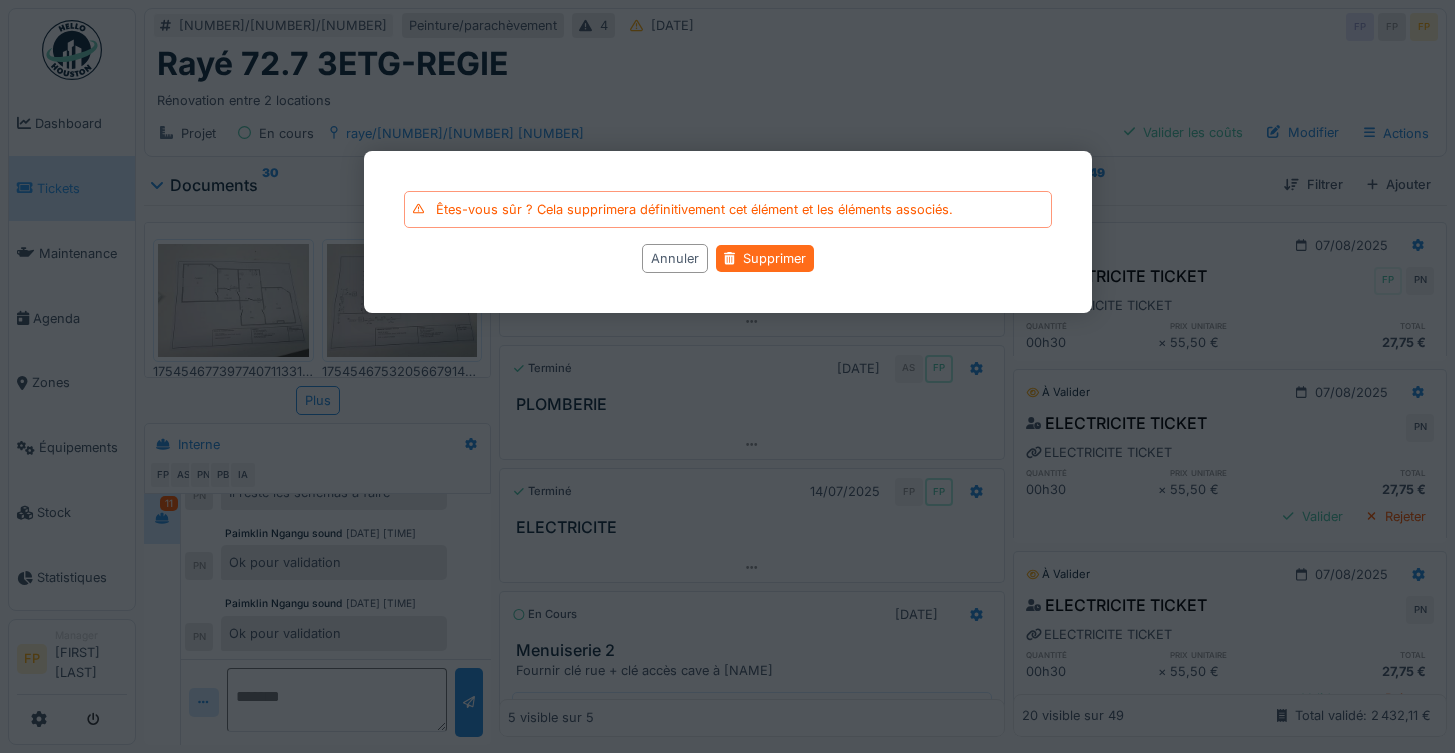 click on "Supprimer" at bounding box center [764, 258] 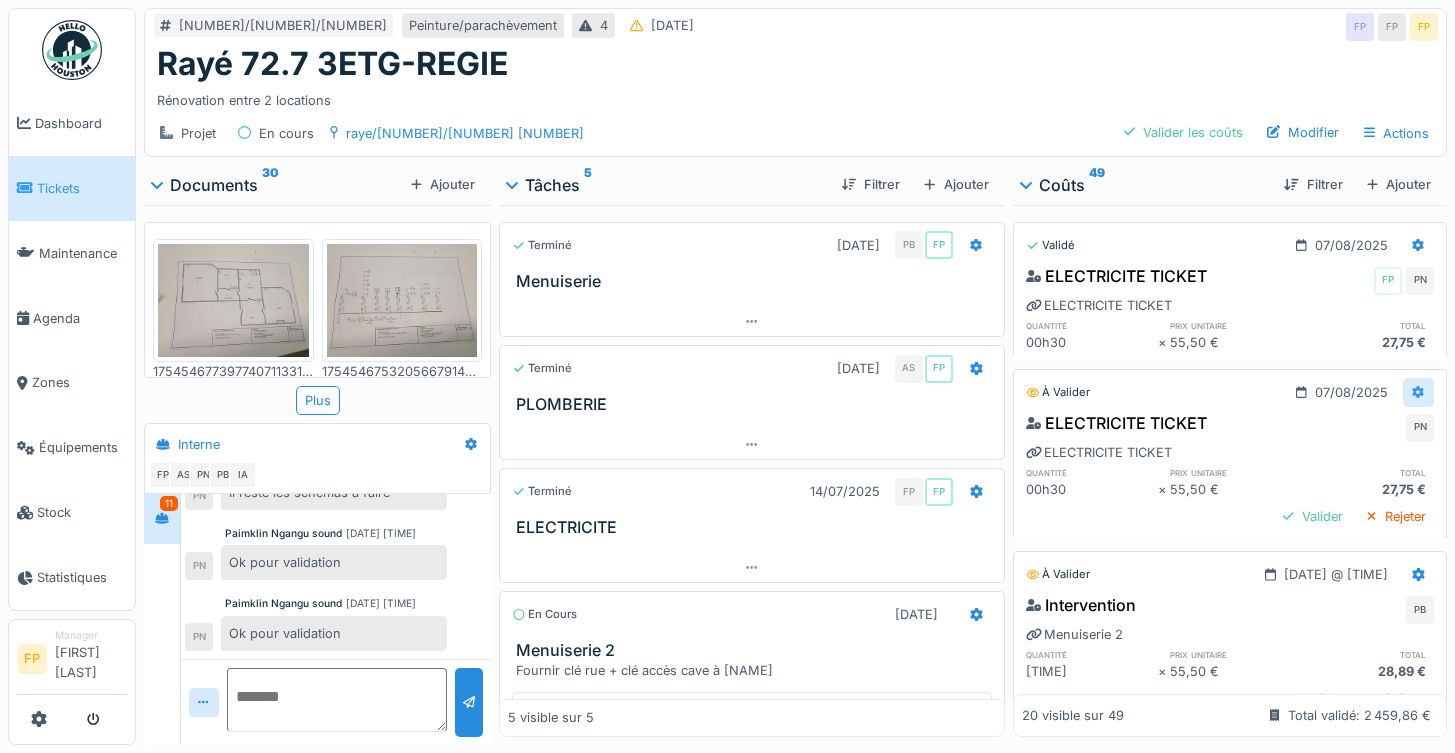 click 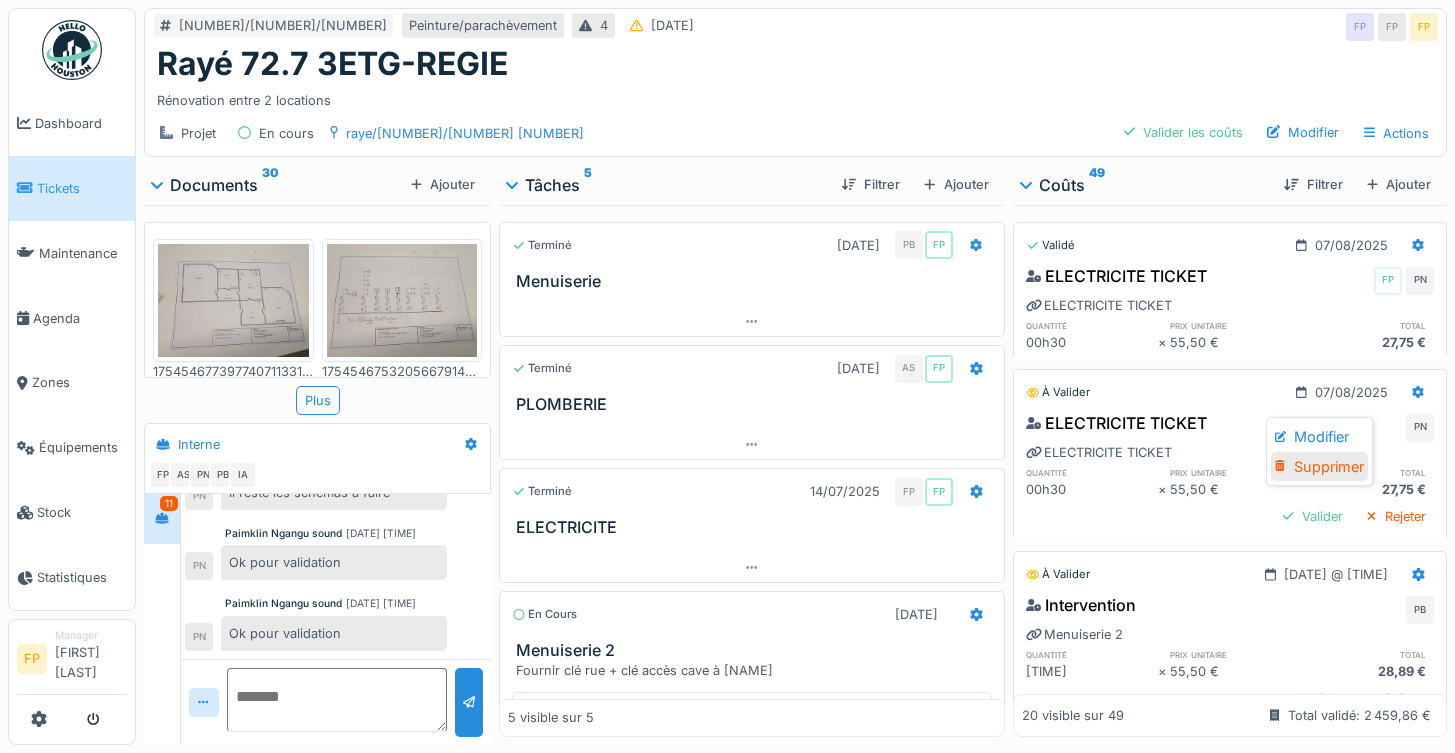 click on "Supprimer" at bounding box center (1319, 467) 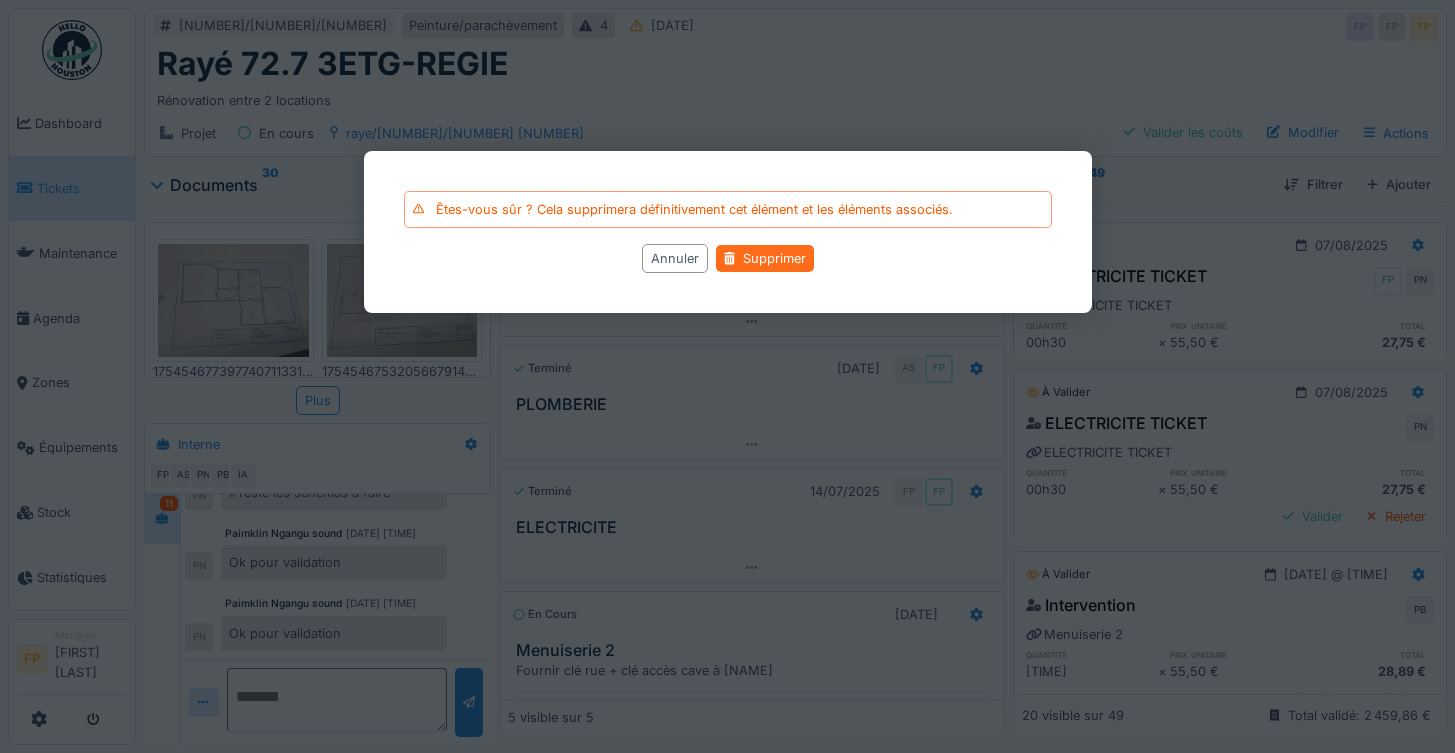 click on "Supprimer" at bounding box center [764, 258] 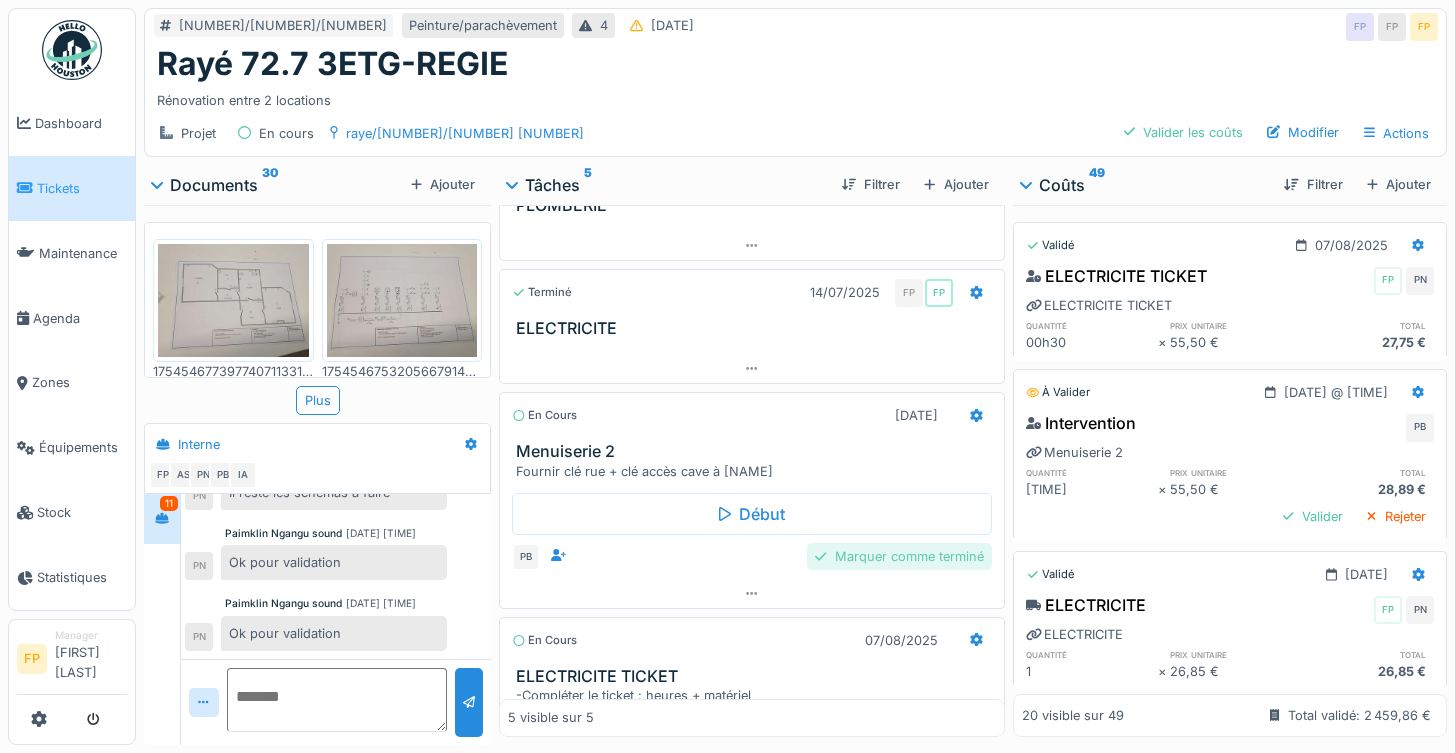 scroll, scrollTop: 198, scrollLeft: 0, axis: vertical 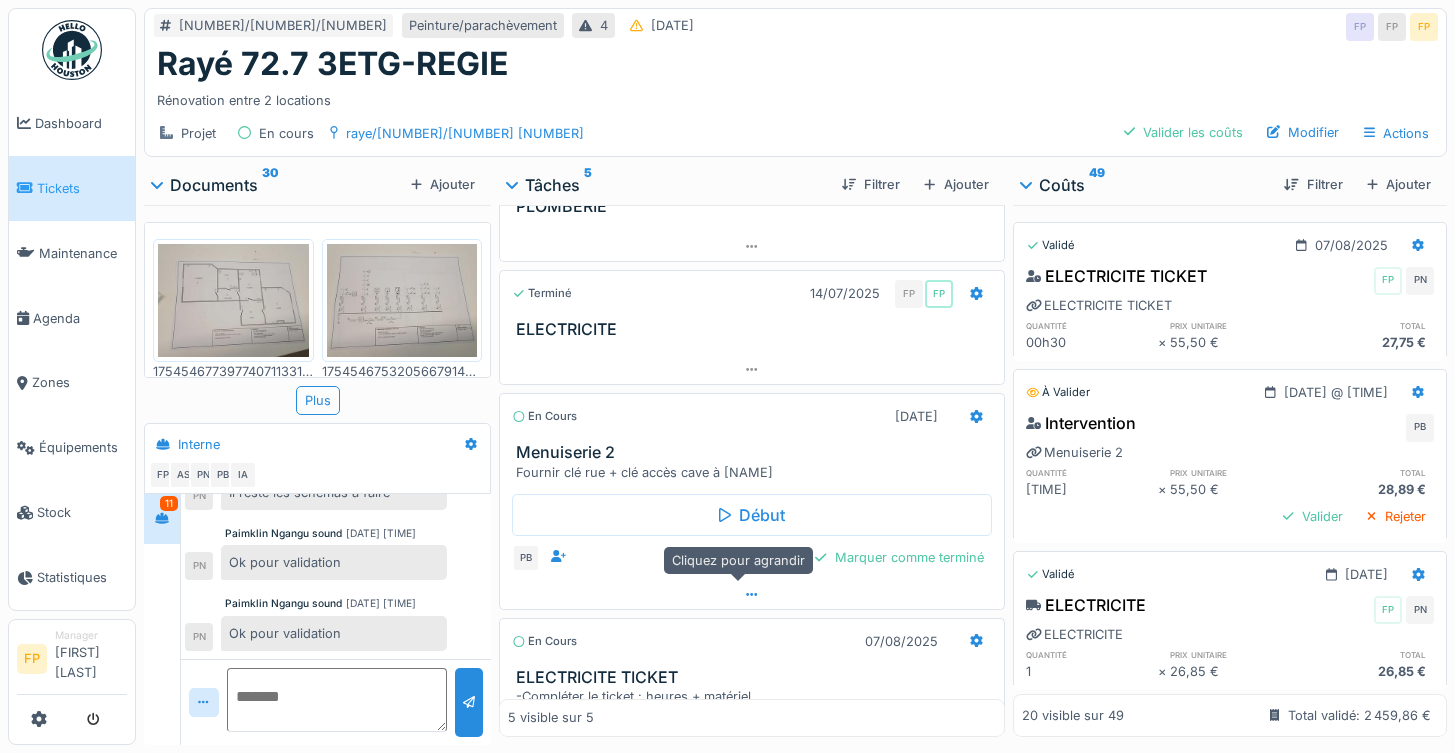 click 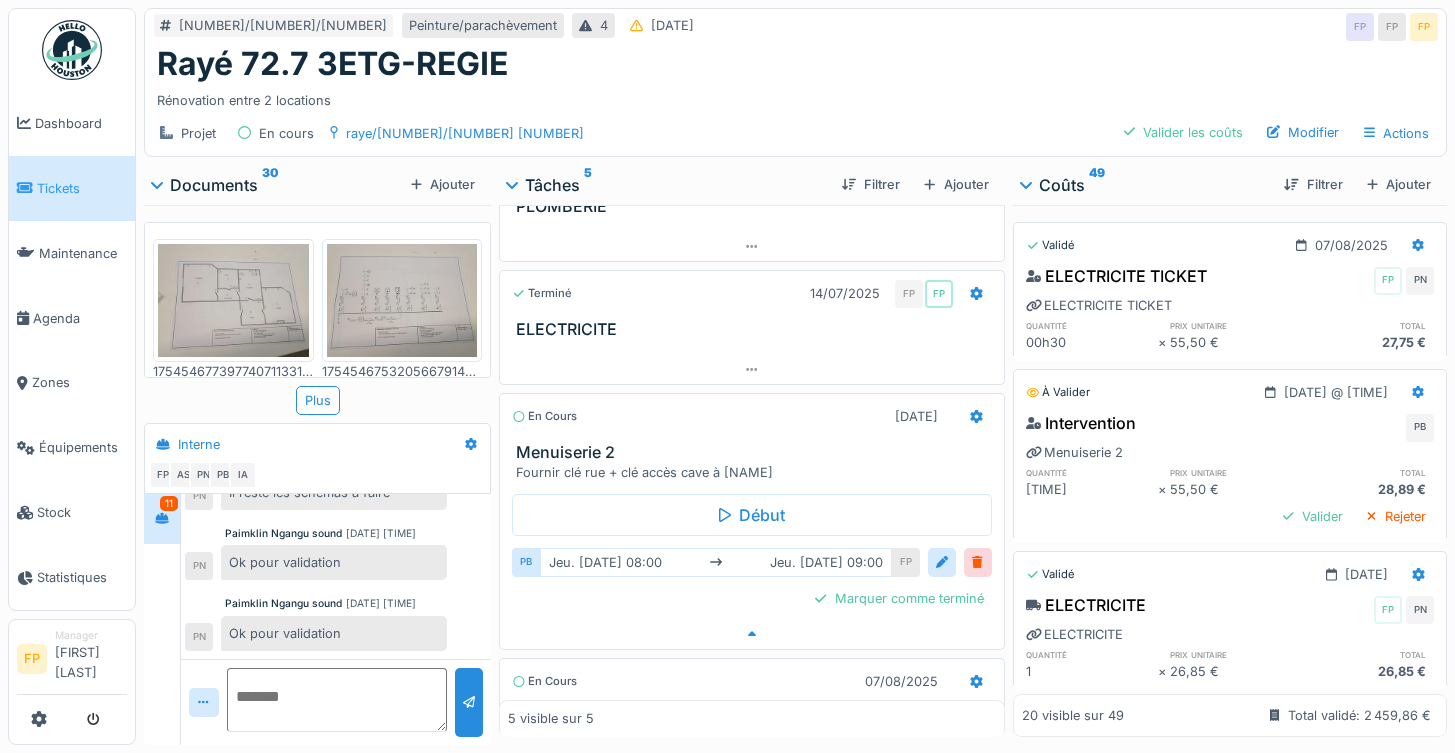 scroll, scrollTop: 15, scrollLeft: 0, axis: vertical 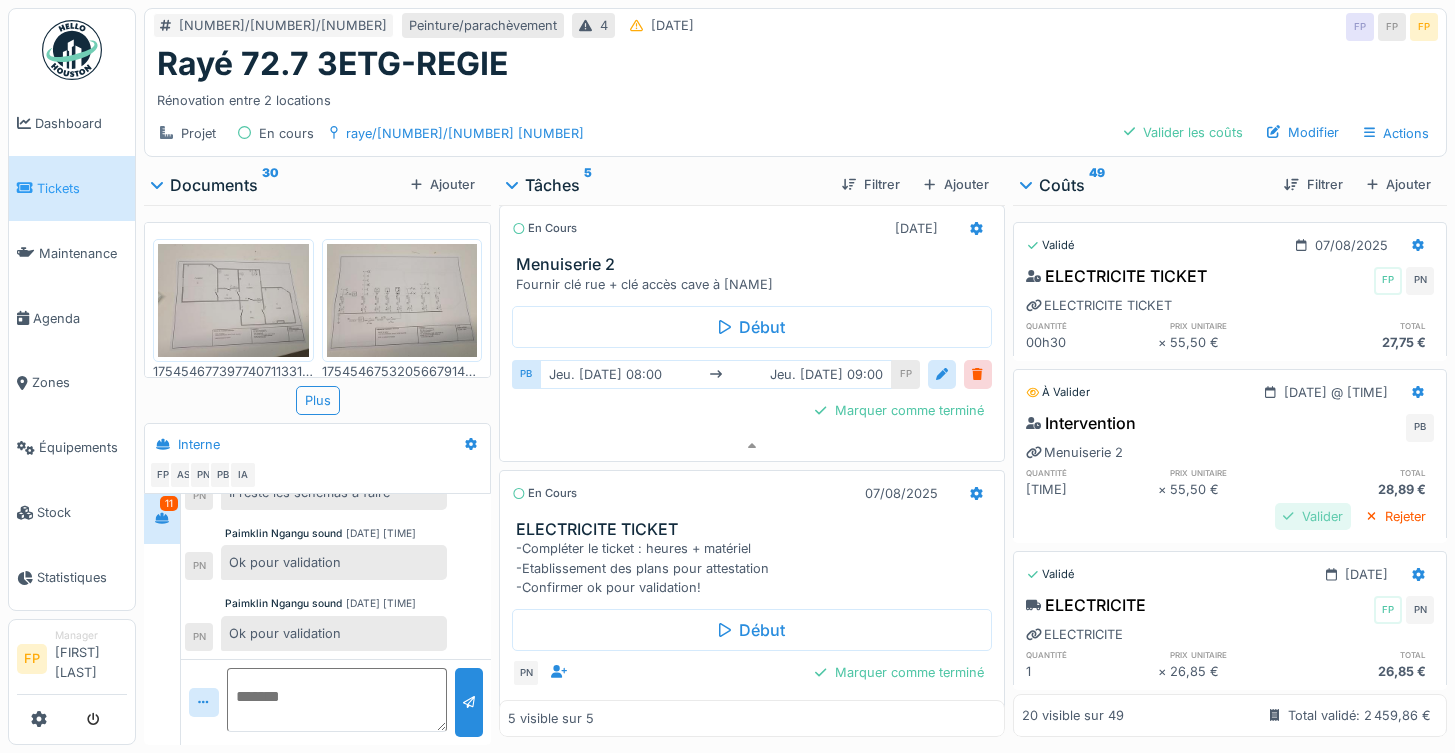 click on "Valider" at bounding box center (1313, 516) 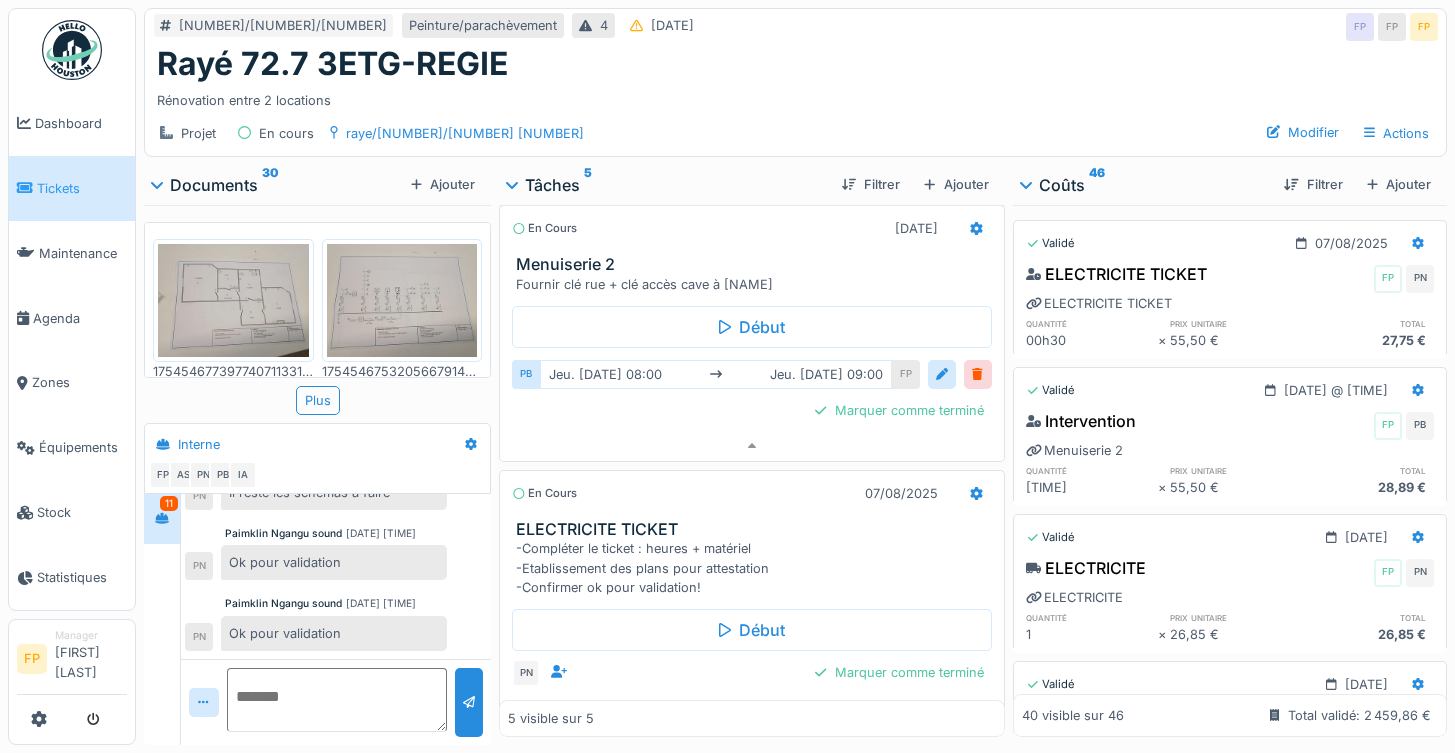 scroll, scrollTop: 0, scrollLeft: 0, axis: both 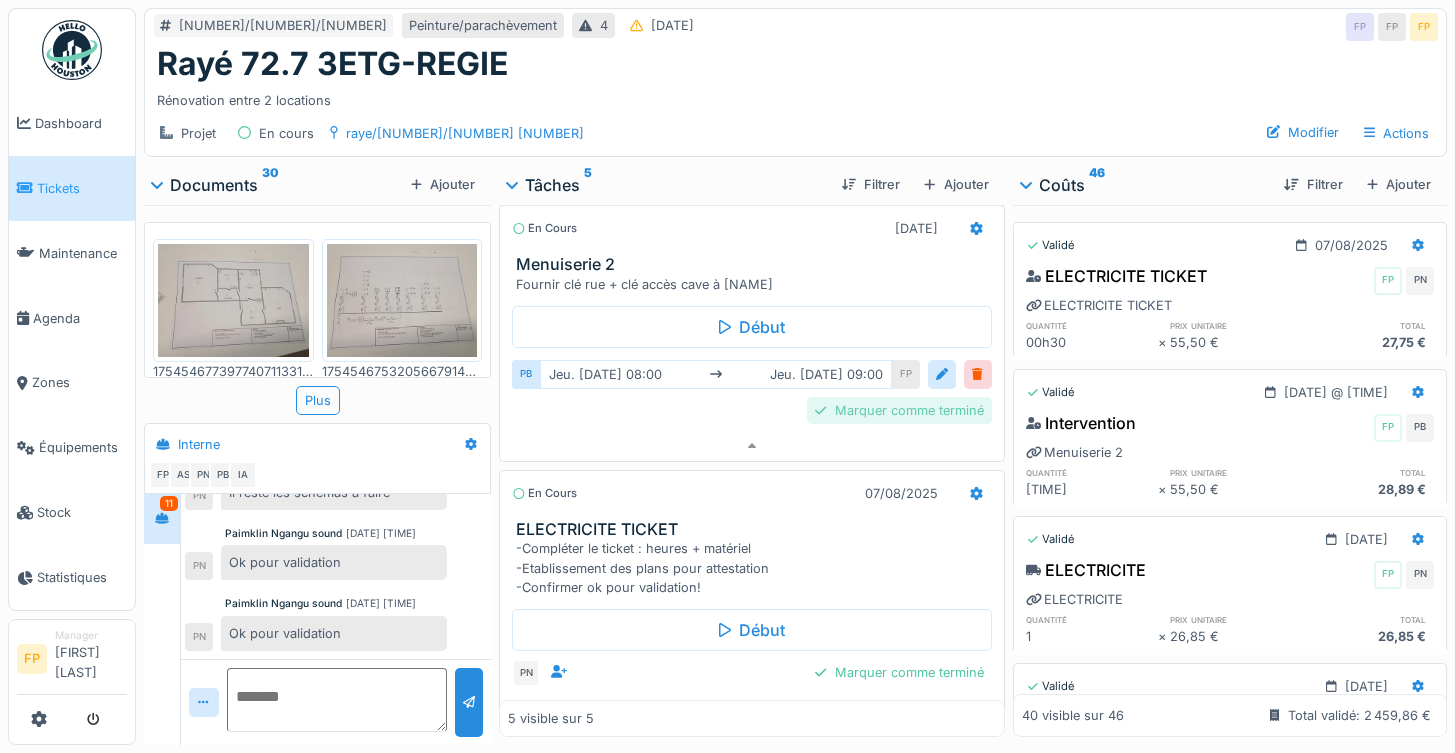 click on "Marquer comme terminé" at bounding box center [899, 410] 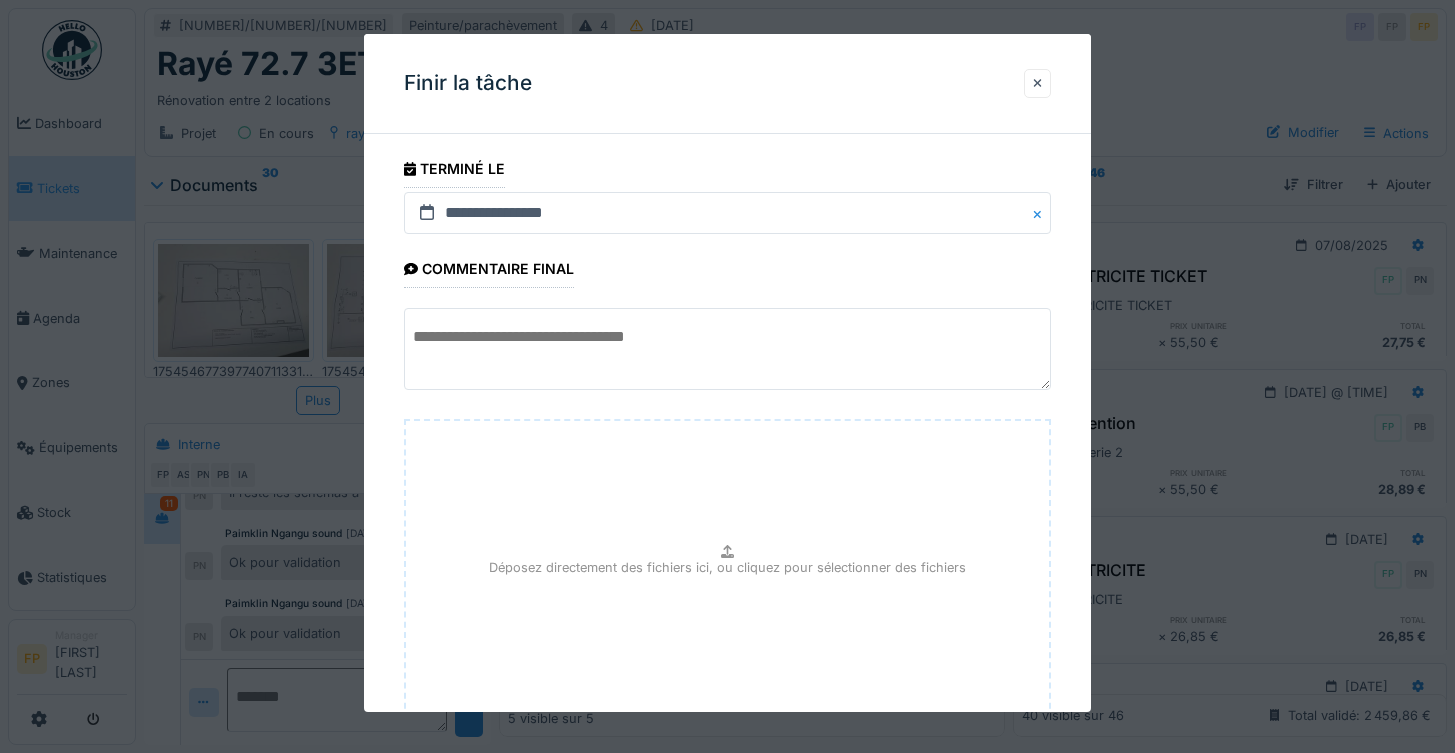 scroll, scrollTop: 137, scrollLeft: 0, axis: vertical 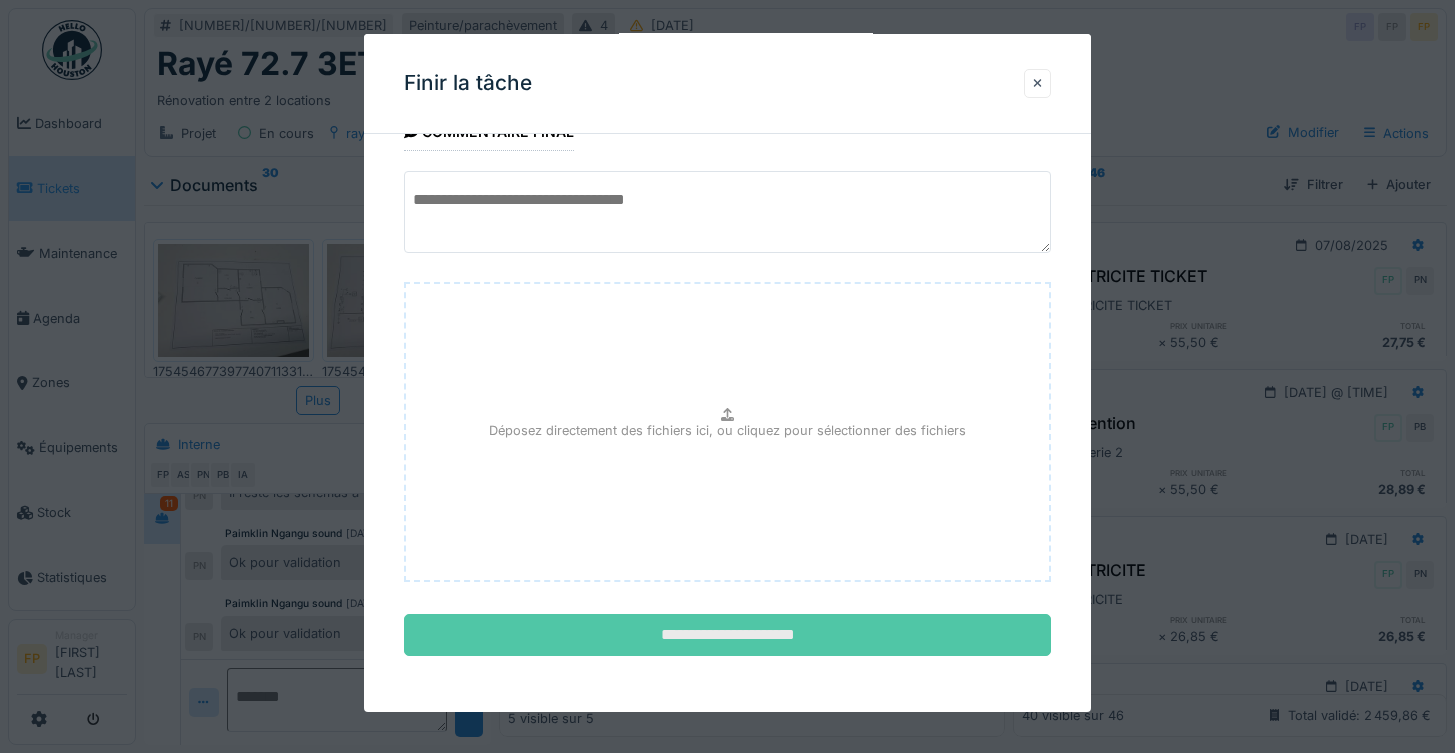 click on "**********" at bounding box center [728, 635] 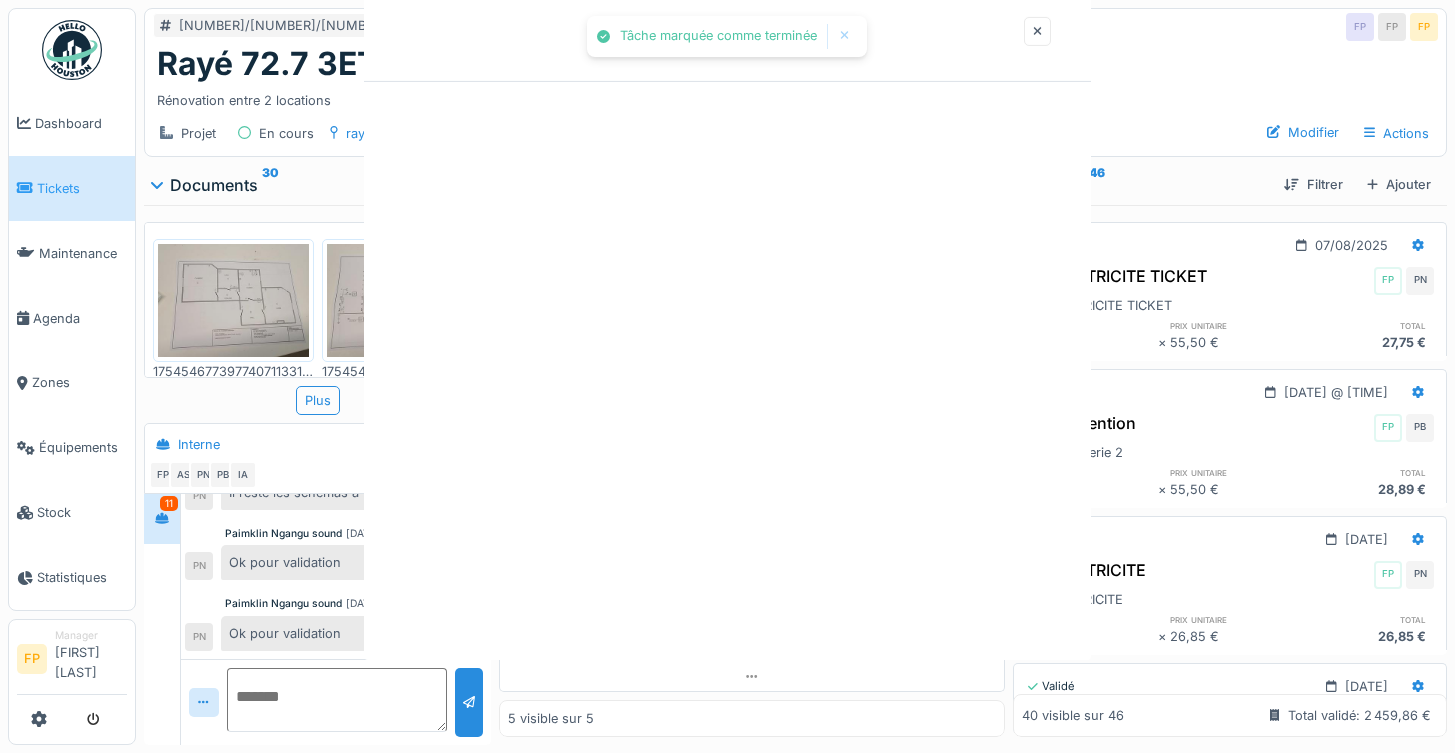scroll, scrollTop: 0, scrollLeft: 0, axis: both 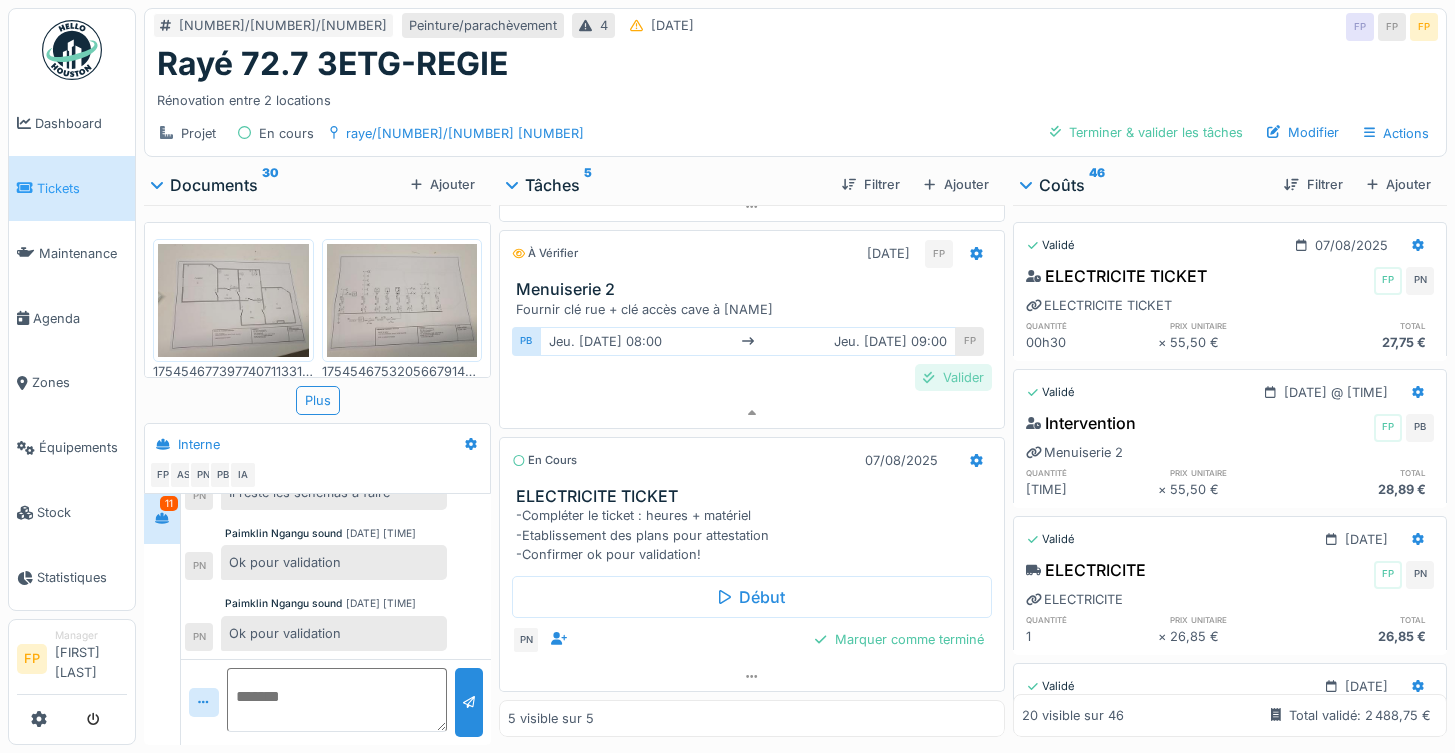 click on "Valider" at bounding box center (953, 377) 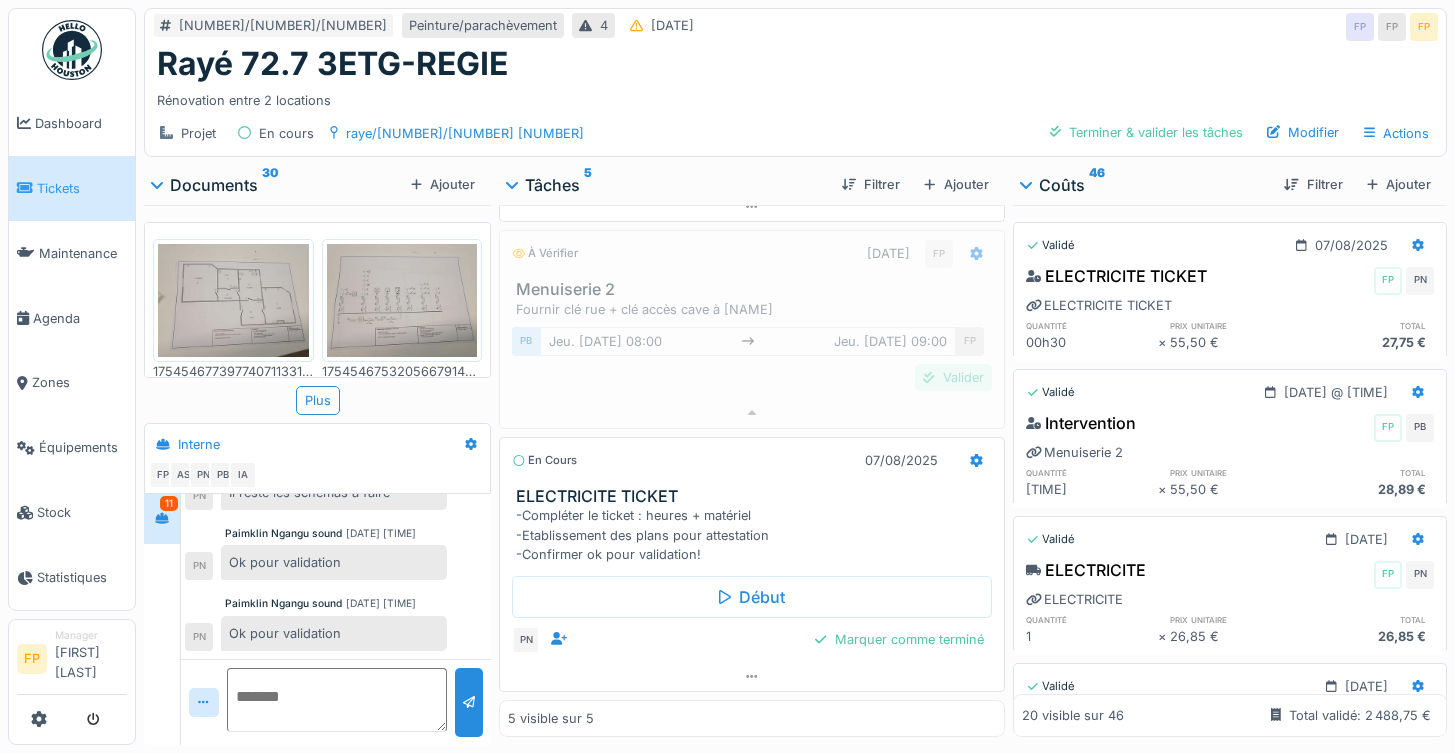 scroll, scrollTop: 353, scrollLeft: 0, axis: vertical 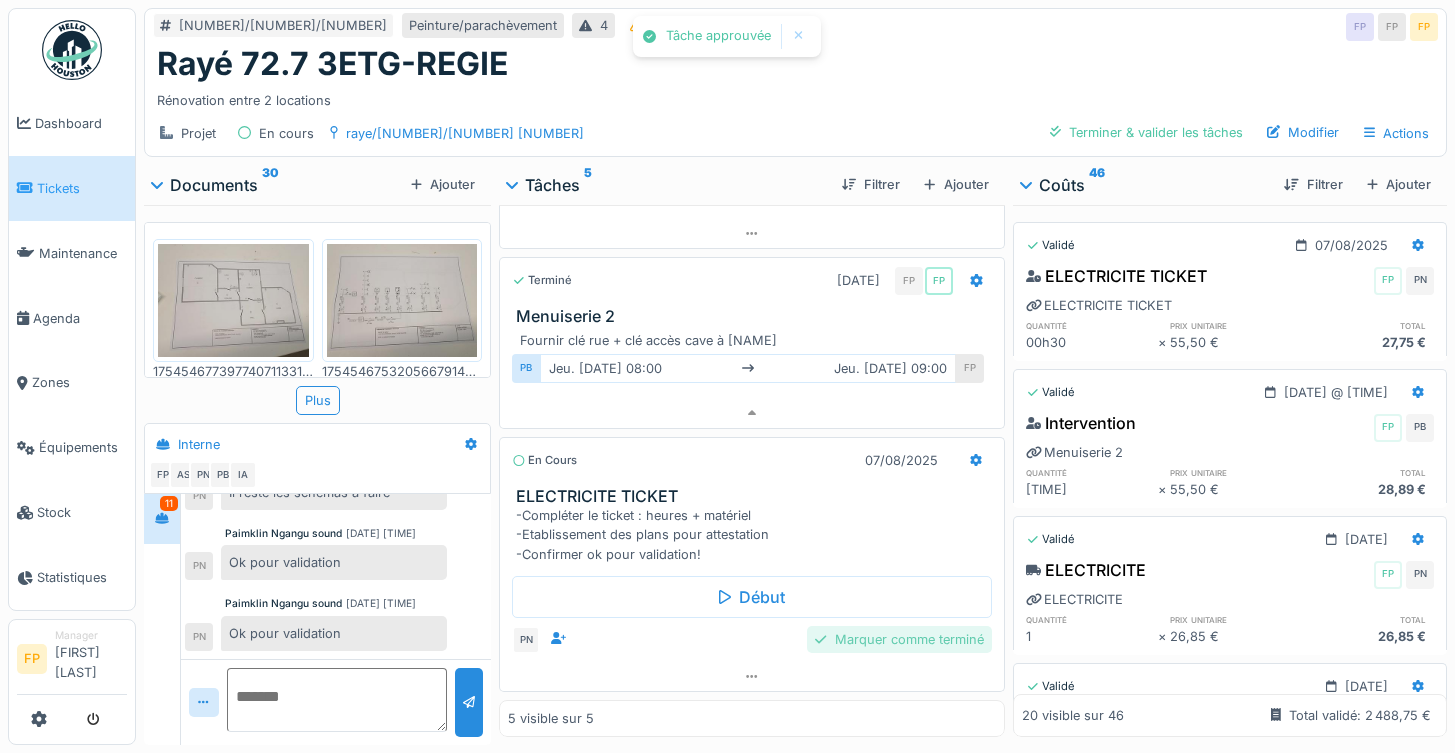 click on "Marquer comme terminé" at bounding box center (899, 639) 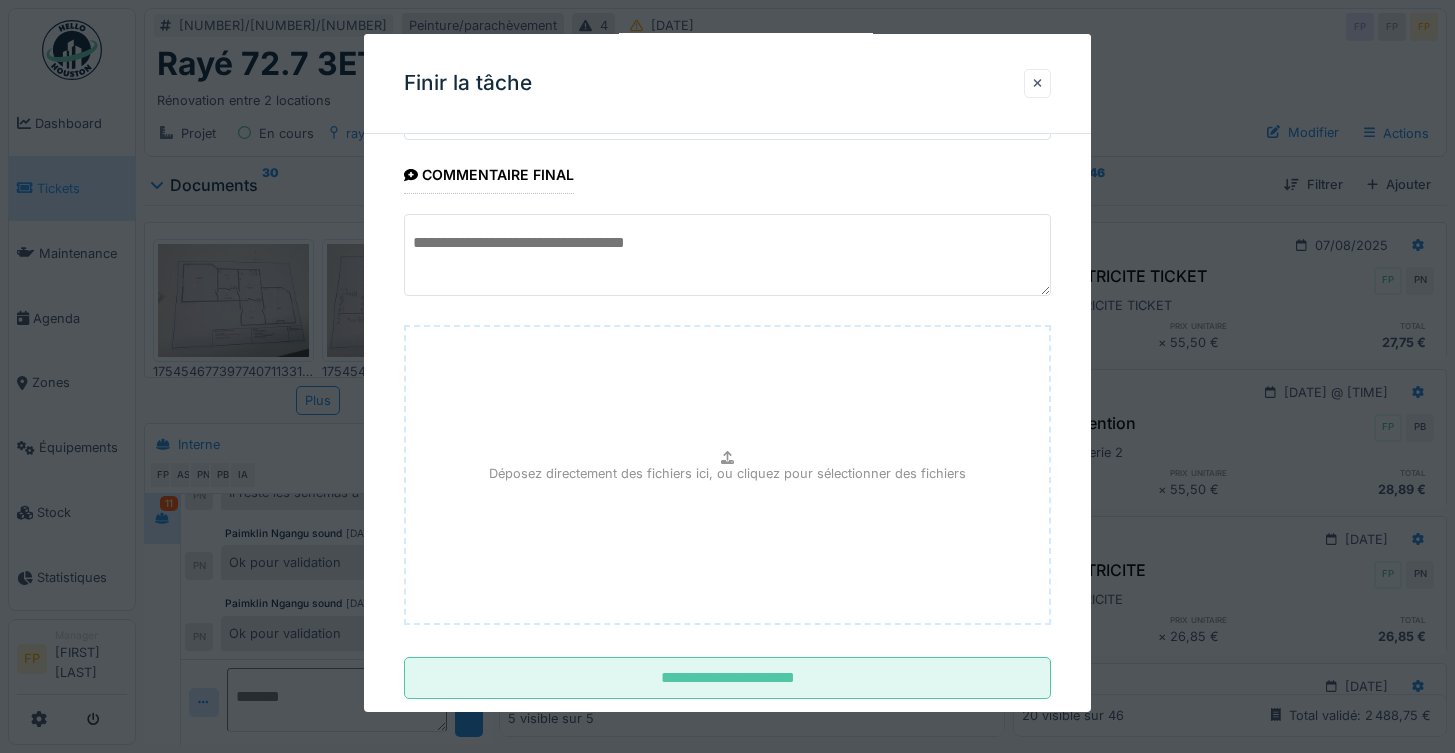 scroll, scrollTop: 137, scrollLeft: 0, axis: vertical 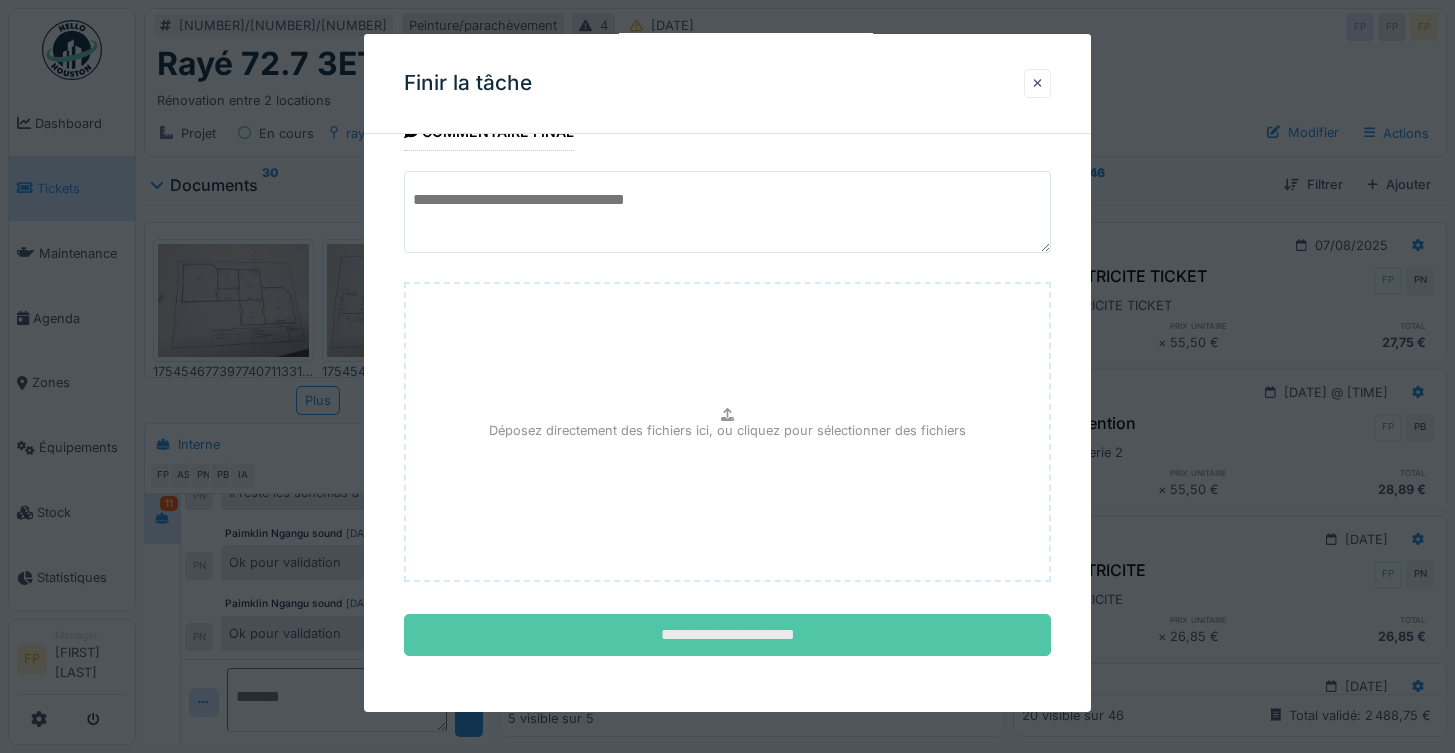 click on "**********" at bounding box center (728, 635) 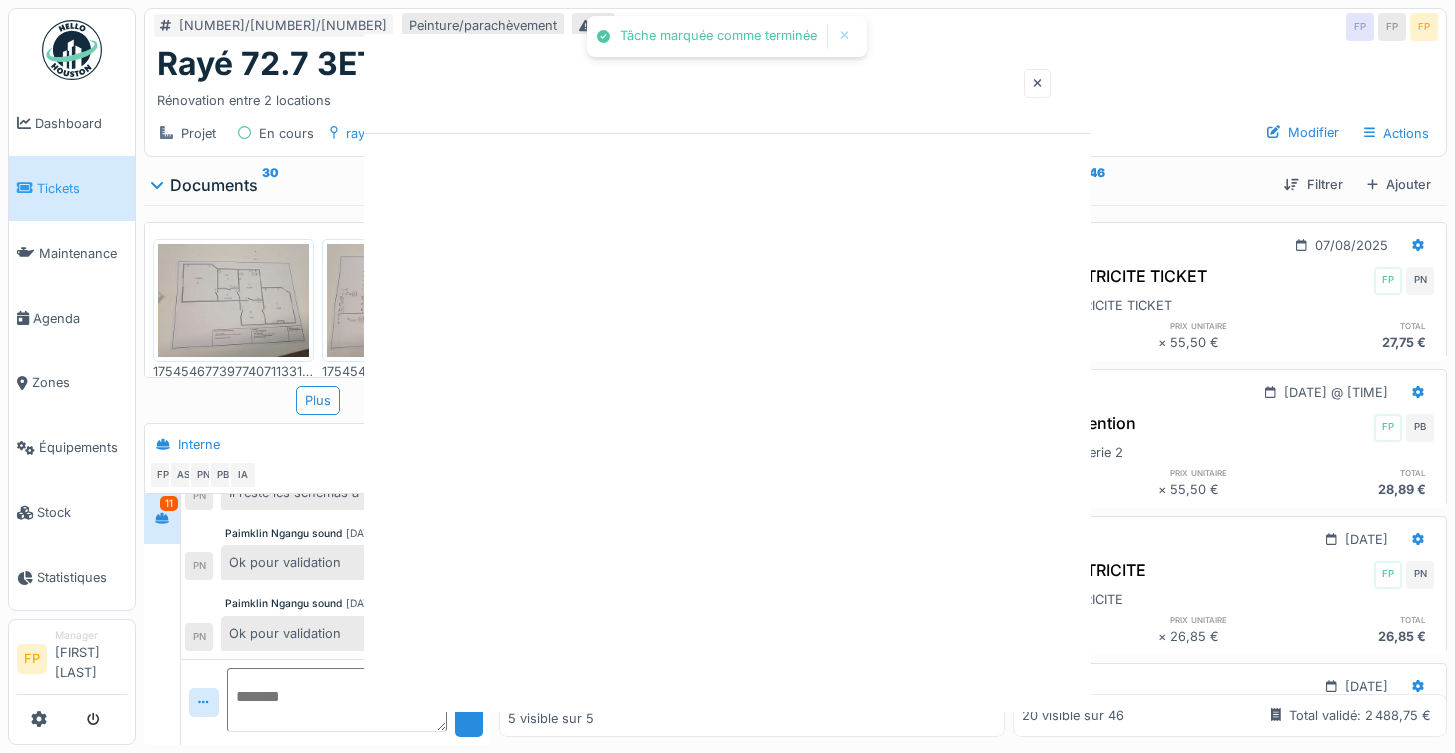 scroll, scrollTop: 0, scrollLeft: 0, axis: both 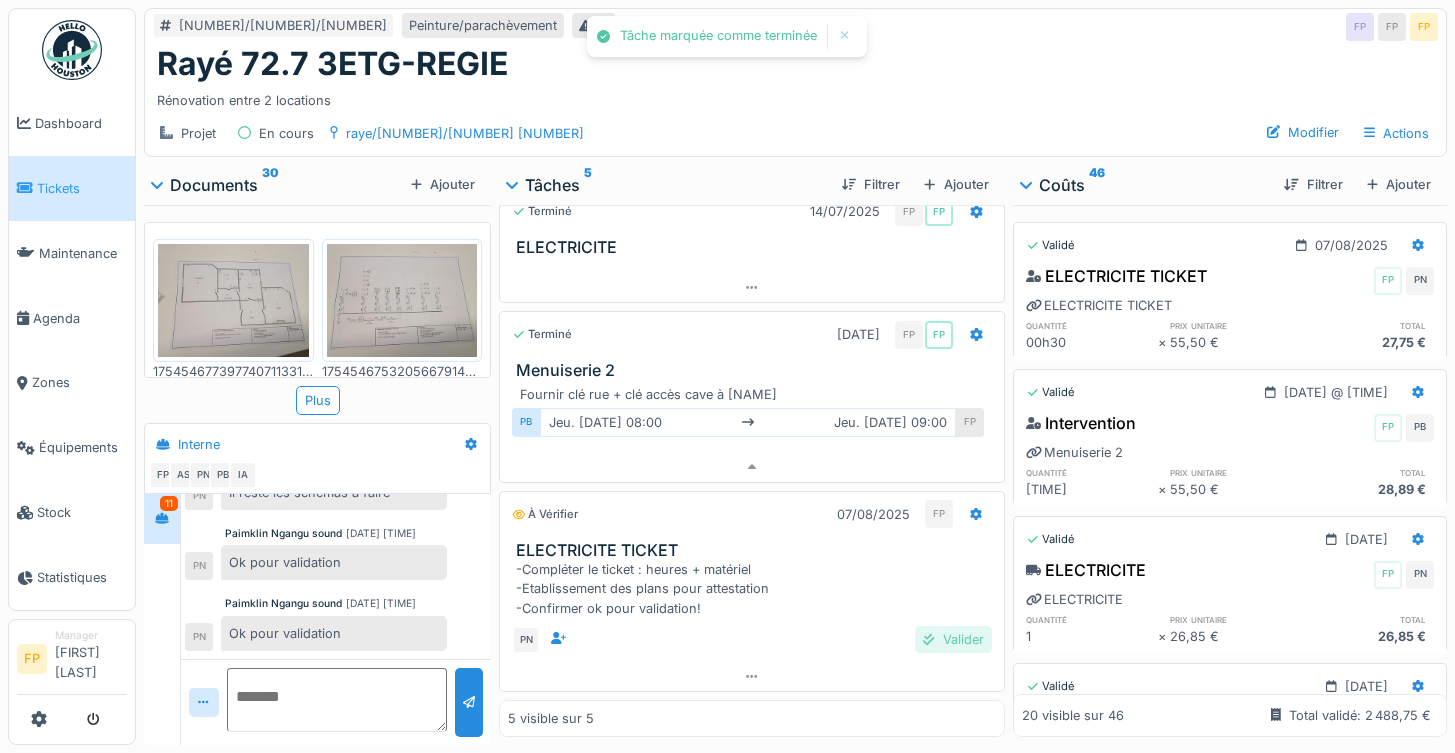click on "Valider" at bounding box center [953, 639] 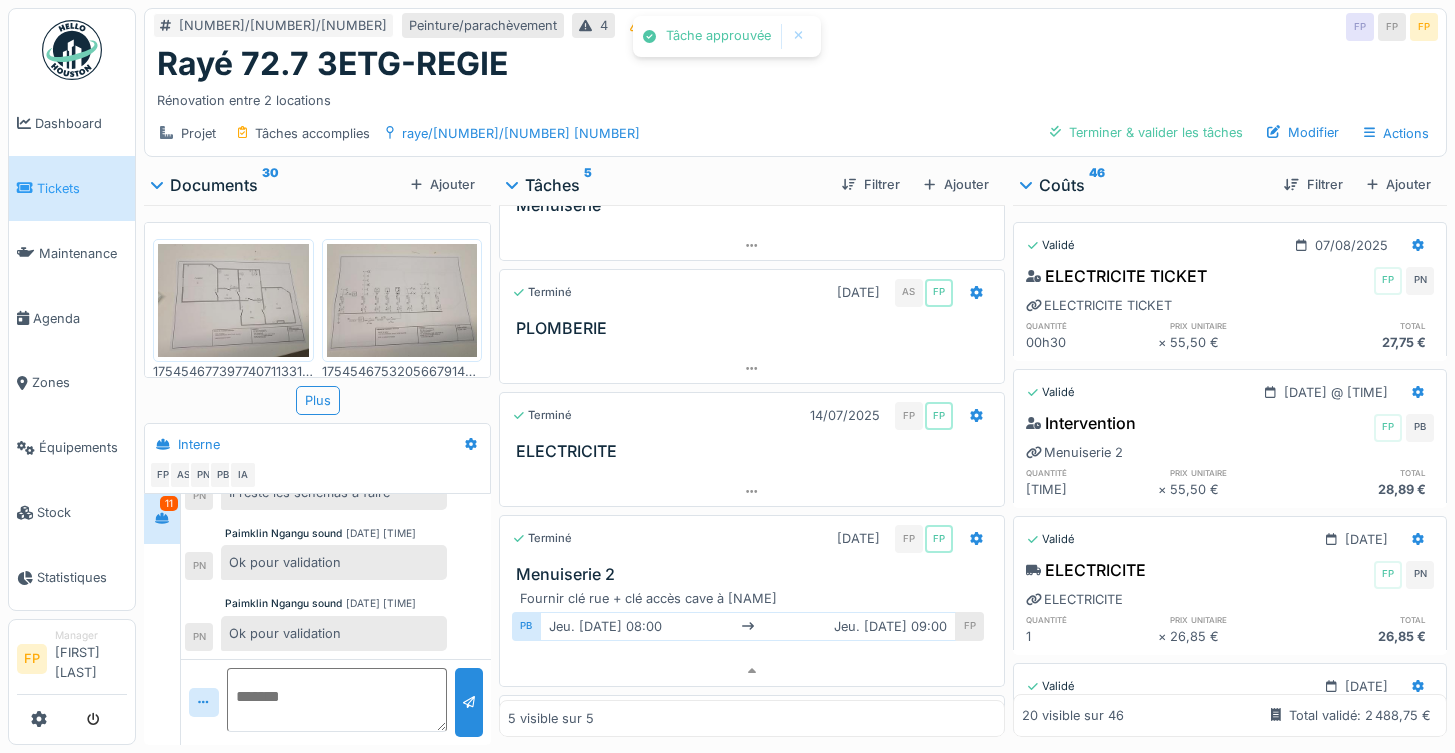 scroll, scrollTop: 0, scrollLeft: 0, axis: both 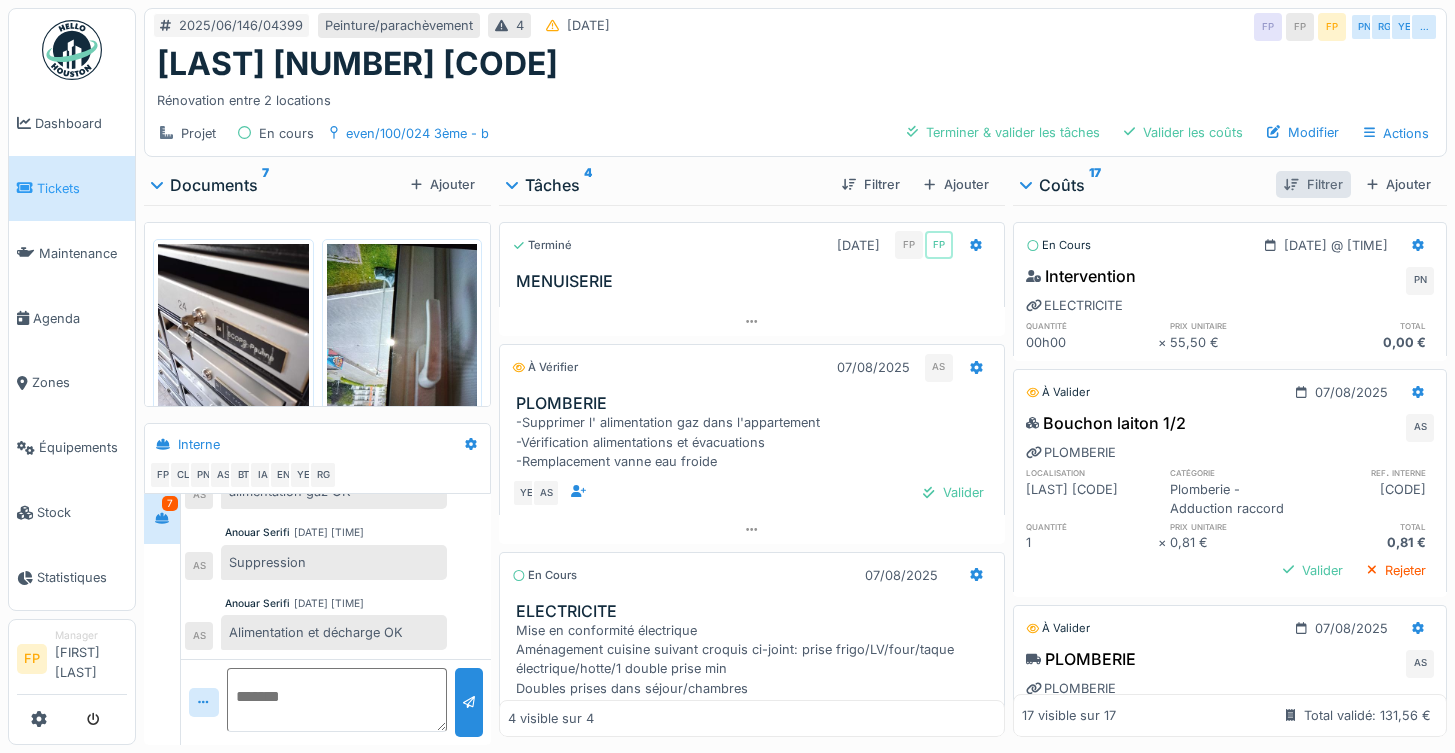 click on "Filtrer" at bounding box center [1313, 184] 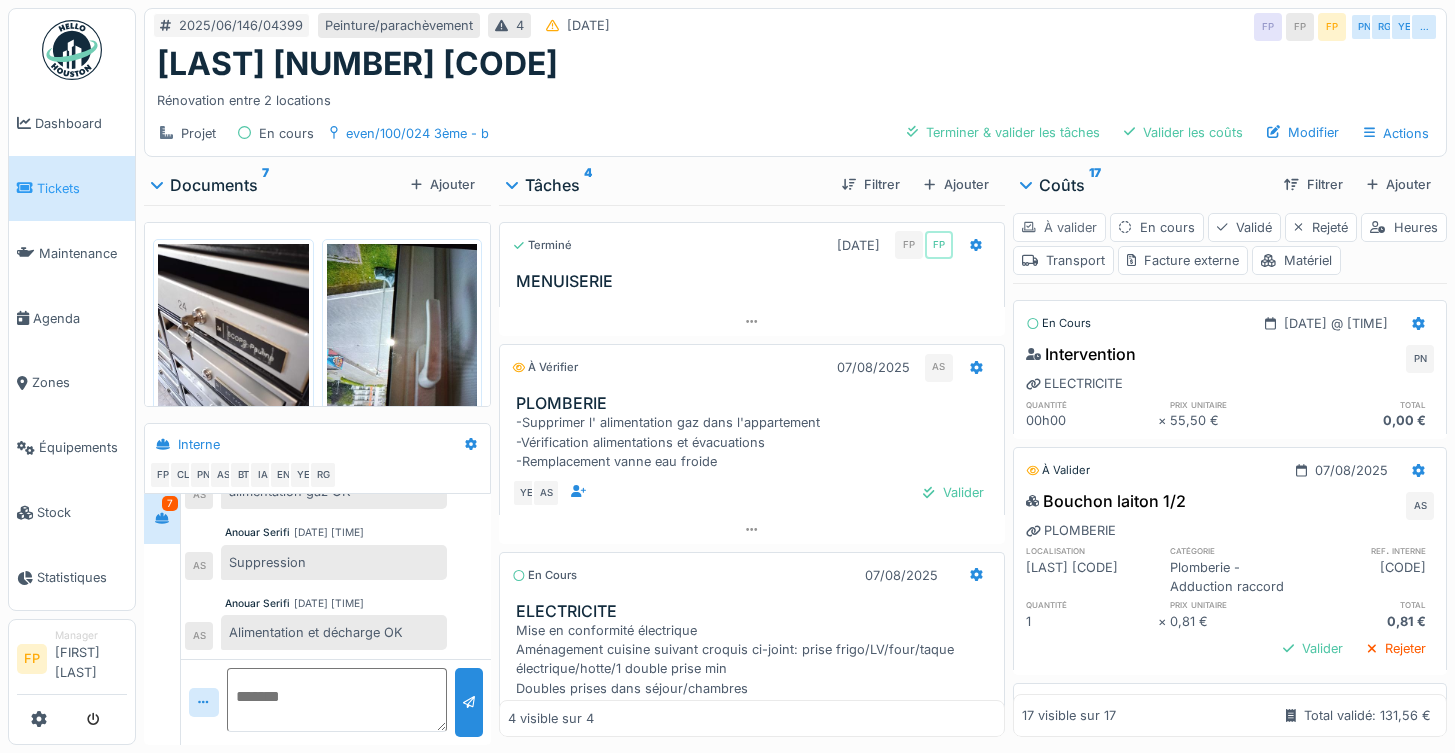 click on "À valider" at bounding box center [1059, 227] 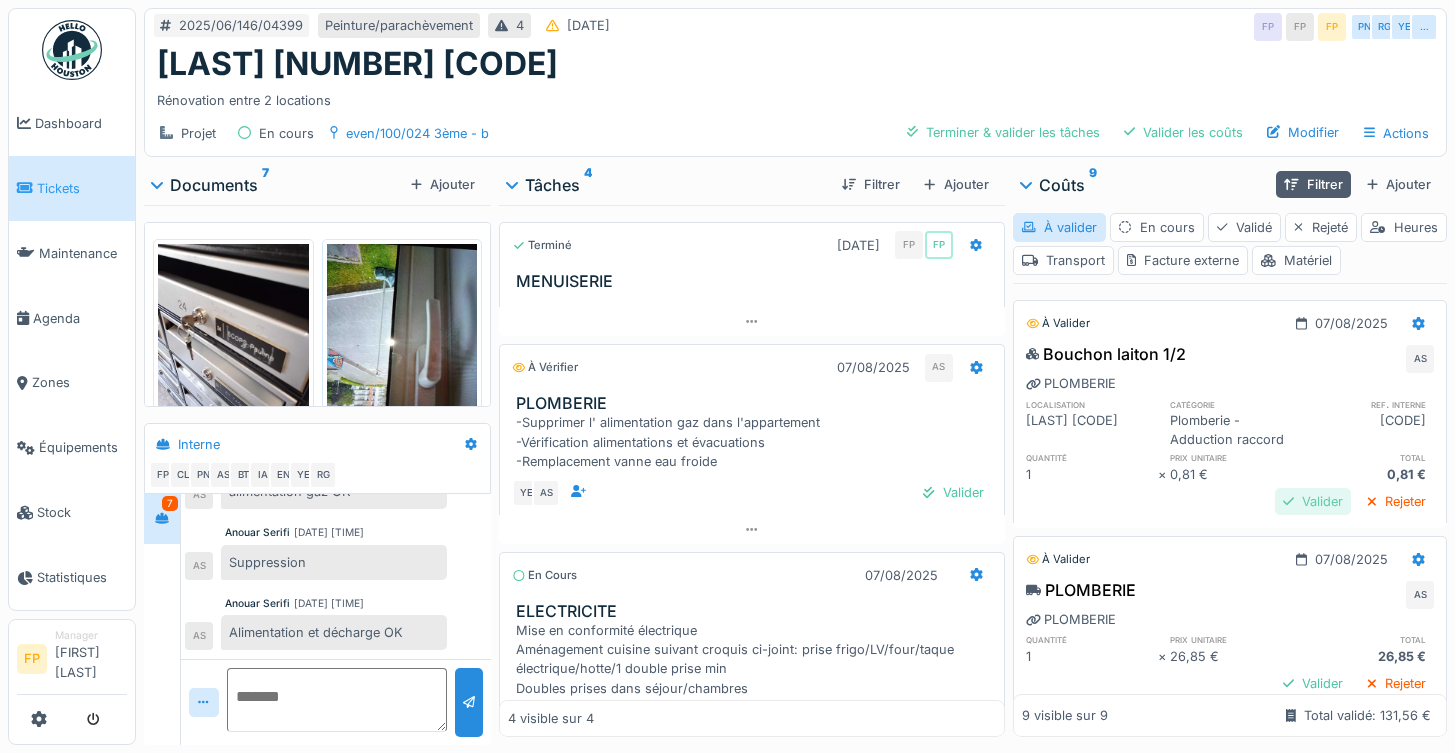 click on "Valider" at bounding box center (1313, 501) 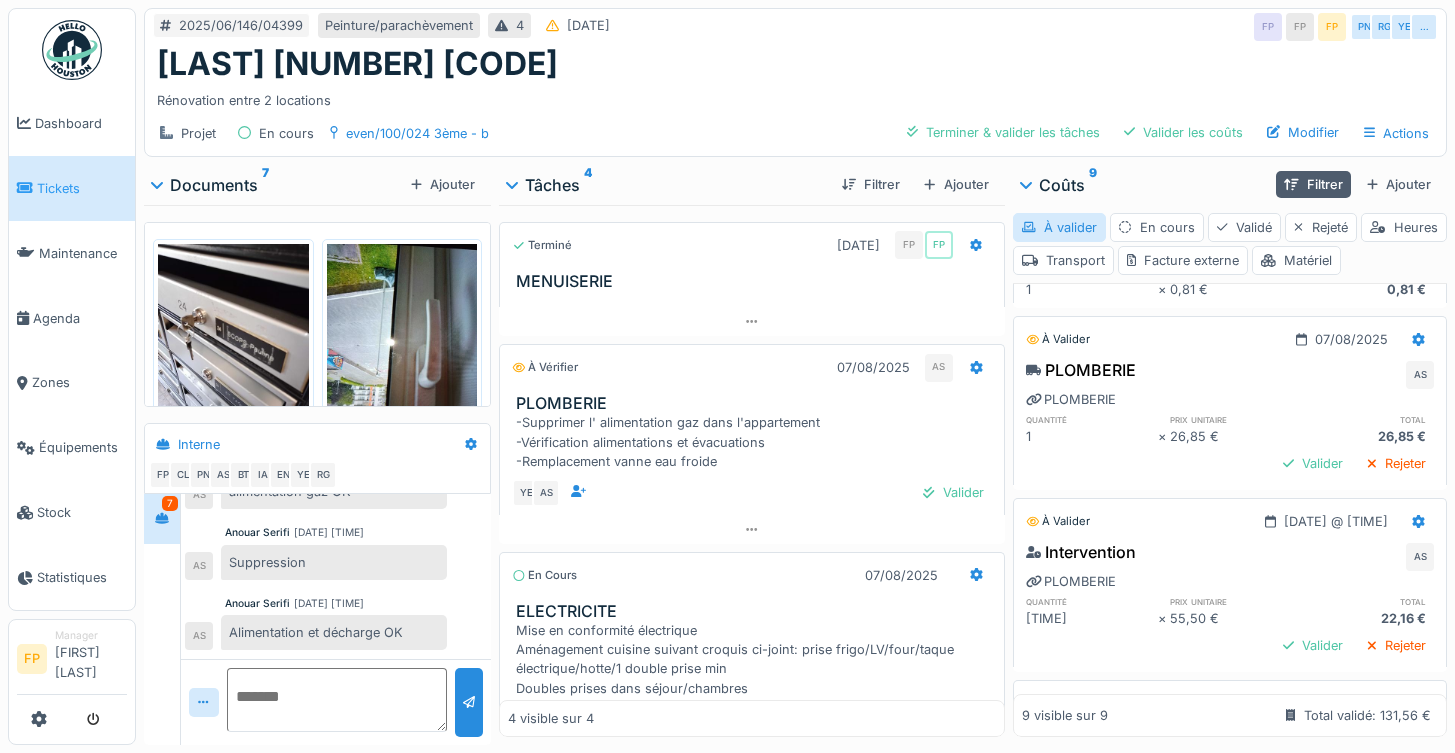 scroll, scrollTop: 200, scrollLeft: 0, axis: vertical 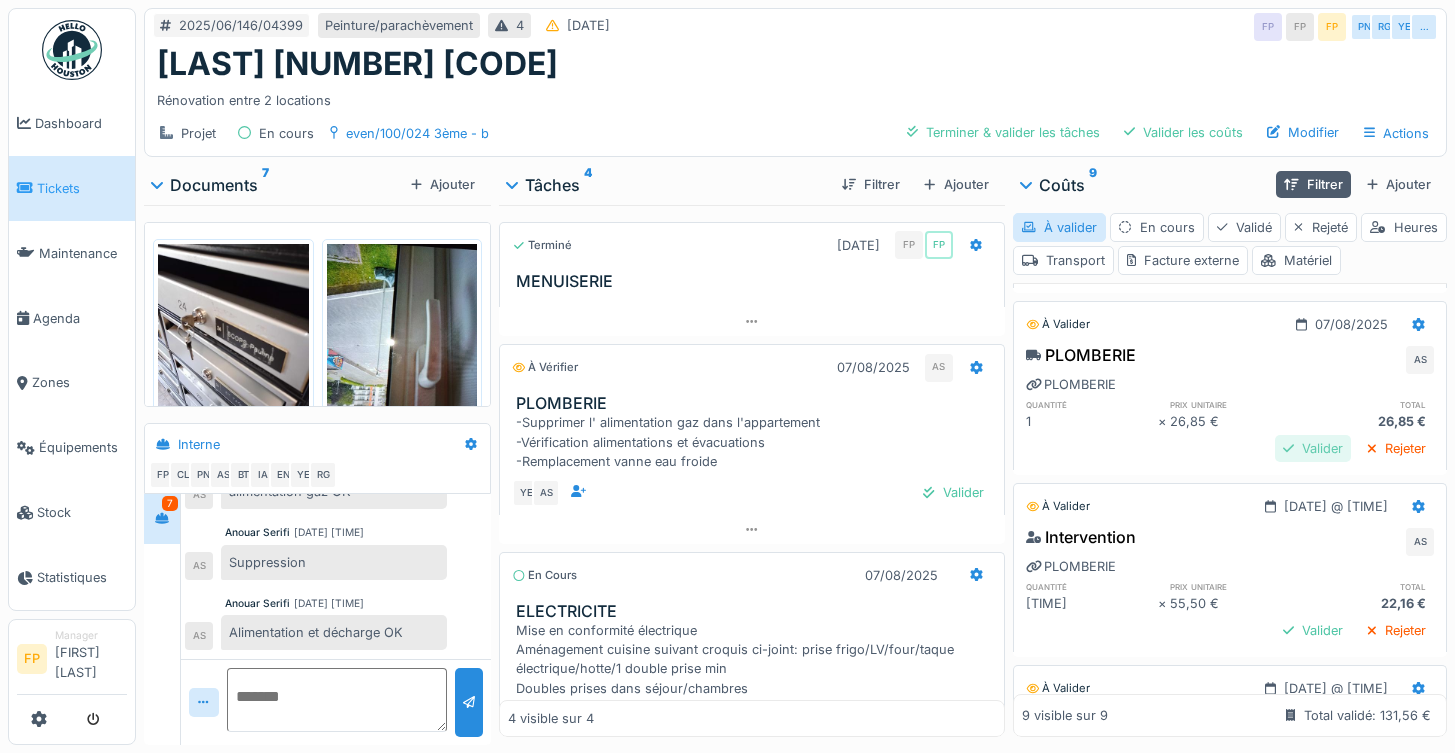 click on "Valider" at bounding box center (1313, 448) 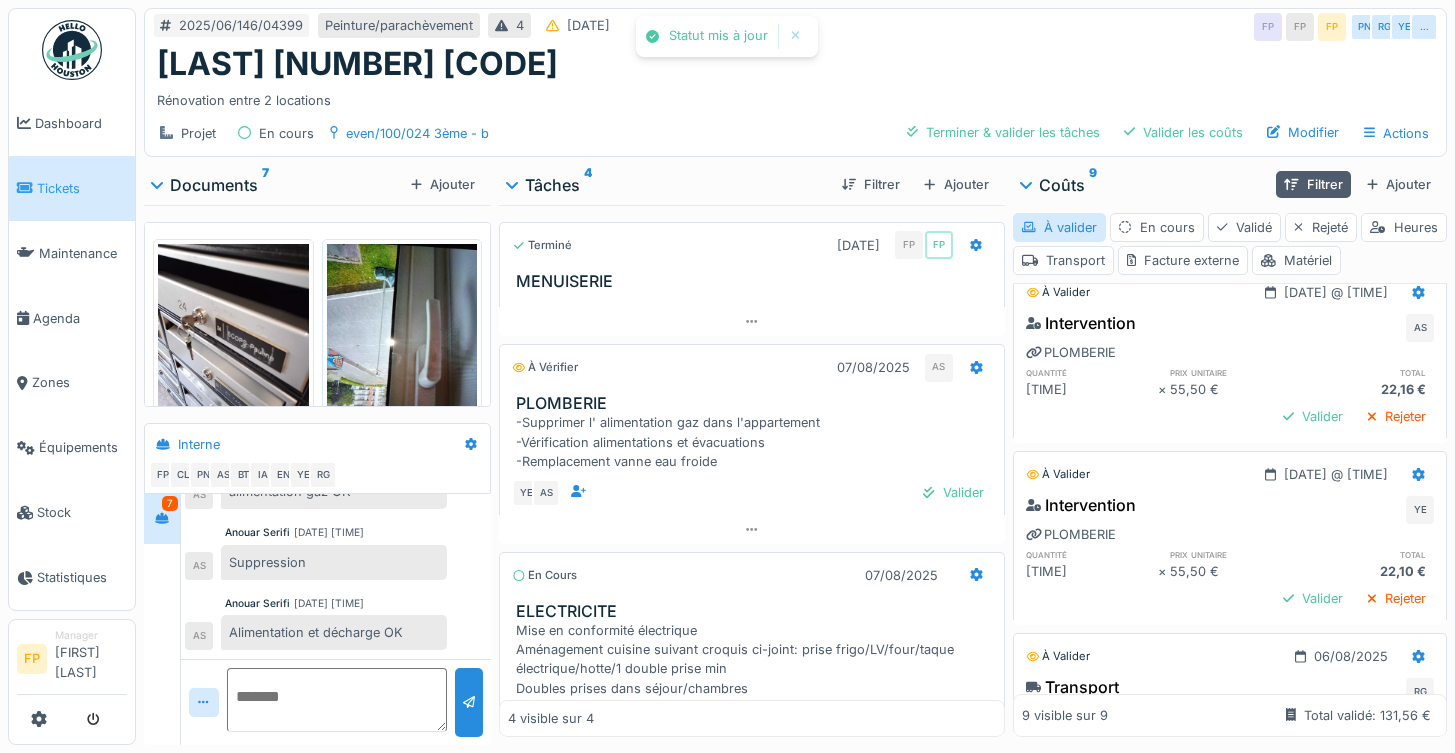 scroll, scrollTop: 400, scrollLeft: 0, axis: vertical 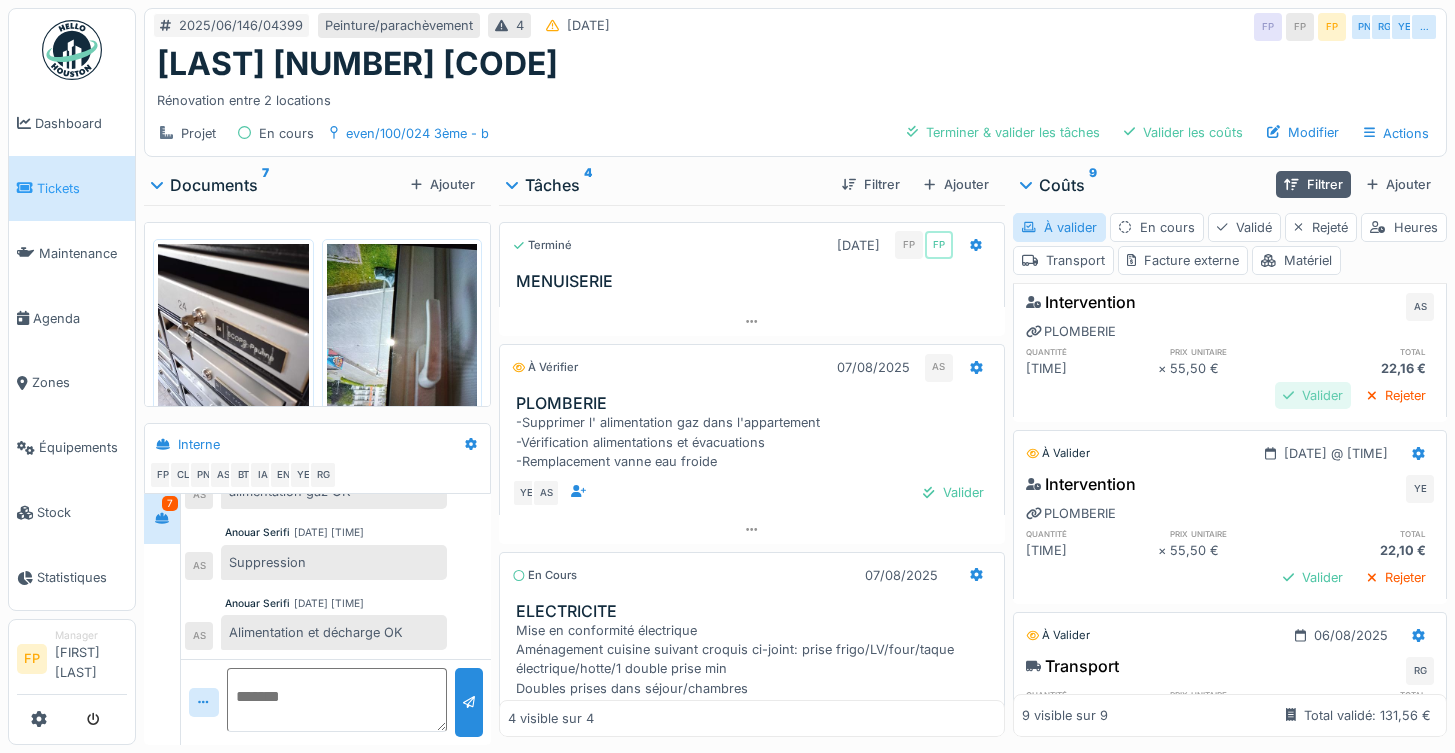 click on "Valider" at bounding box center [1313, 395] 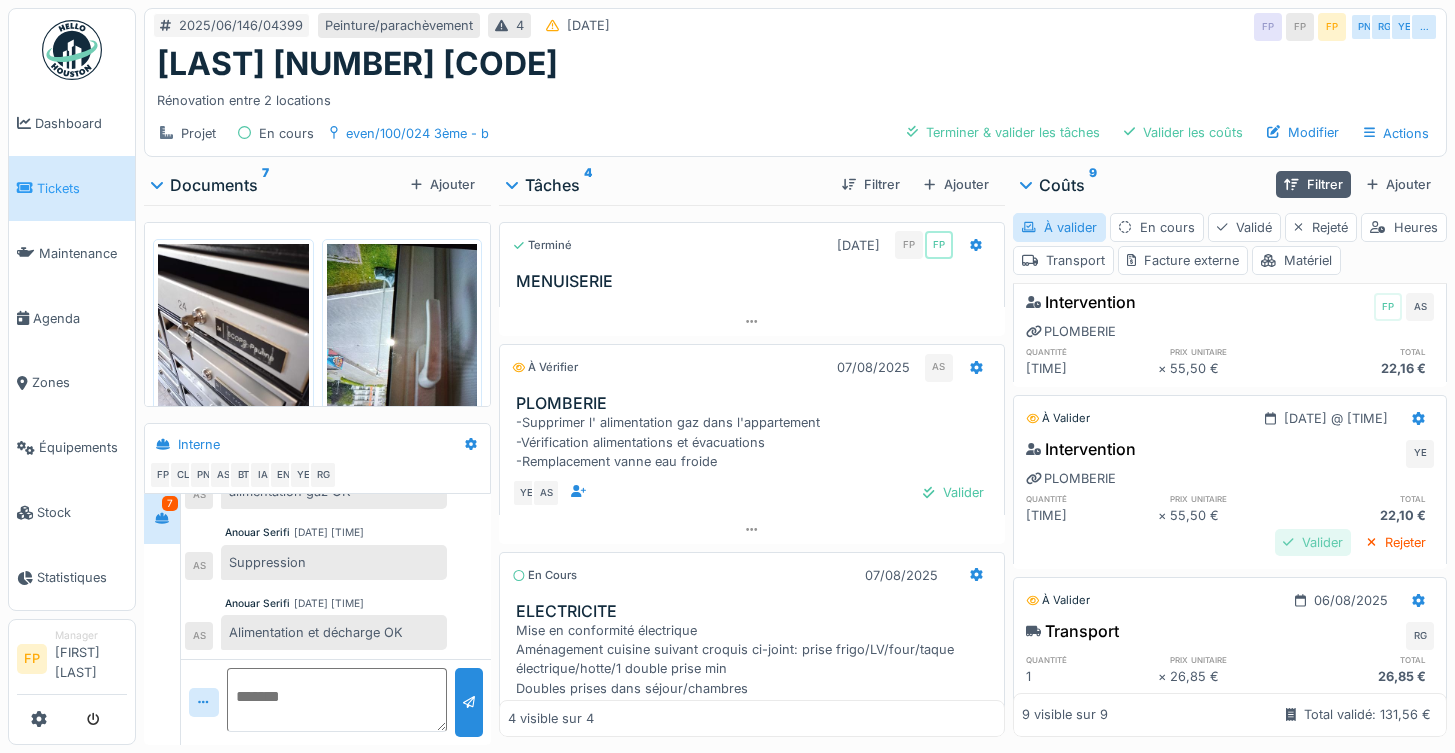 click on "Valider" at bounding box center (1313, 542) 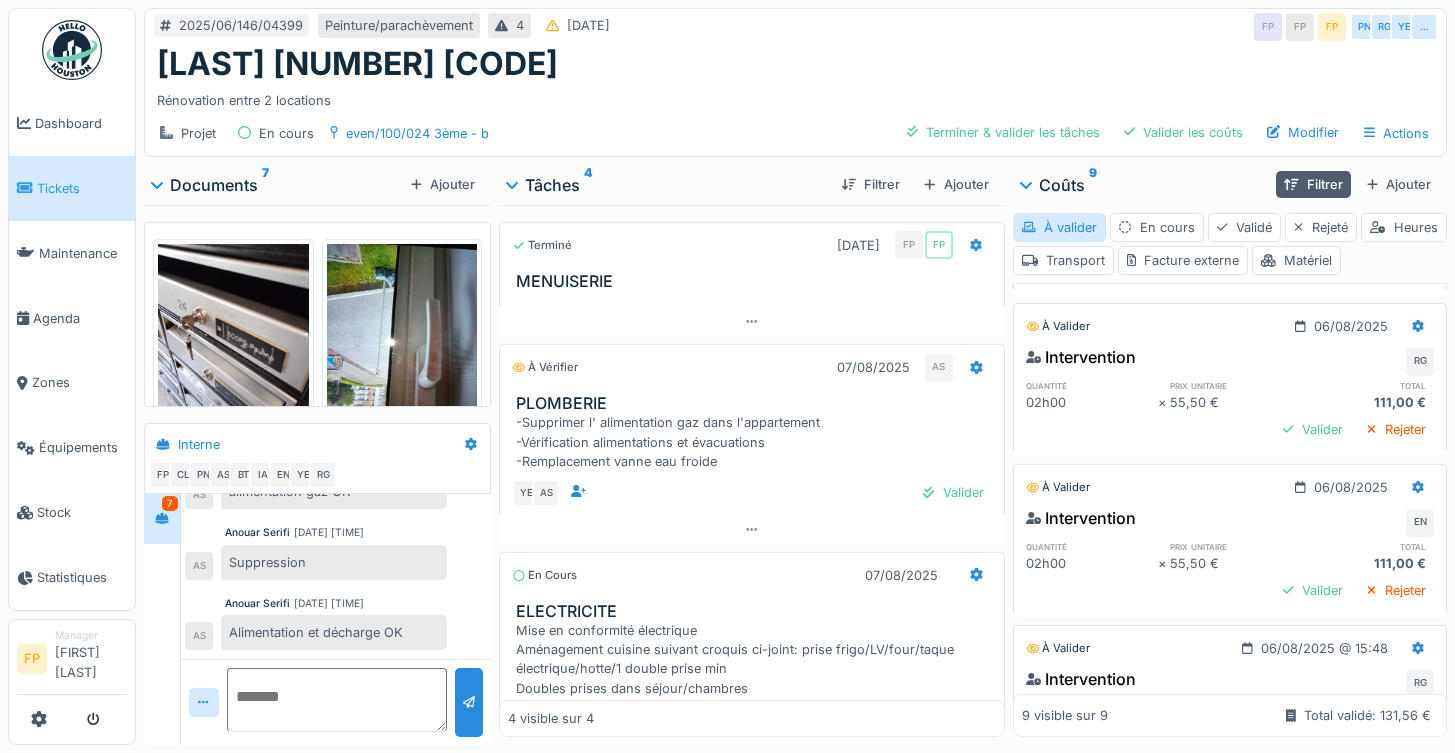 scroll, scrollTop: 900, scrollLeft: 0, axis: vertical 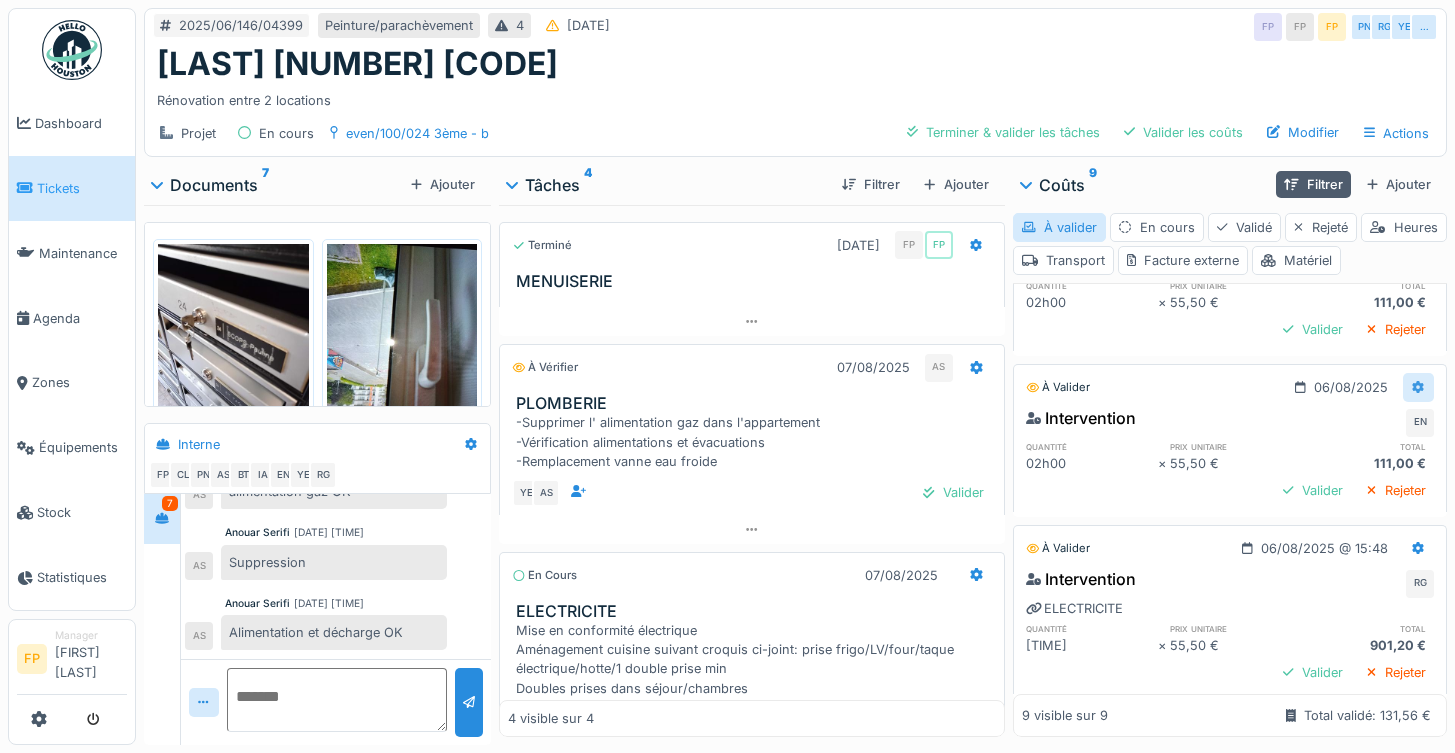 click 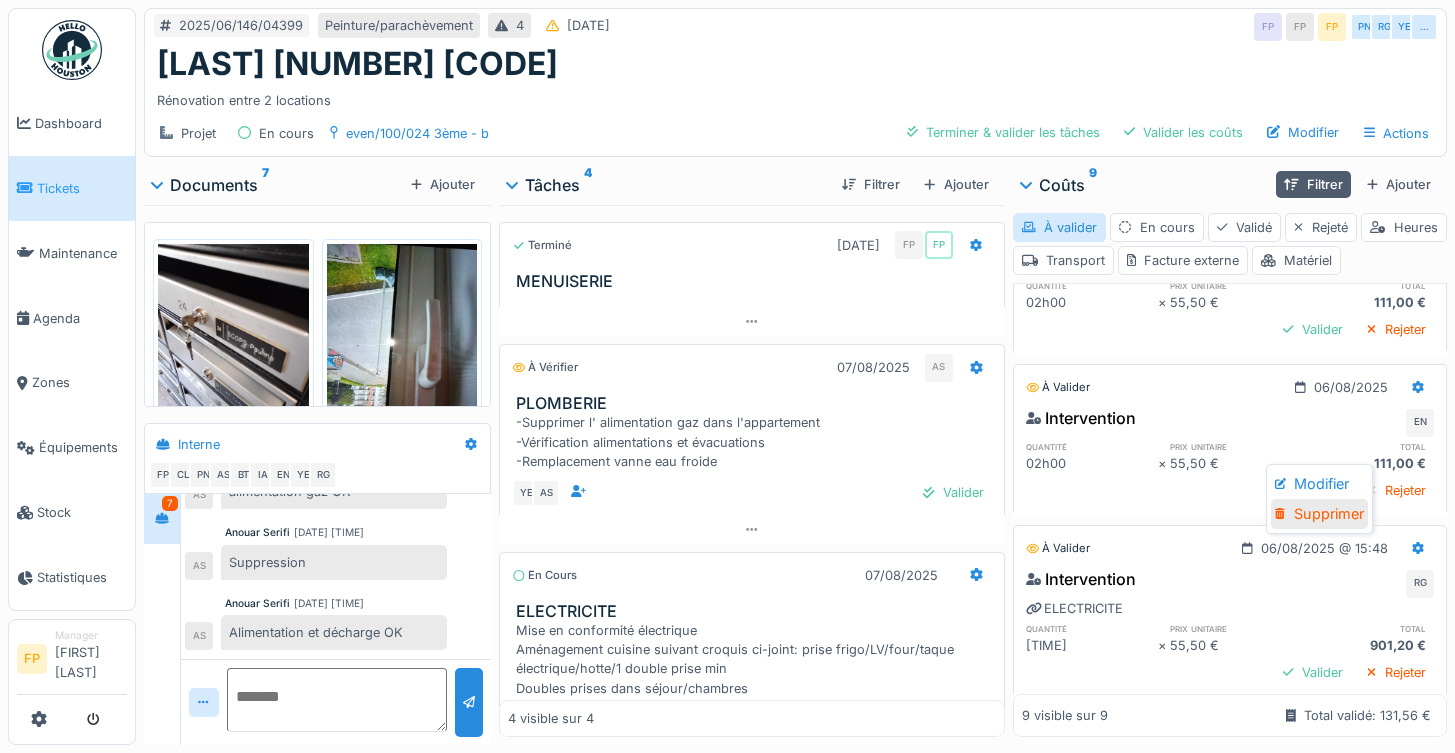 click on "Supprimer" at bounding box center (1319, 514) 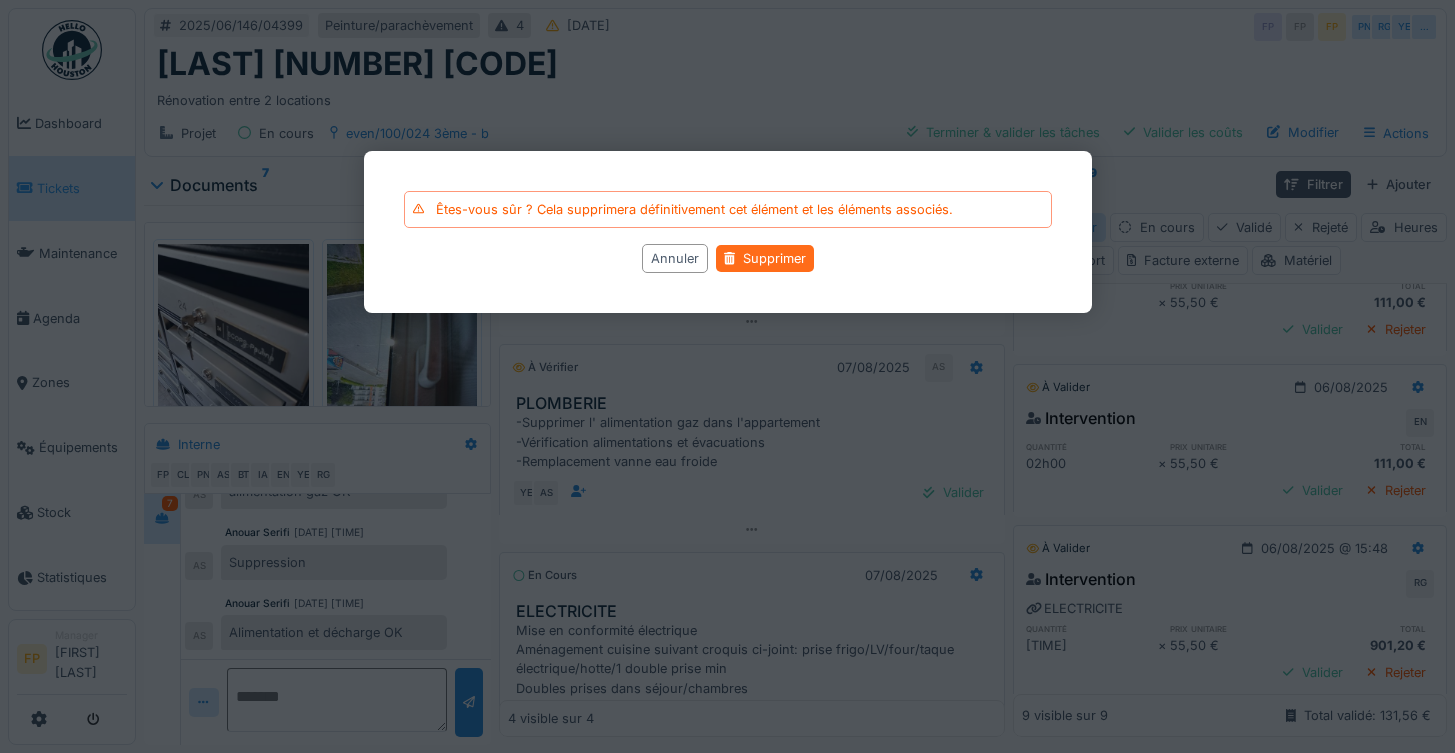 click on "Supprimer" at bounding box center [764, 258] 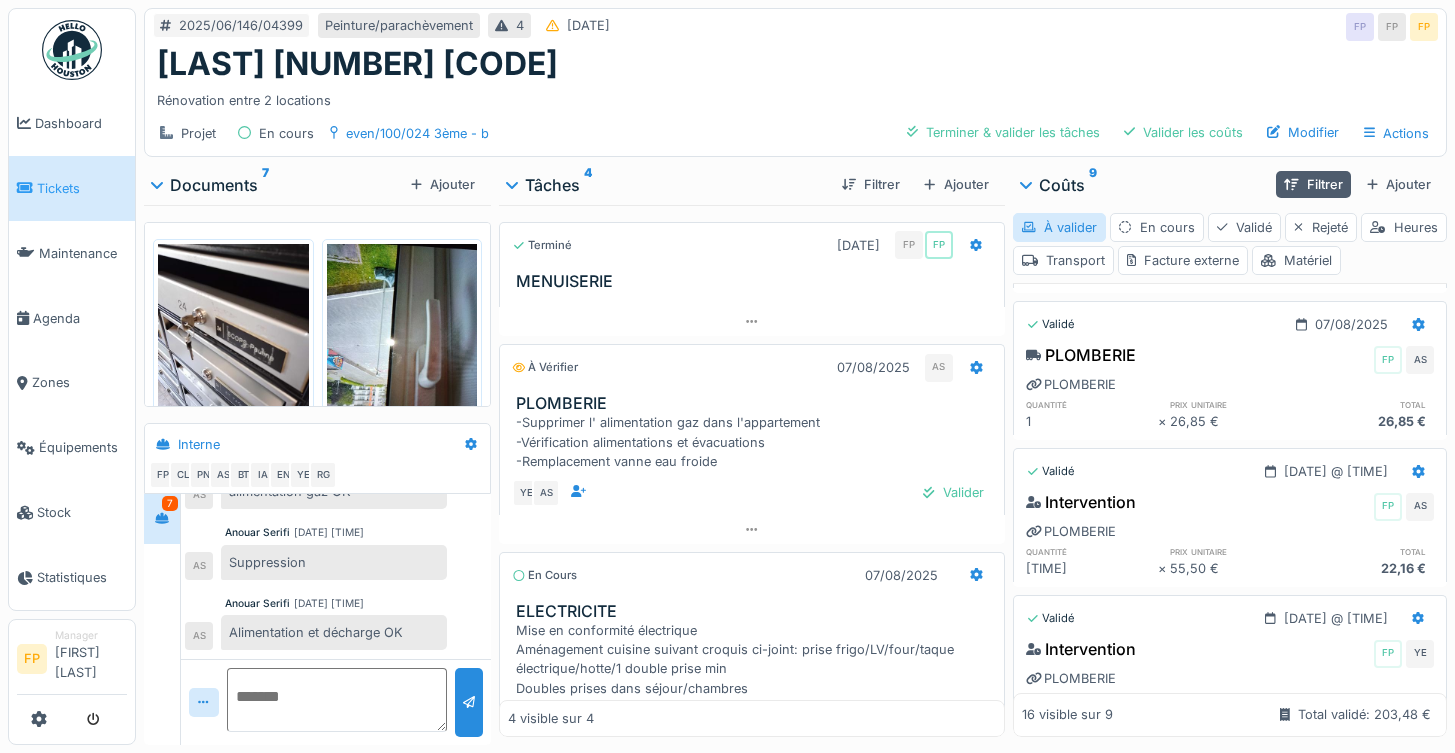 scroll, scrollTop: 0, scrollLeft: 0, axis: both 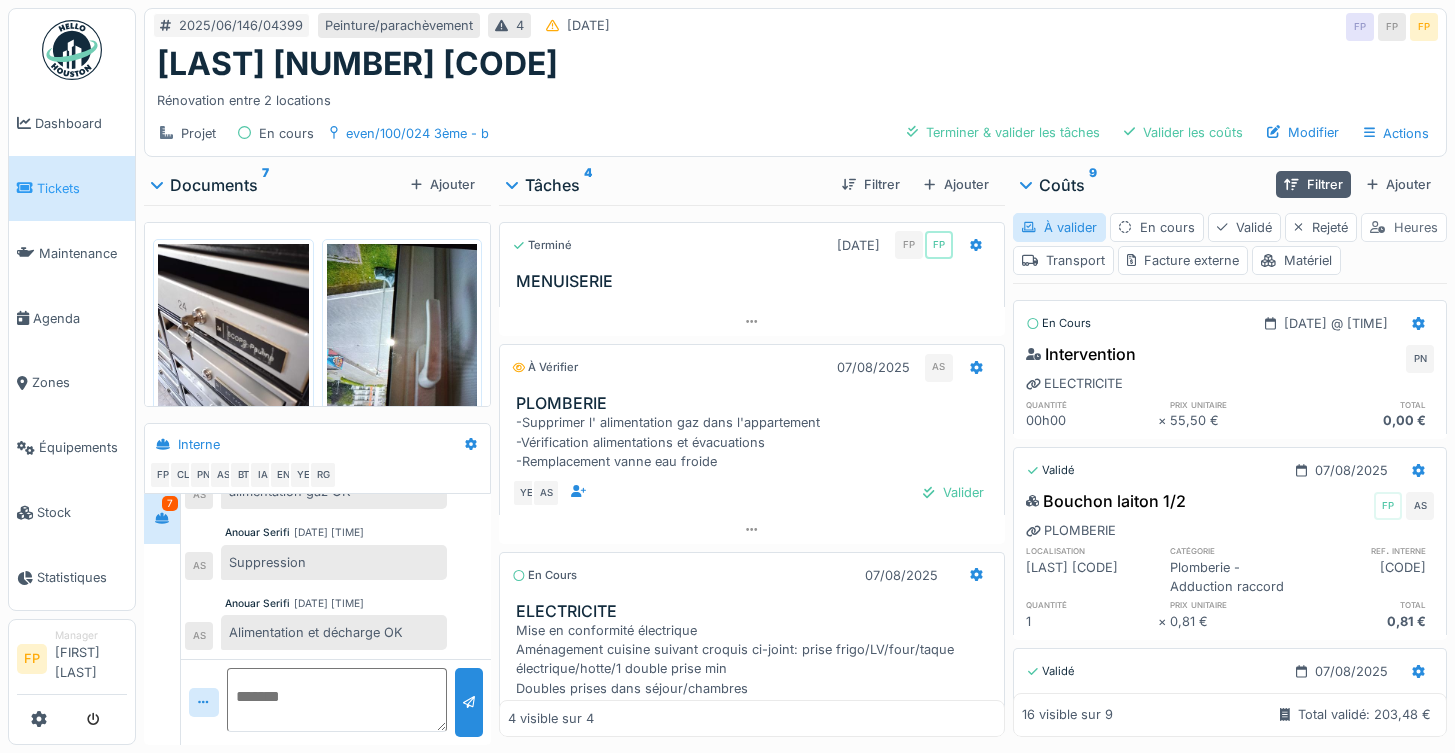 click on "Heures" at bounding box center (1404, 227) 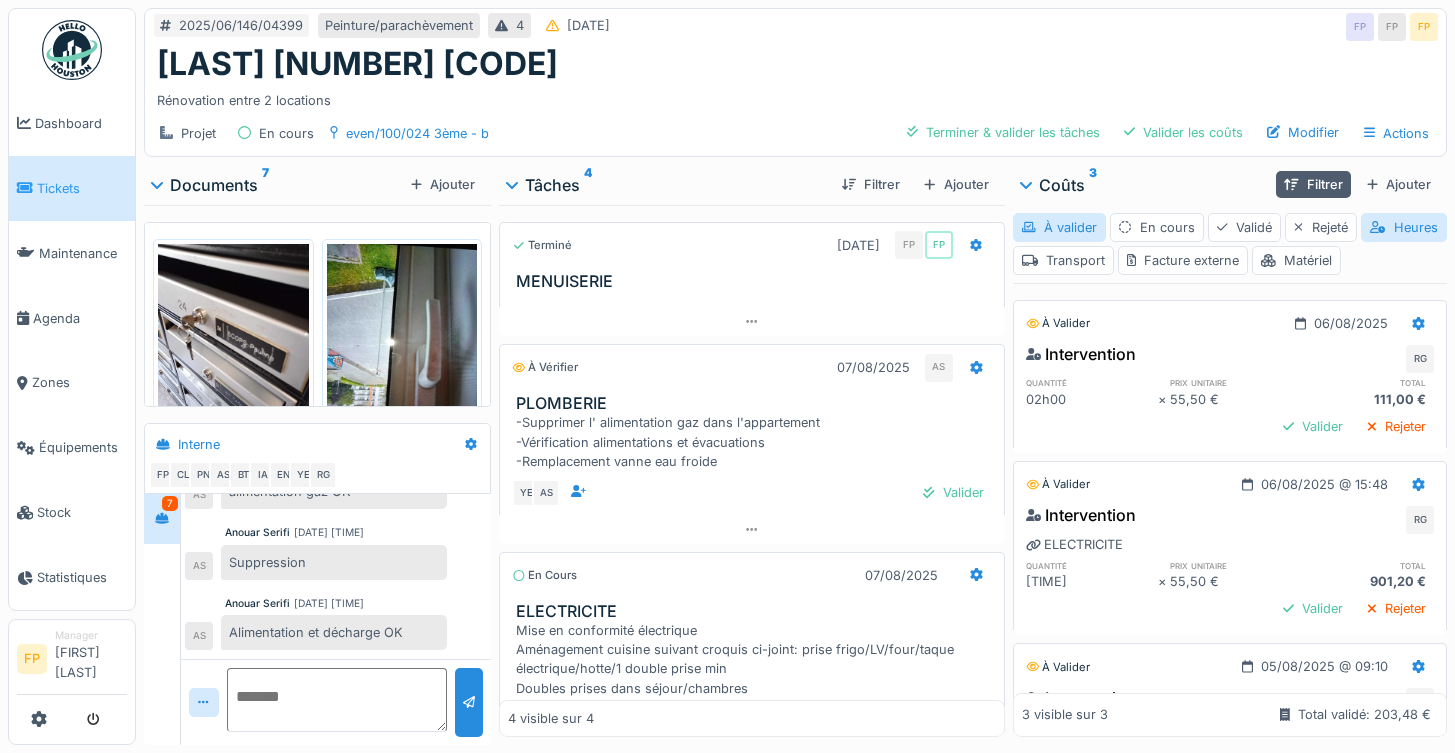 scroll, scrollTop: 195, scrollLeft: 0, axis: vertical 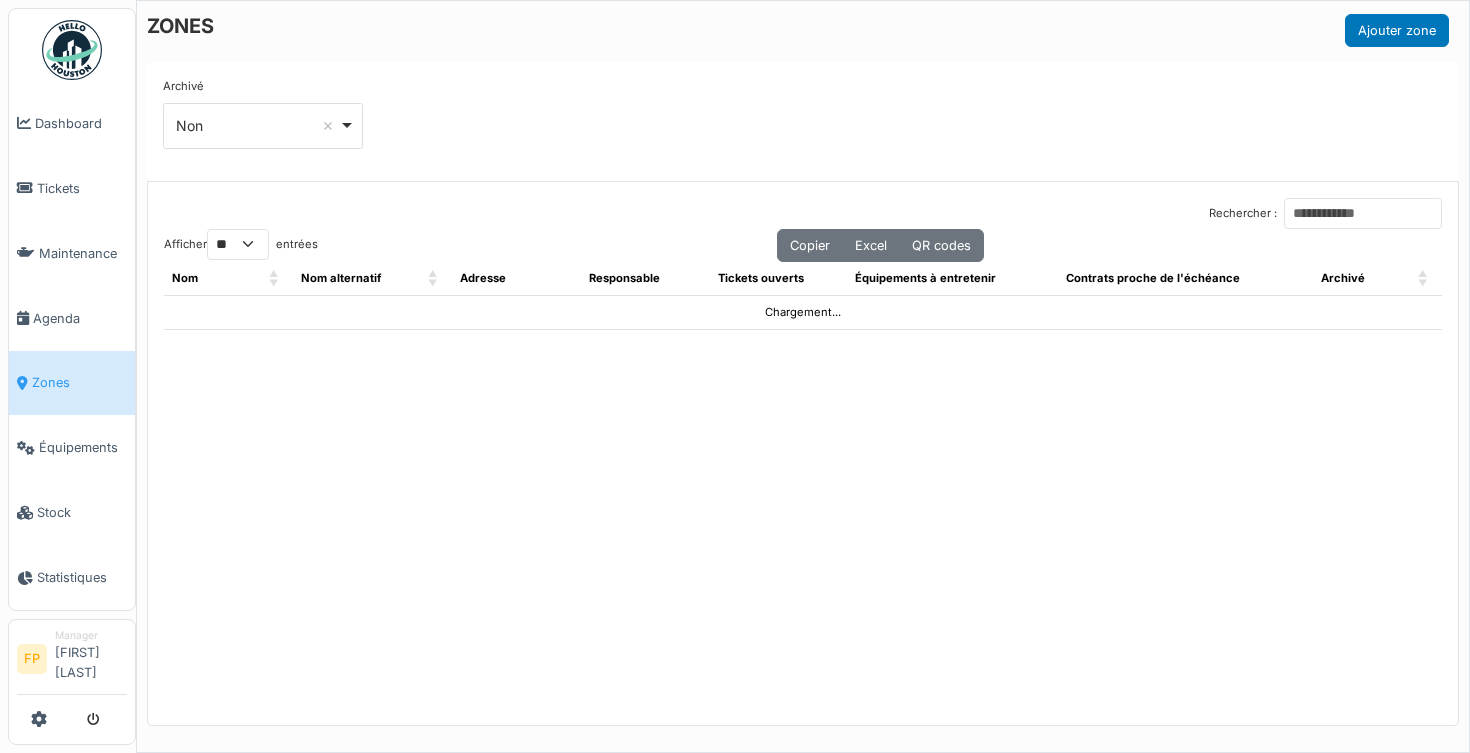 select on "**" 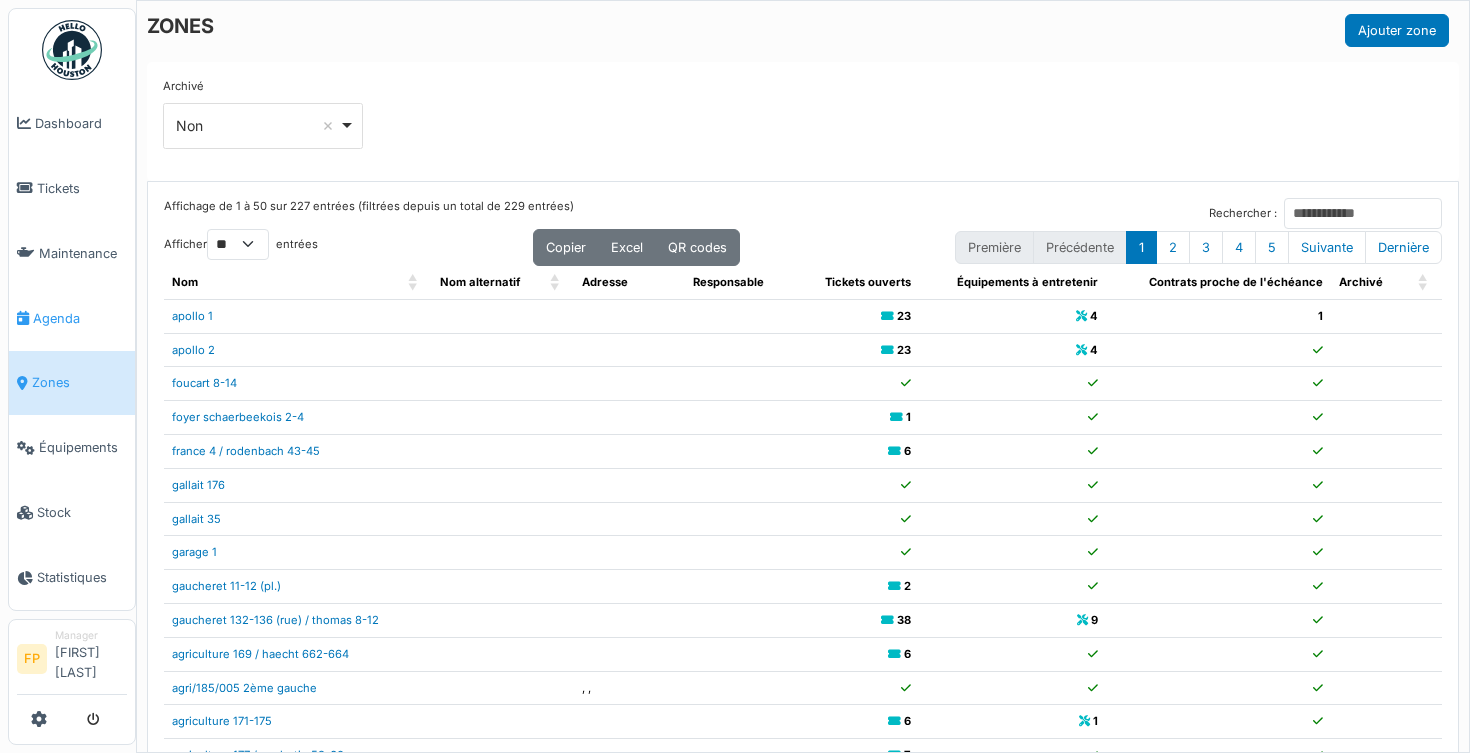 click on "Agenda" at bounding box center (80, 318) 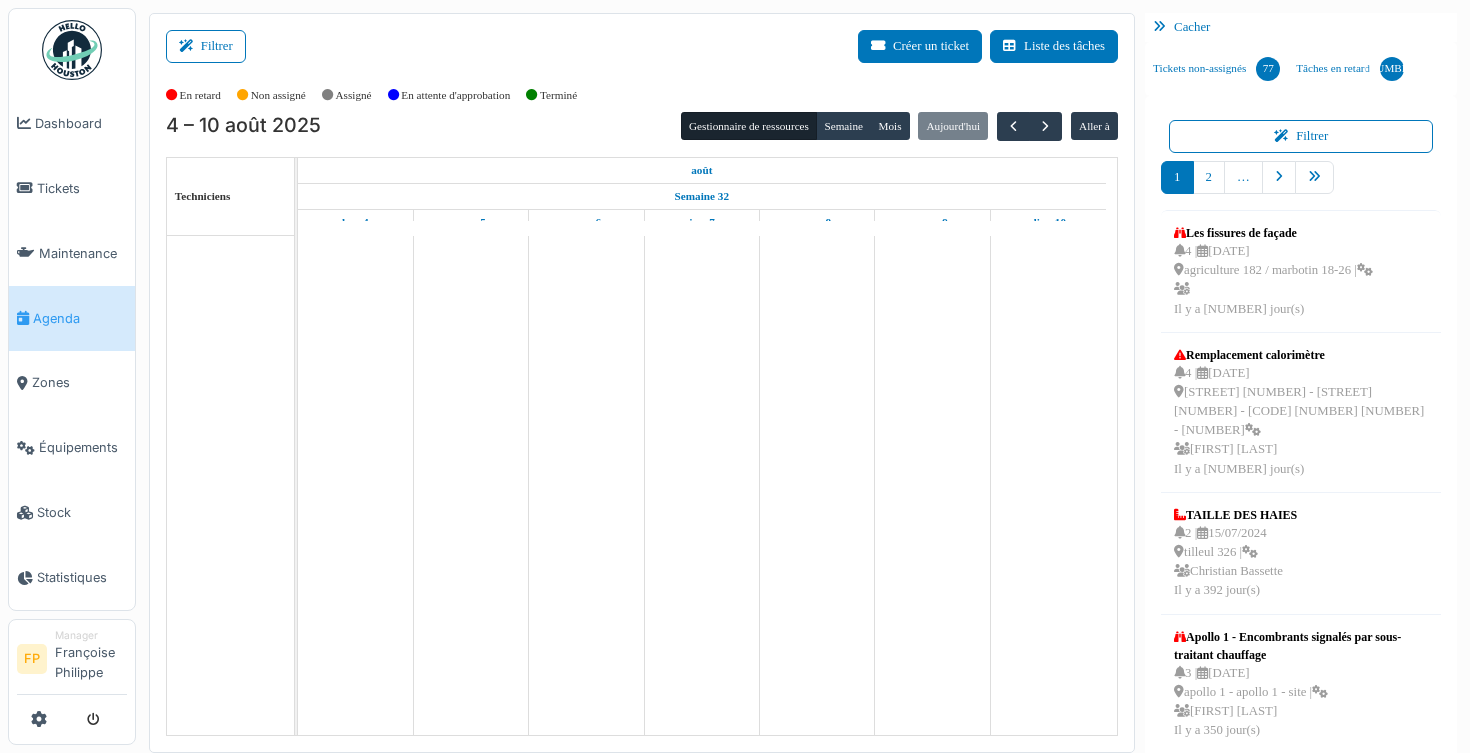 scroll, scrollTop: 0, scrollLeft: 0, axis: both 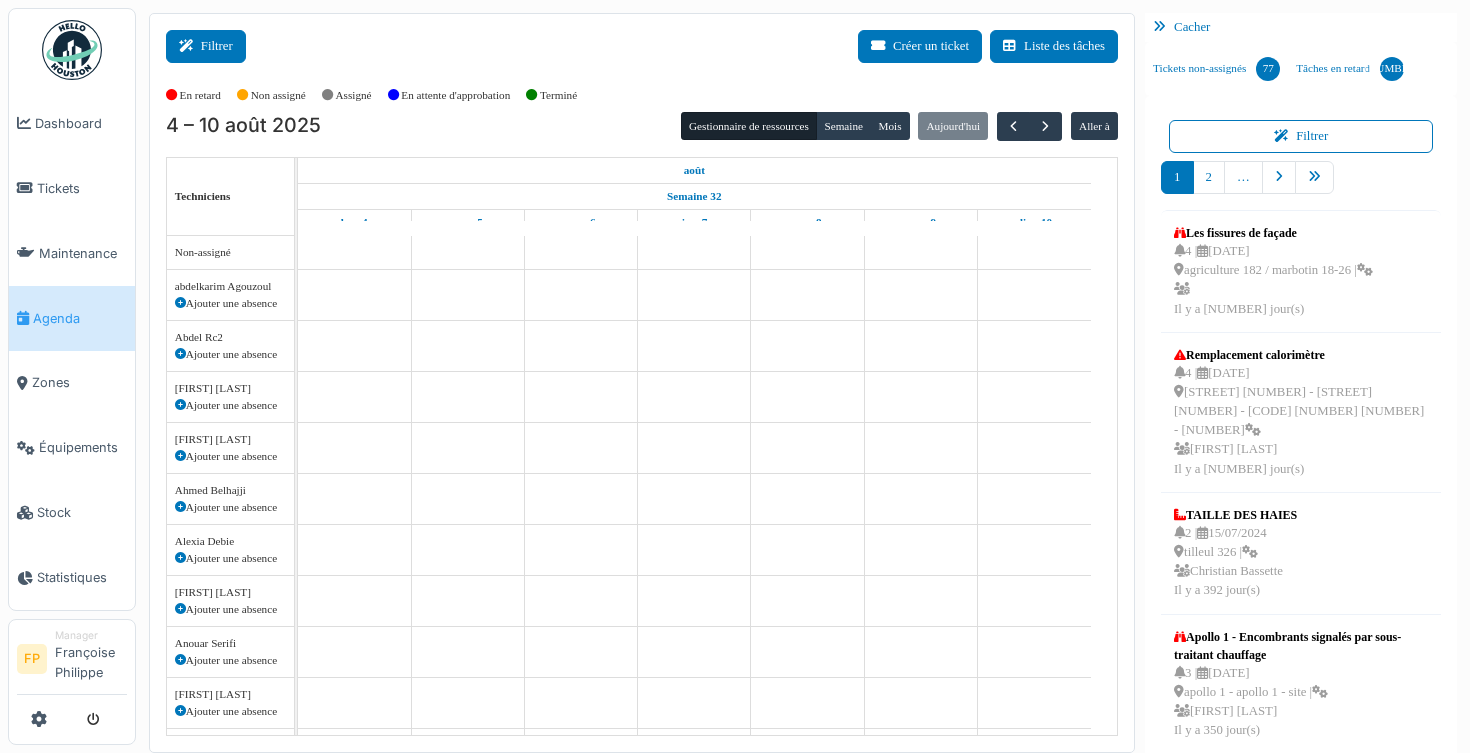 click on "Filtrer" at bounding box center [206, 46] 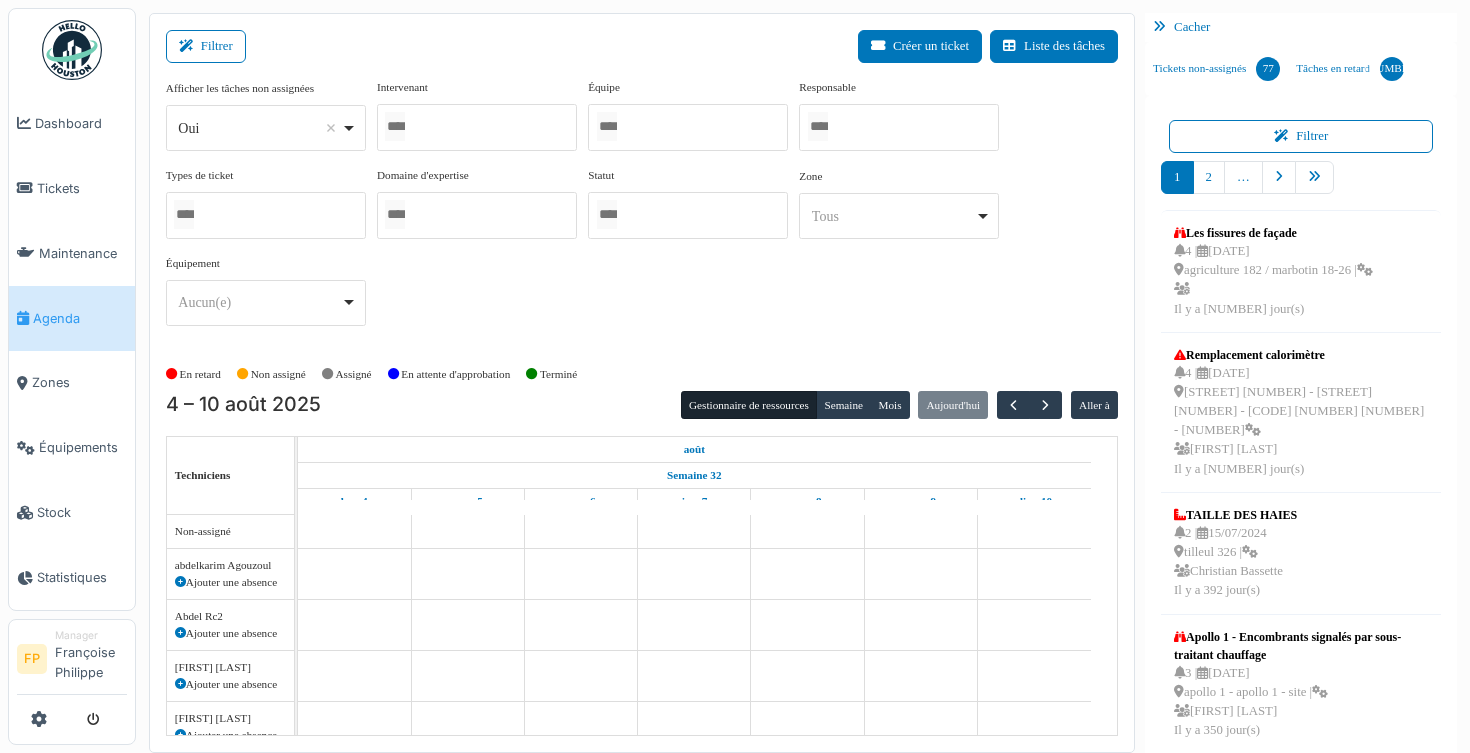 click on "Oui Remove item" at bounding box center [259, 128] 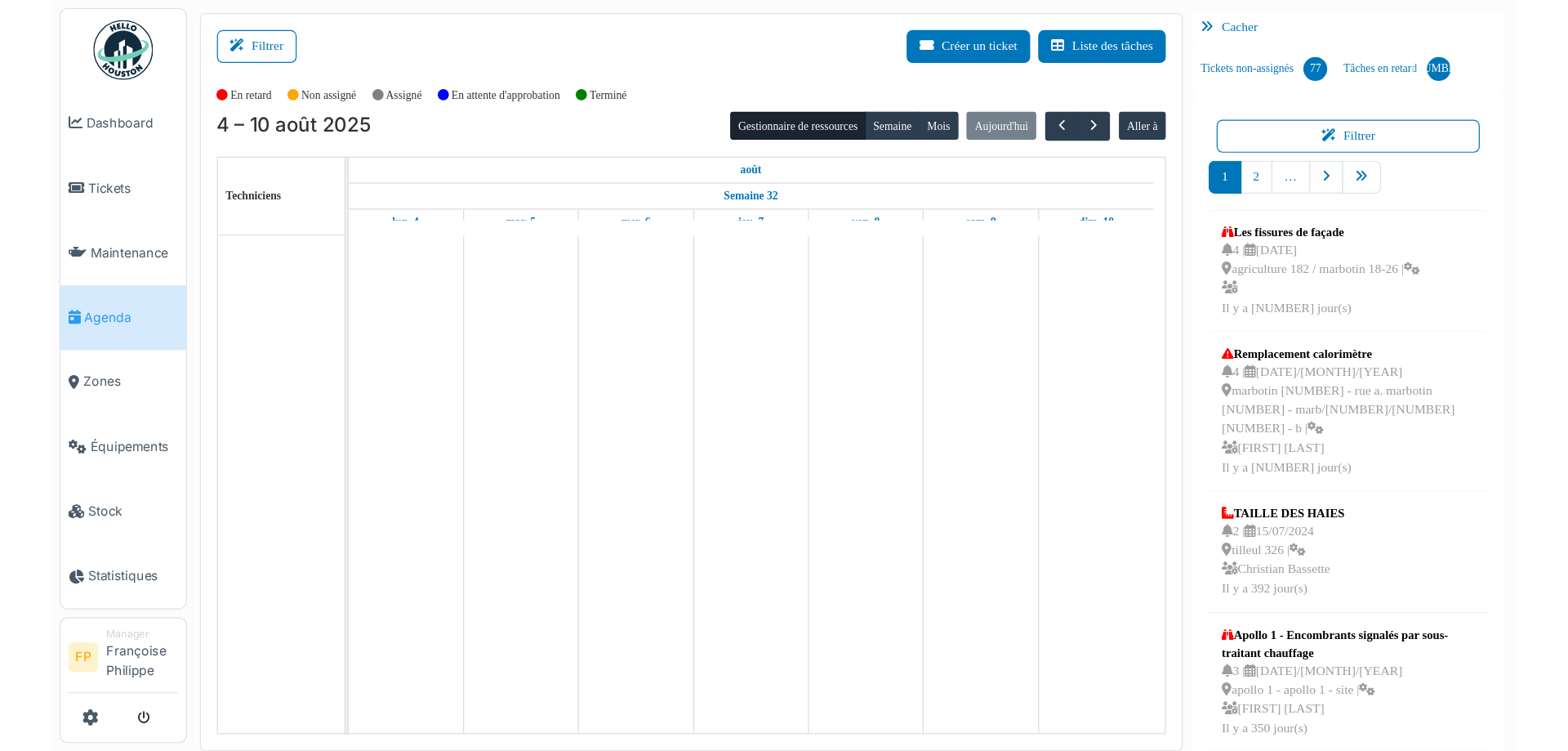 scroll, scrollTop: 0, scrollLeft: 0, axis: both 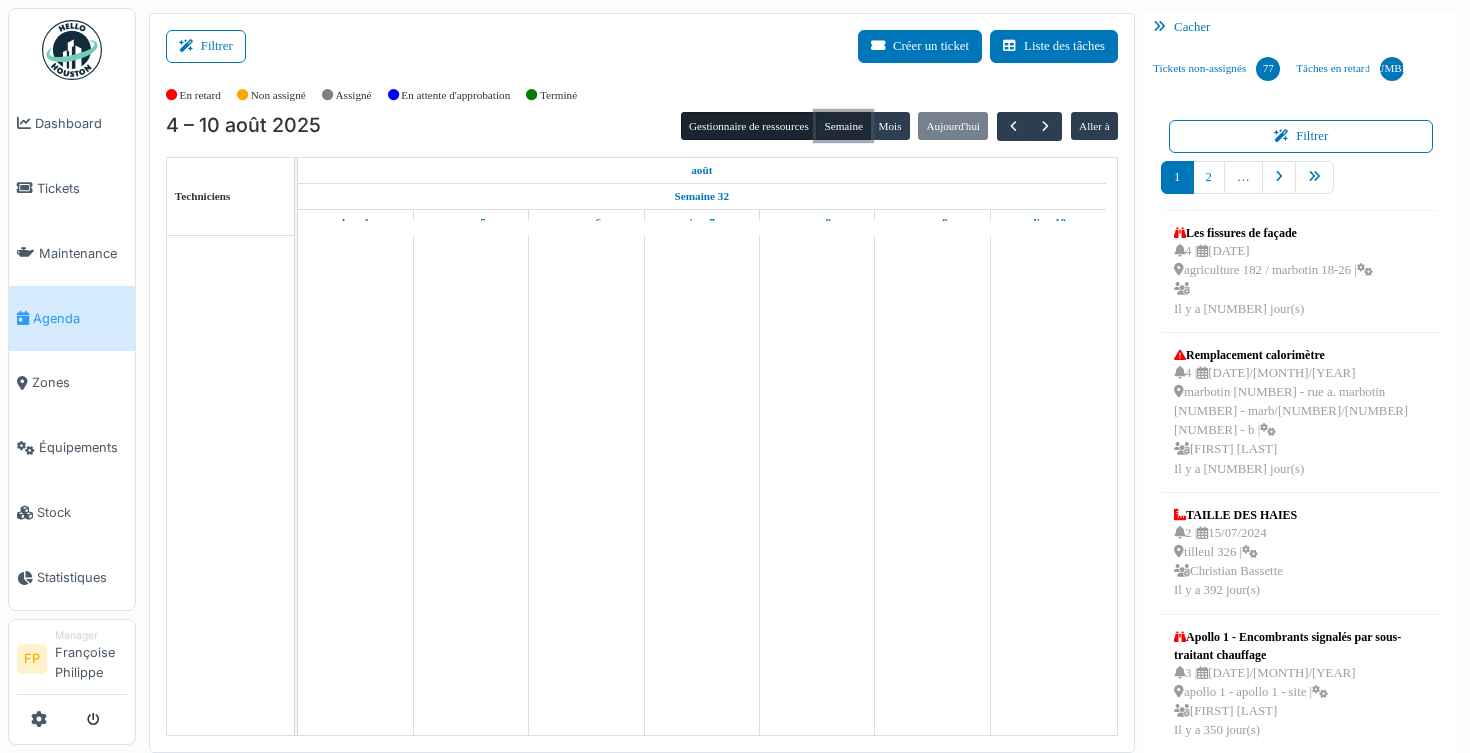 click on "Semaine" at bounding box center [843, 126] 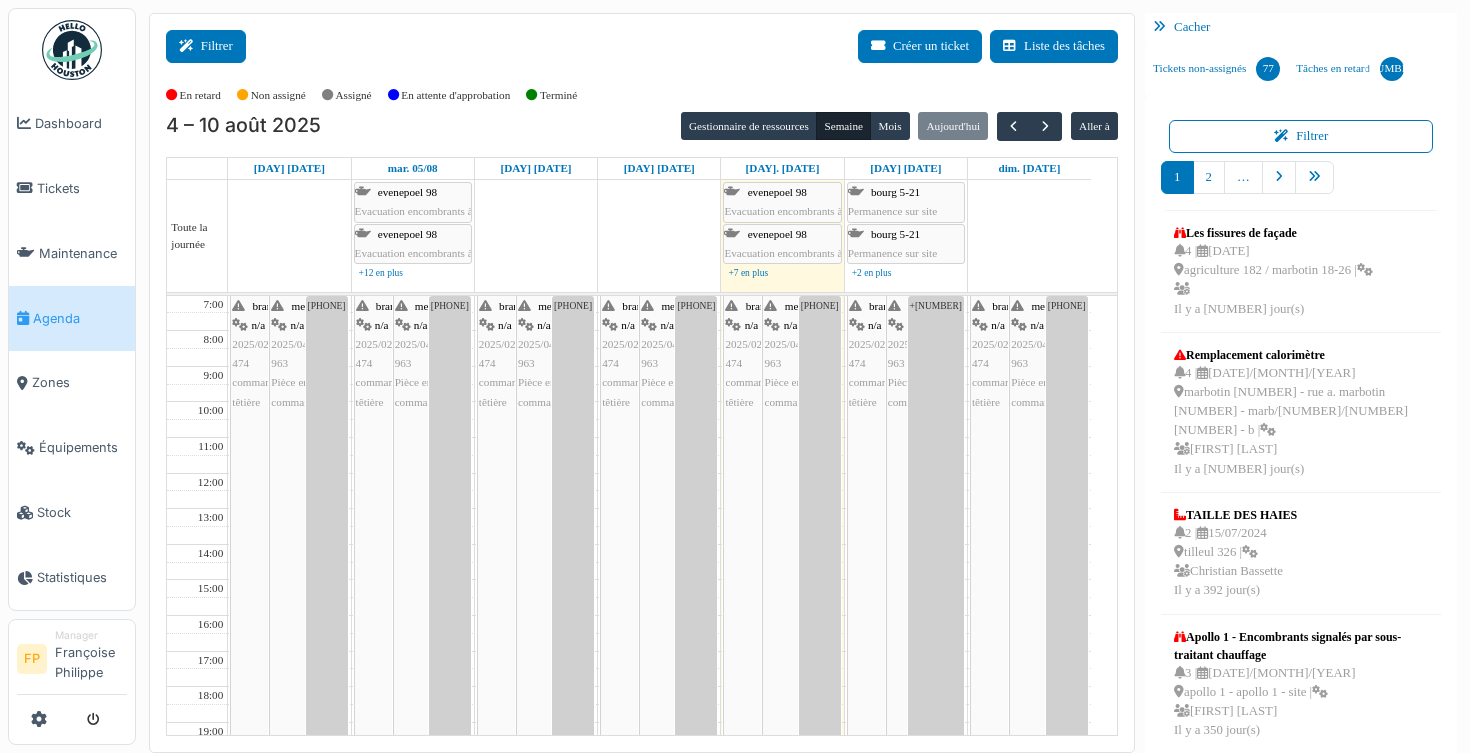 click on "Filtrer" at bounding box center (206, 46) 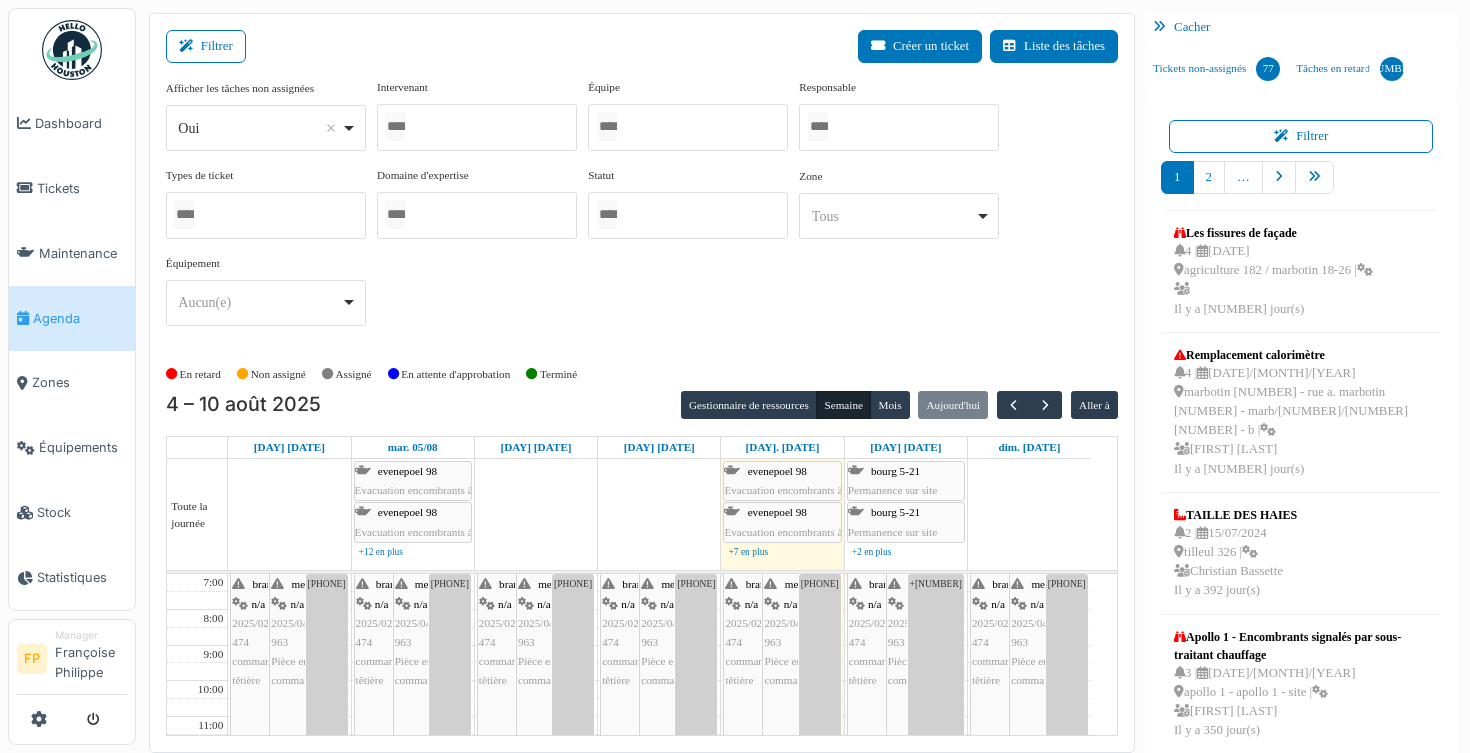 click at bounding box center (477, 127) 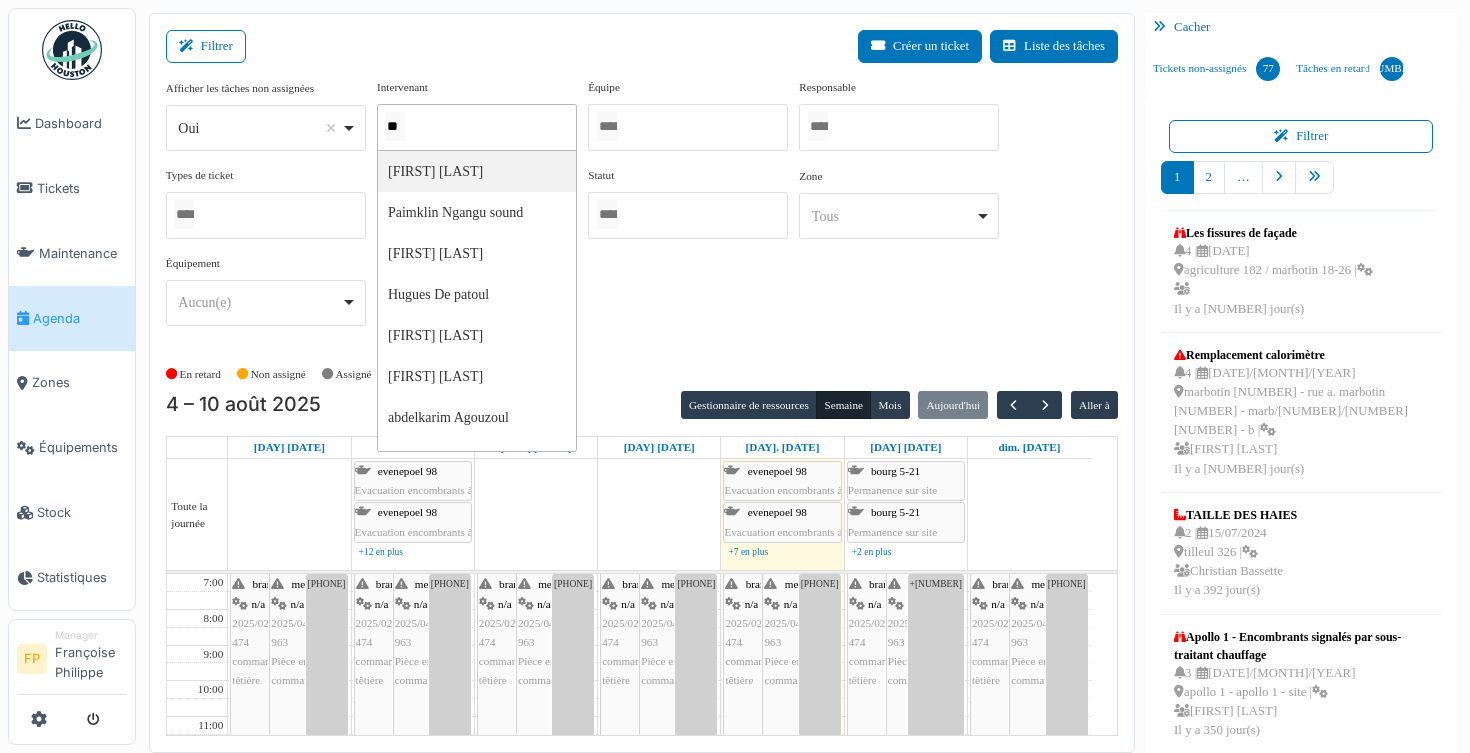 type on "***" 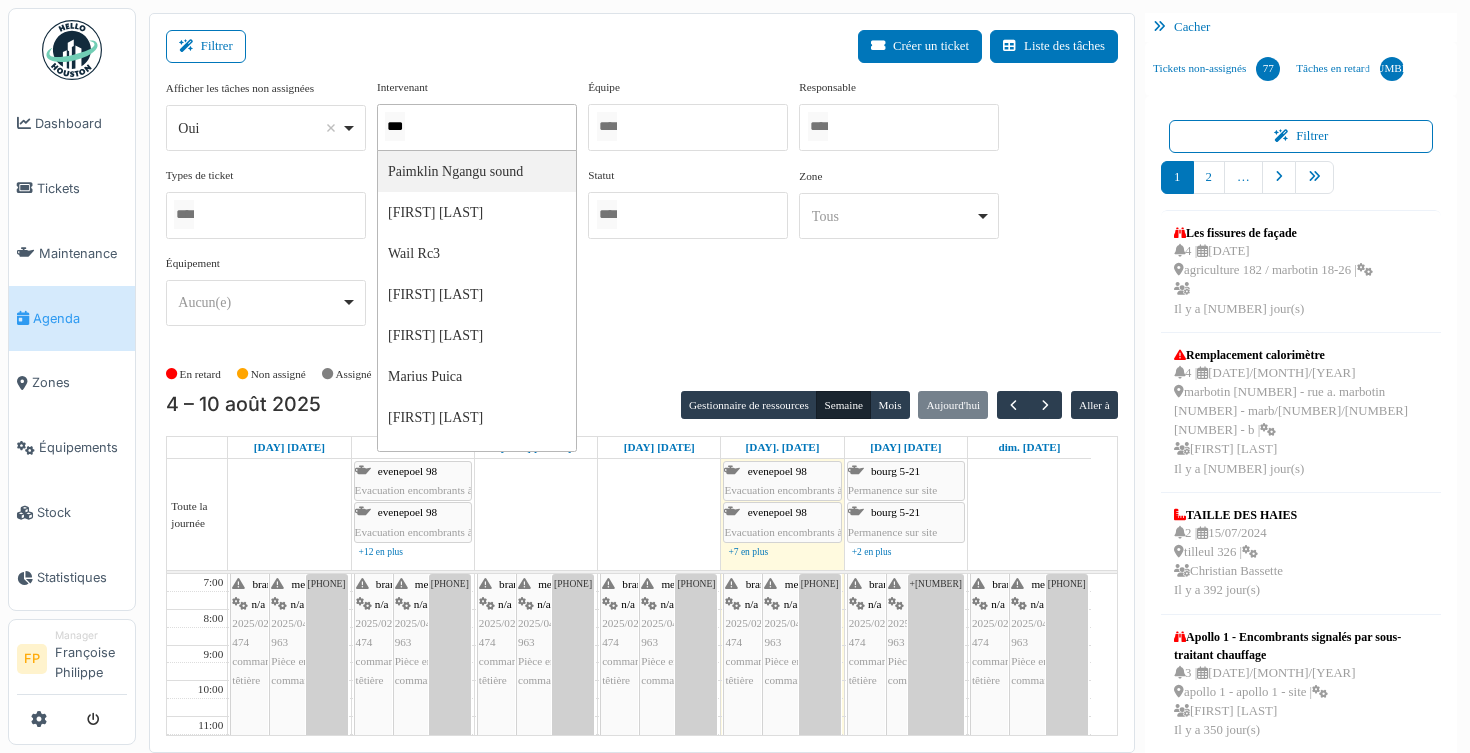 type 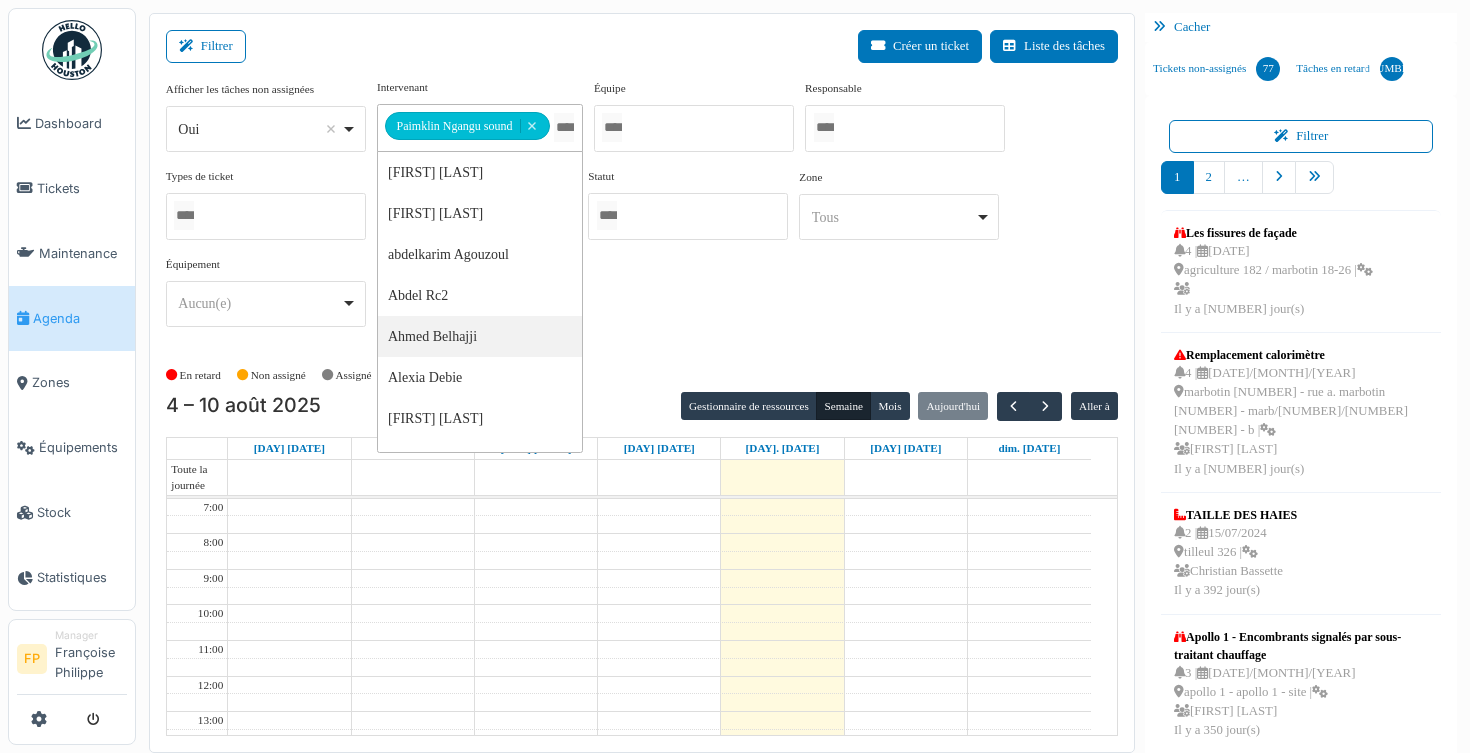 click on "**********" at bounding box center [642, 211] 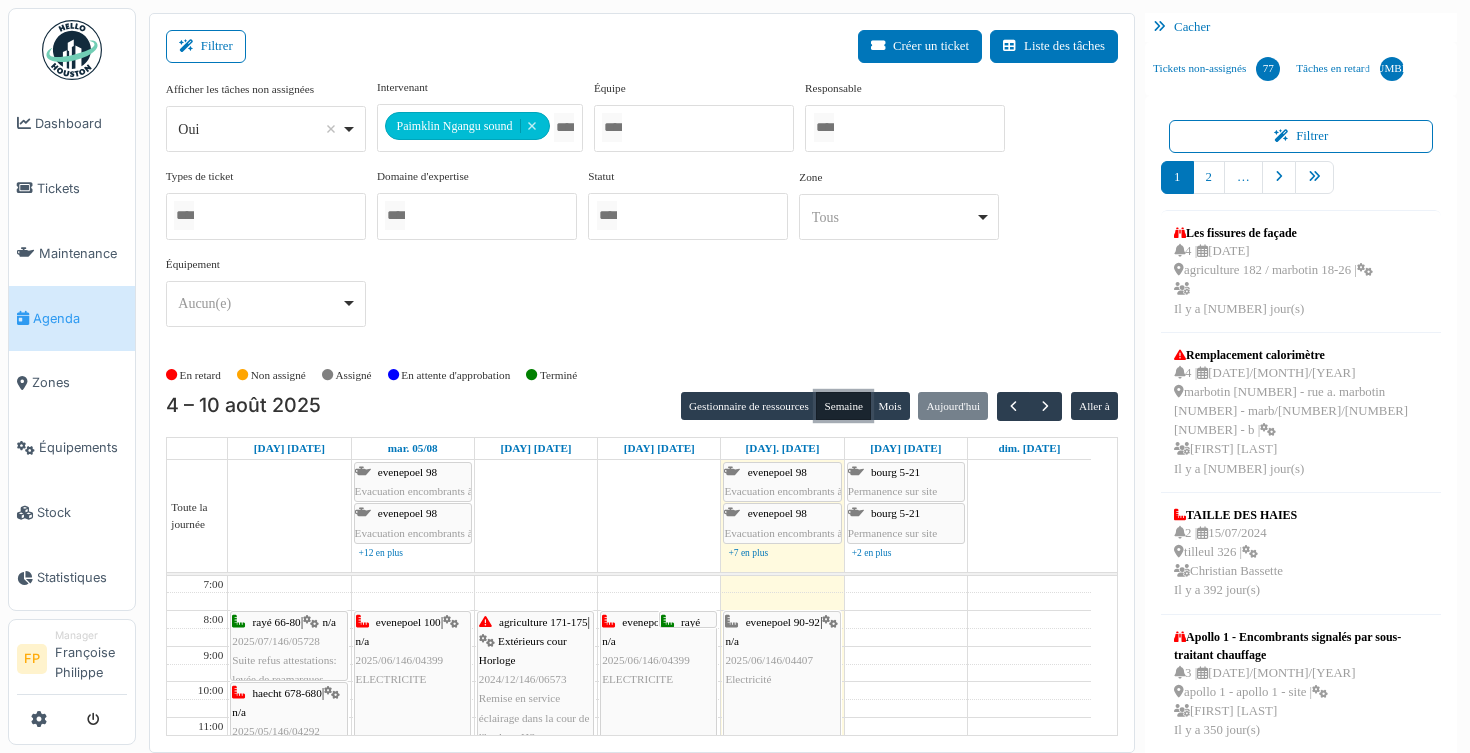 click on "Semaine" at bounding box center (843, 406) 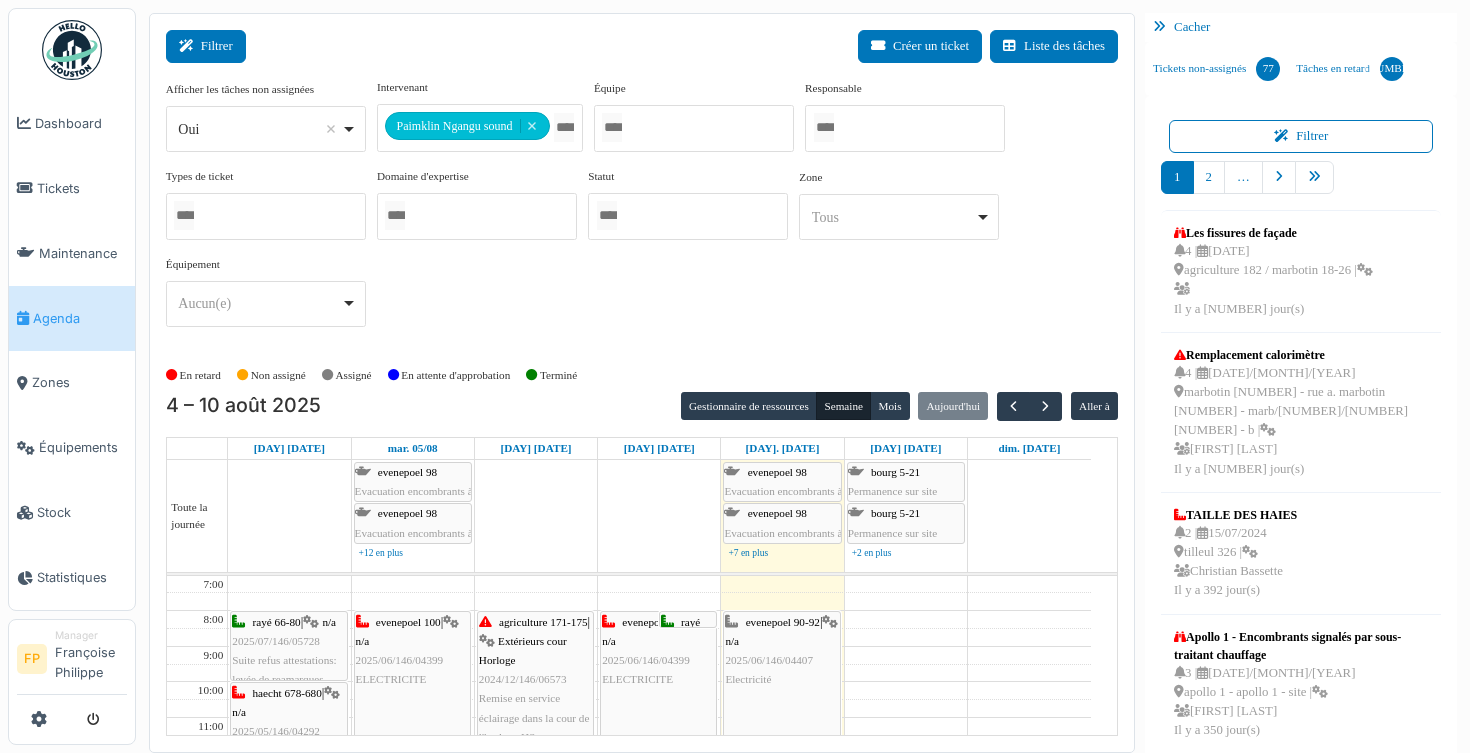 click on "Filtrer" at bounding box center (206, 46) 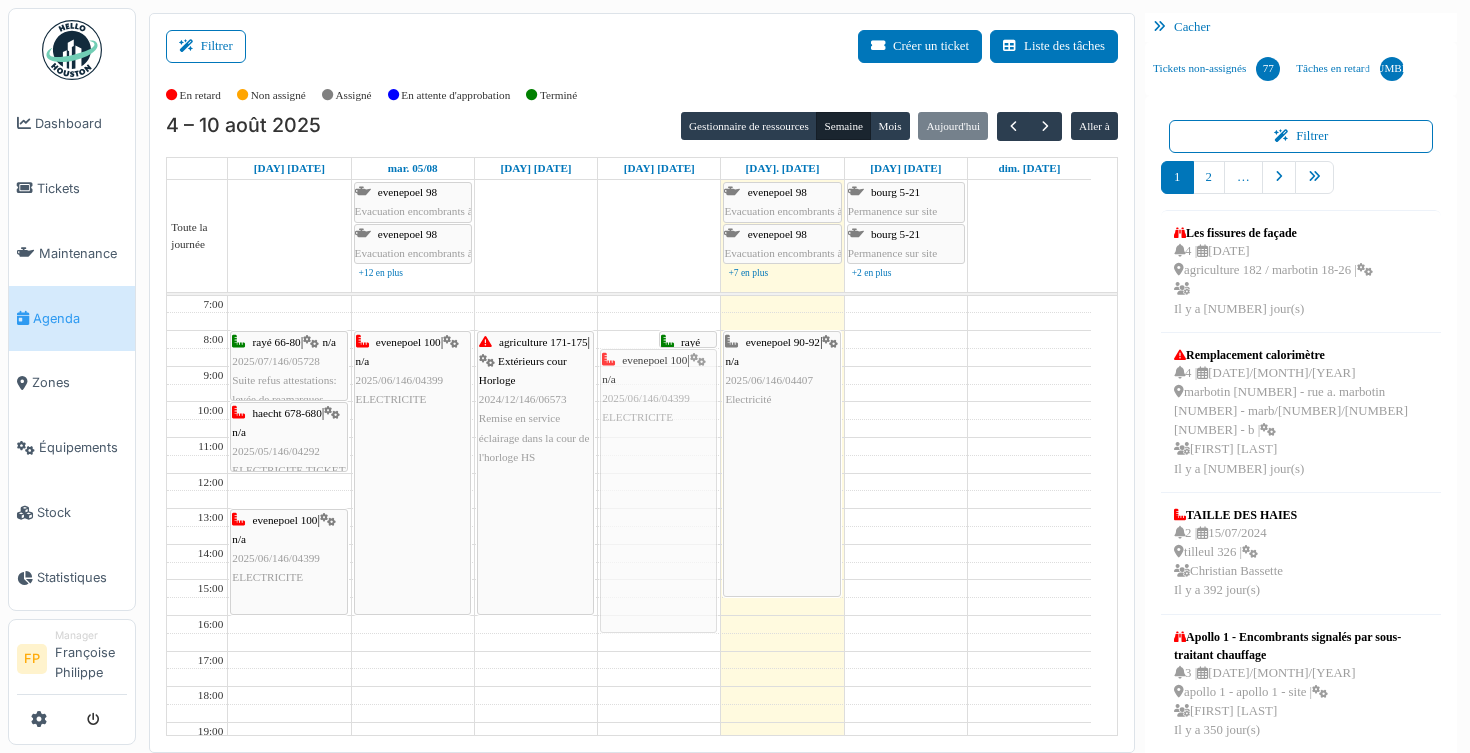 drag, startPoint x: 631, startPoint y: 345, endPoint x: 634, endPoint y: 365, distance: 20.22375 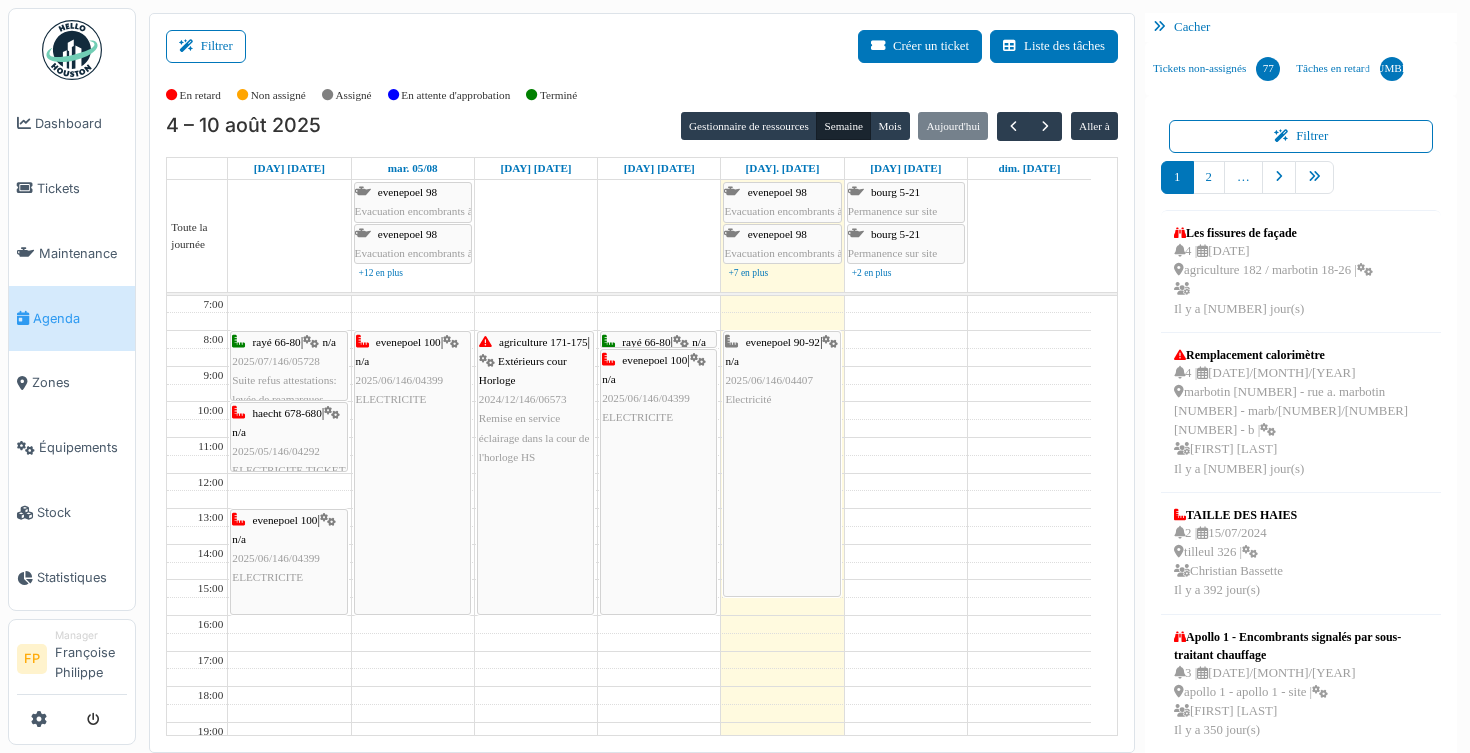 drag, startPoint x: 633, startPoint y: 629, endPoint x: 633, endPoint y: 599, distance: 30 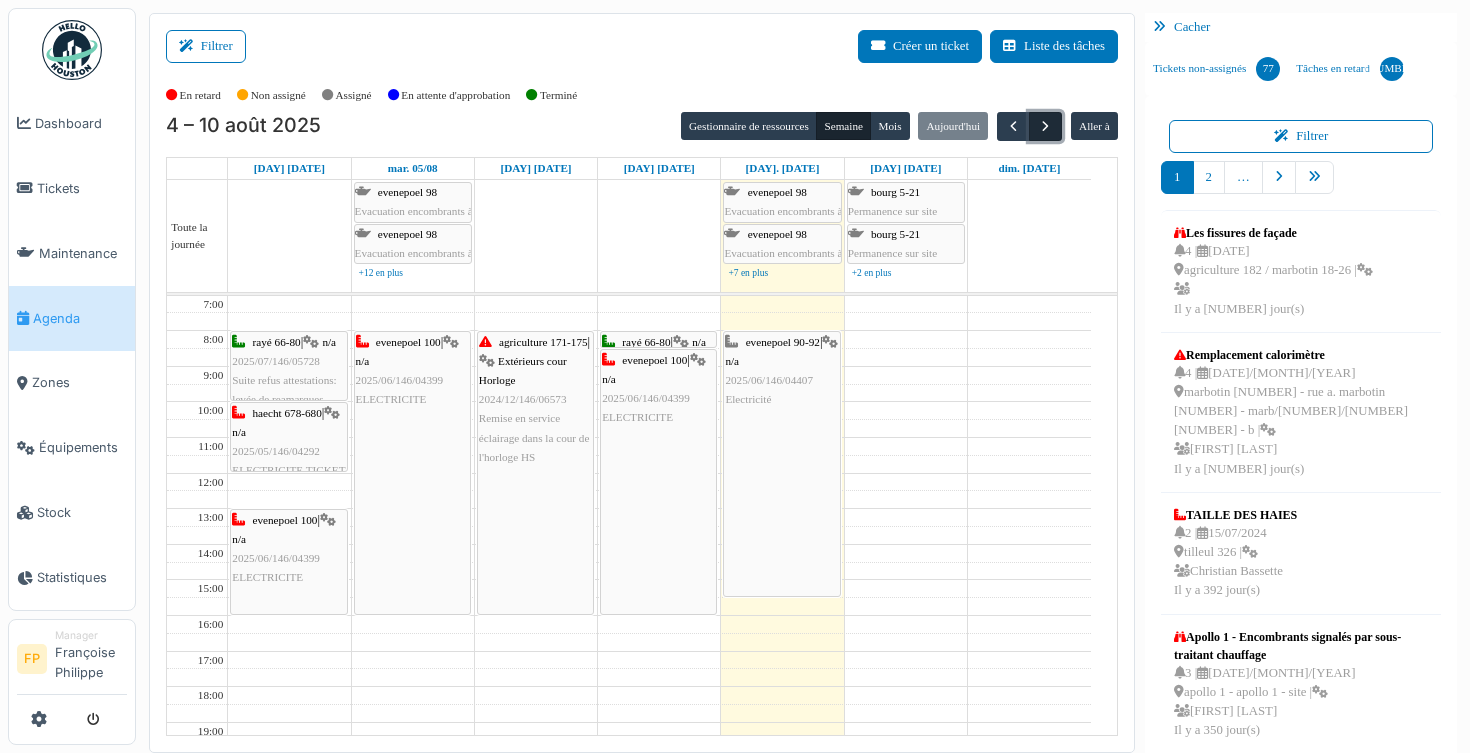 click at bounding box center [1045, 126] 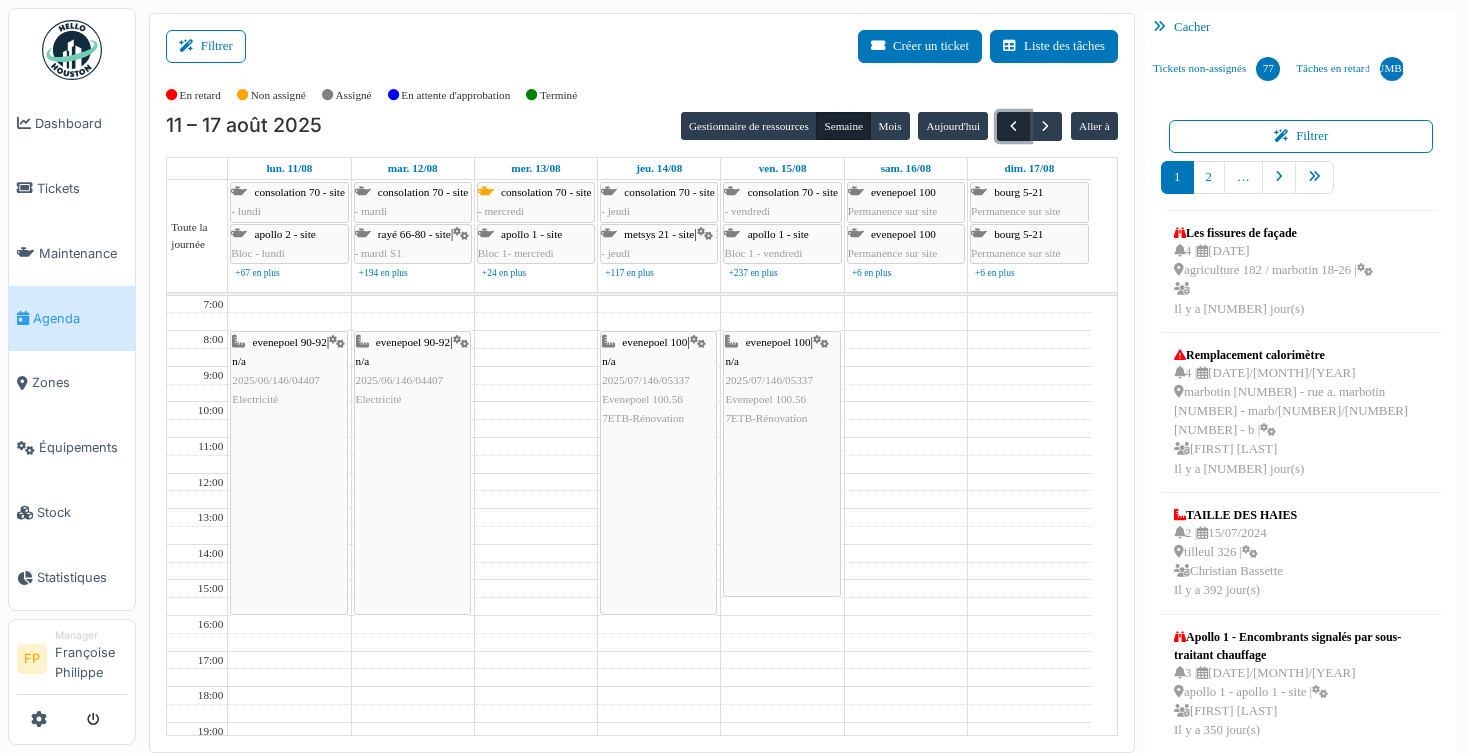 click at bounding box center (1013, 126) 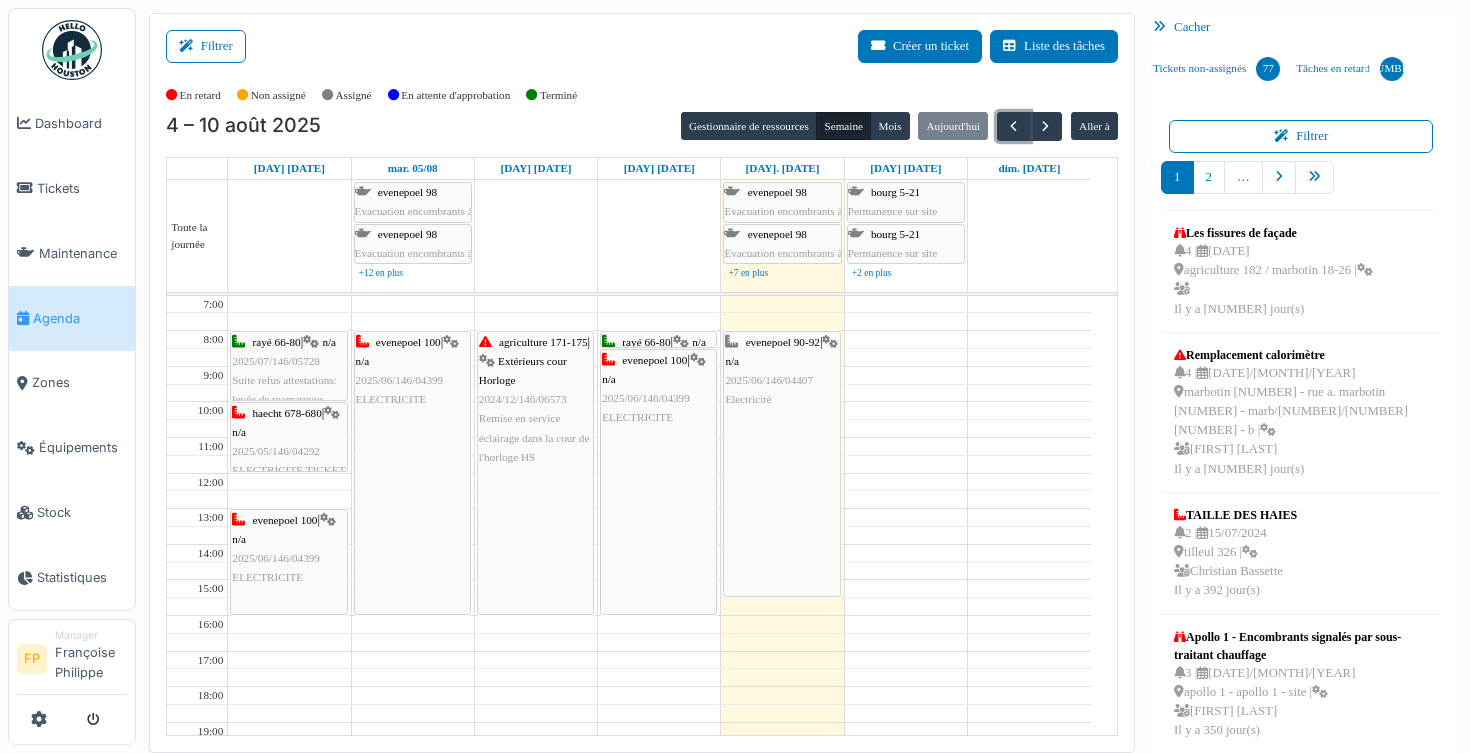 click on "ELECTRICITE" at bounding box center [637, 417] 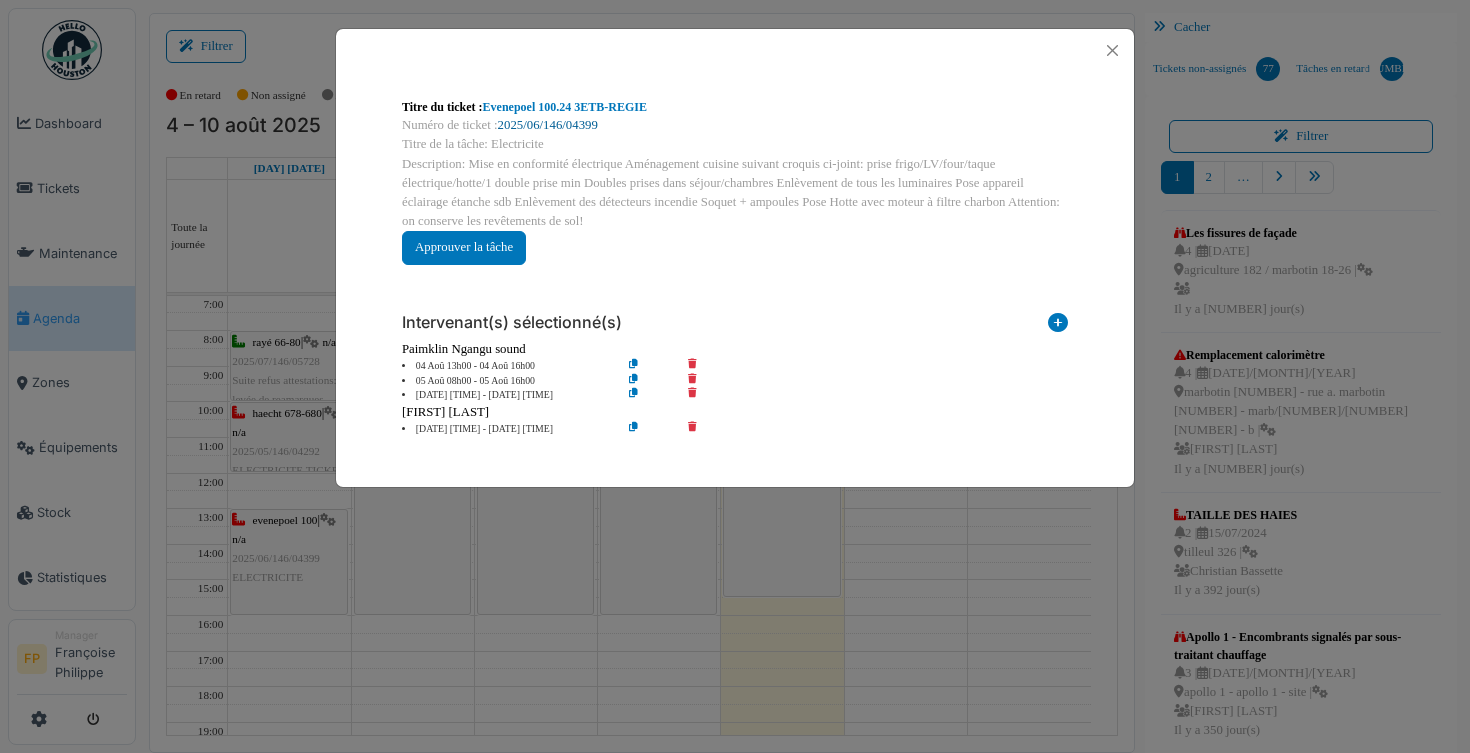 click on "2025/06/146/04399" at bounding box center [548, 125] 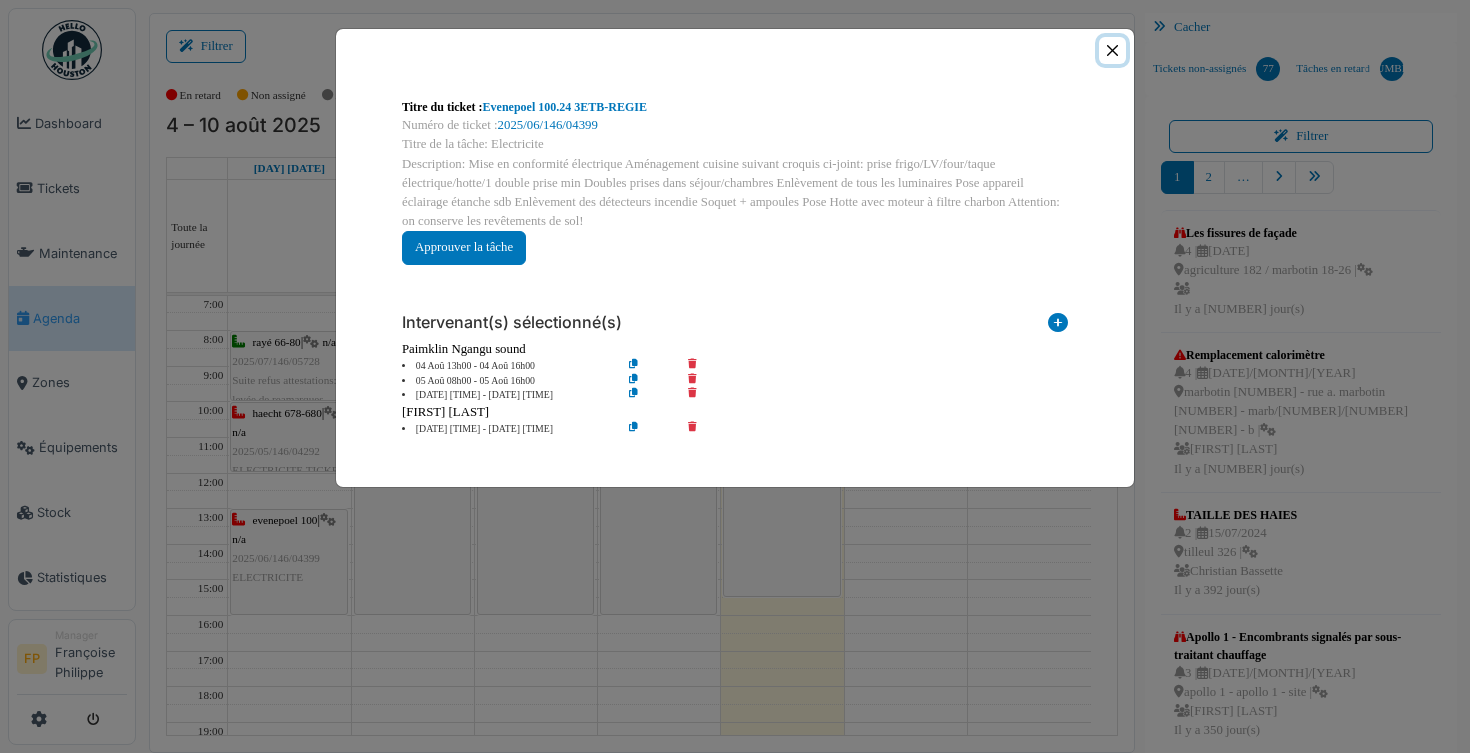 click at bounding box center (1112, 50) 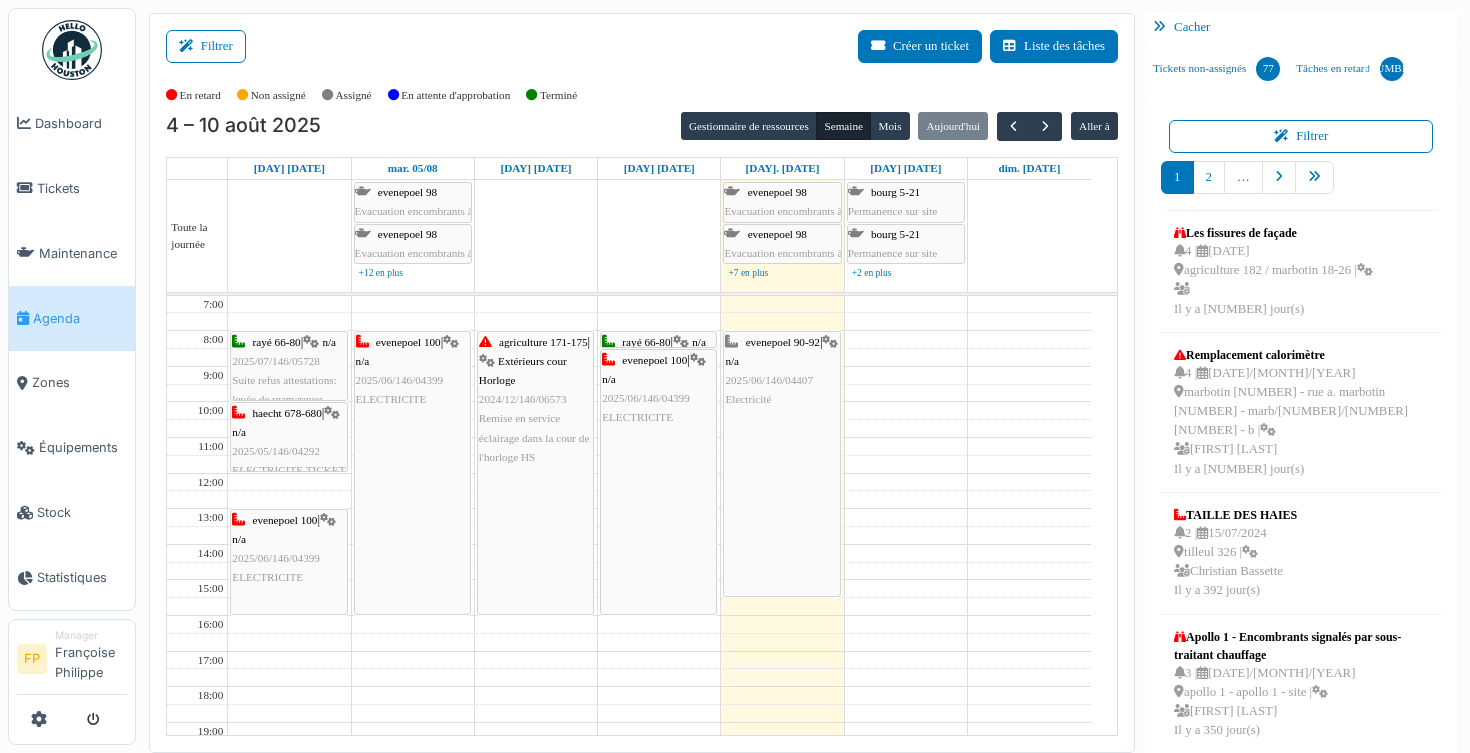 click on "[STREET] [NUMBER]
|     n/a
[DATE][NUMBER]
Electricité" at bounding box center (781, 371) 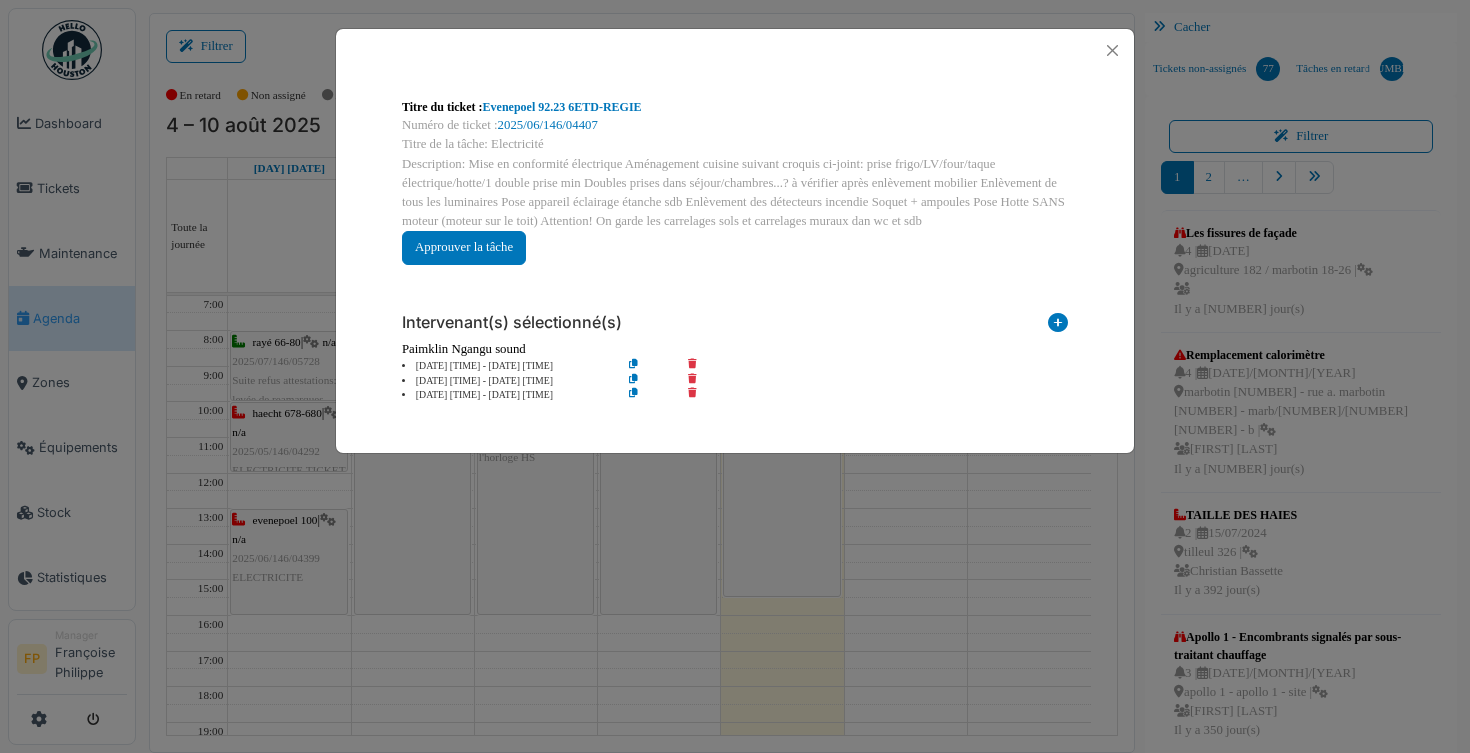 click at bounding box center [706, 366] 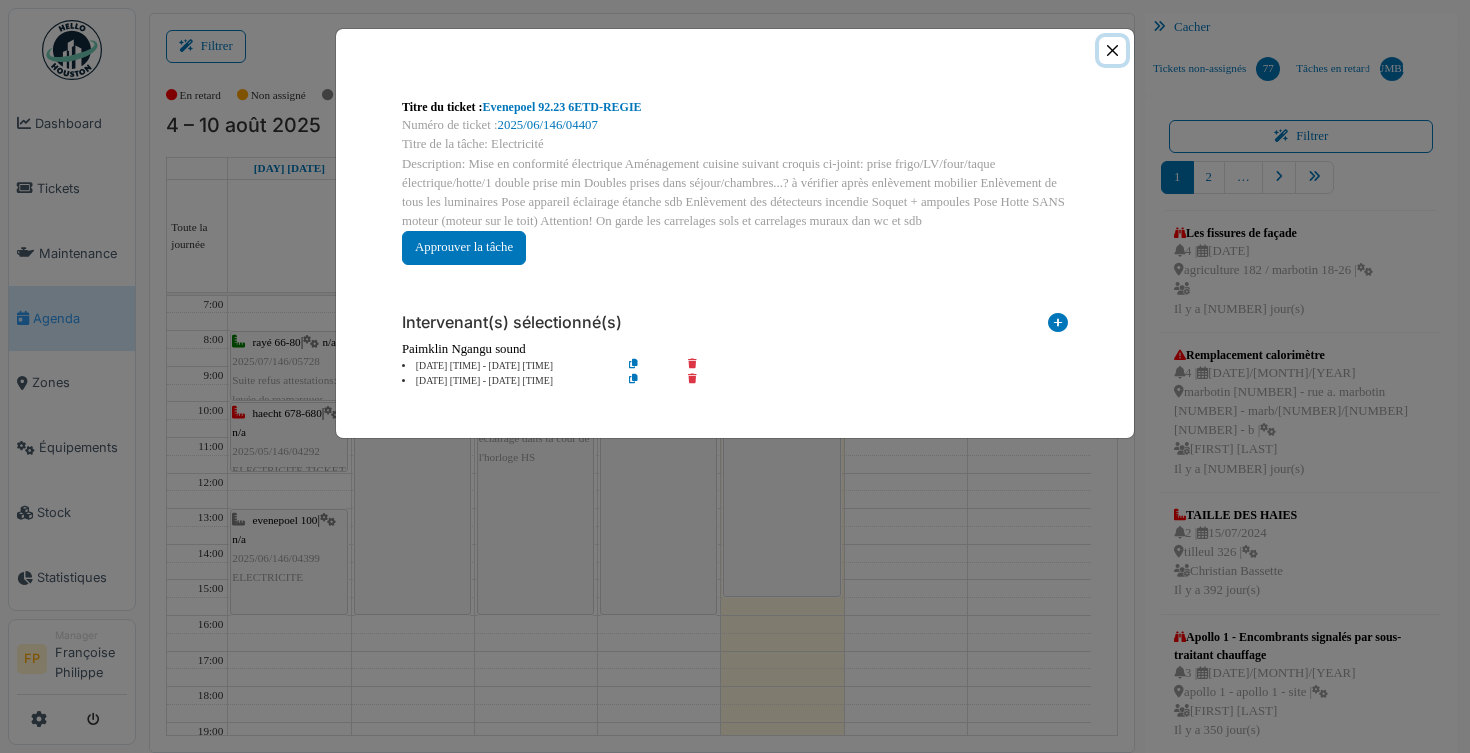 click at bounding box center [1112, 50] 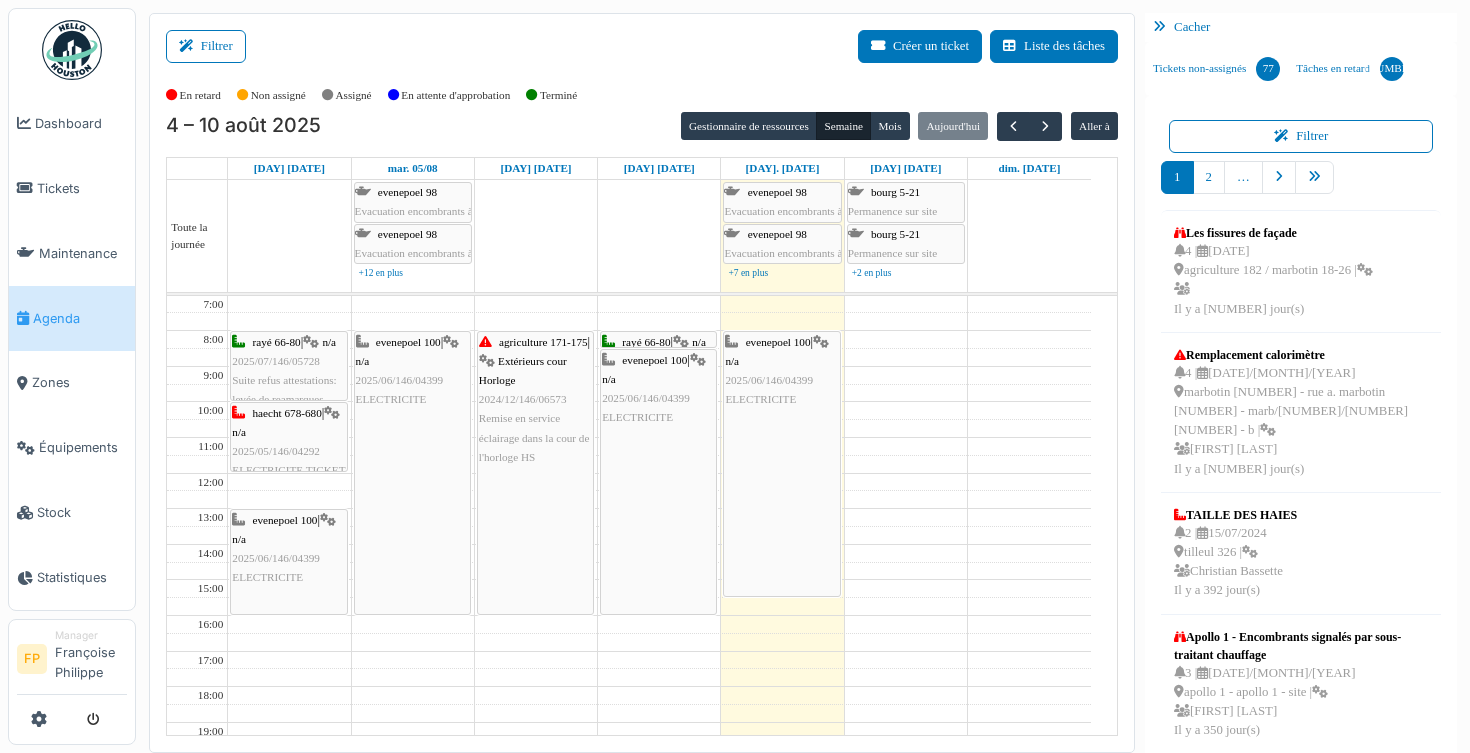 click on "2025/06/146/04399" at bounding box center [646, 398] 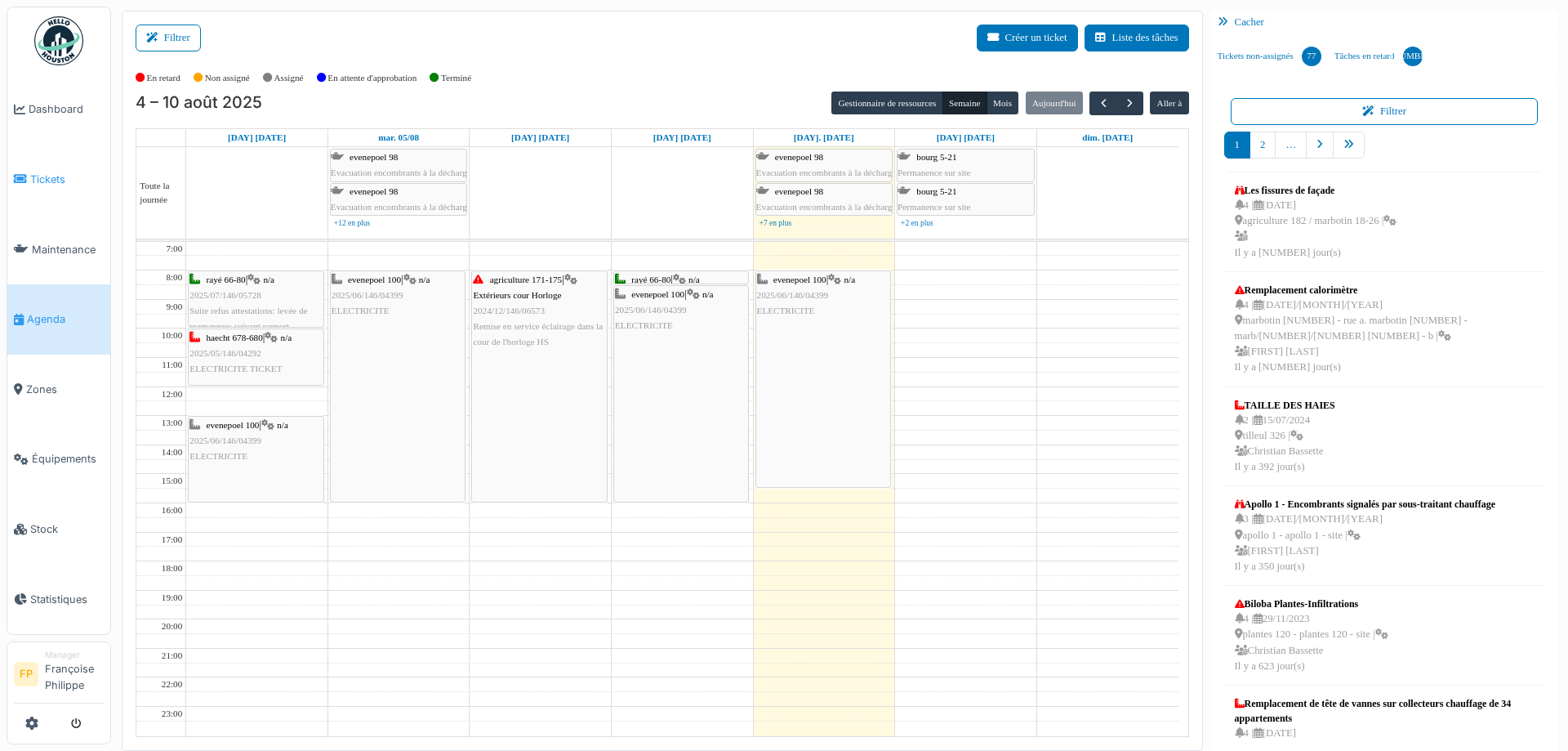 click on "Tickets" at bounding box center (67, 179) 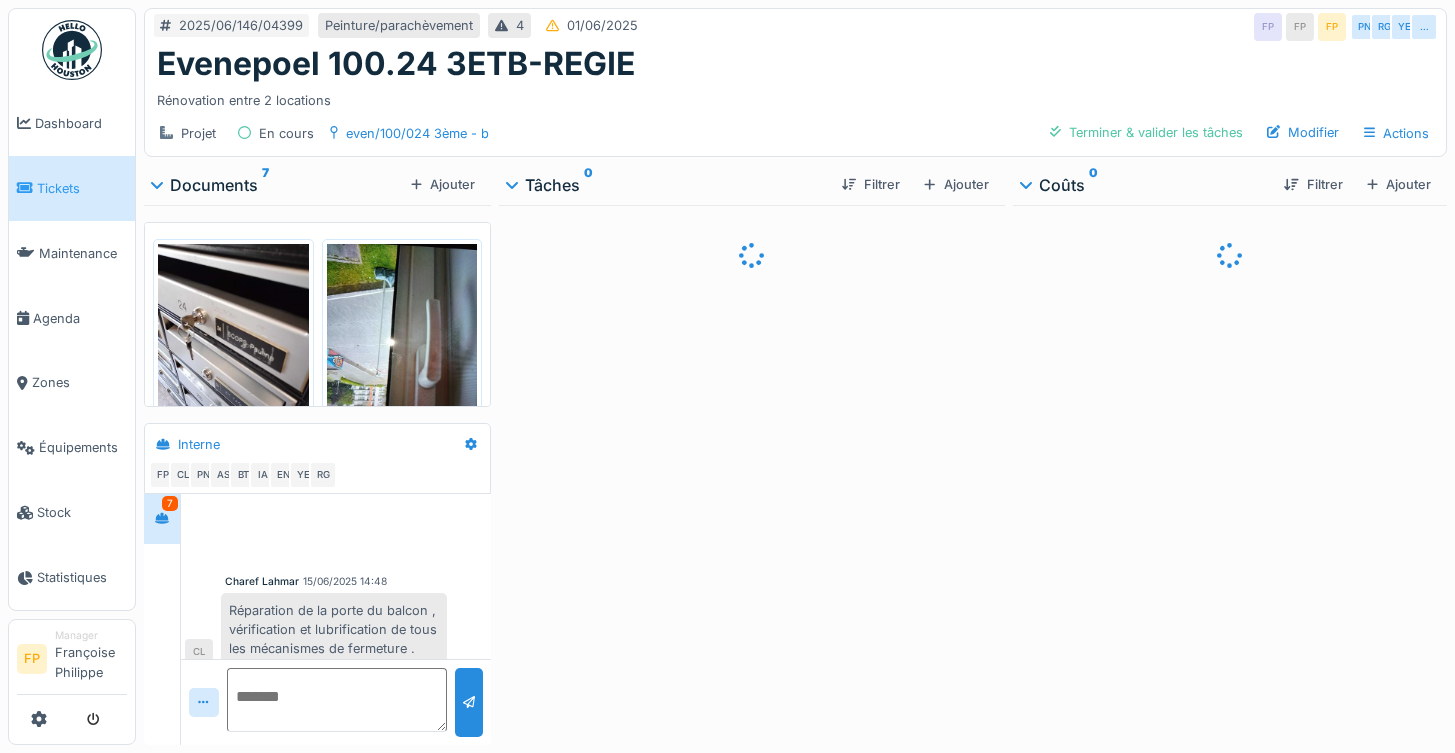 scroll, scrollTop: 0, scrollLeft: 0, axis: both 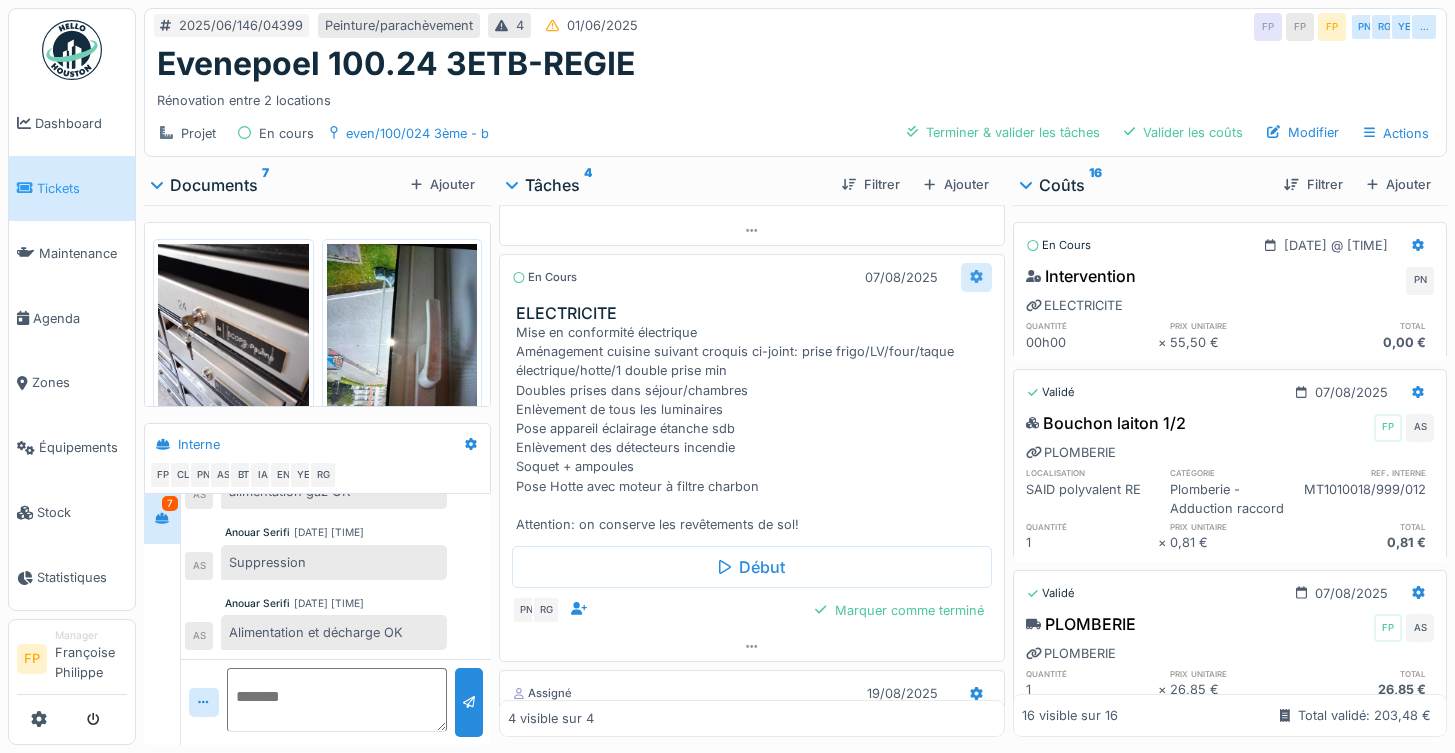 click 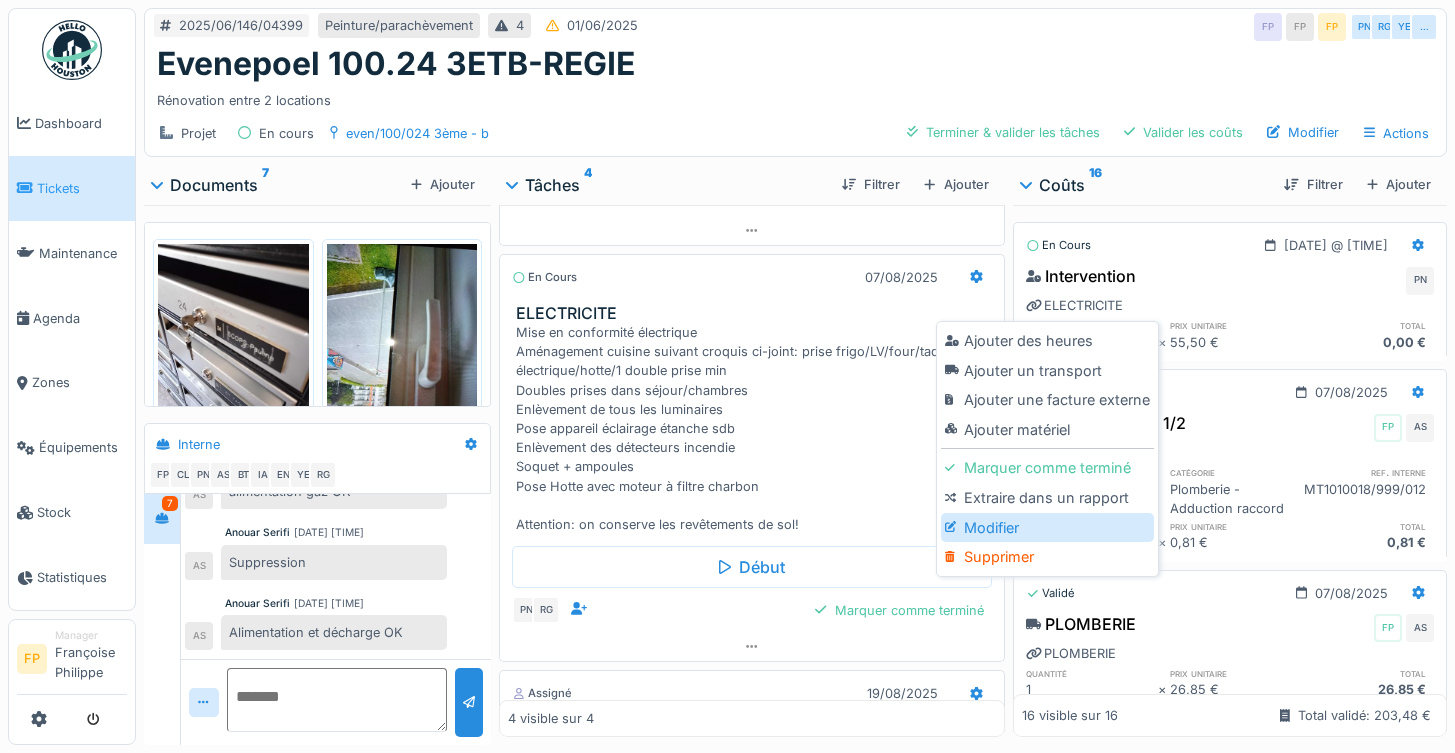click on "Modifier" at bounding box center [1047, 528] 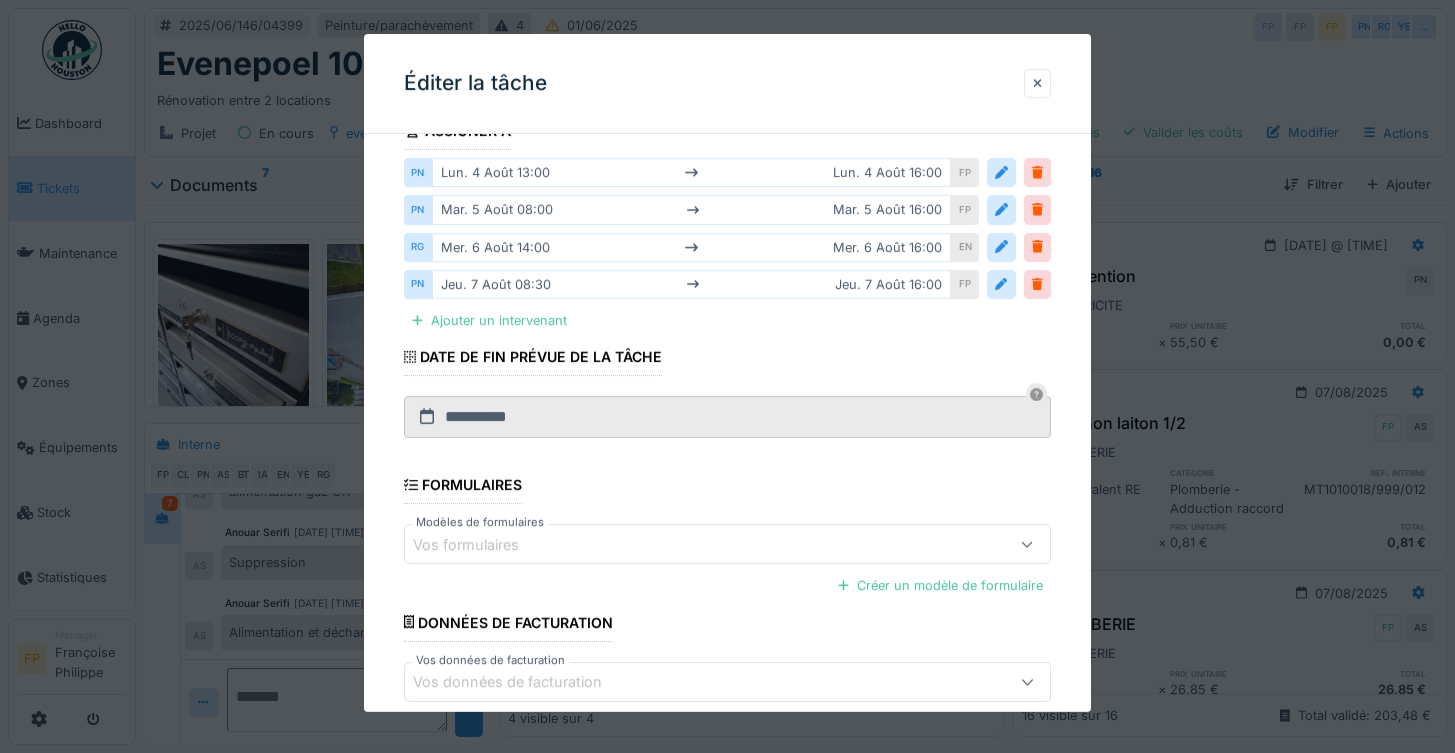 scroll, scrollTop: 400, scrollLeft: 0, axis: vertical 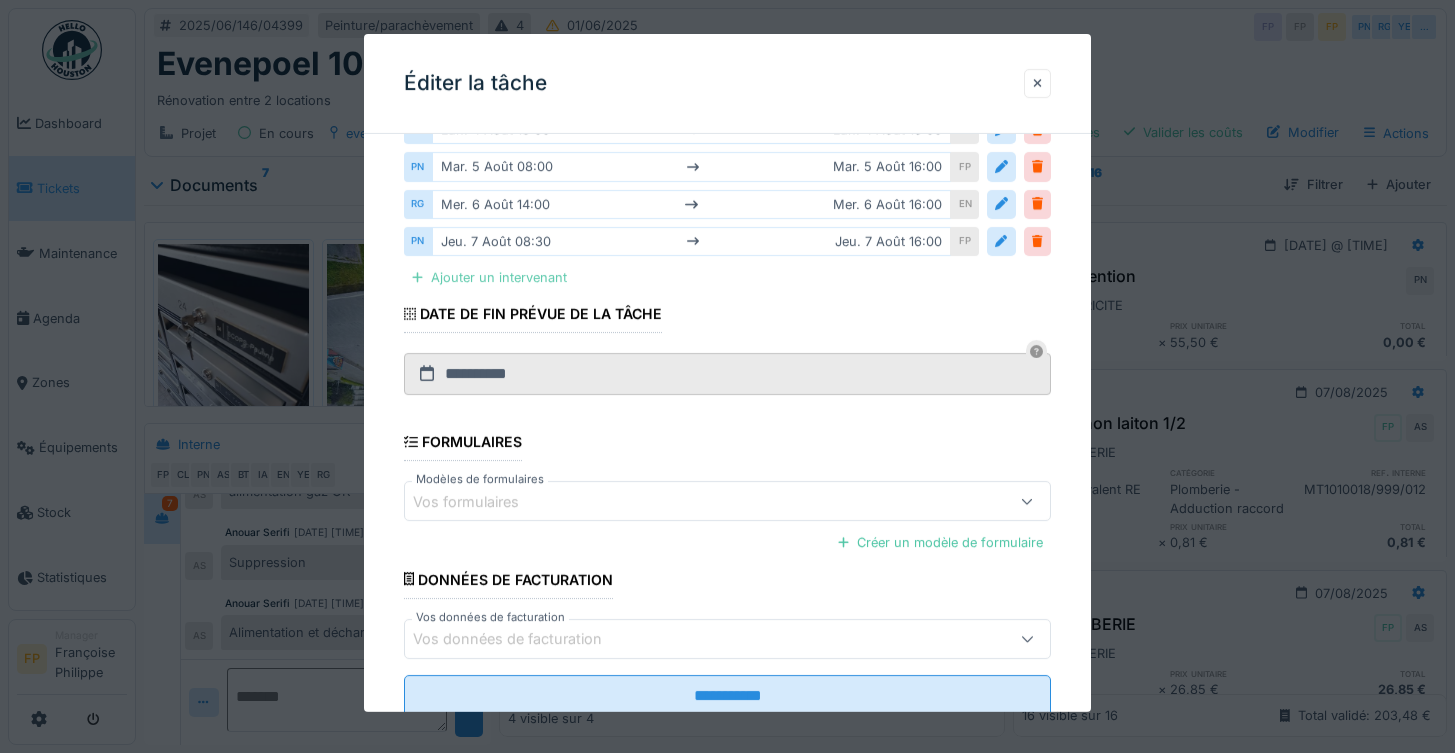 click on "Ajouter un intervenant" at bounding box center (489, 277) 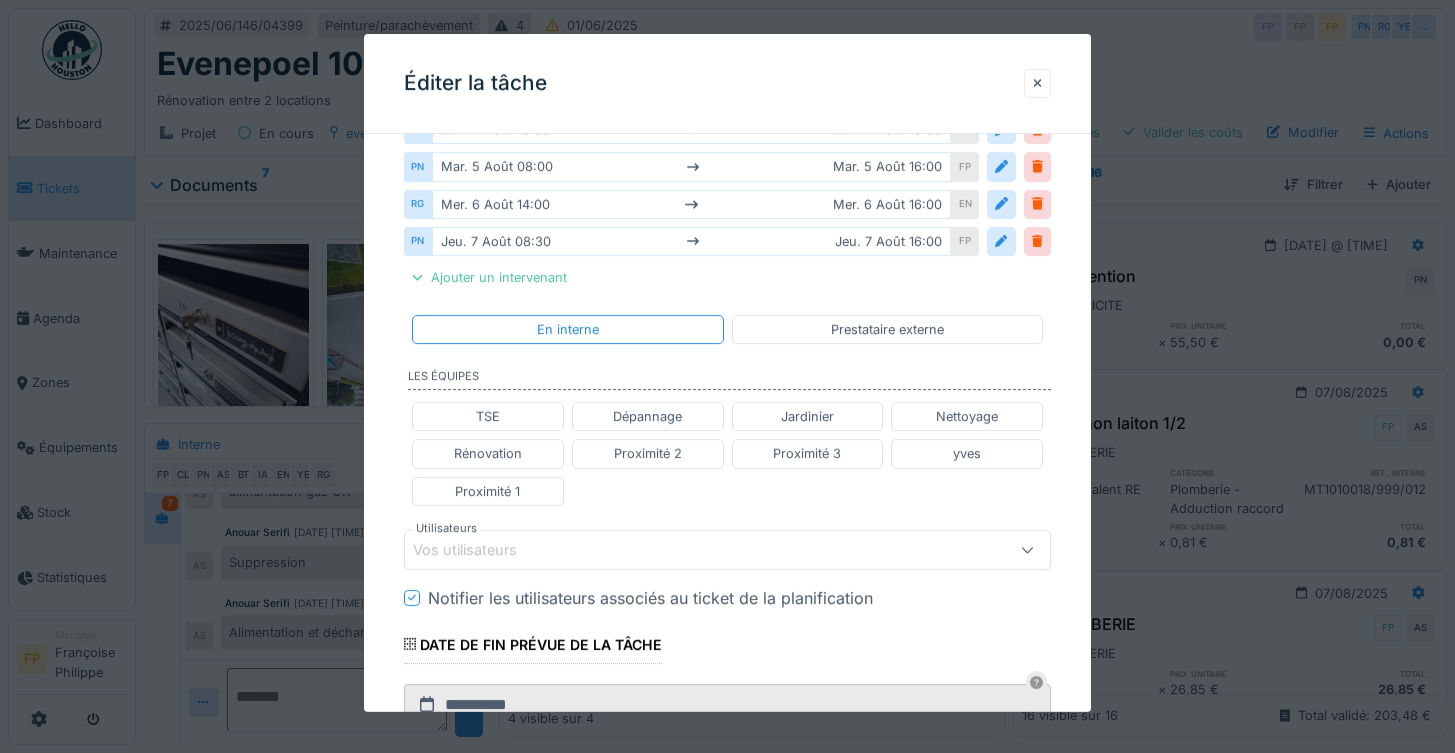 click on "Vos utilisateurs" at bounding box center [479, 550] 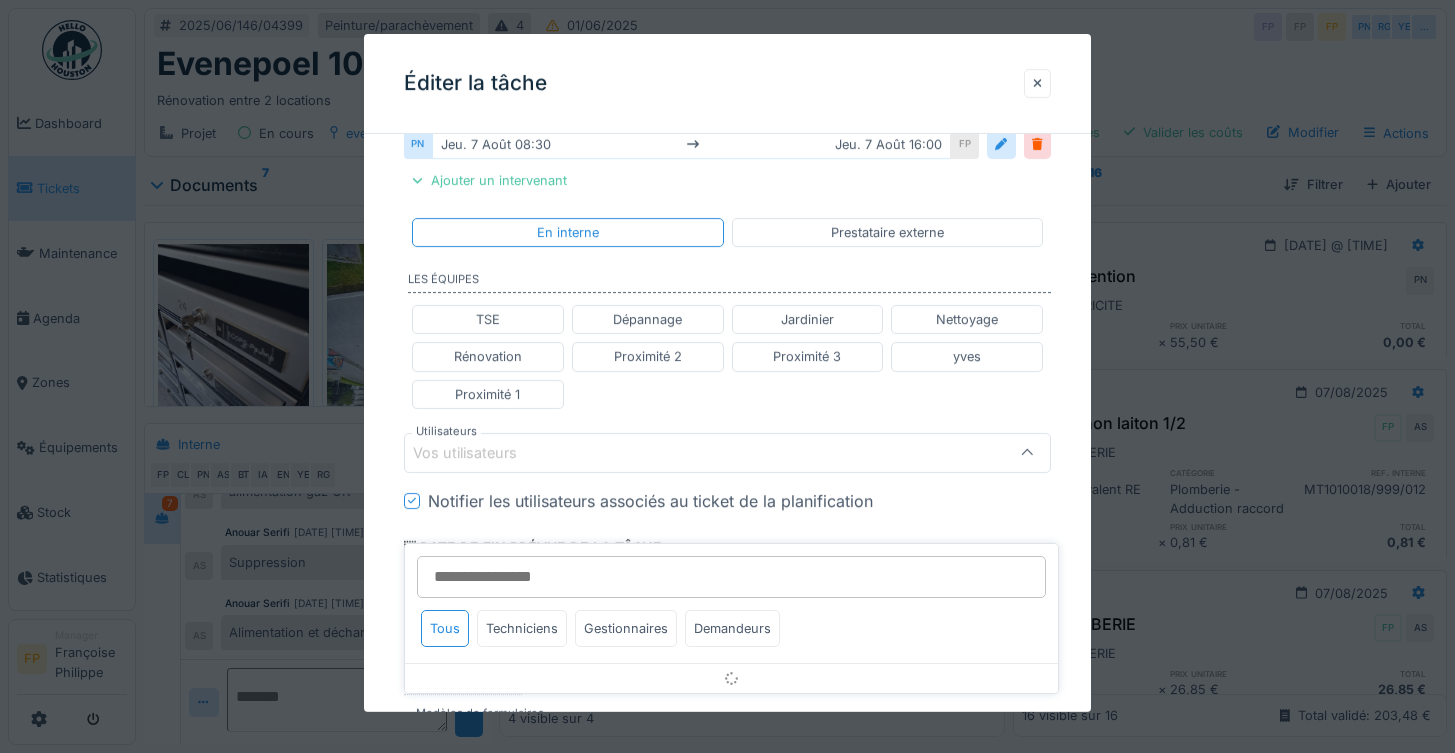 scroll, scrollTop: 577, scrollLeft: 0, axis: vertical 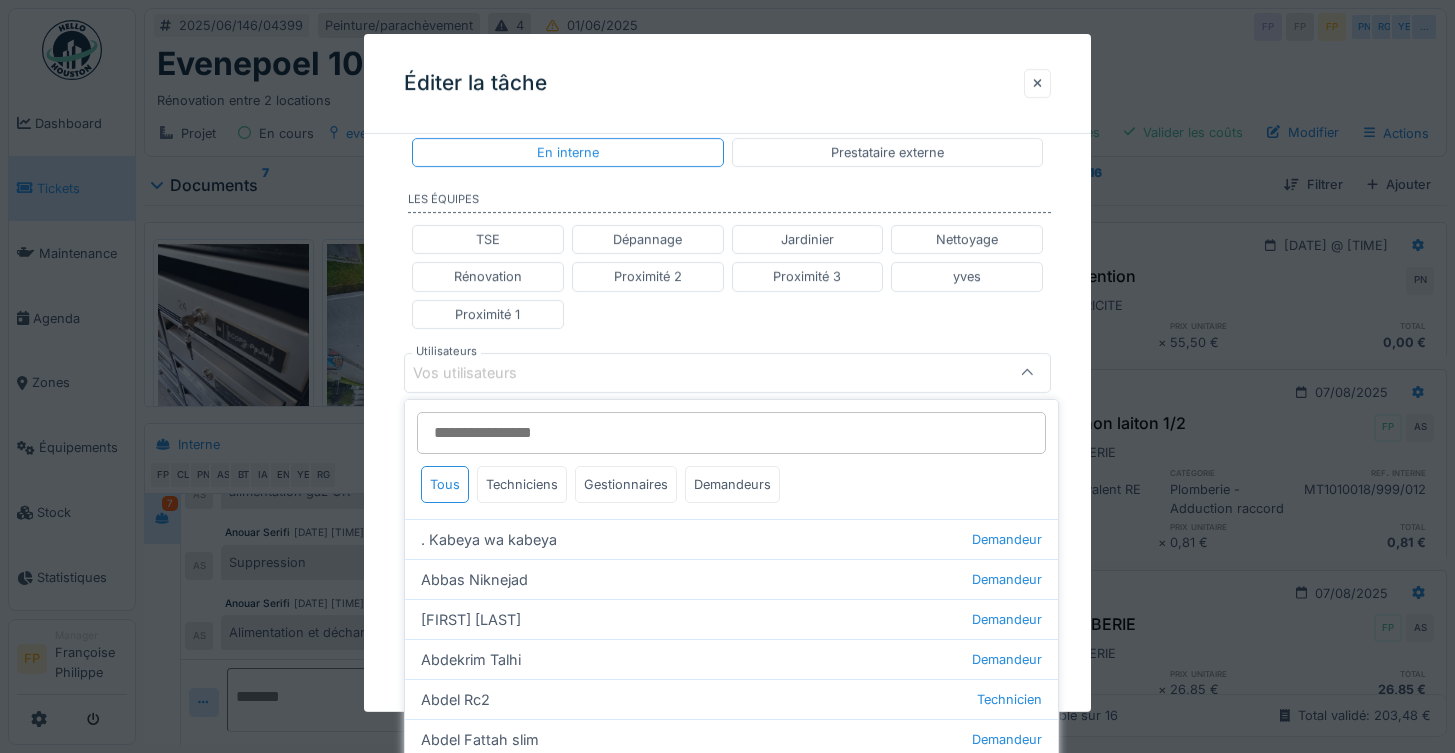 click on "Utilisateurs" at bounding box center [731, 433] 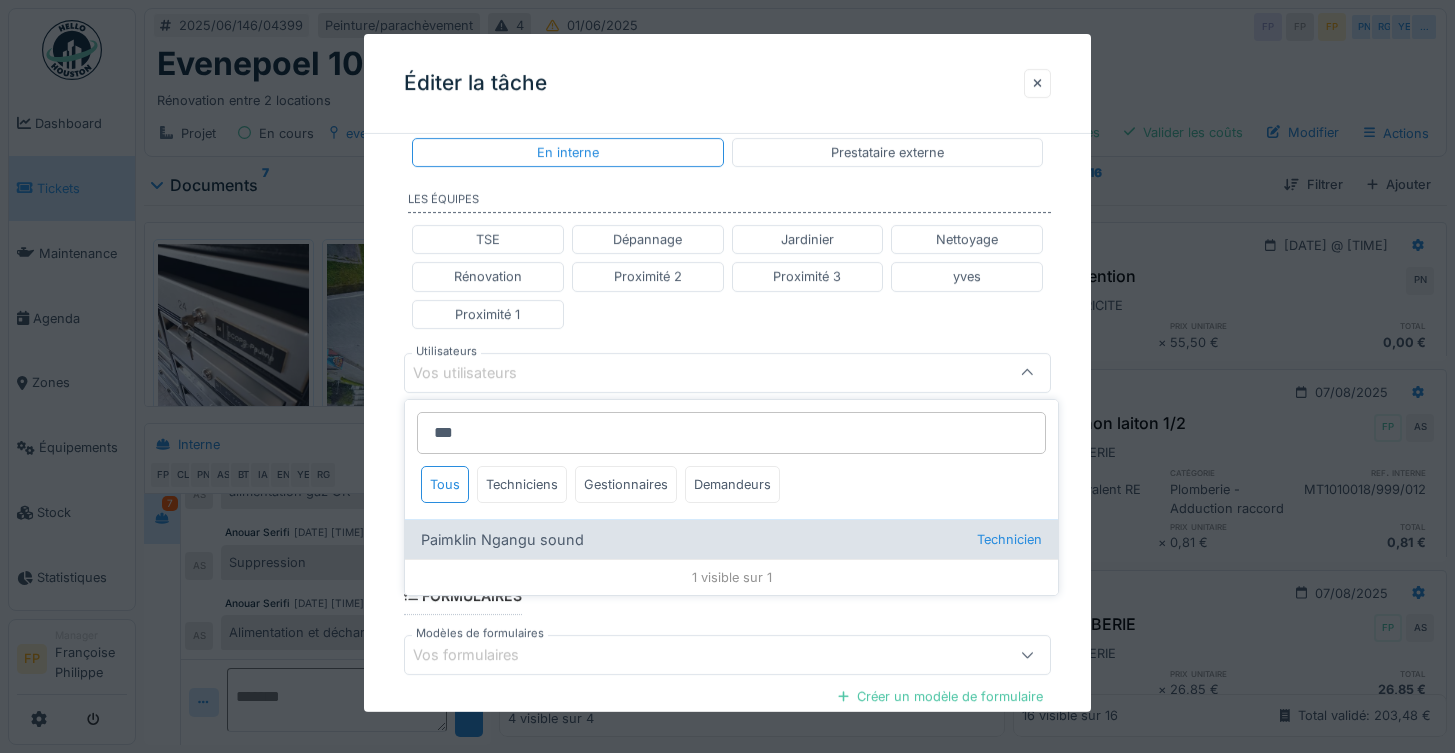 type on "***" 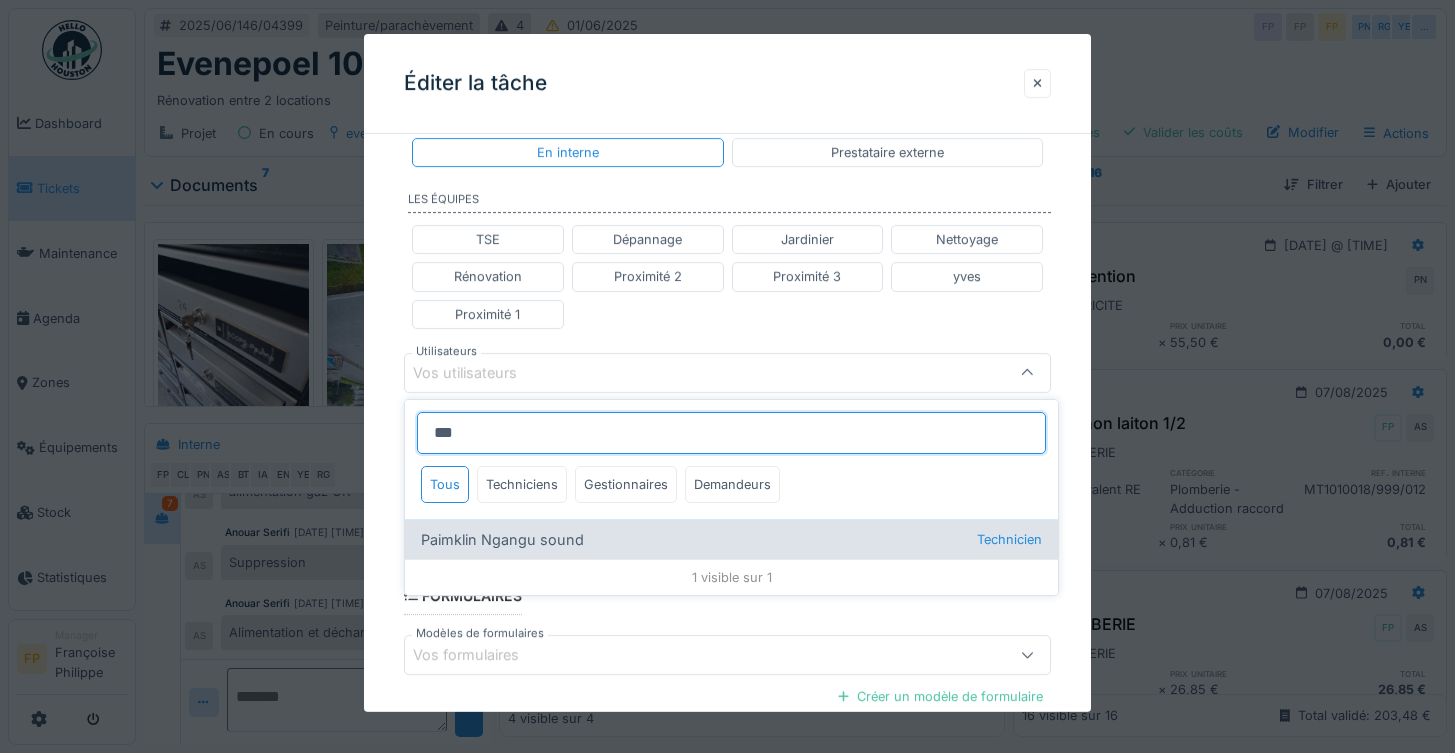 type on "****" 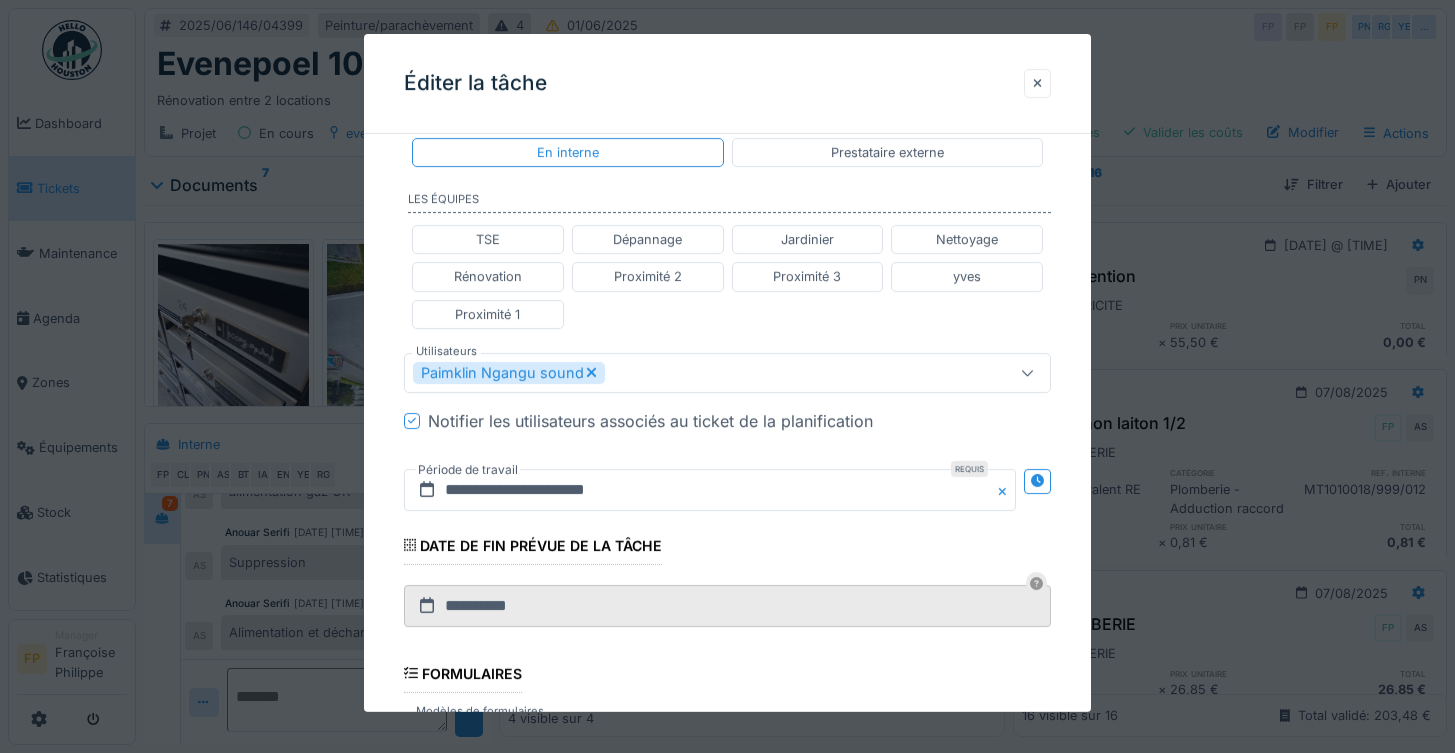 click on "**********" at bounding box center [728, 288] 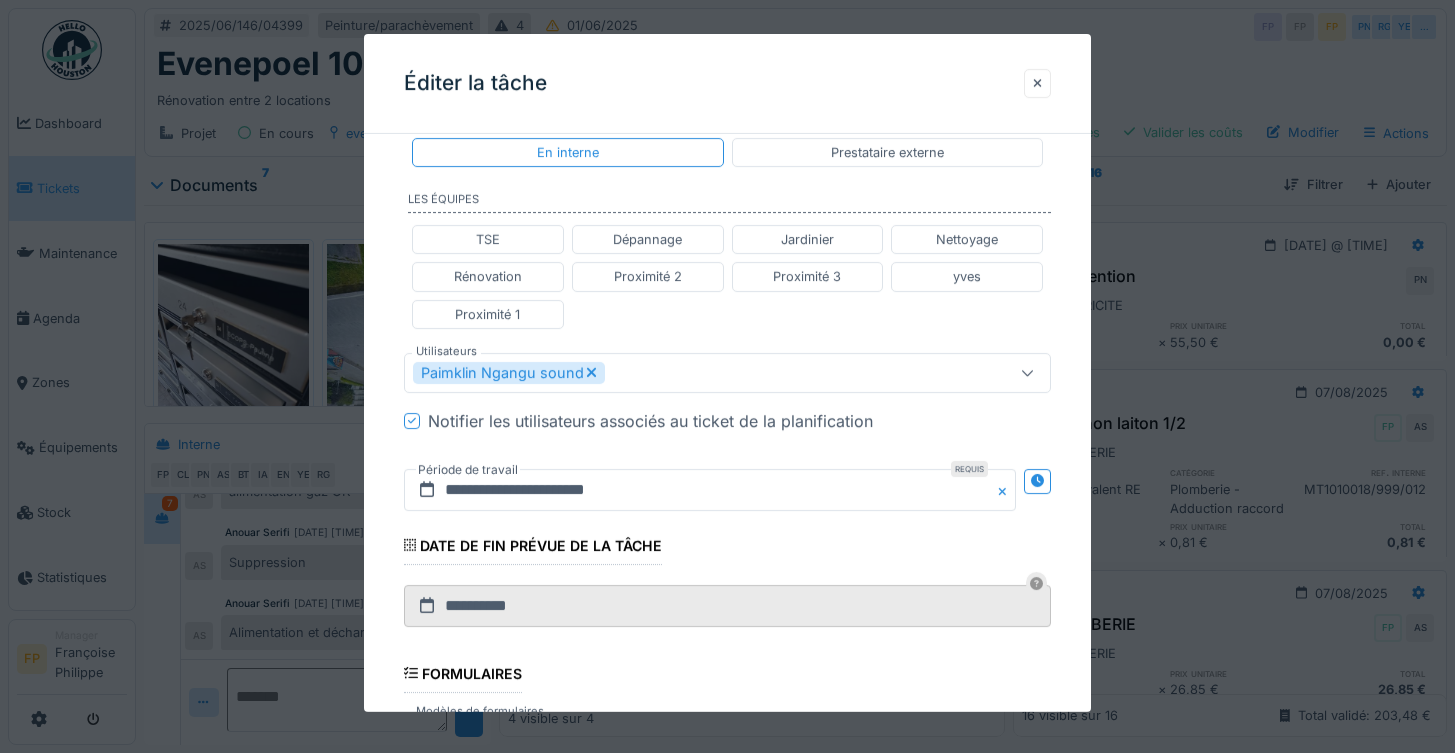 click 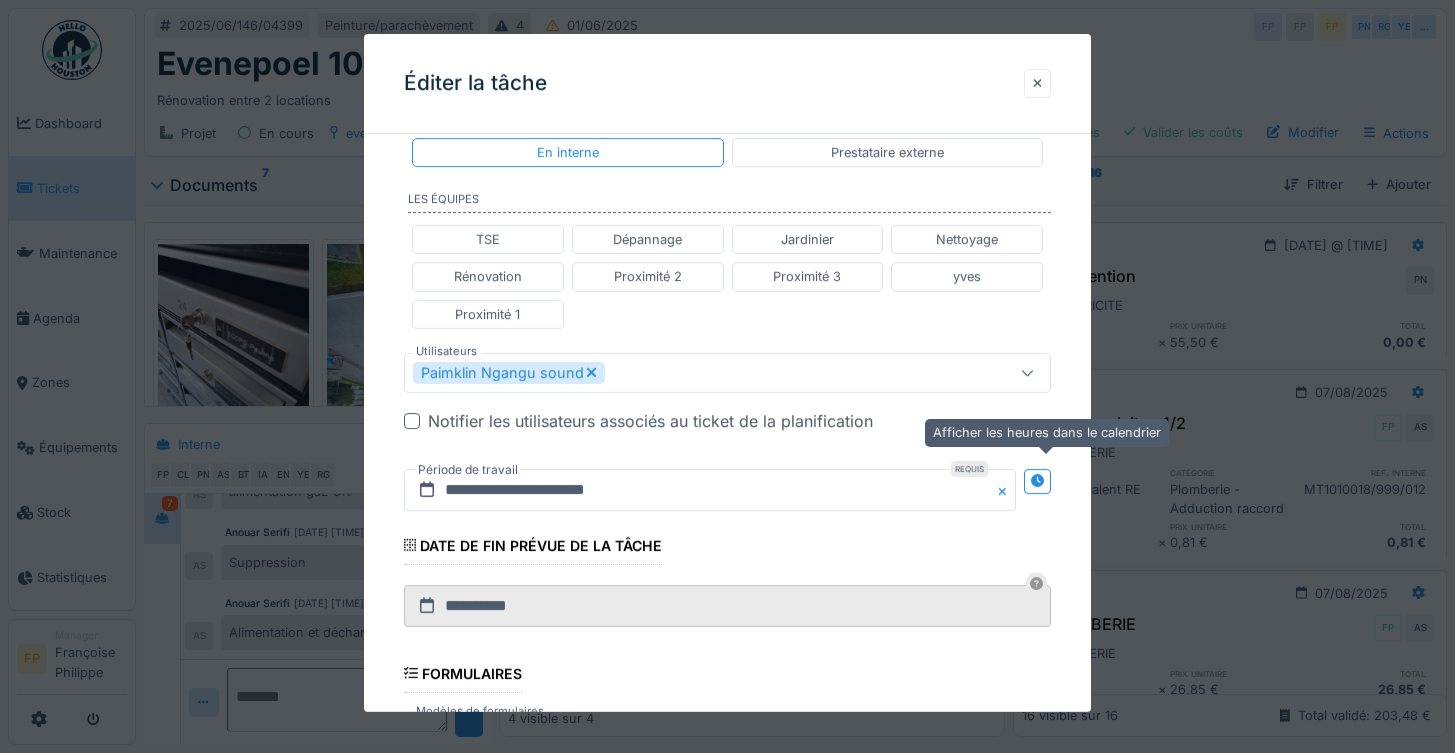 click 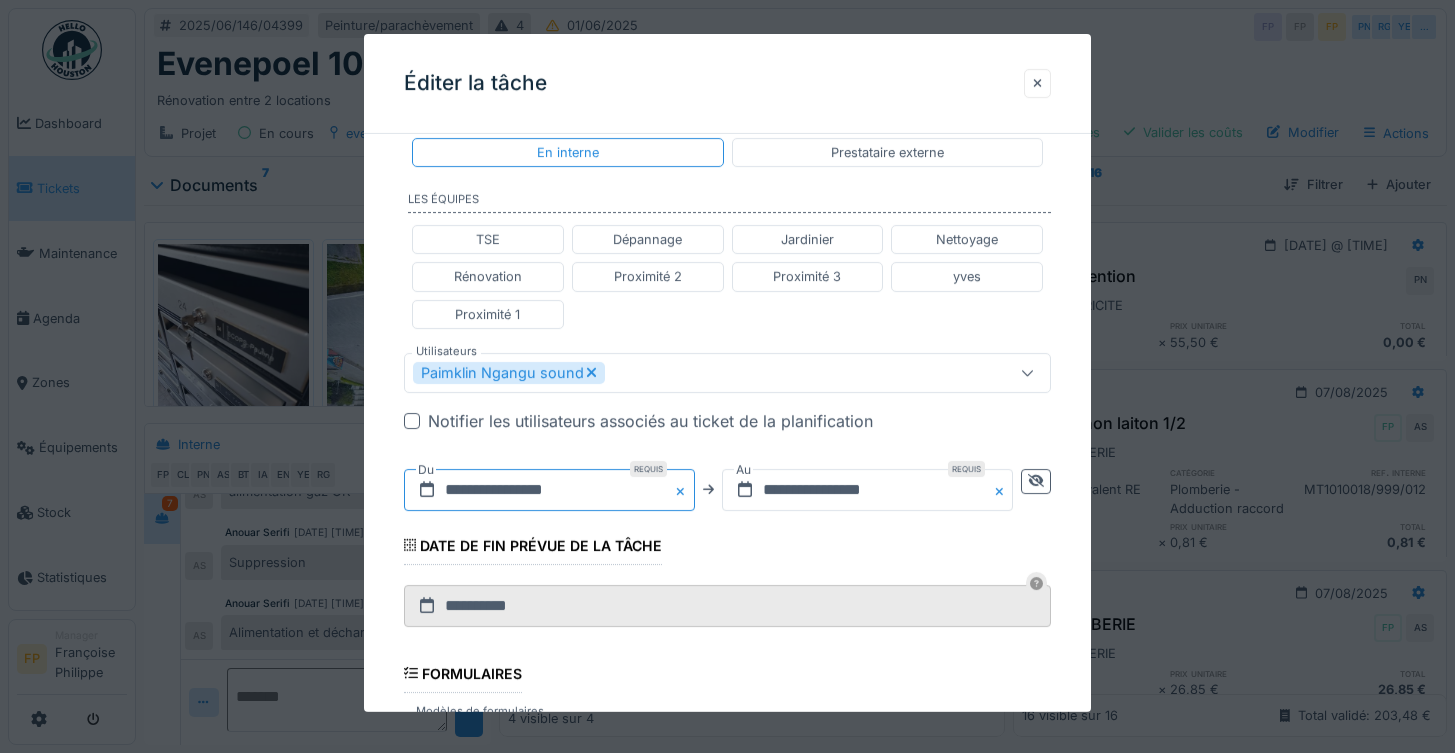 click on "**********" at bounding box center (549, 490) 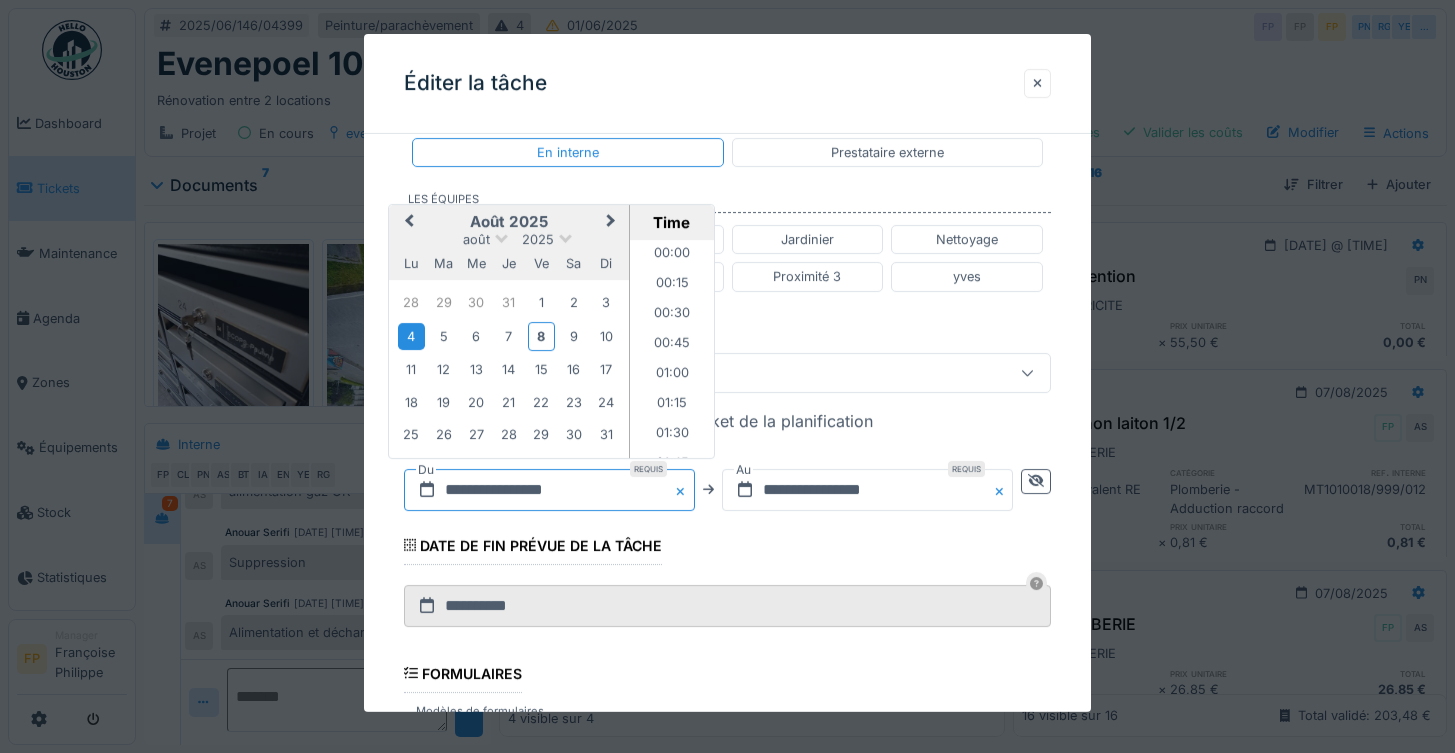 scroll, scrollTop: 1466, scrollLeft: 0, axis: vertical 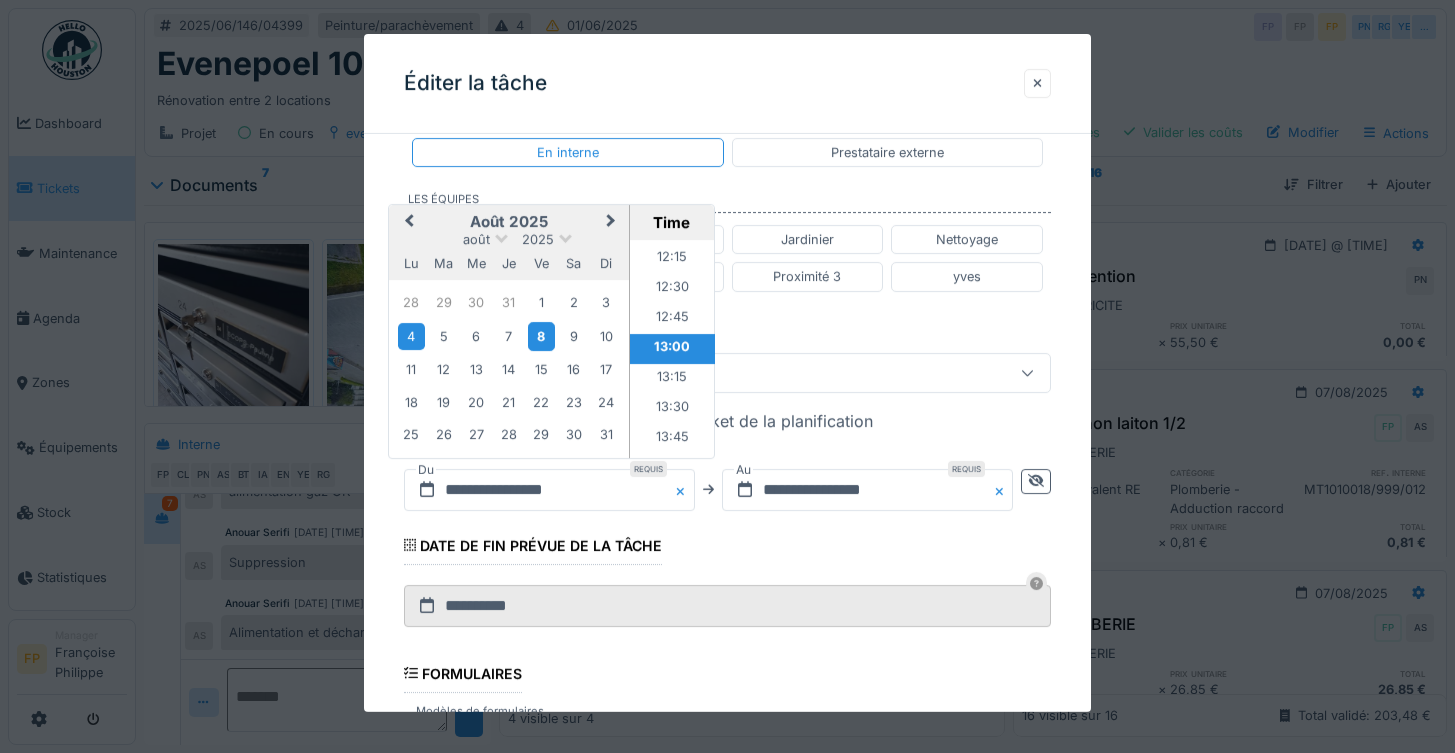 click on "8" at bounding box center [541, 336] 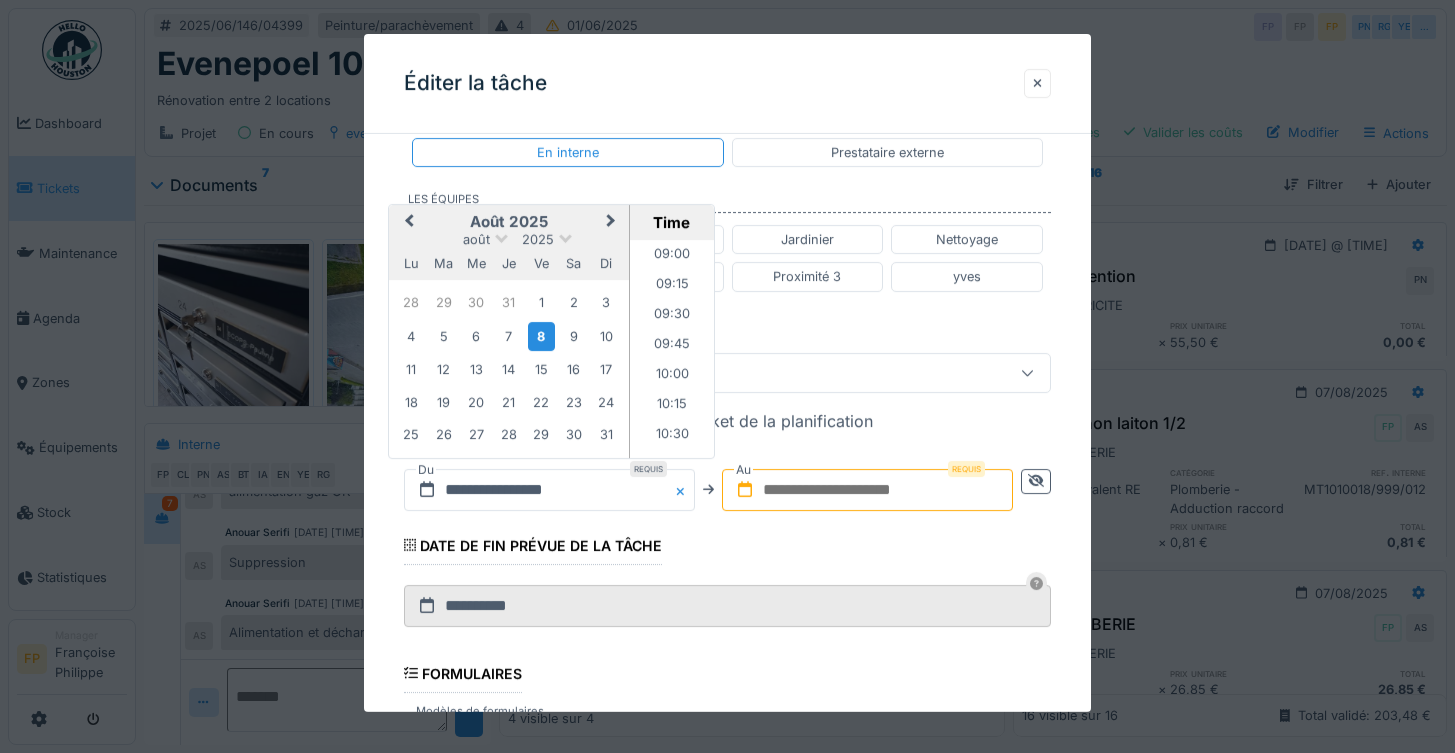 scroll, scrollTop: 885, scrollLeft: 0, axis: vertical 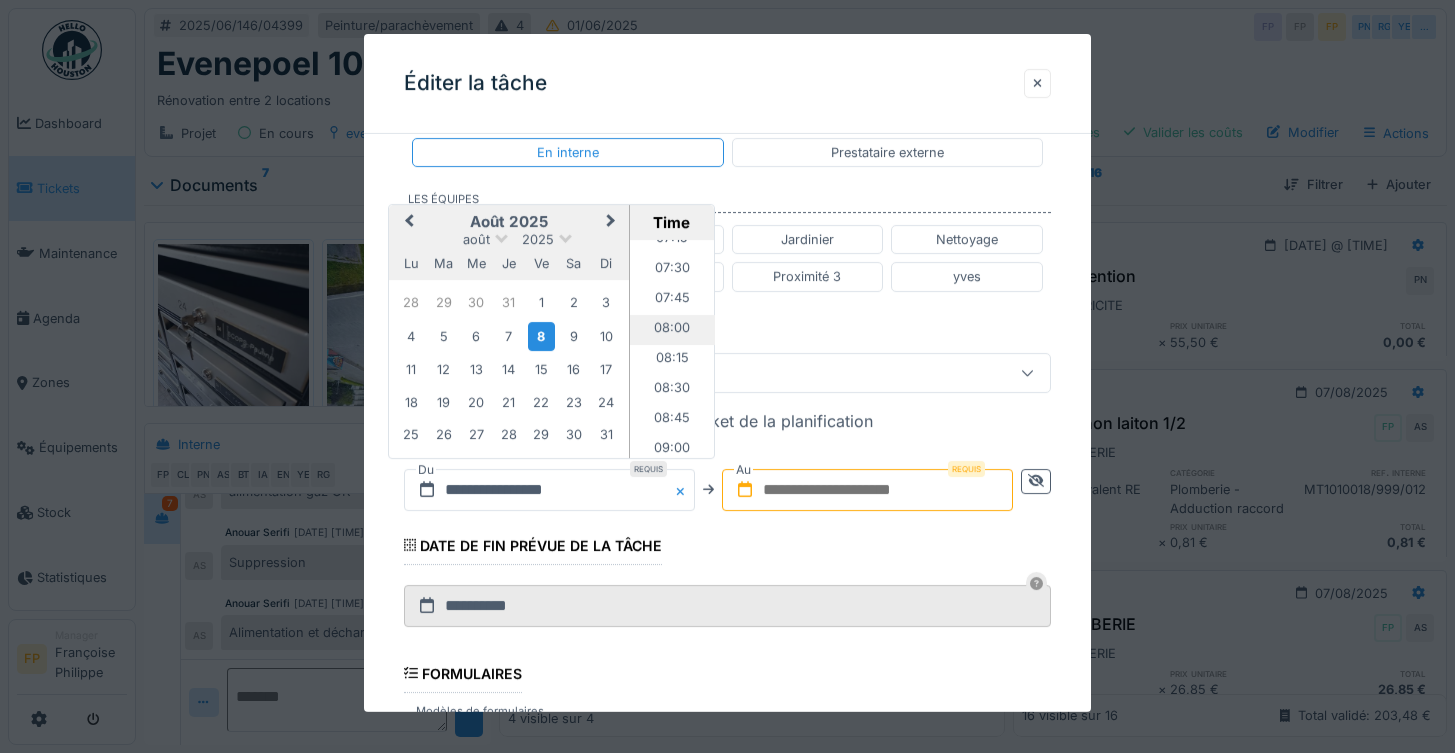 click on "08:00" at bounding box center (672, 330) 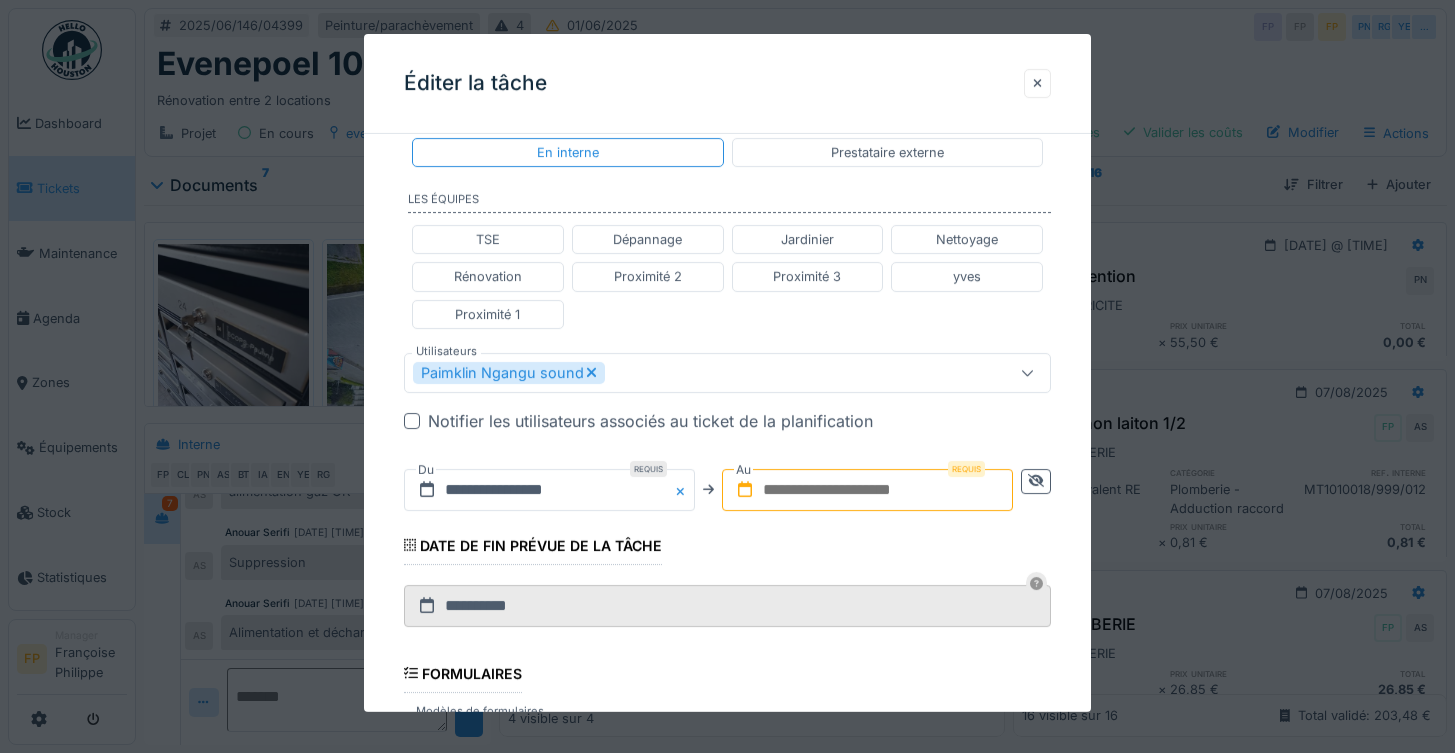 click at bounding box center (867, 490) 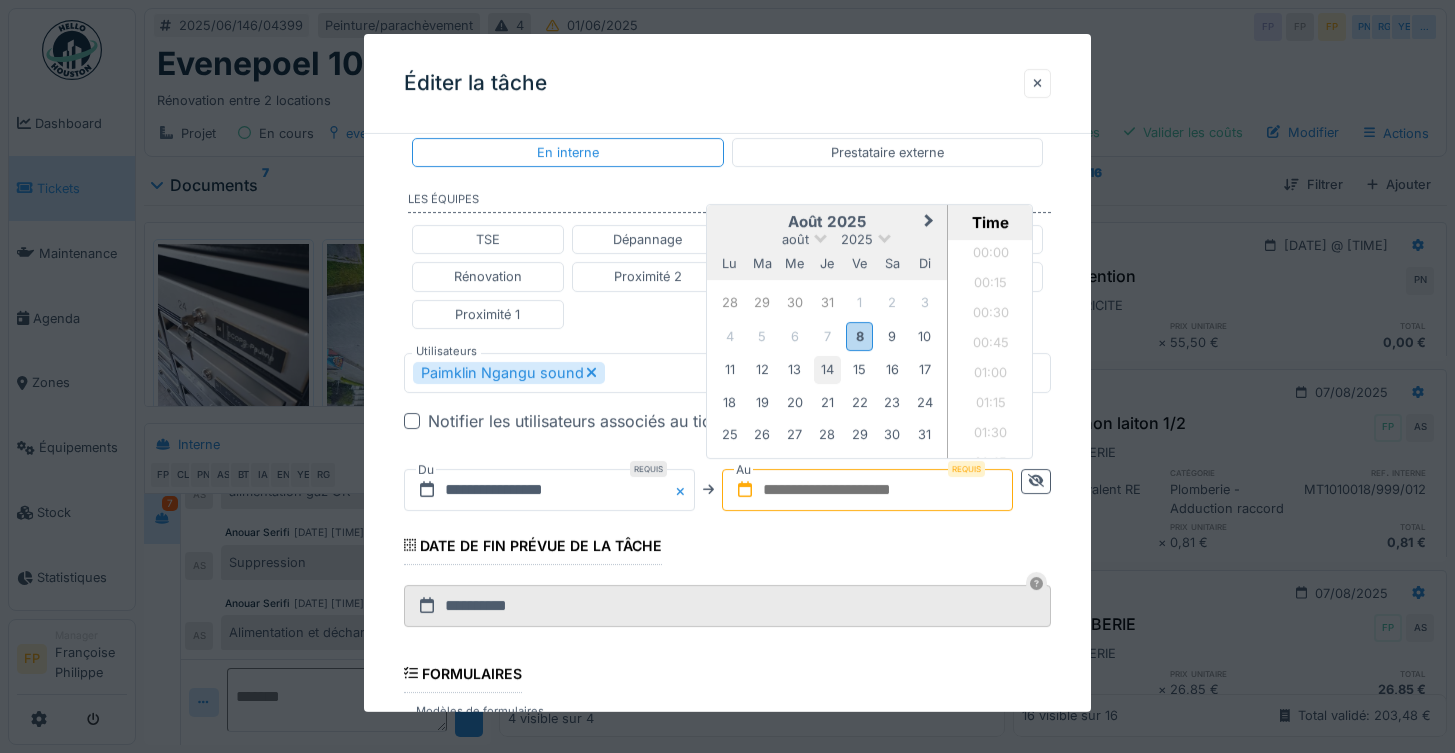 scroll, scrollTop: 986, scrollLeft: 0, axis: vertical 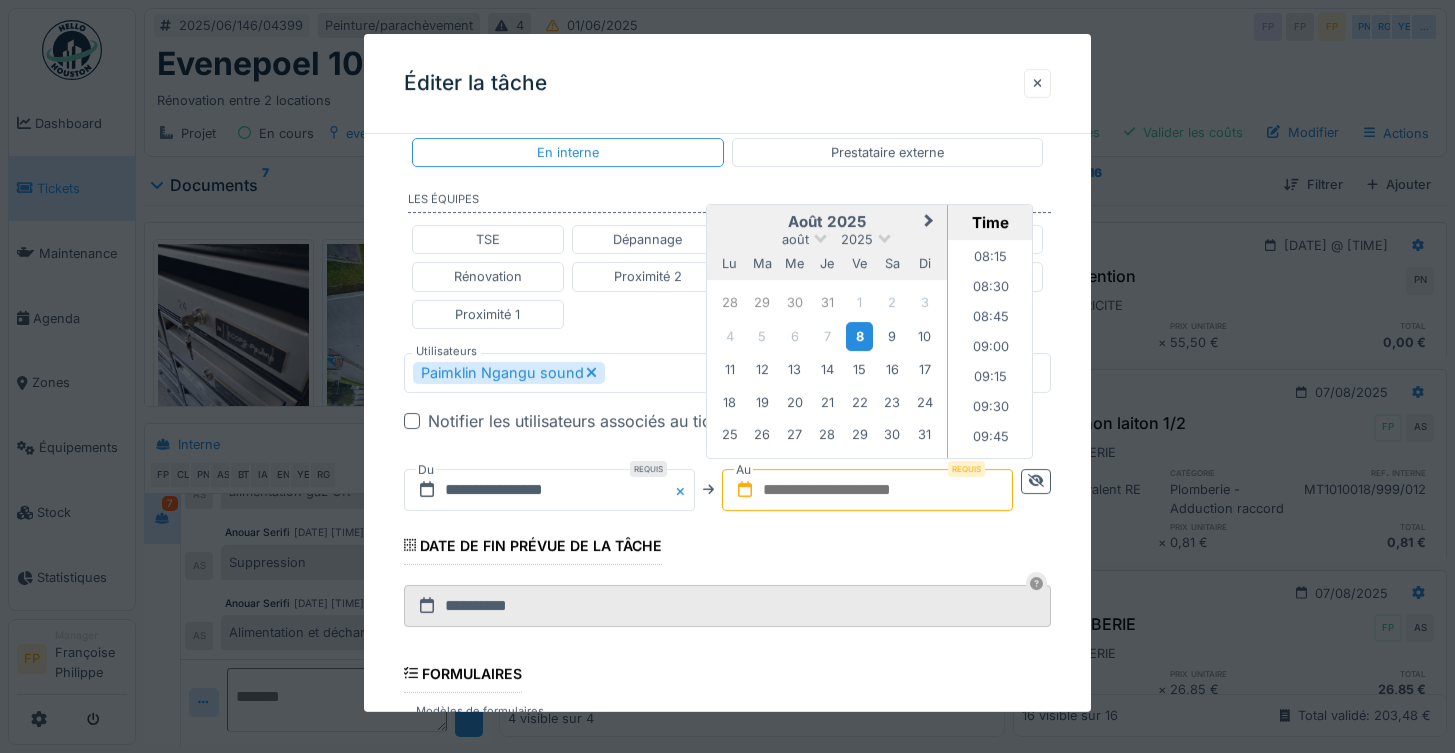 click on "8" at bounding box center [859, 336] 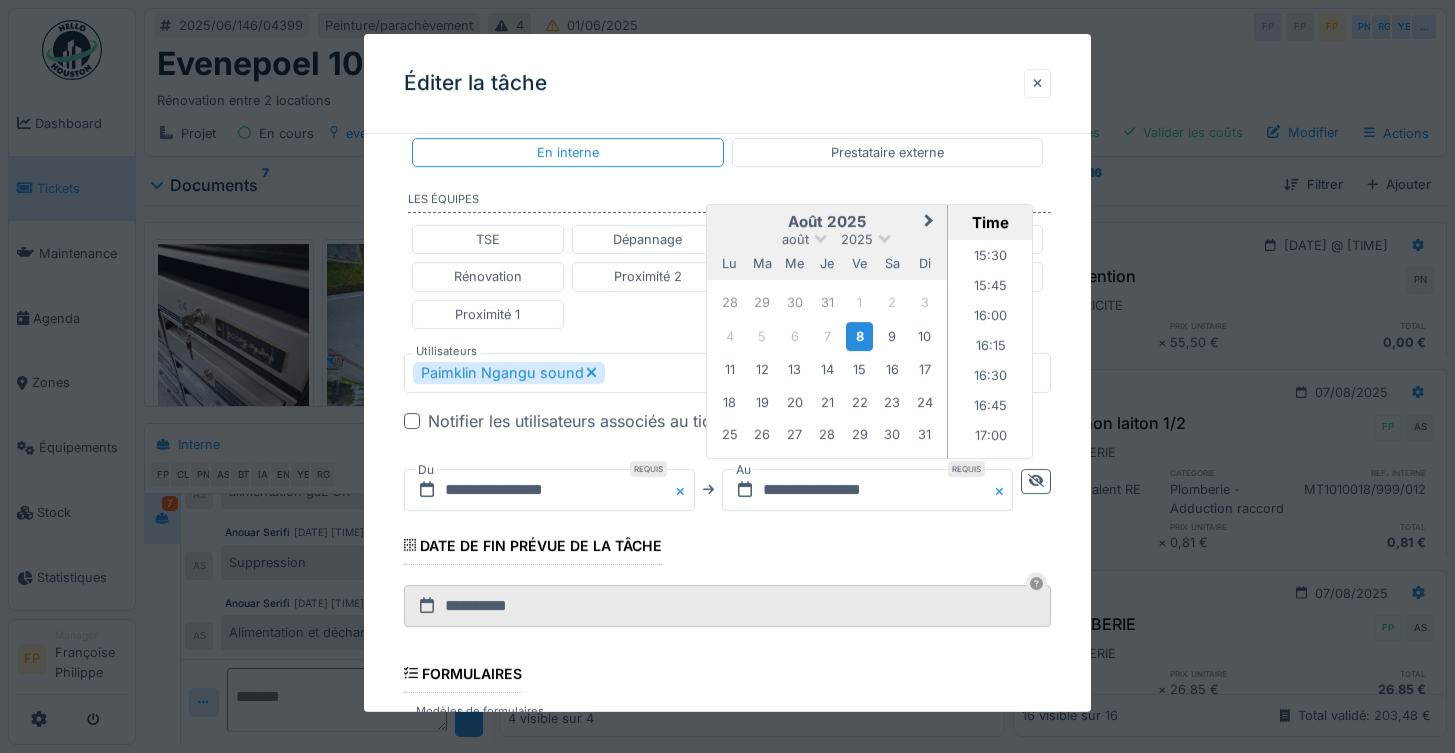 scroll, scrollTop: 1825, scrollLeft: 0, axis: vertical 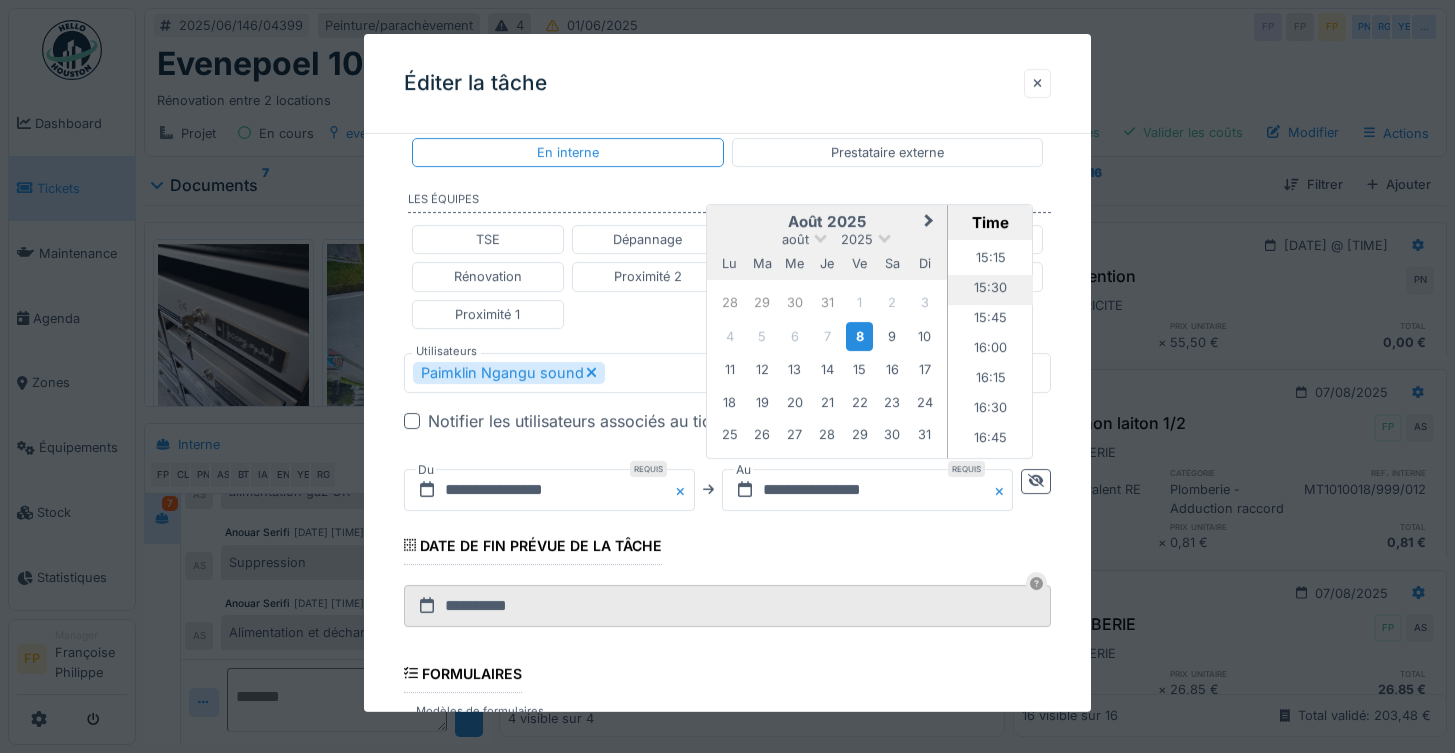 click on "15:30" at bounding box center (990, 290) 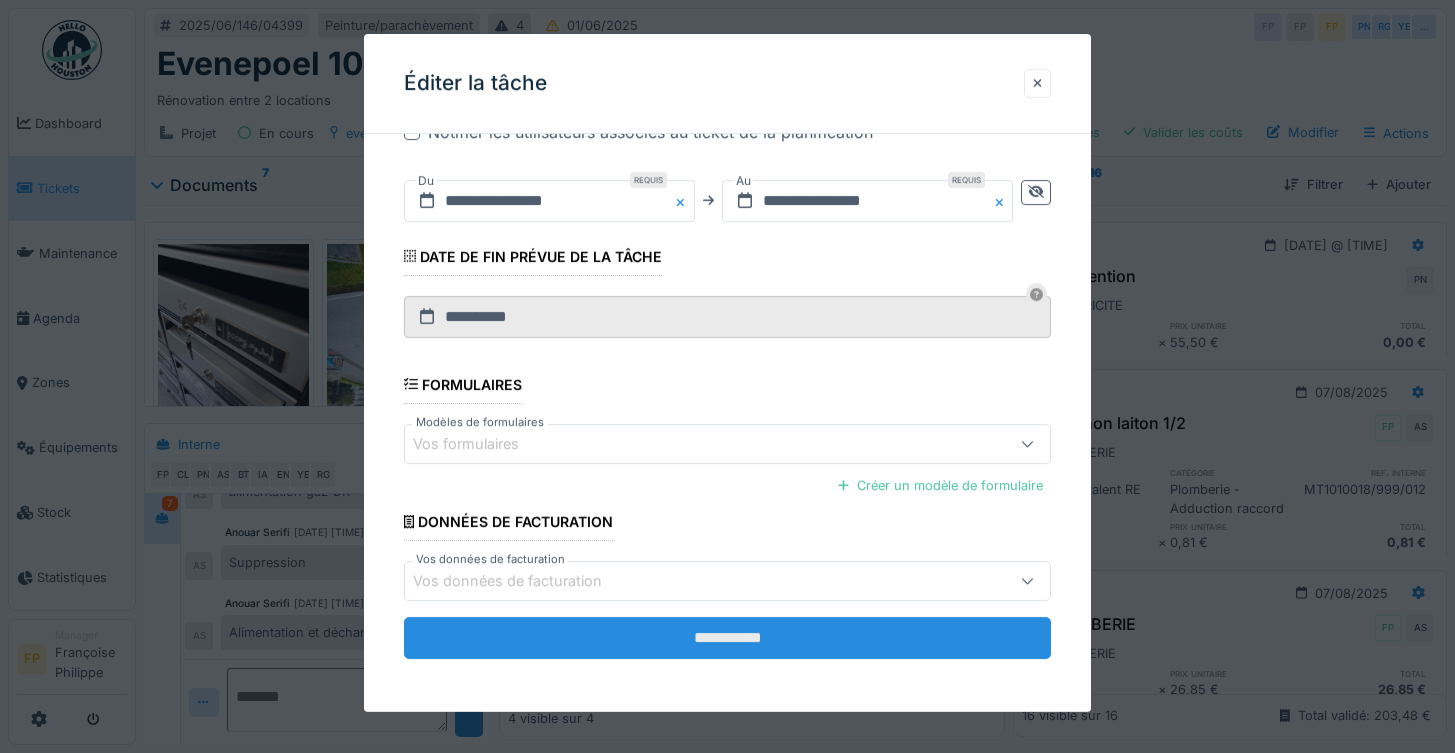 scroll, scrollTop: 869, scrollLeft: 0, axis: vertical 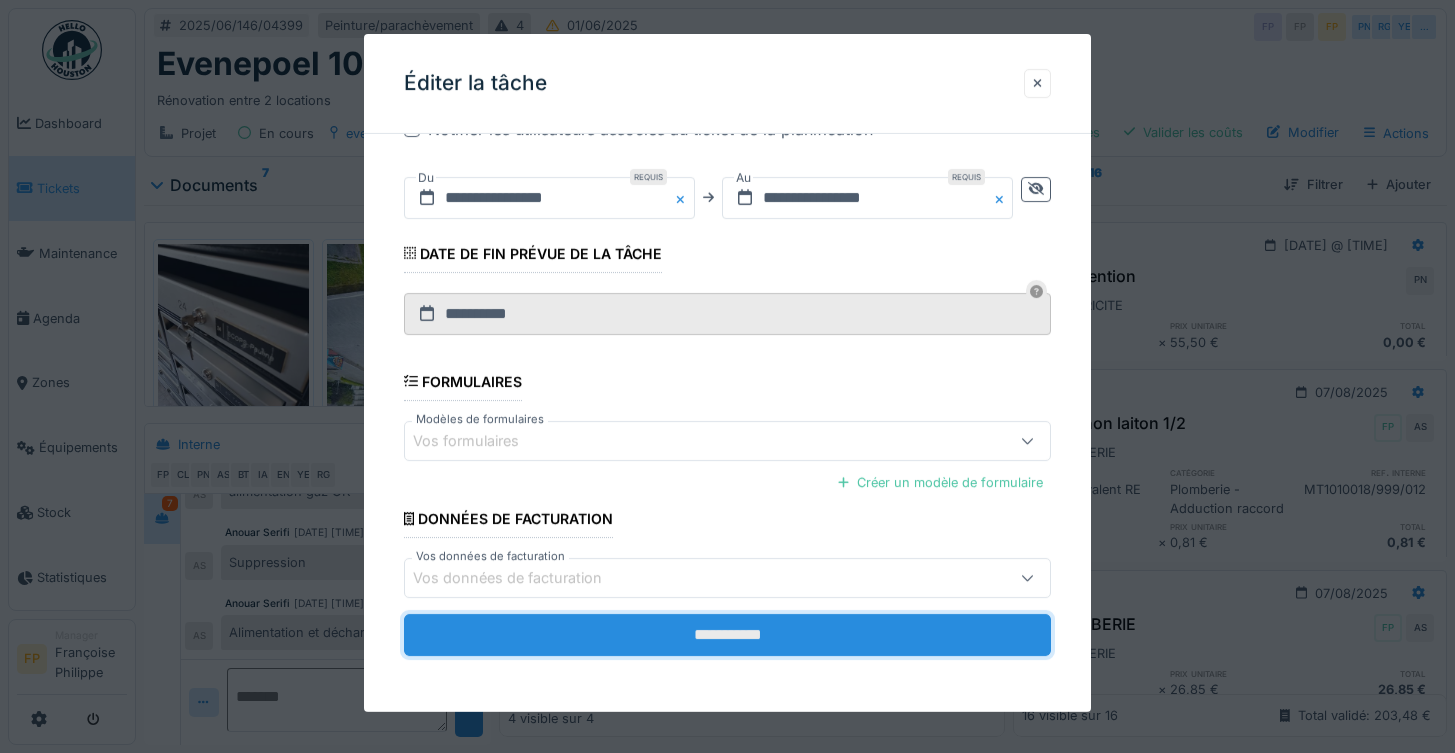 click on "**********" at bounding box center (728, 635) 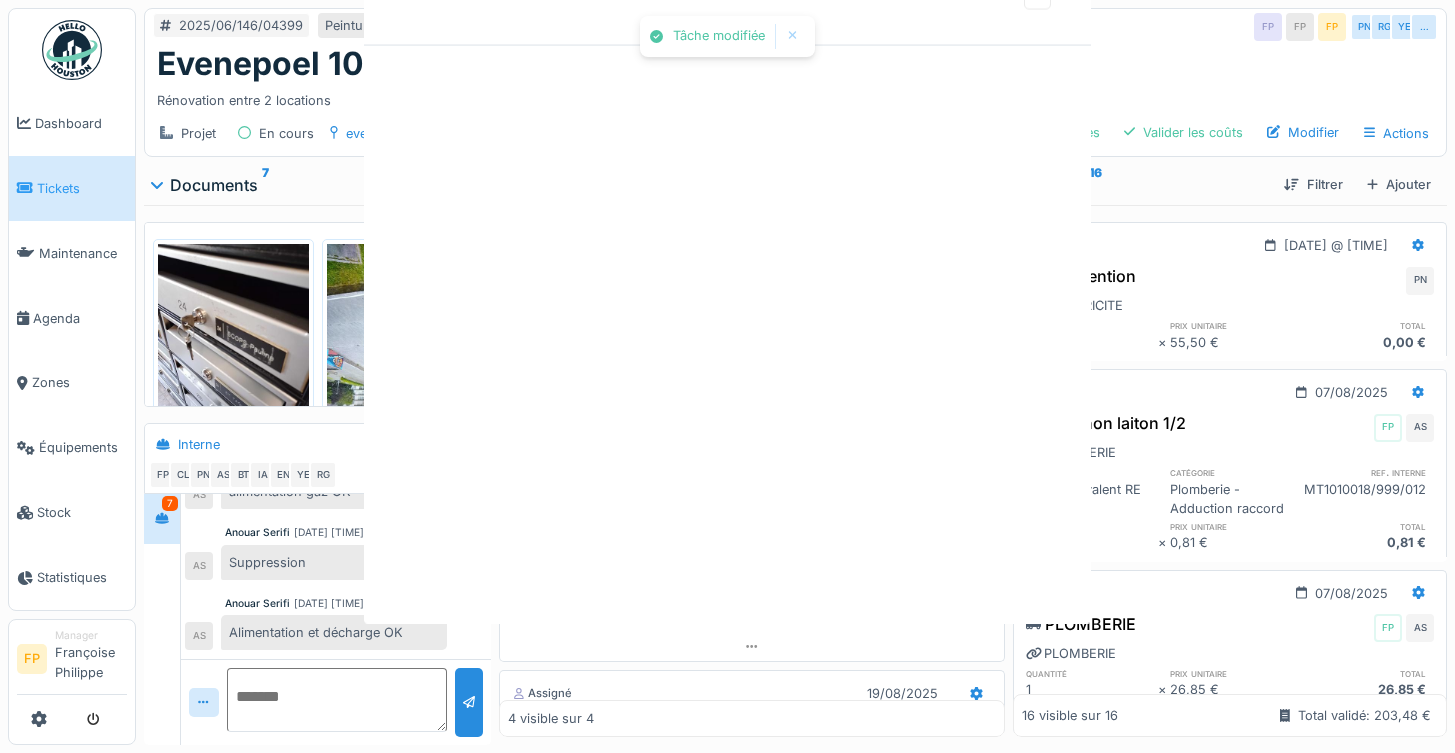 scroll, scrollTop: 0, scrollLeft: 0, axis: both 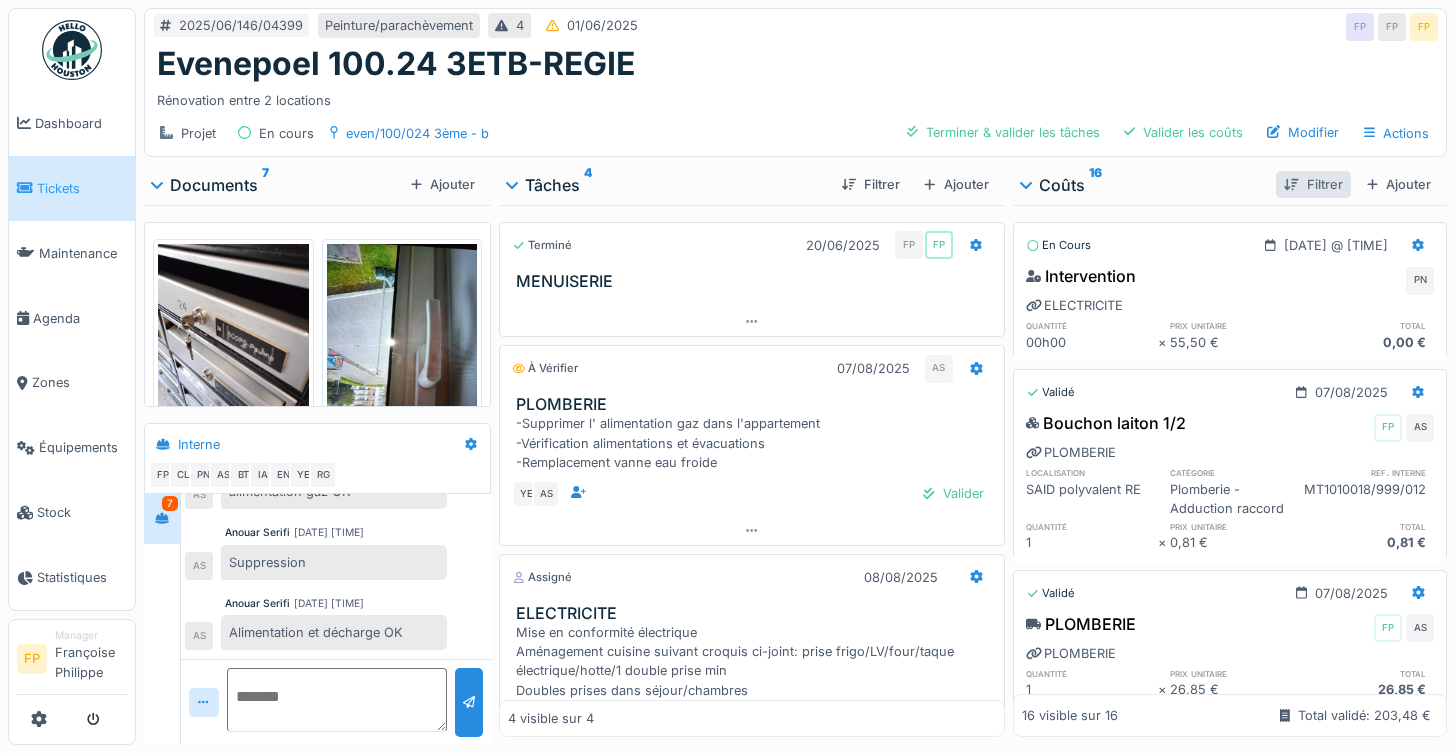 click on "Filtrer" at bounding box center [1313, 184] 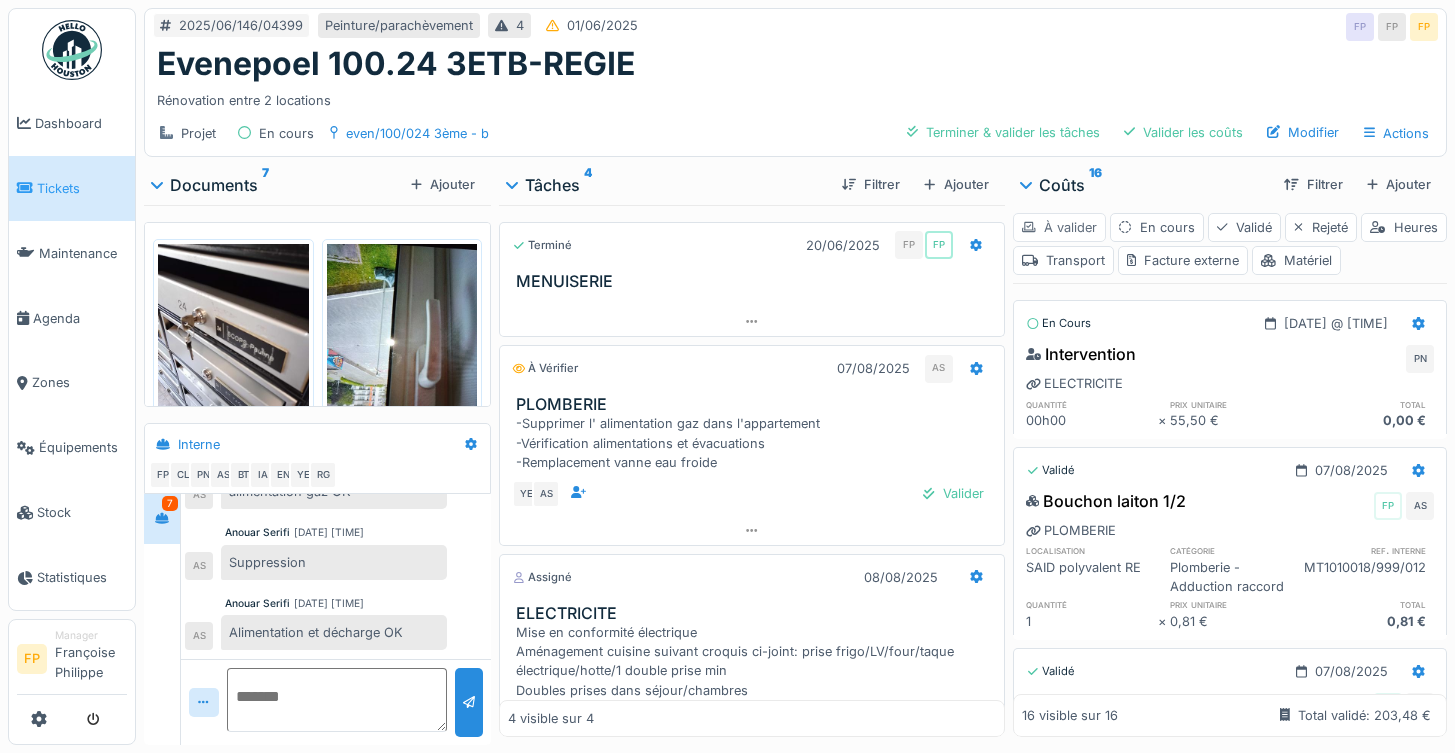 click on "À valider" at bounding box center [1059, 227] 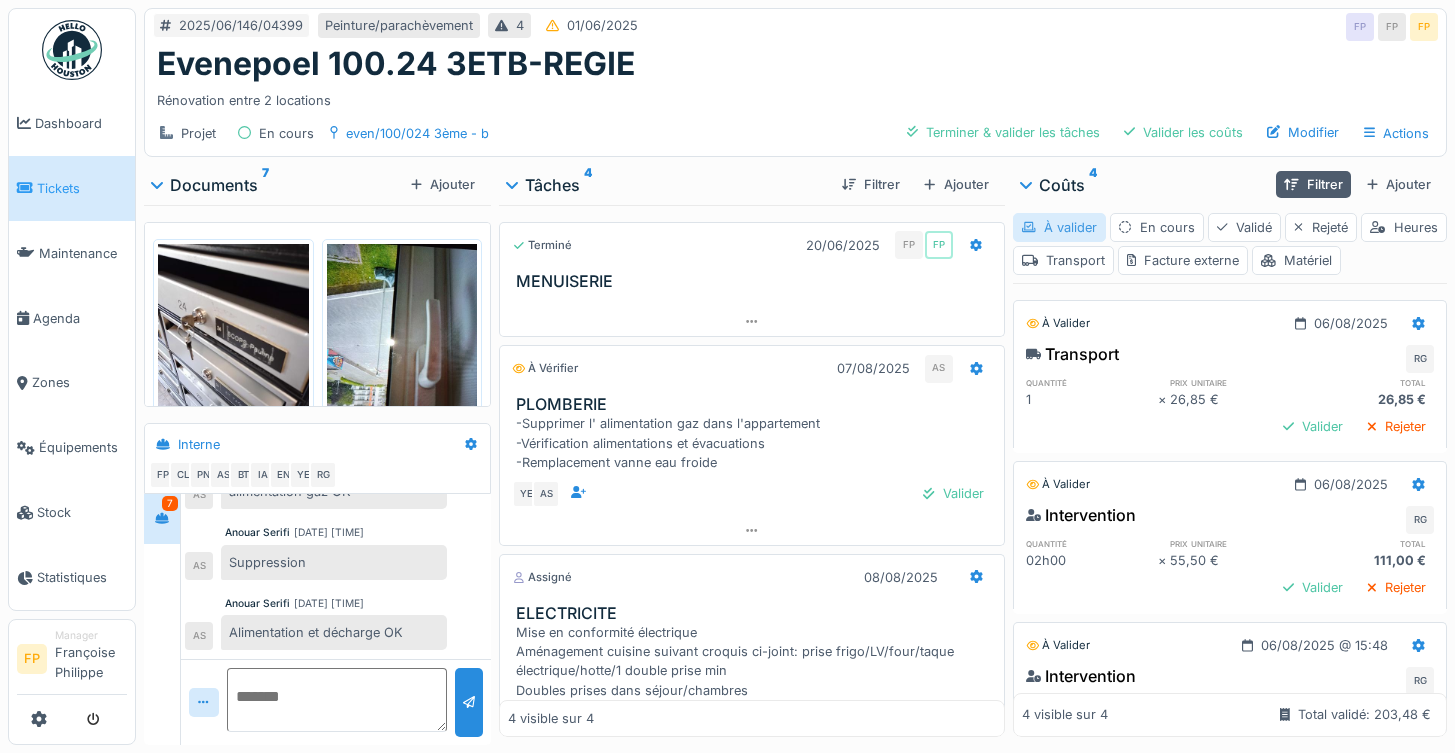 click on "À valider" at bounding box center [1059, 227] 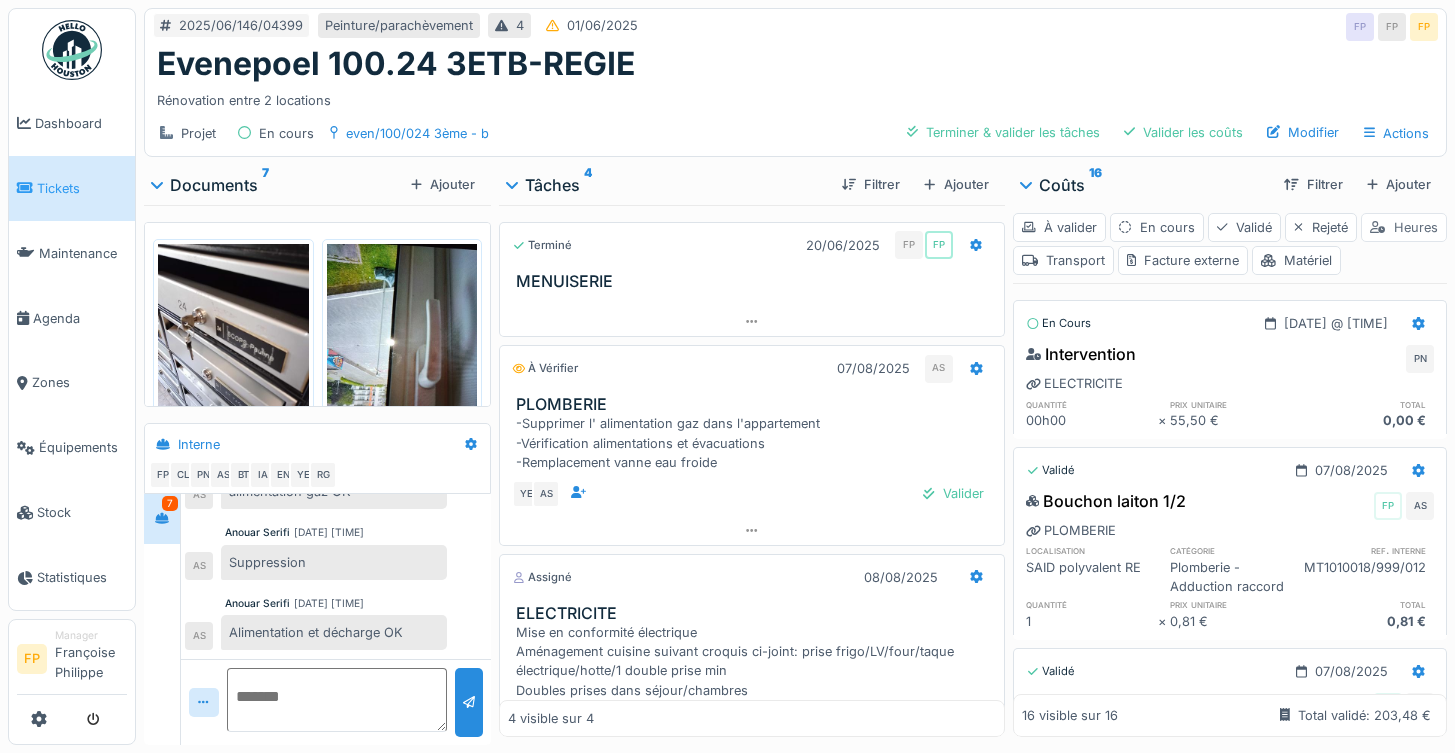 click on "Heures" at bounding box center (1404, 227) 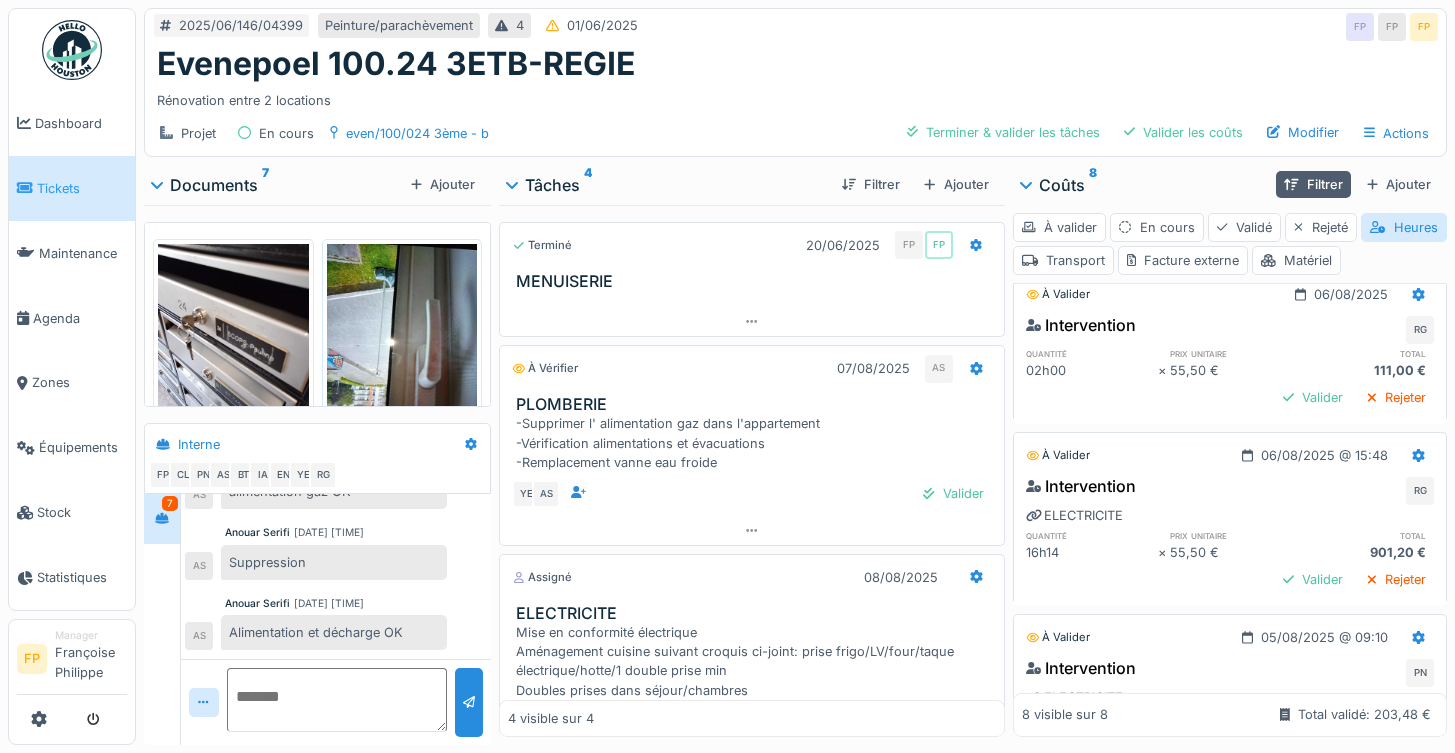 scroll, scrollTop: 500, scrollLeft: 0, axis: vertical 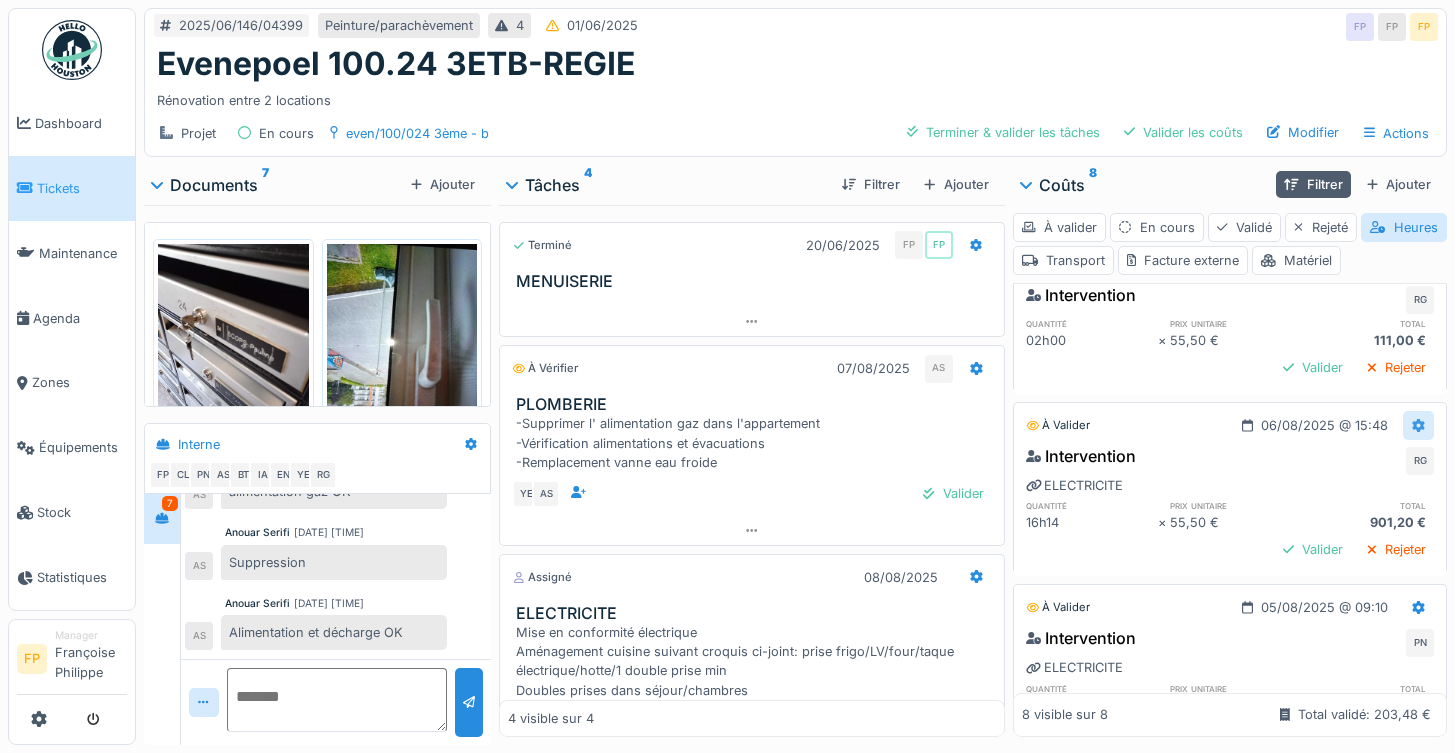 click 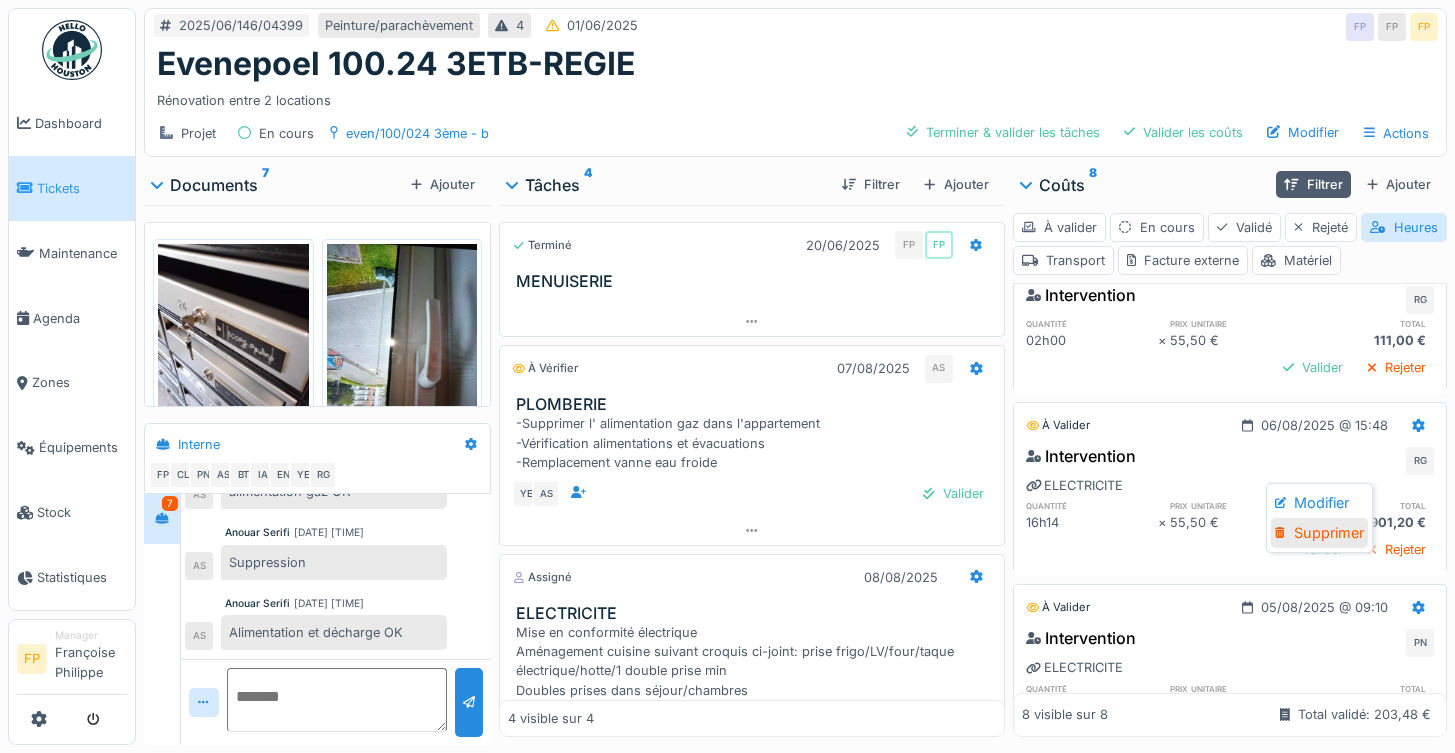 click on "Supprimer" at bounding box center (1319, 533) 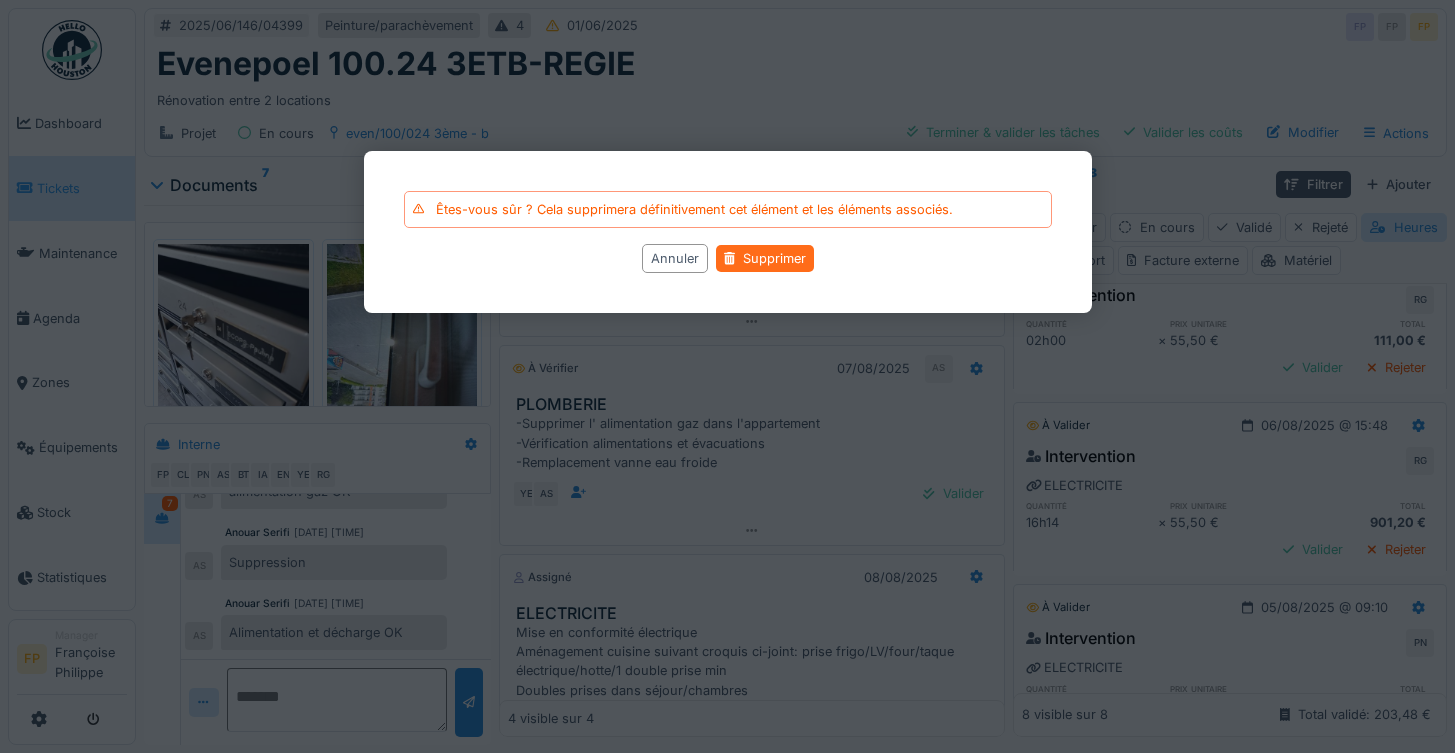 click on "Supprimer" at bounding box center (764, 258) 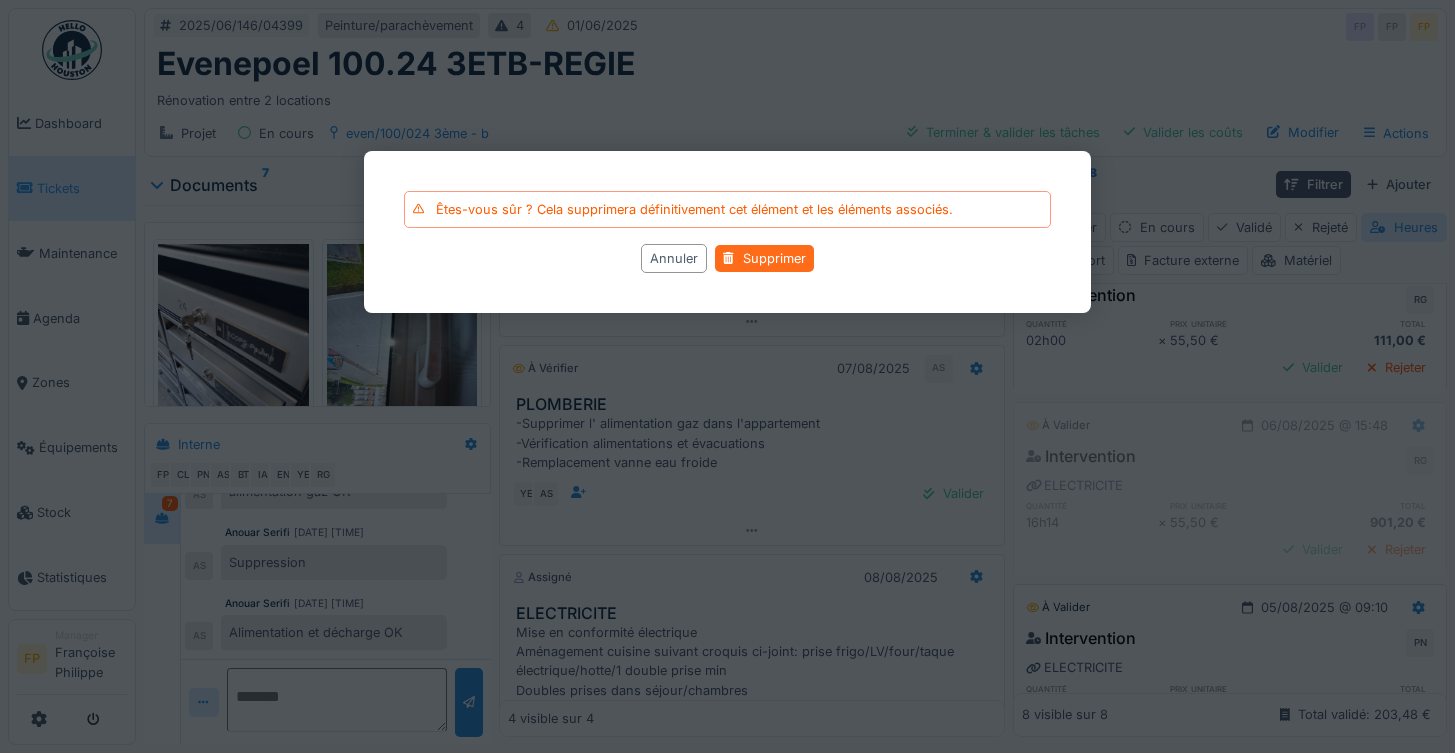 click on "Supprimer" at bounding box center (764, 258) 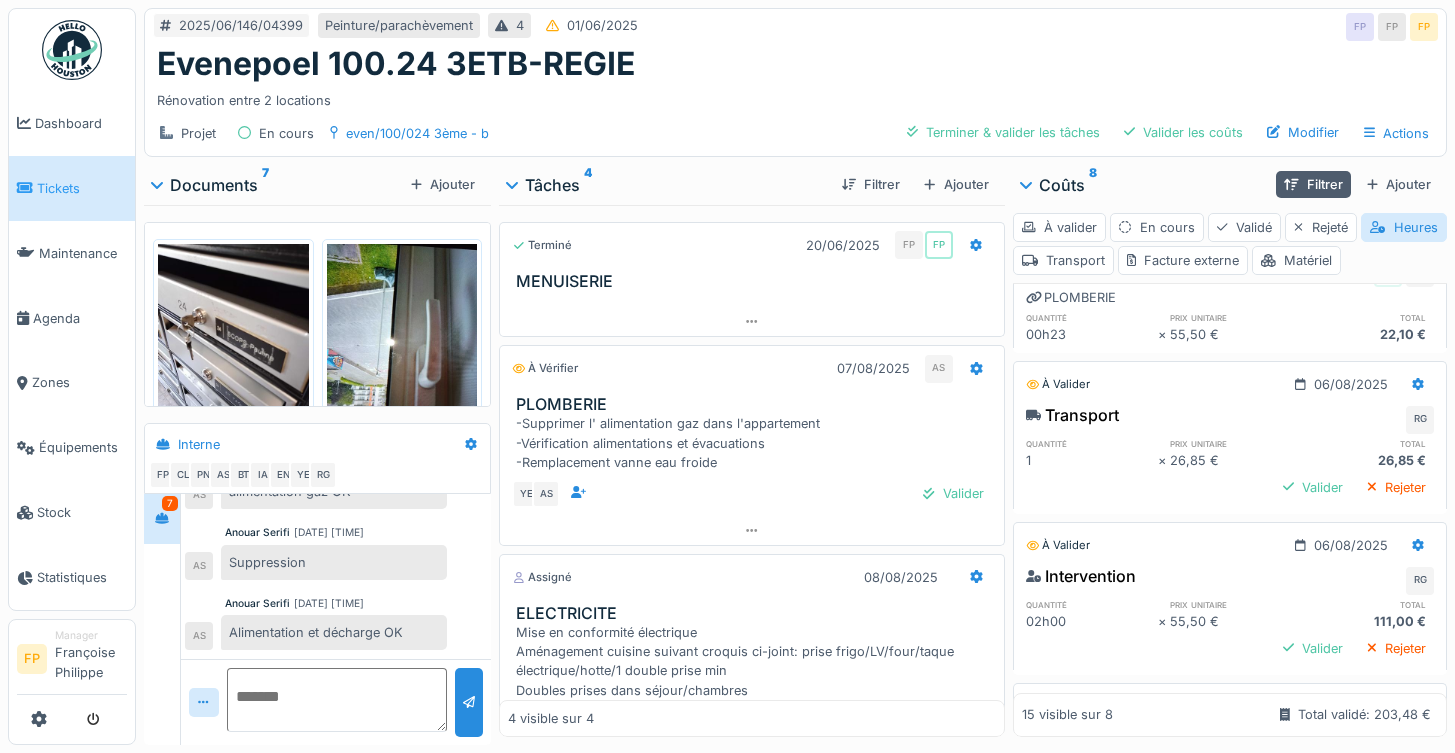 scroll, scrollTop: 828, scrollLeft: 0, axis: vertical 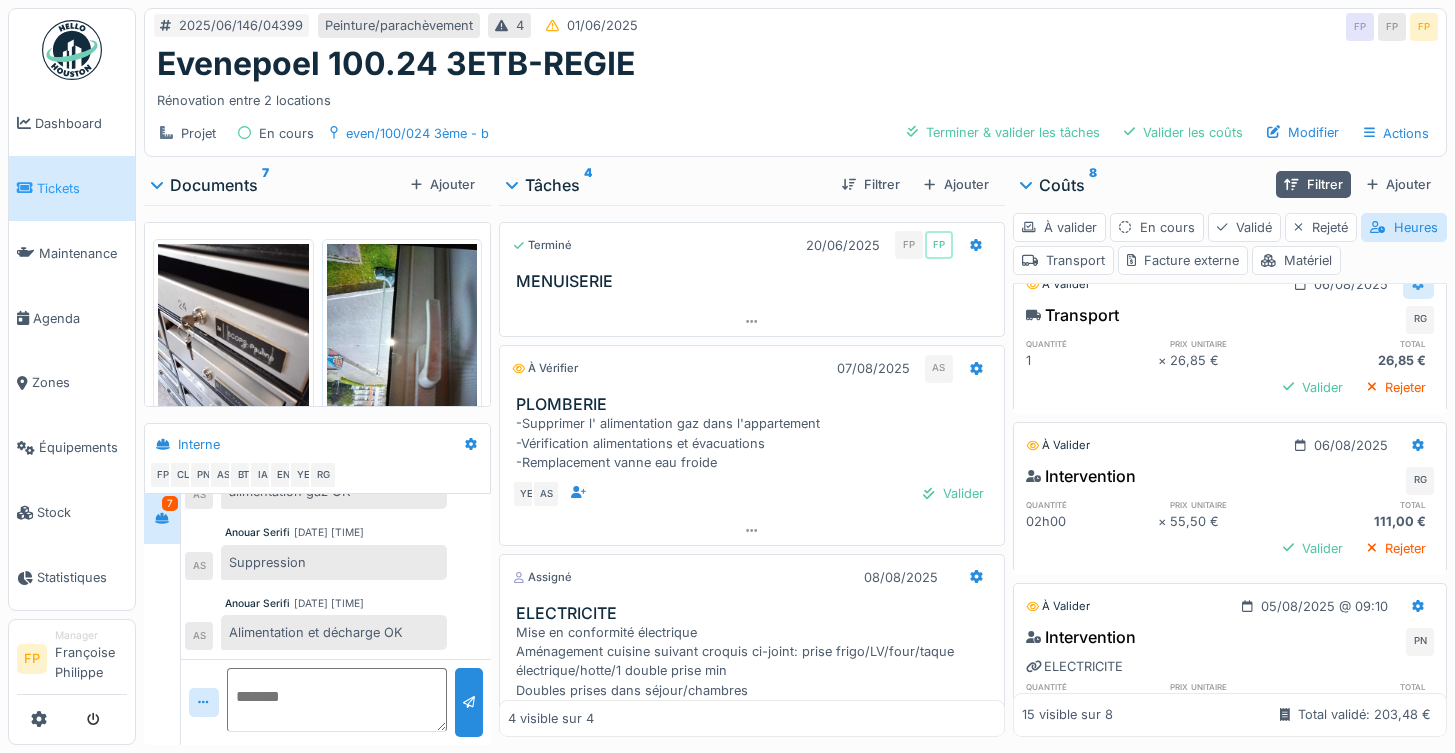 click at bounding box center (1418, 284) 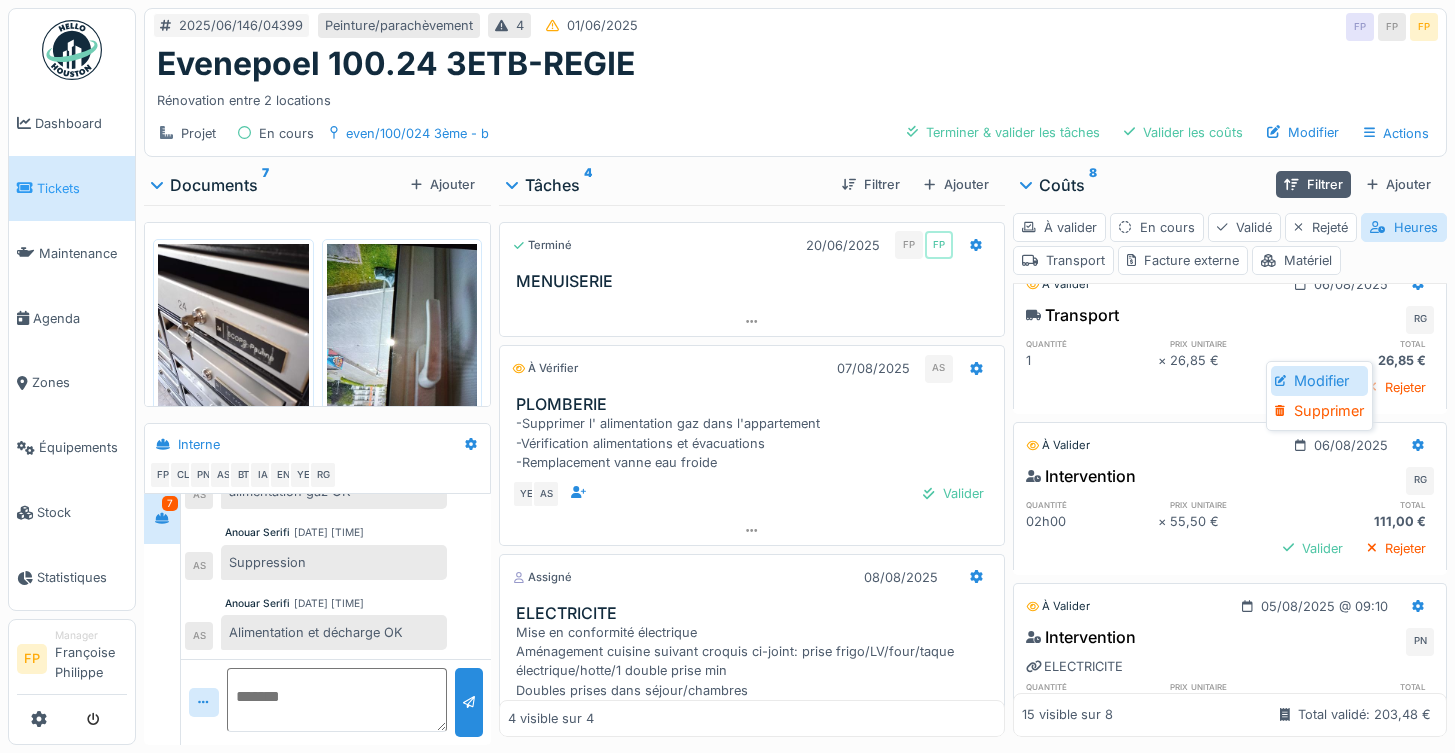 click on "Modifier" at bounding box center (1319, 381) 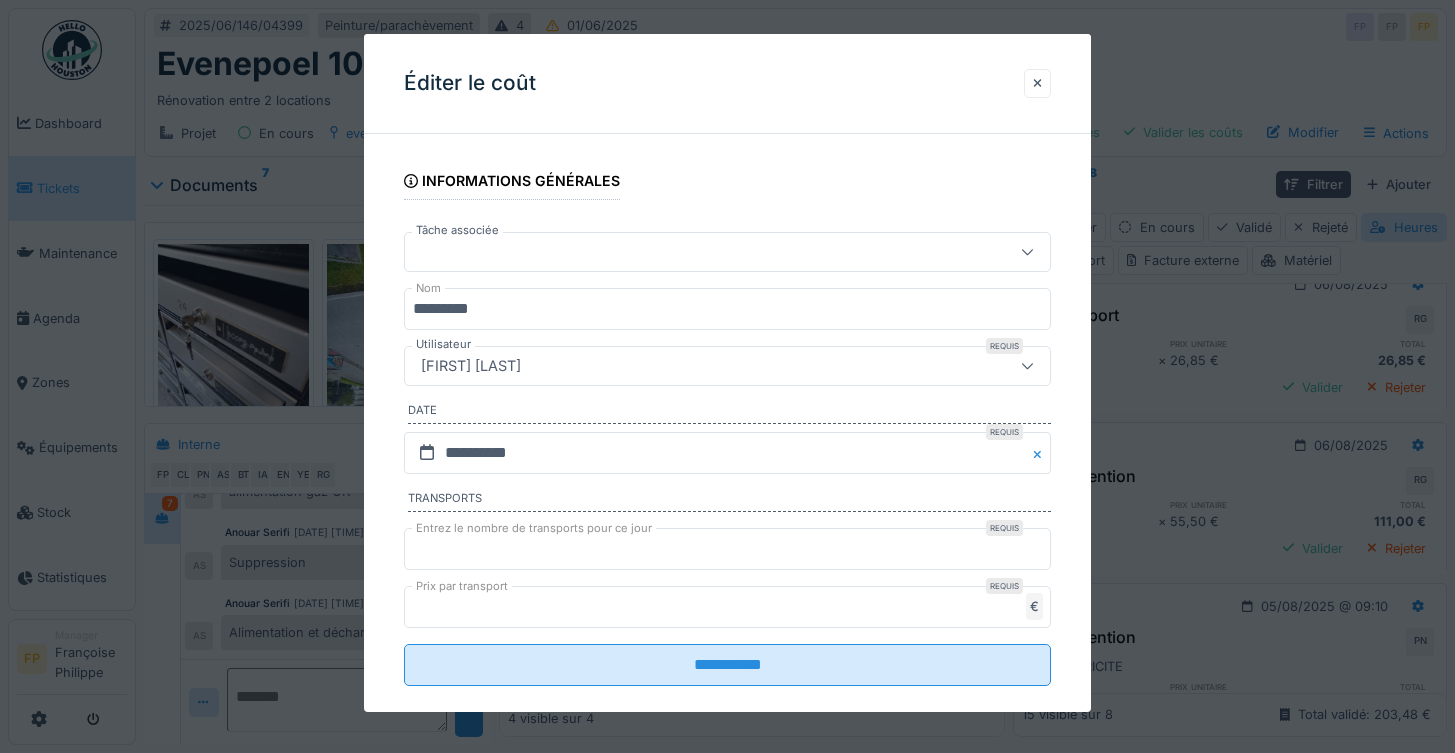 click at bounding box center [688, 252] 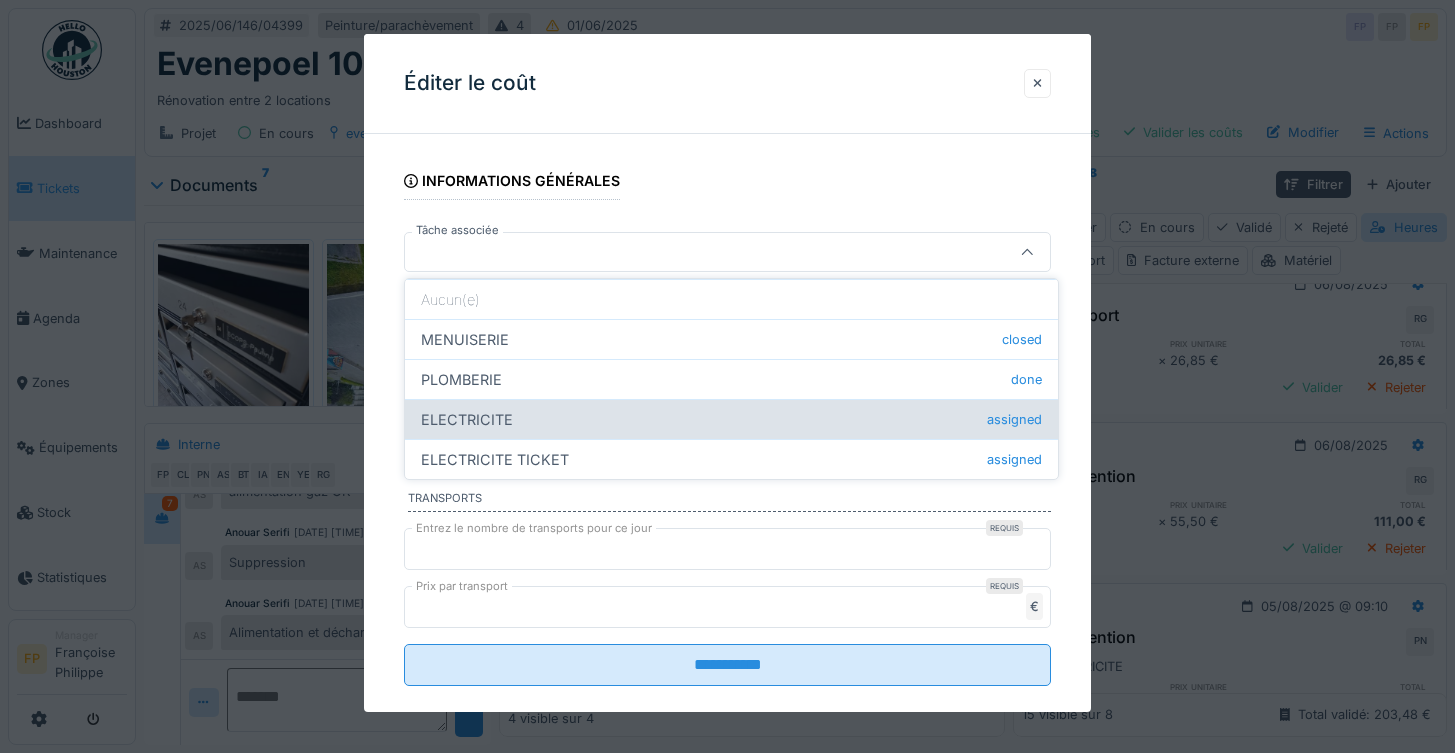 click on "ELECTRICITE assigned" at bounding box center [731, 419] 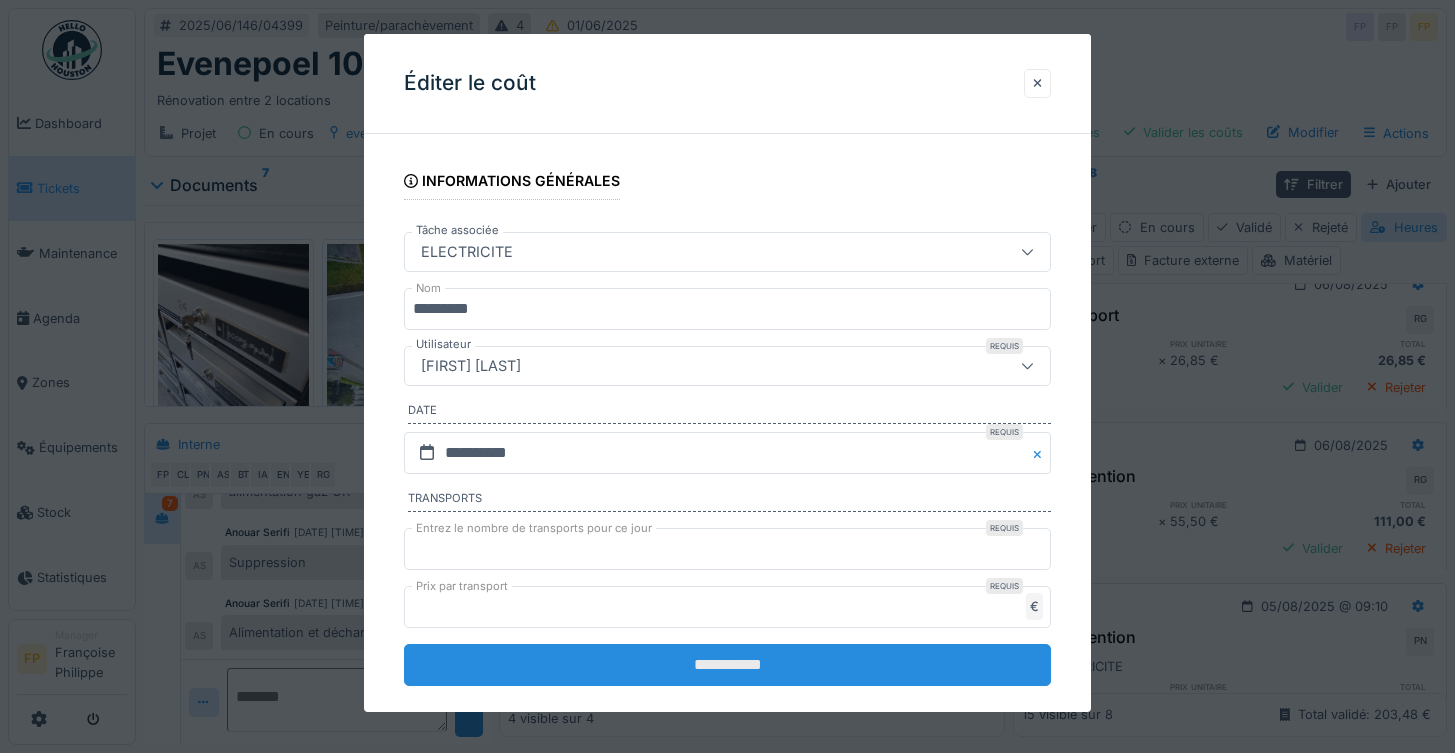 click on "**********" at bounding box center (728, 665) 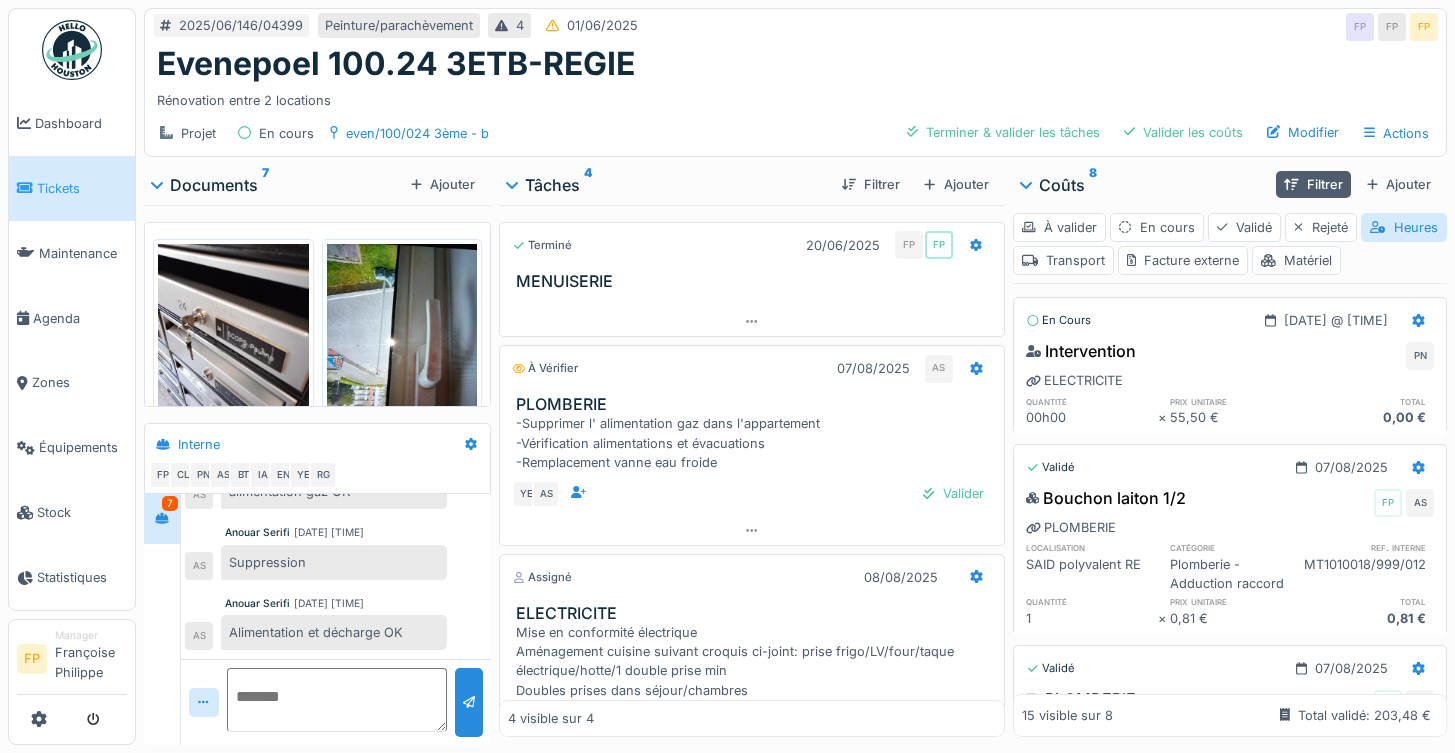 scroll, scrollTop: 0, scrollLeft: 0, axis: both 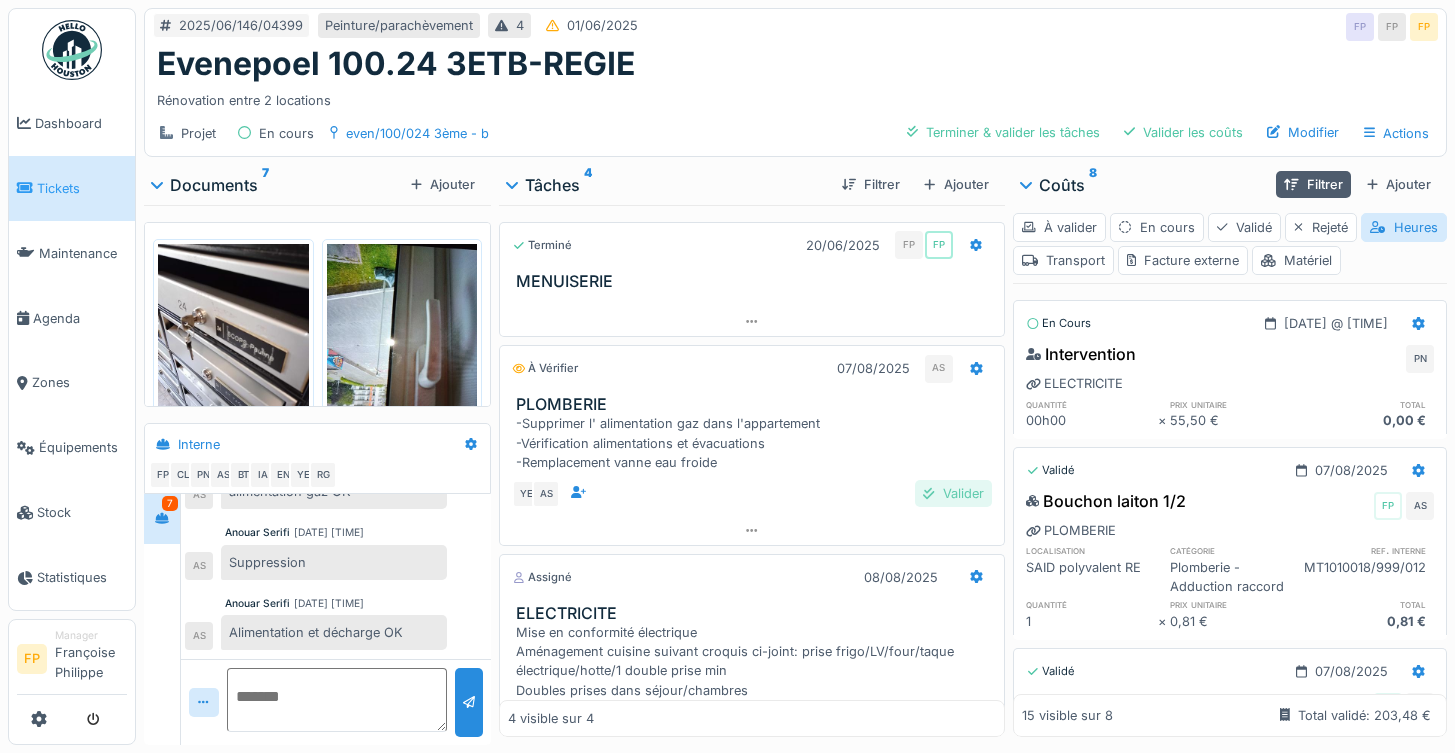 click on "Valider" at bounding box center (953, 493) 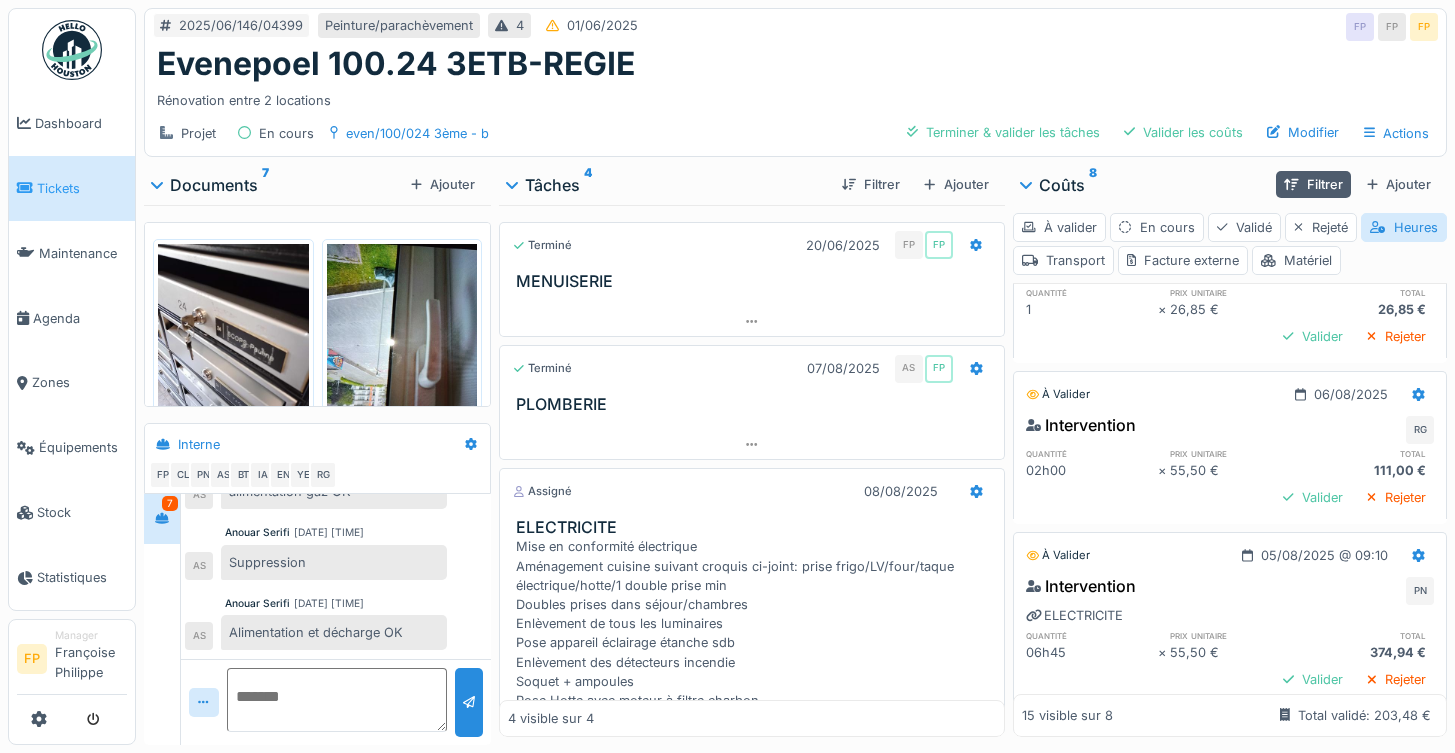 scroll, scrollTop: 1000, scrollLeft: 0, axis: vertical 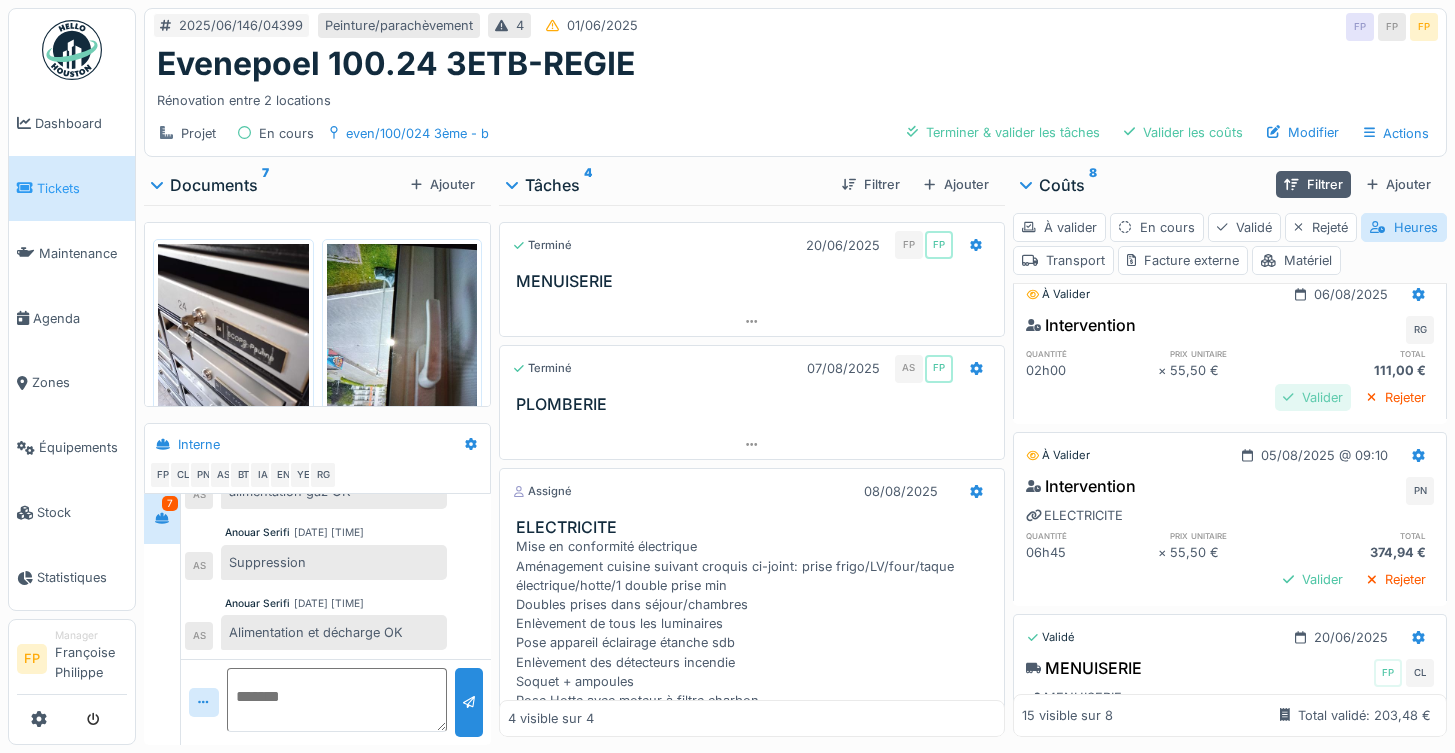 click on "Valider" at bounding box center [1313, 397] 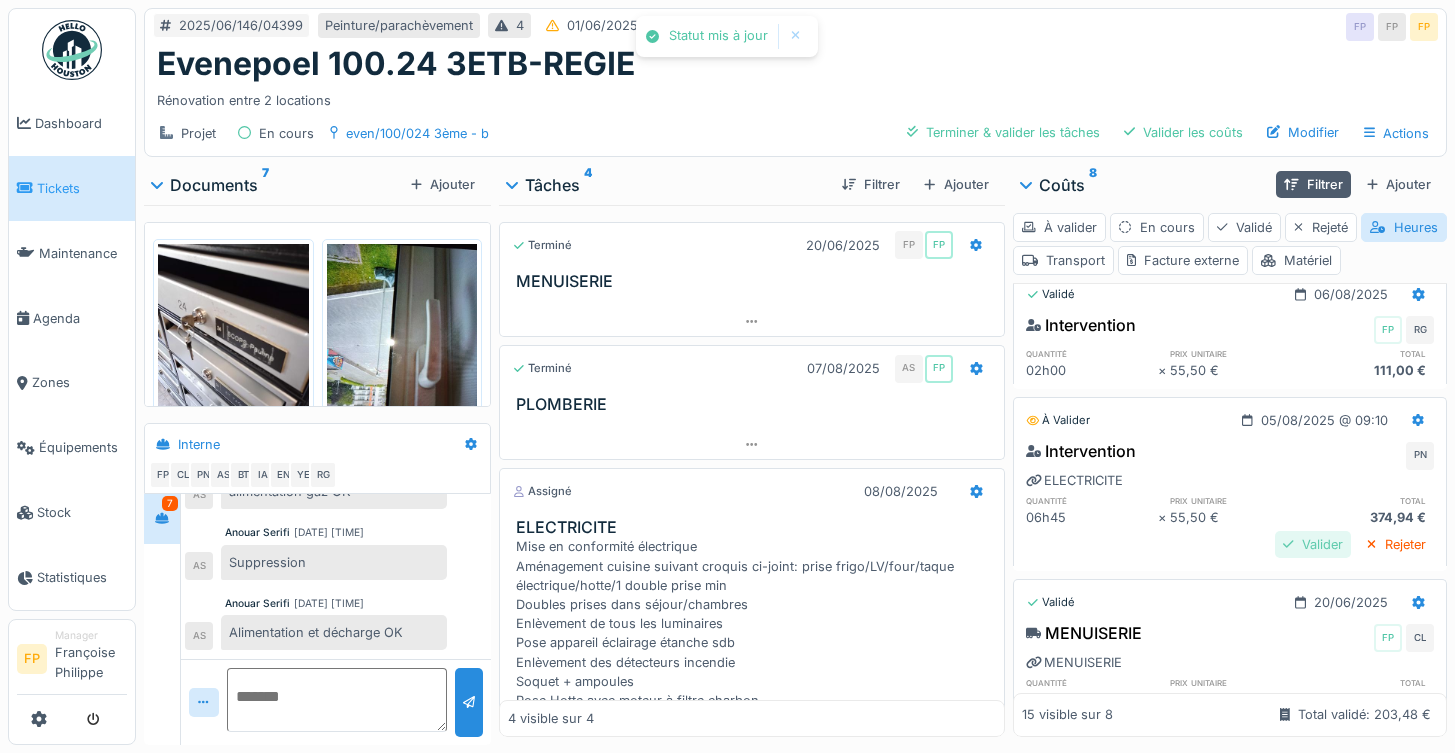 click on "Valider" at bounding box center [1313, 544] 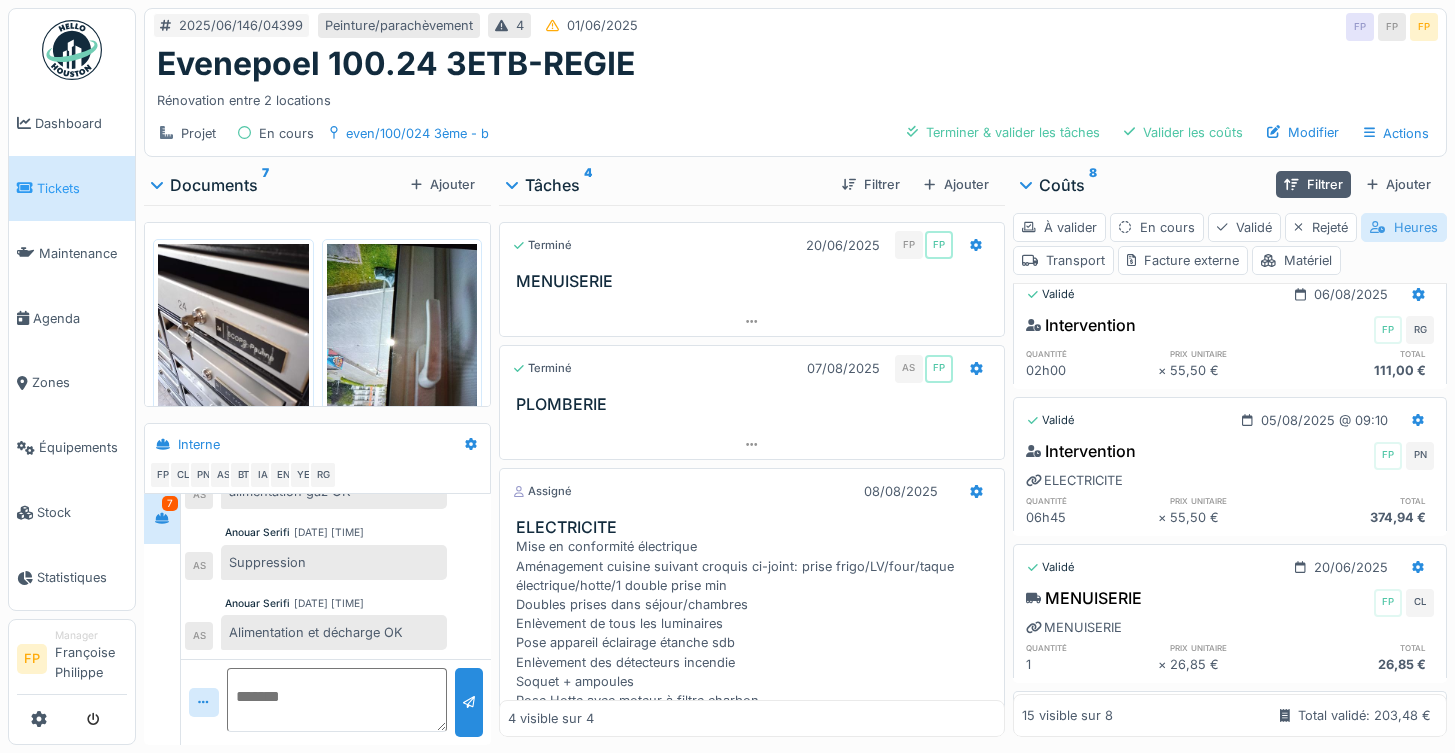 click on "Heures" at bounding box center (1404, 227) 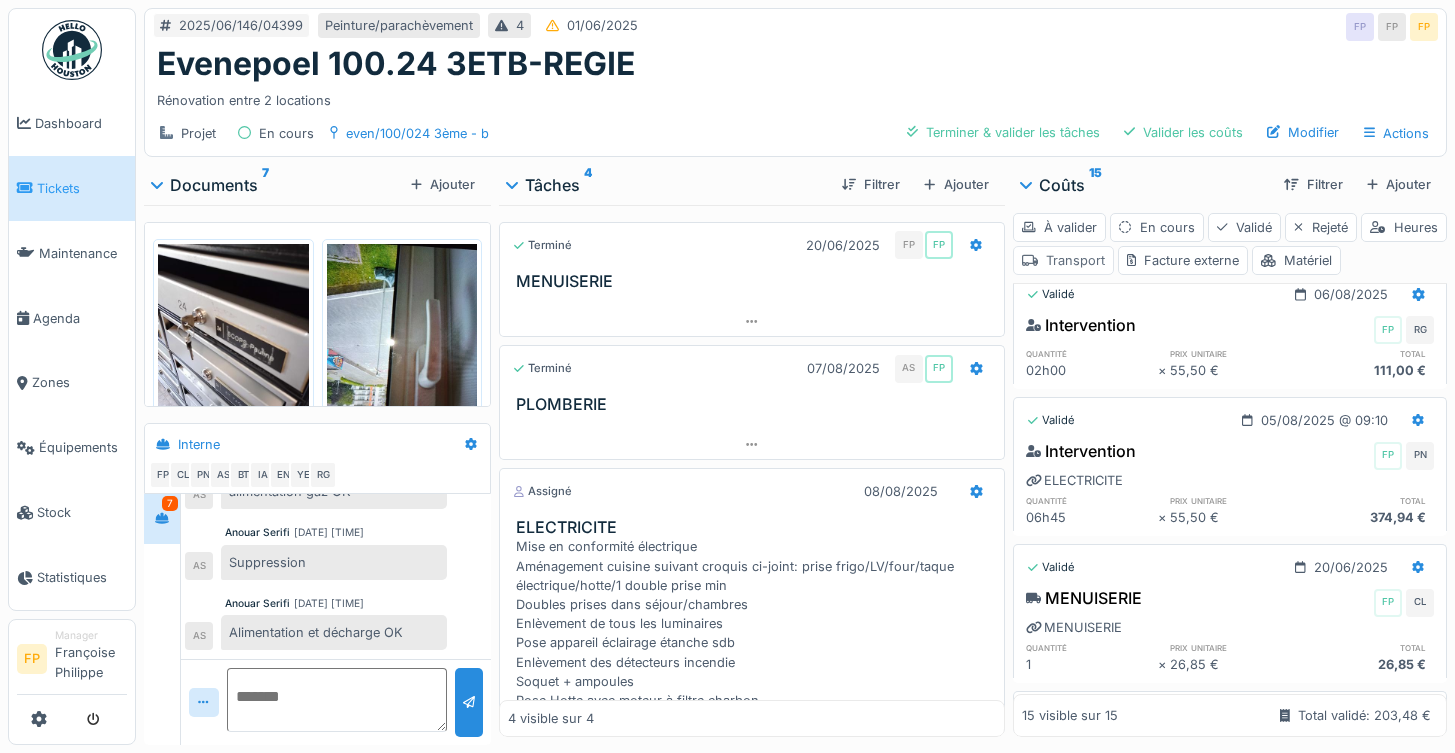 click on "Transport" at bounding box center (1063, 260) 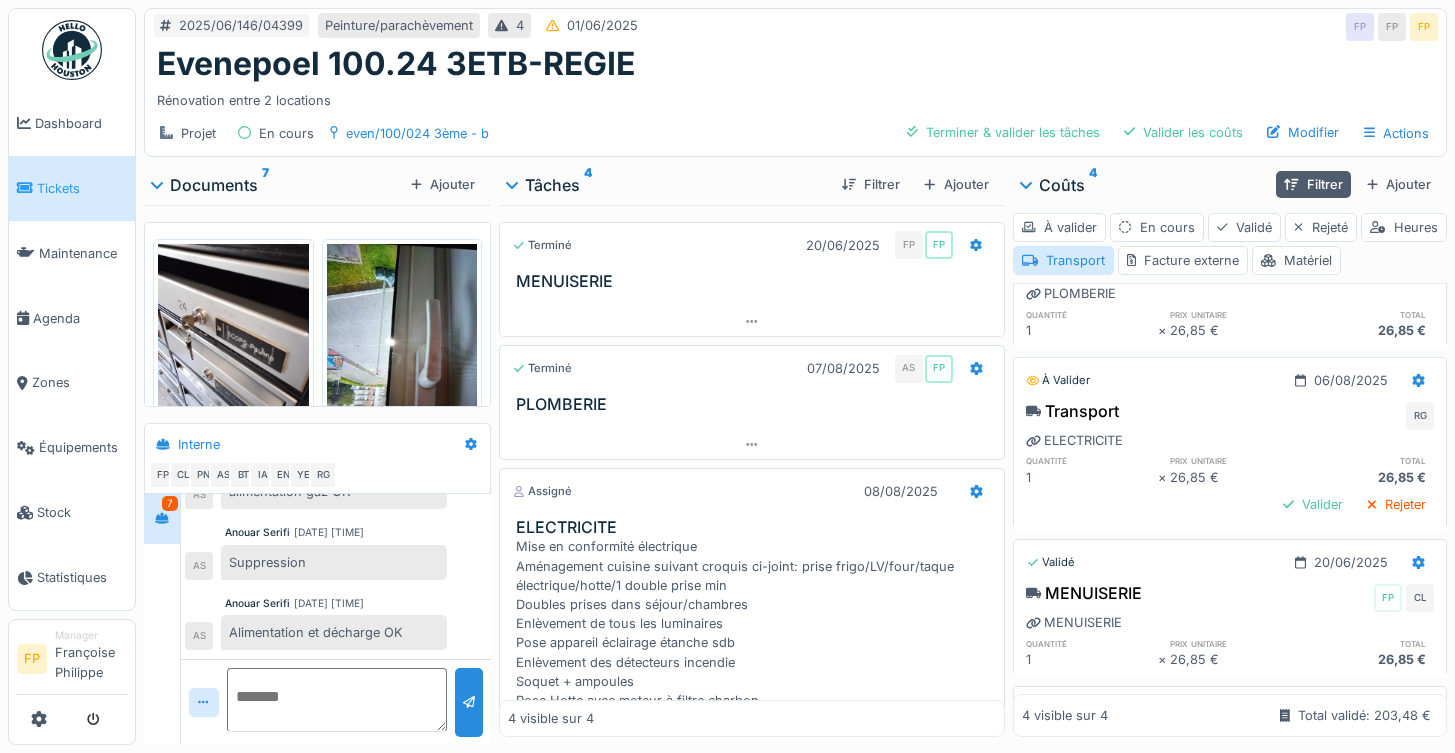 scroll, scrollTop: 200, scrollLeft: 0, axis: vertical 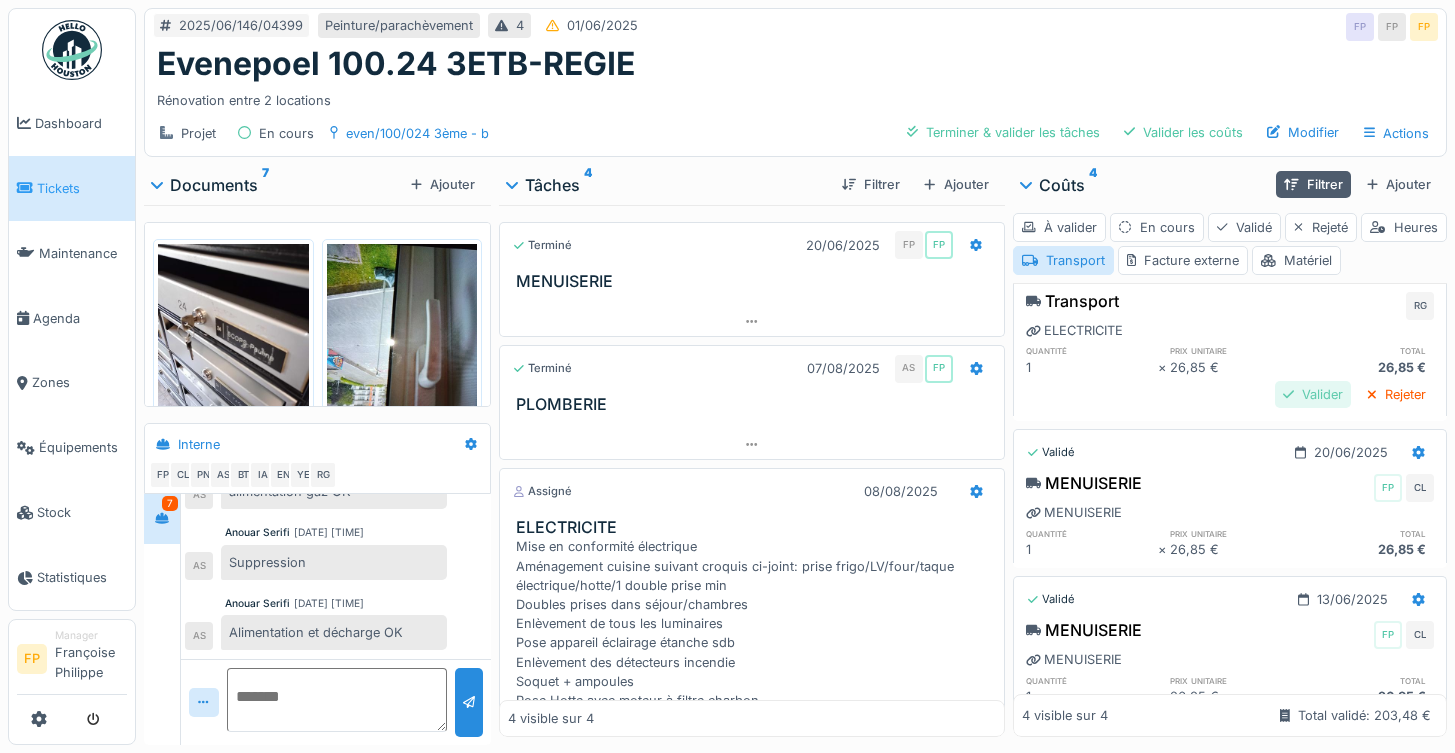 click on "Valider" at bounding box center [1313, 394] 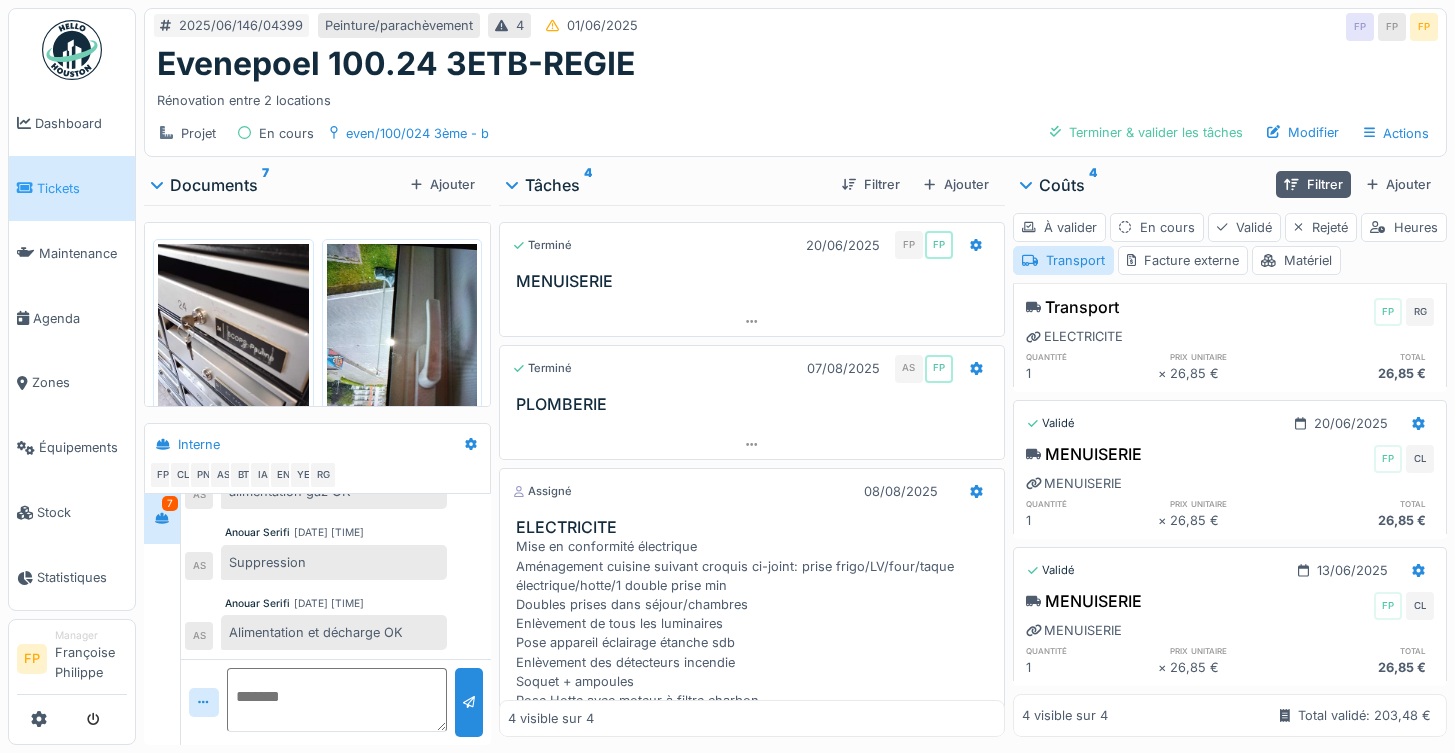 scroll, scrollTop: 257, scrollLeft: 0, axis: vertical 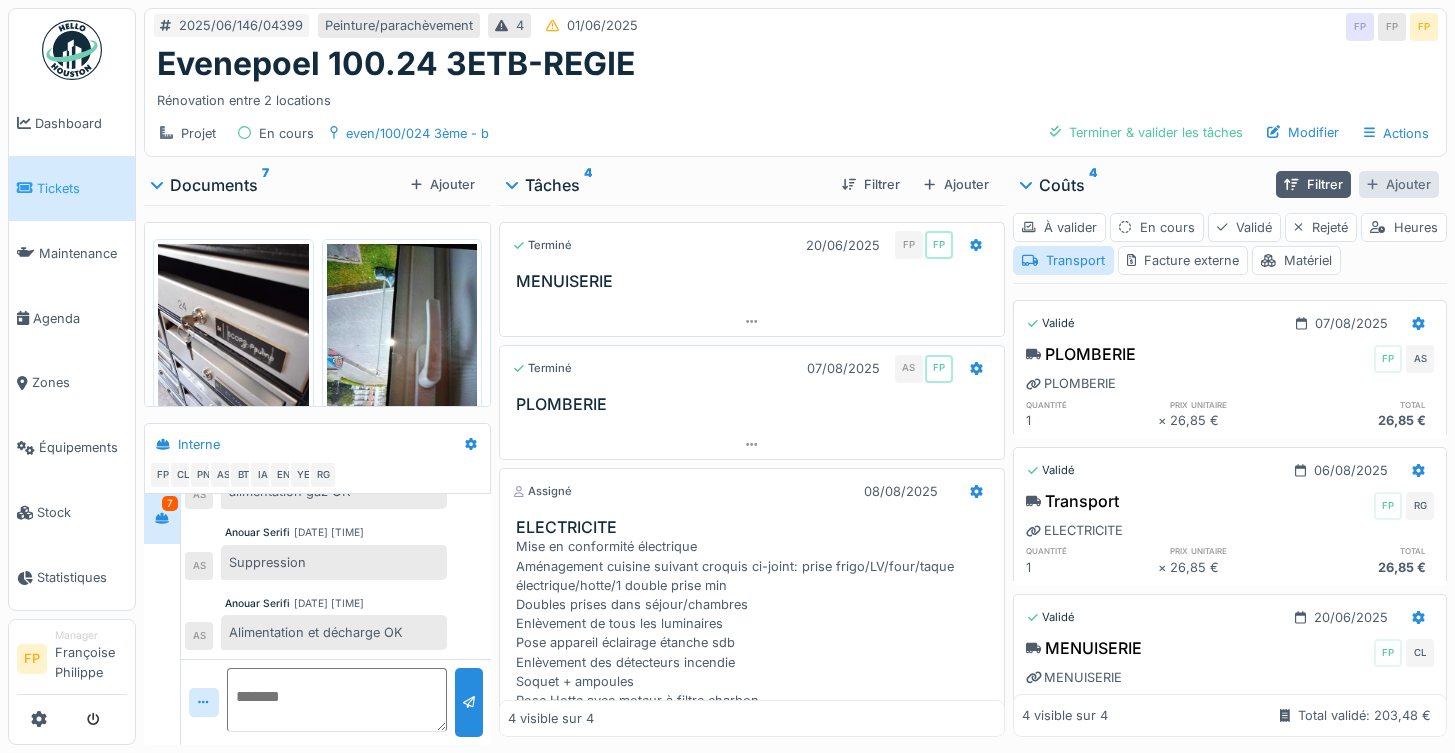 click on "Ajouter" at bounding box center (1399, 184) 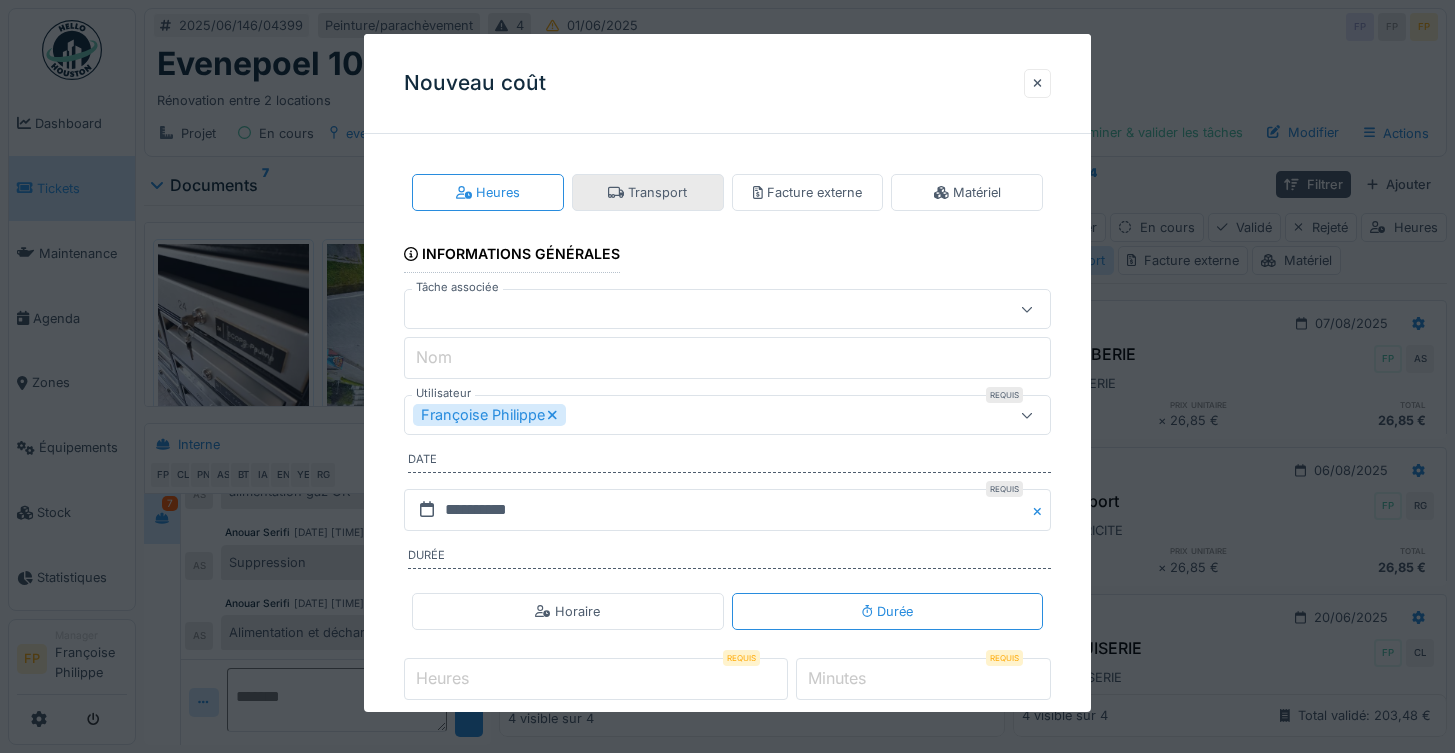 click on "Transport" at bounding box center [647, 192] 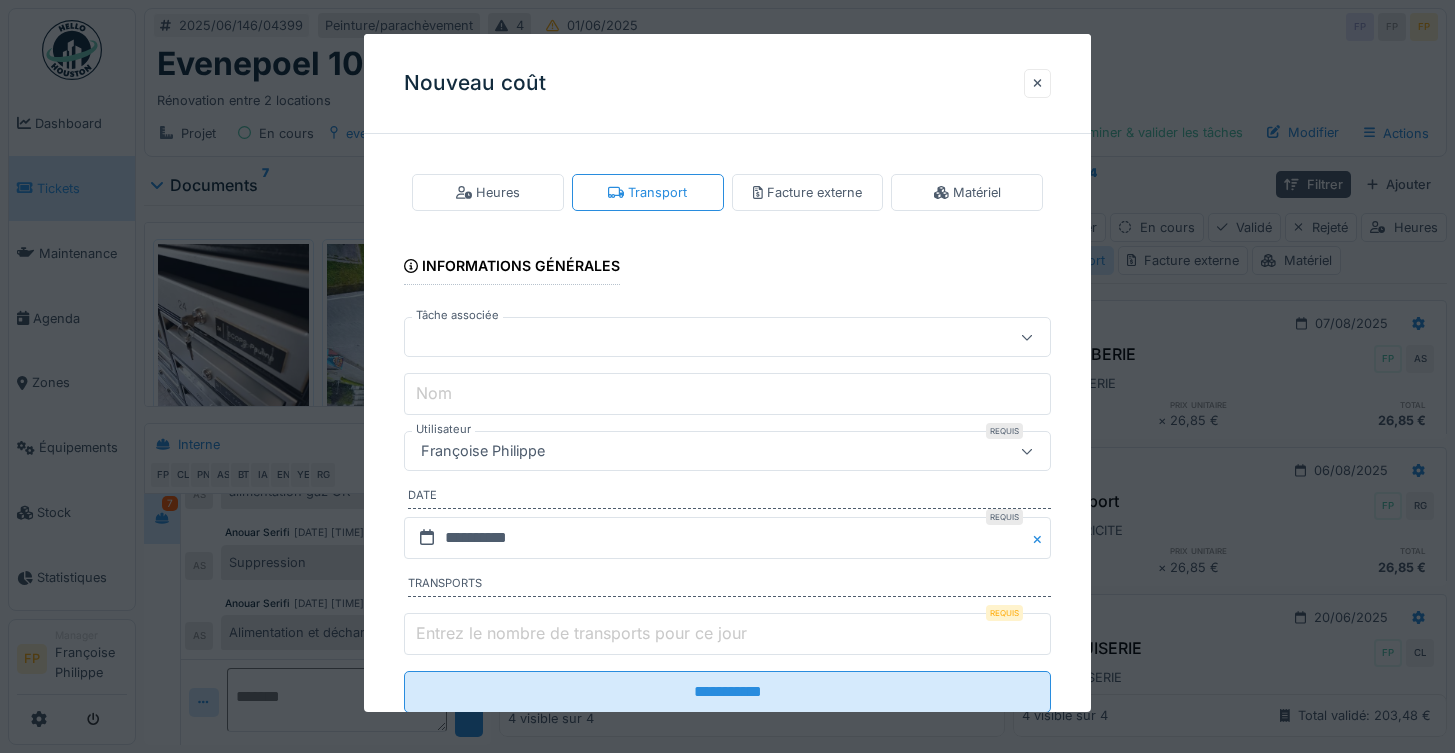 click at bounding box center [688, 337] 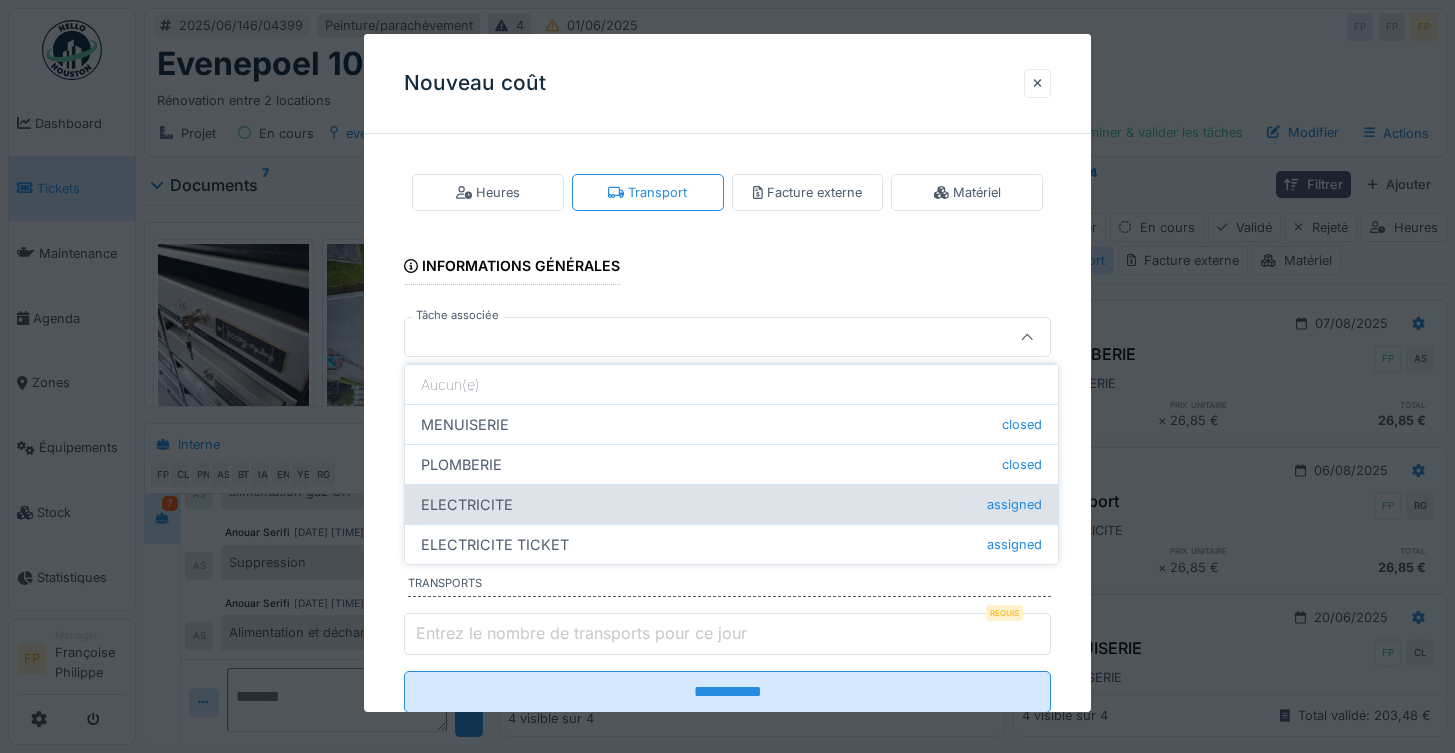 click on "ELECTRICITE assigned" at bounding box center [731, 504] 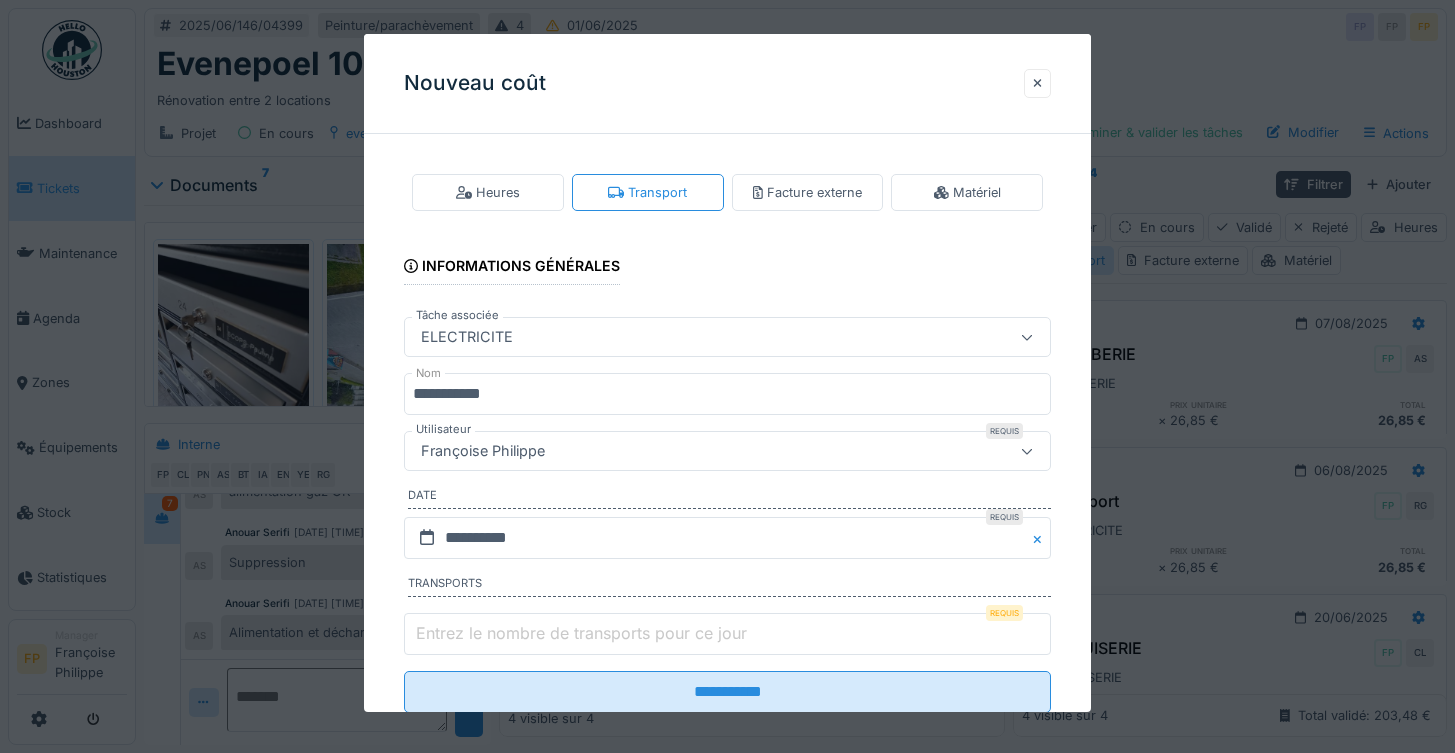 click on "Françoise Philippe" at bounding box center [483, 451] 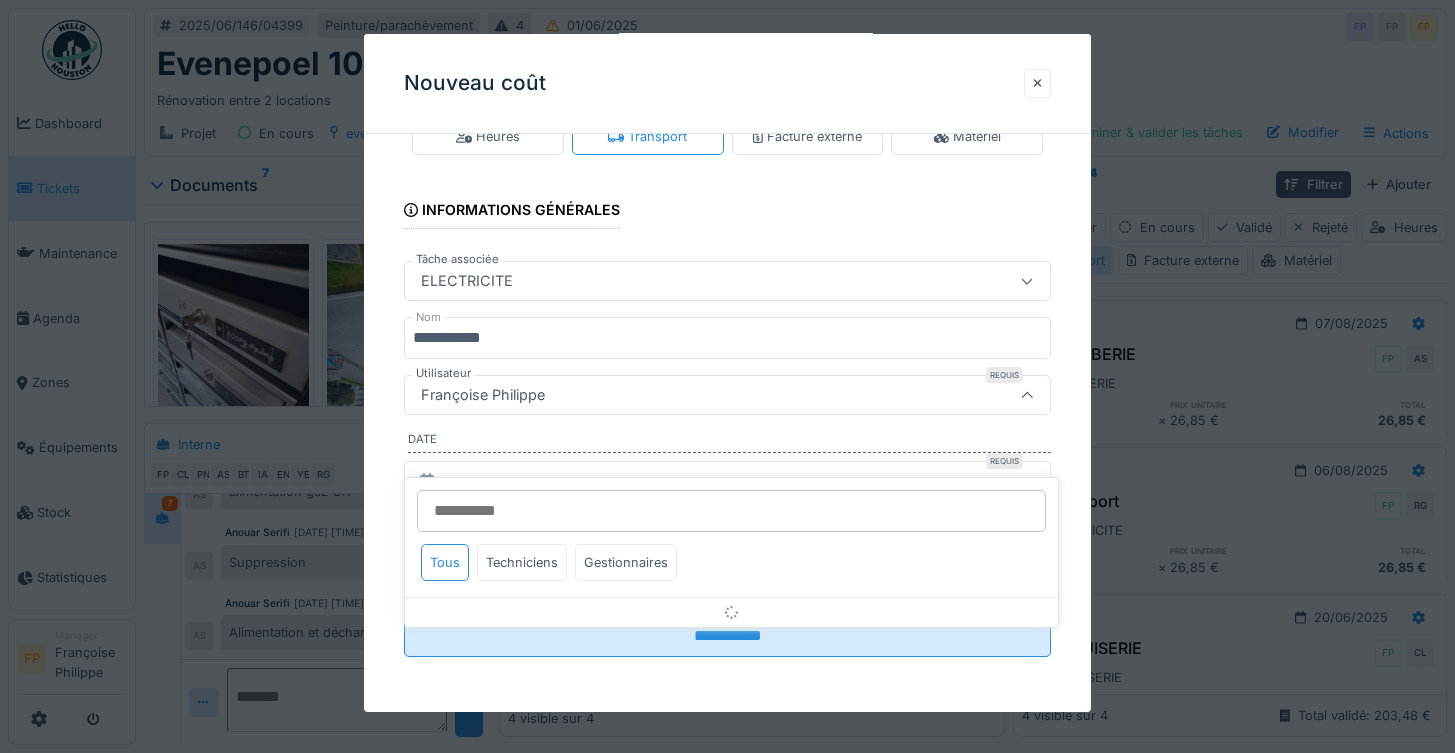 scroll, scrollTop: 57, scrollLeft: 0, axis: vertical 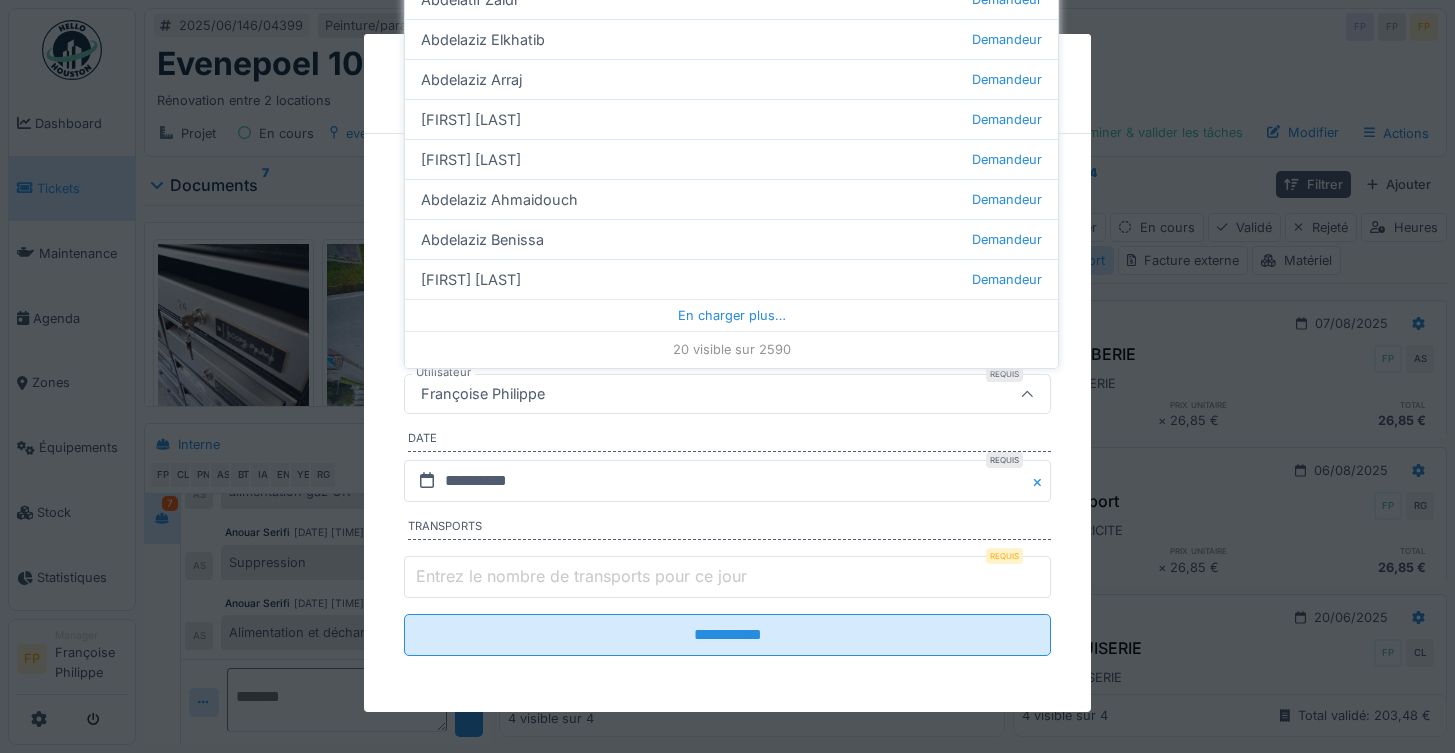 click on "Françoise Philippe" at bounding box center (688, 394) 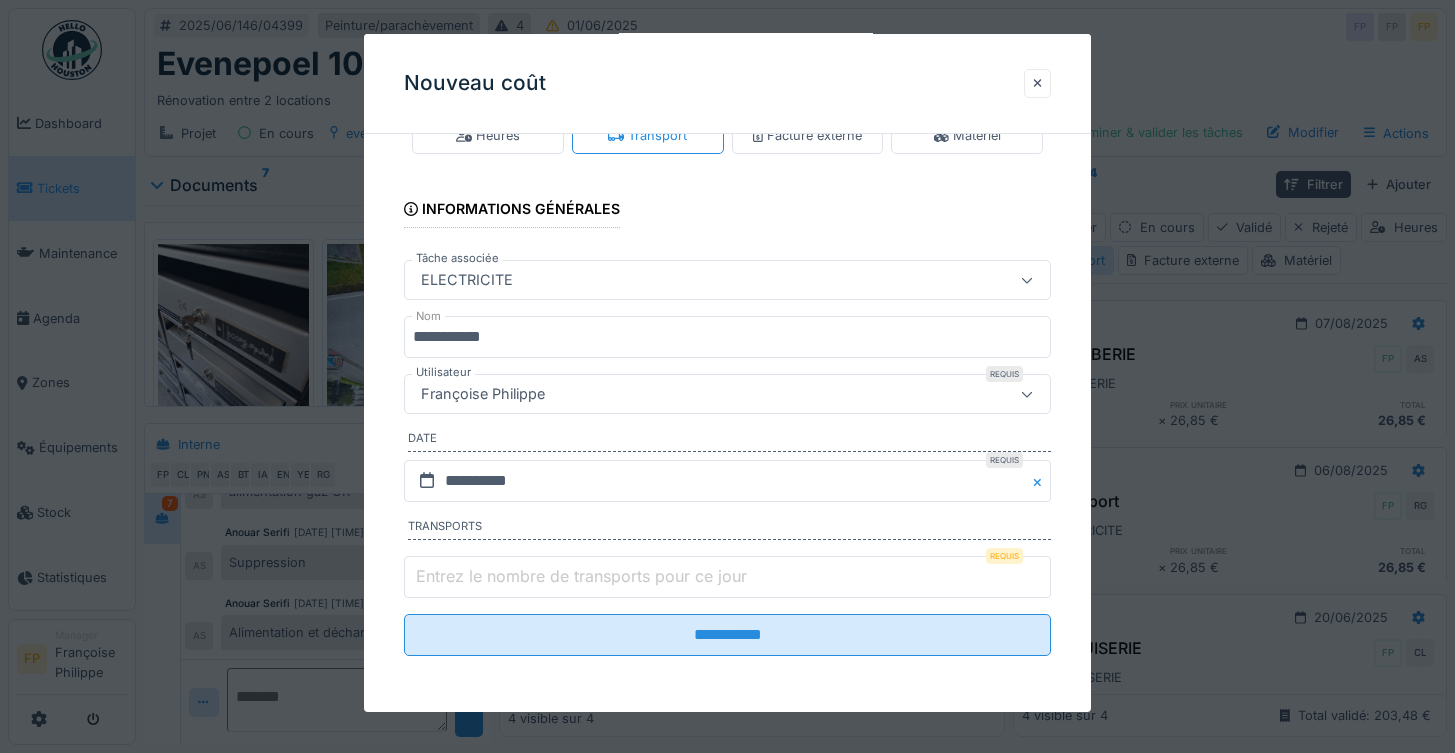 click on "Françoise Philippe" at bounding box center [688, 394] 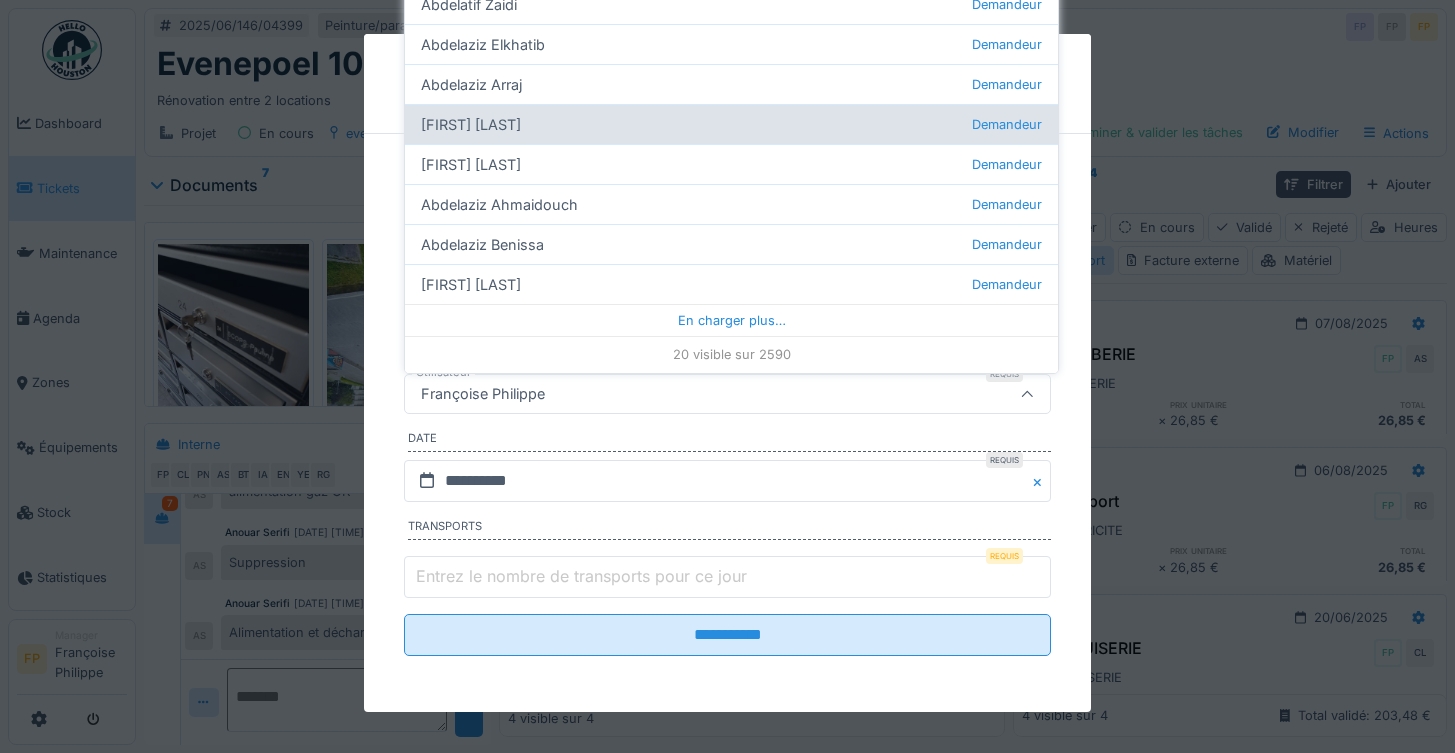 scroll, scrollTop: 15, scrollLeft: 0, axis: vertical 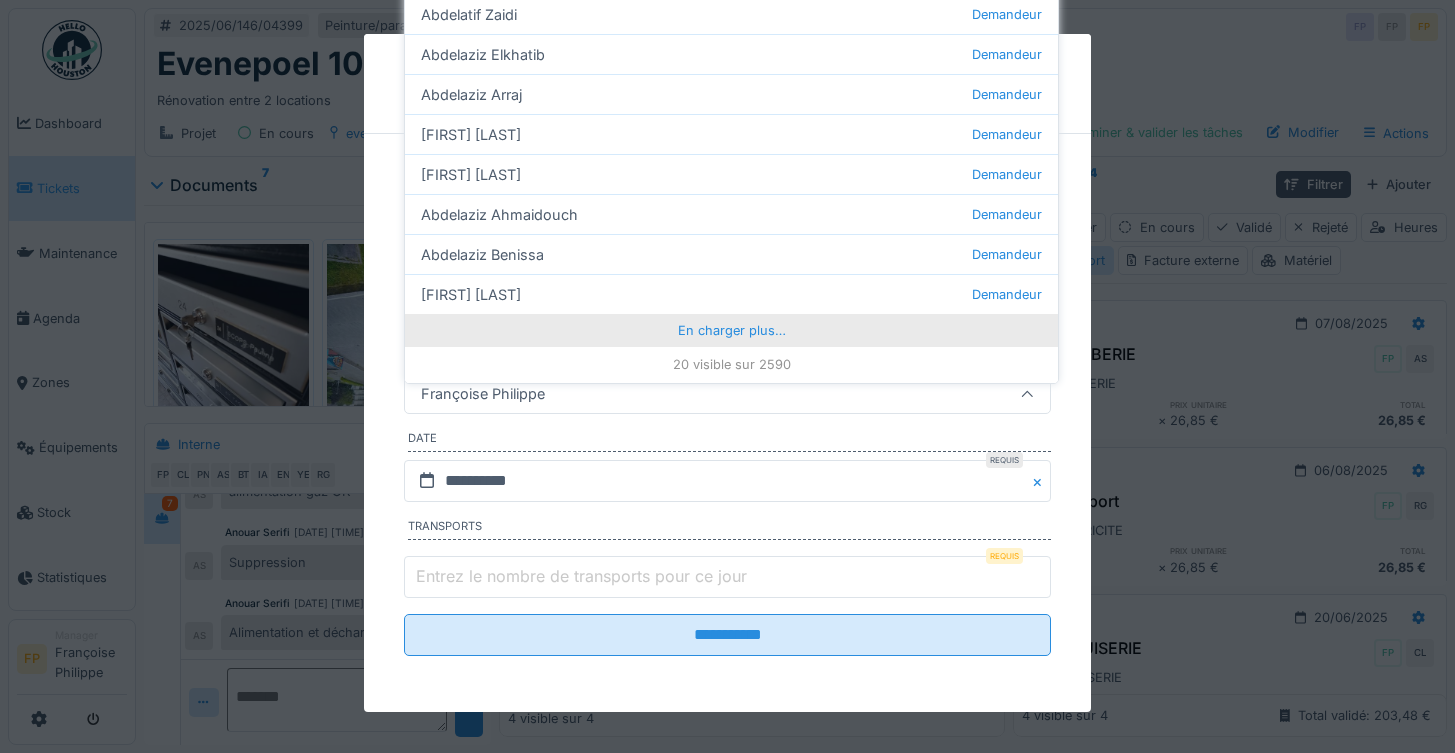 click on "En charger plus…" at bounding box center (731, 330) 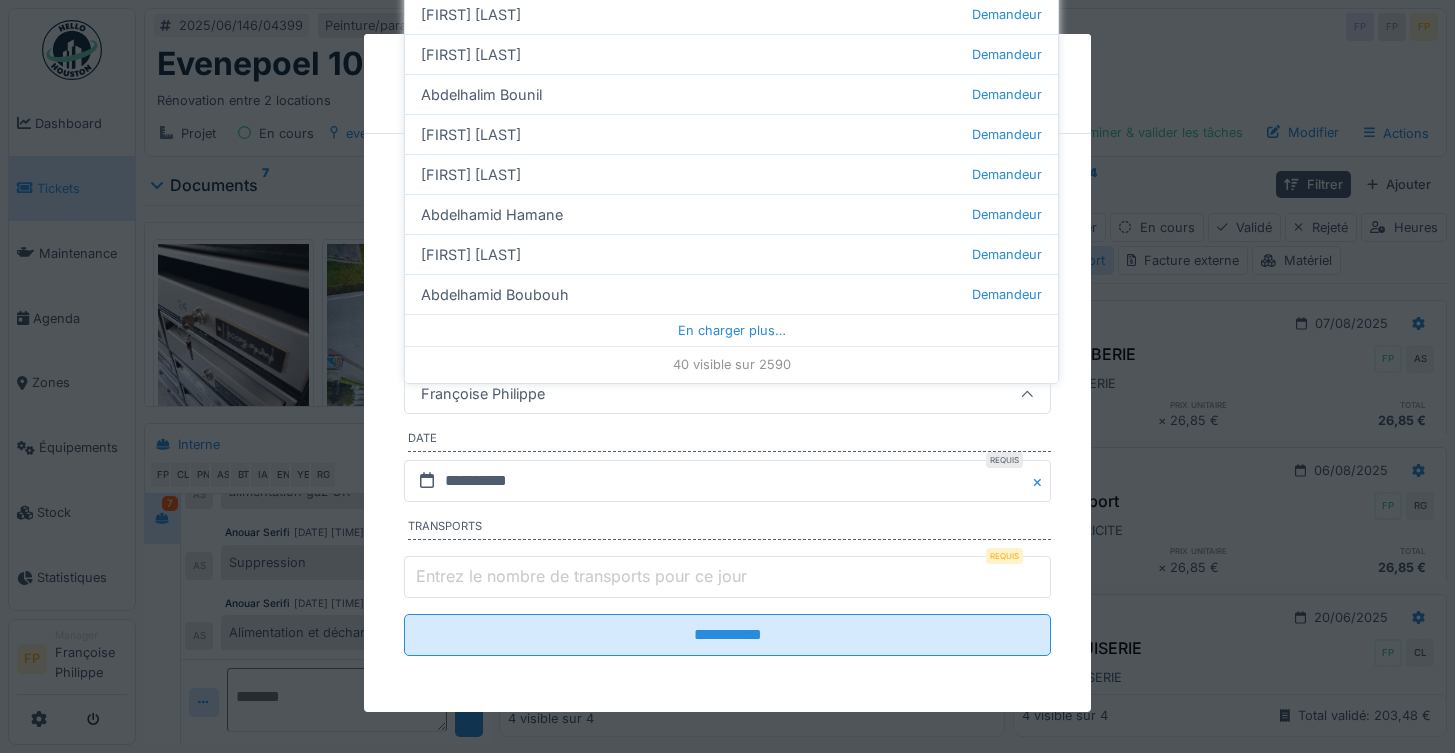 click on "Françoise Philippe" at bounding box center [483, 394] 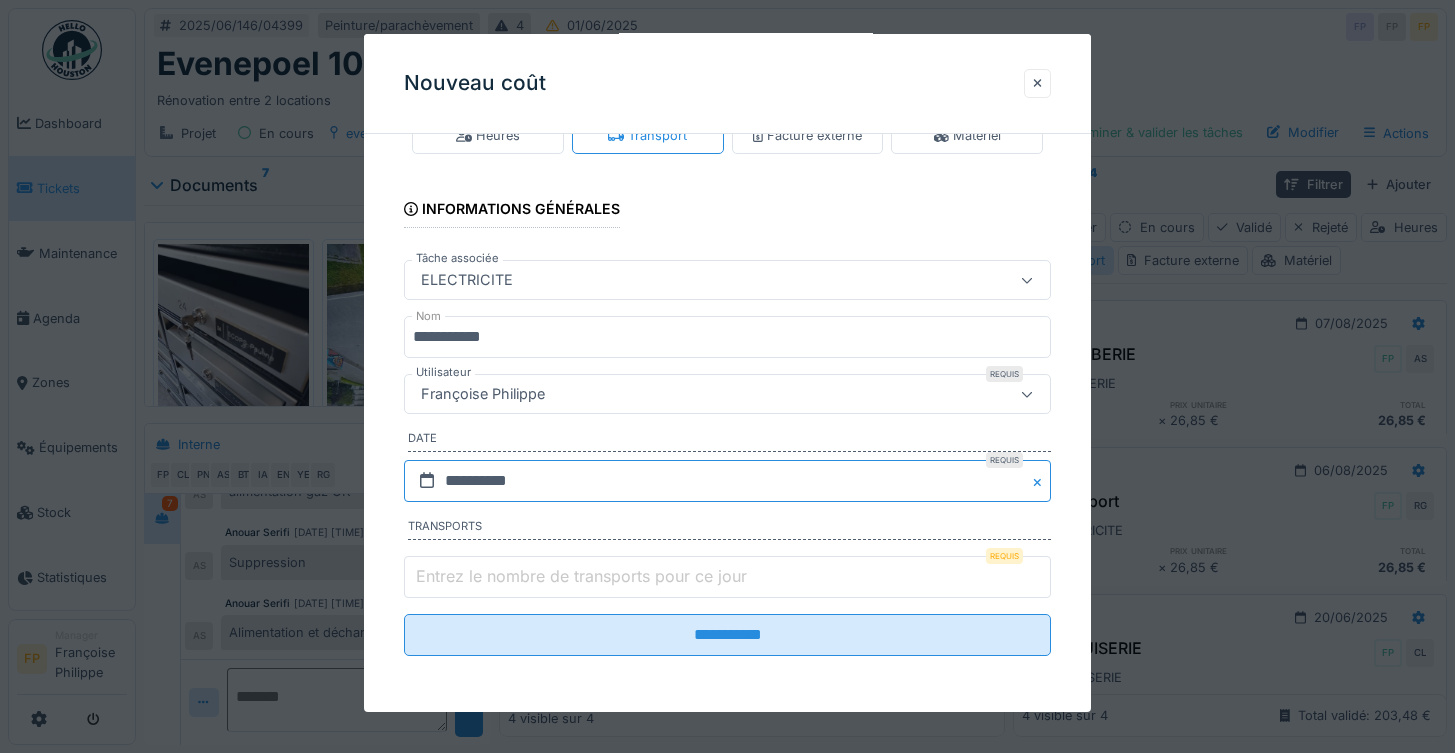 click on "**********" at bounding box center (728, 481) 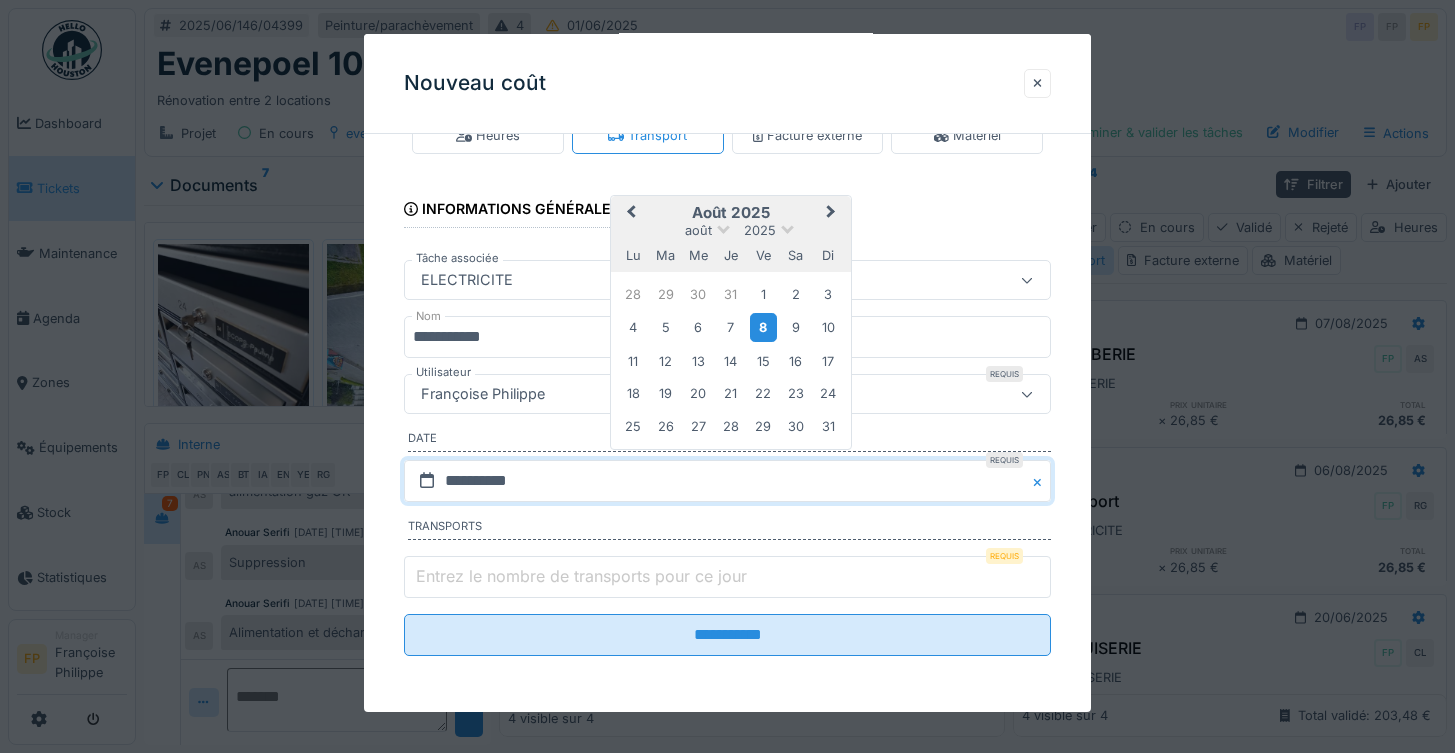 click on "8" at bounding box center (763, 327) 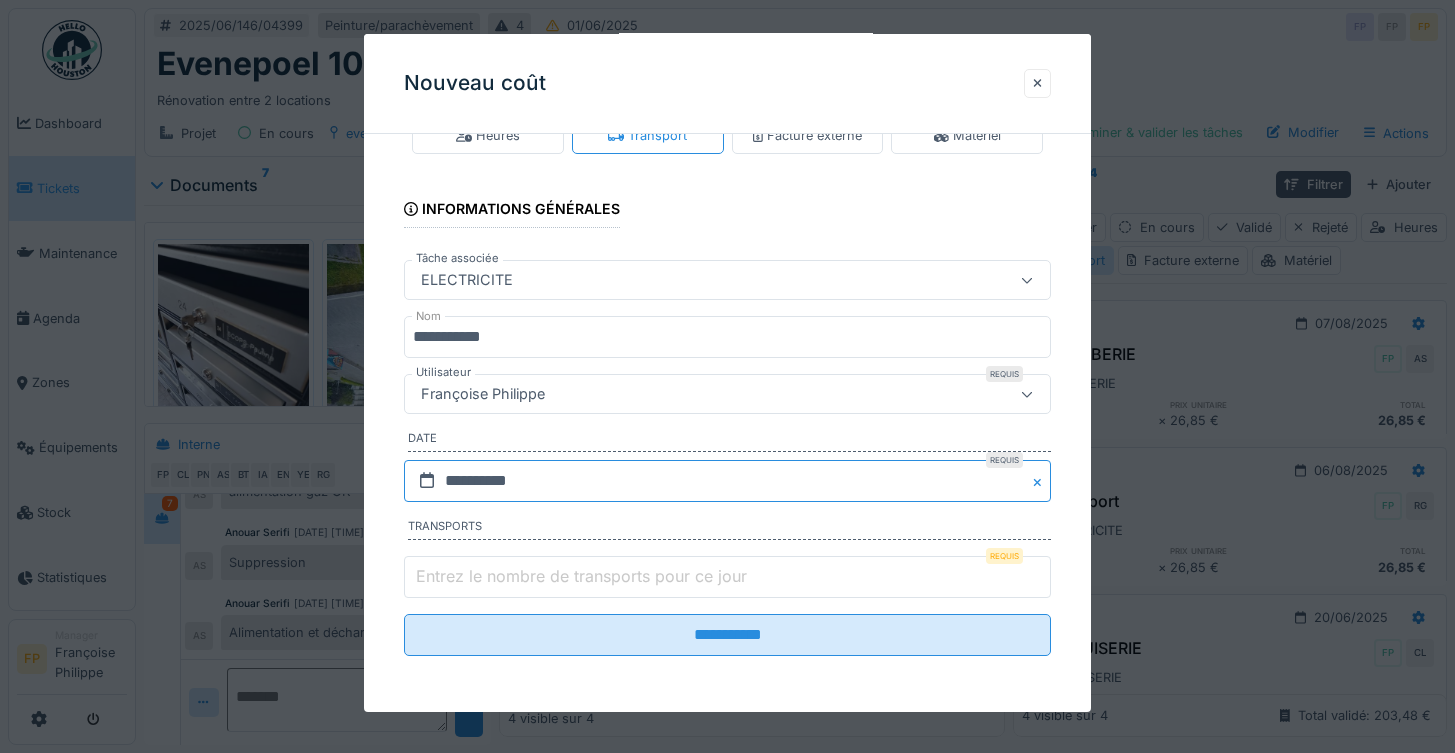 click on "**********" at bounding box center (728, 481) 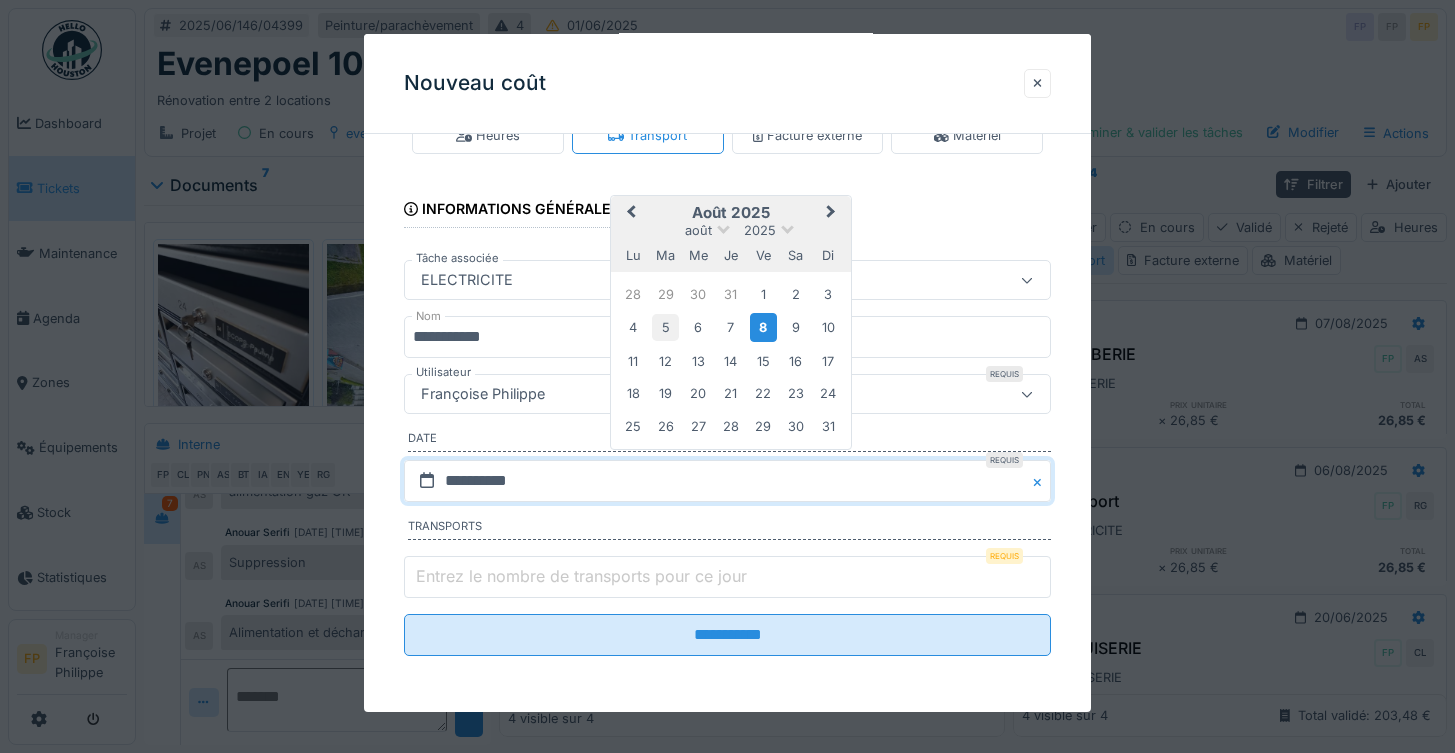 click on "5" at bounding box center (665, 327) 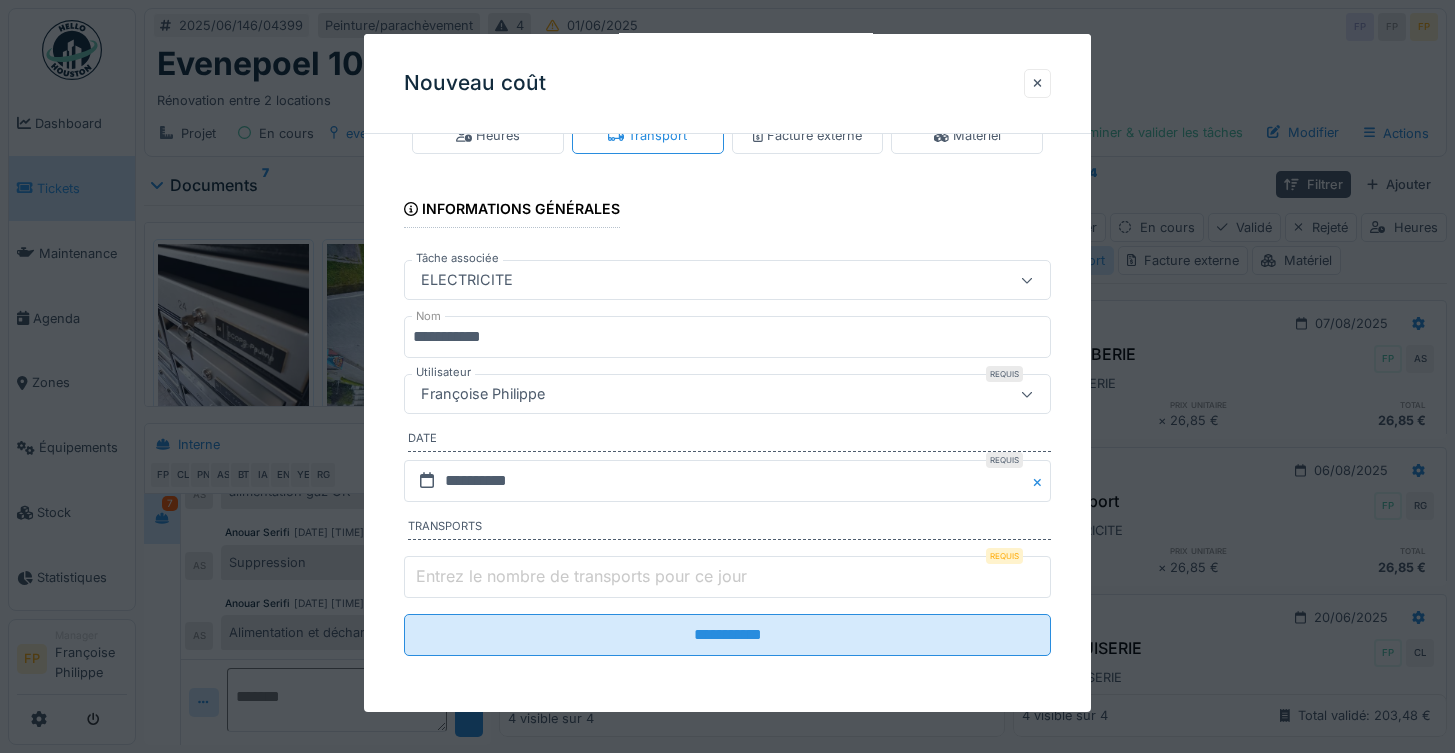 type on "*" 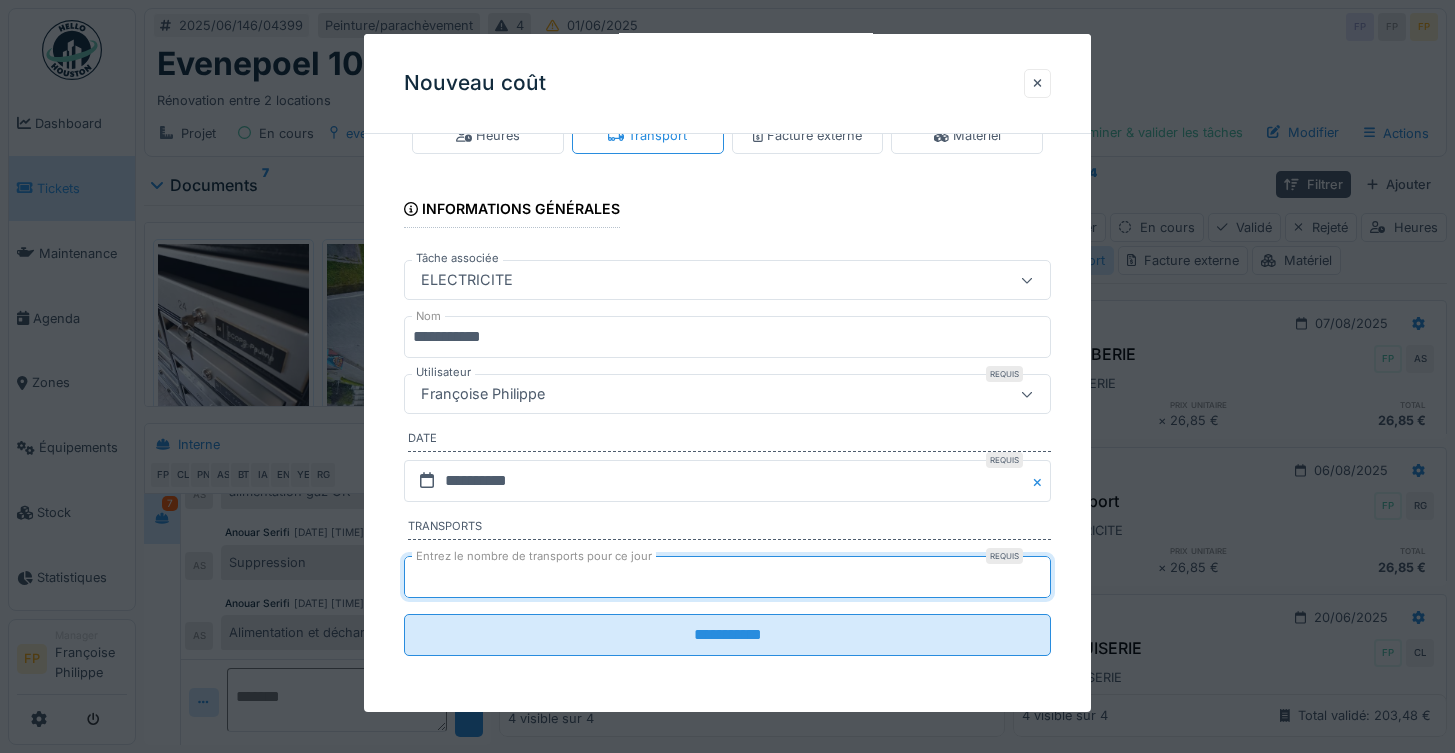 click on "Françoise Philippe" at bounding box center (728, 394) 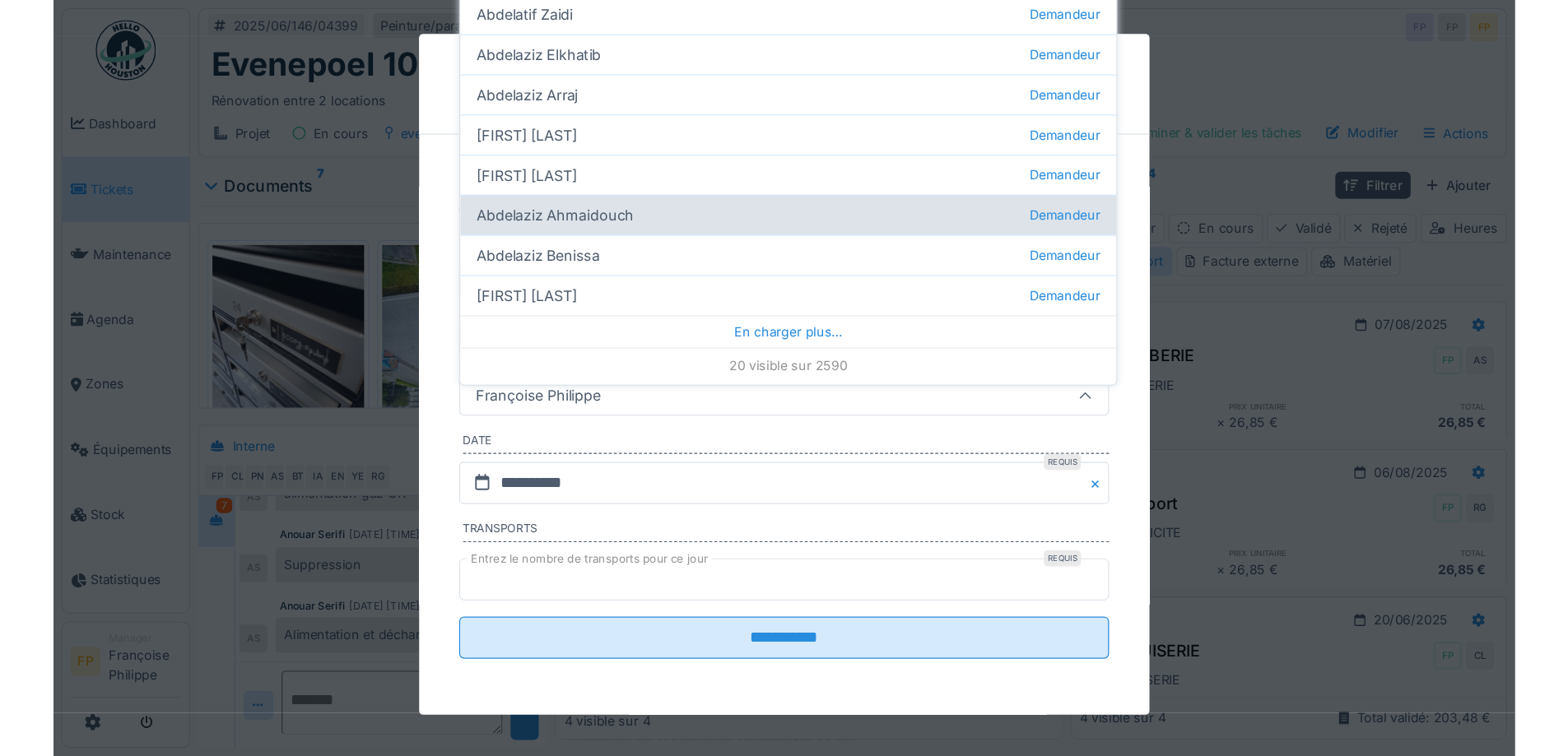 scroll, scrollTop: 0, scrollLeft: 0, axis: both 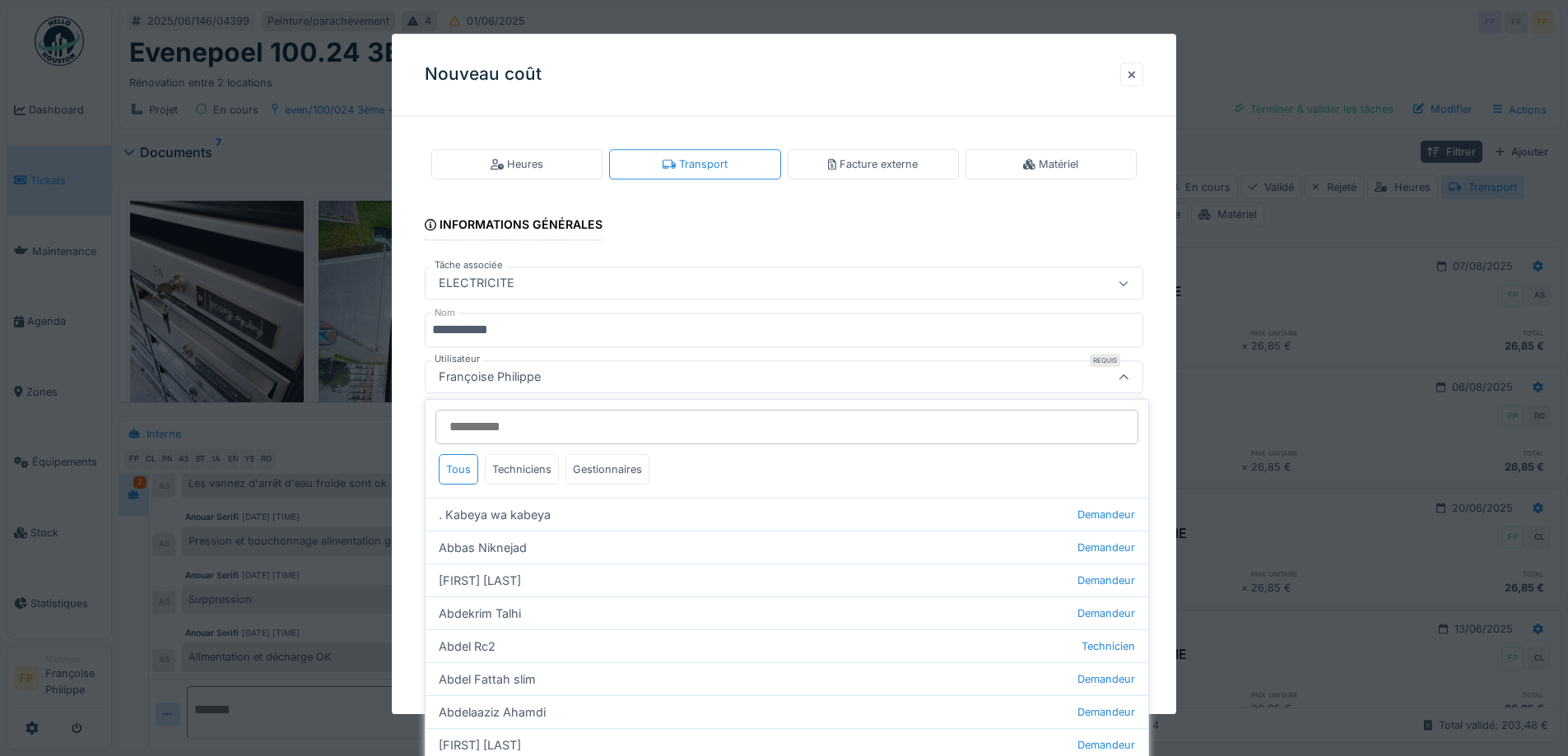 click on "Utilisateur" at bounding box center [787, 427] 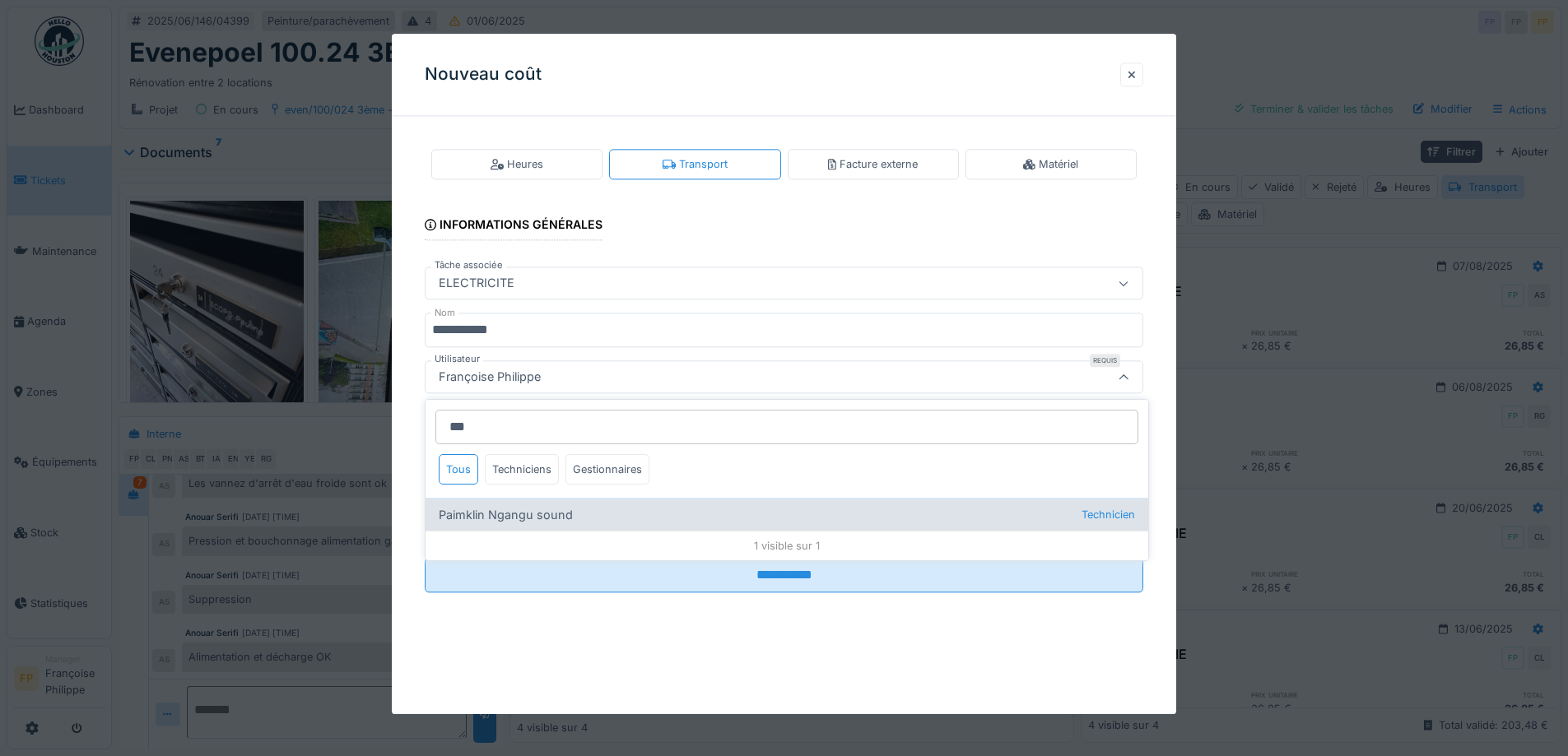 type on "***" 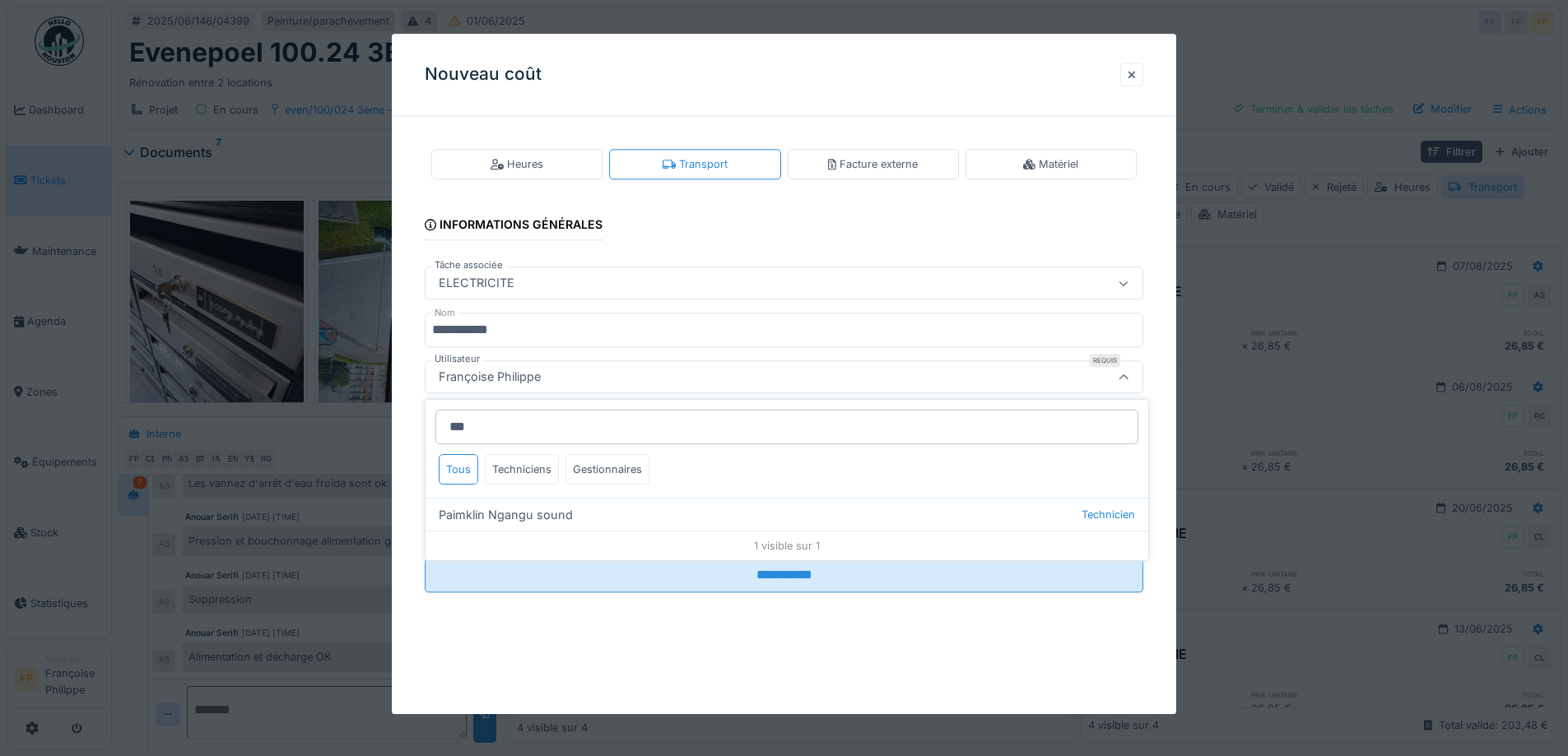 click on "Paimklin Ngangu sound Technicien" at bounding box center [787, 514] 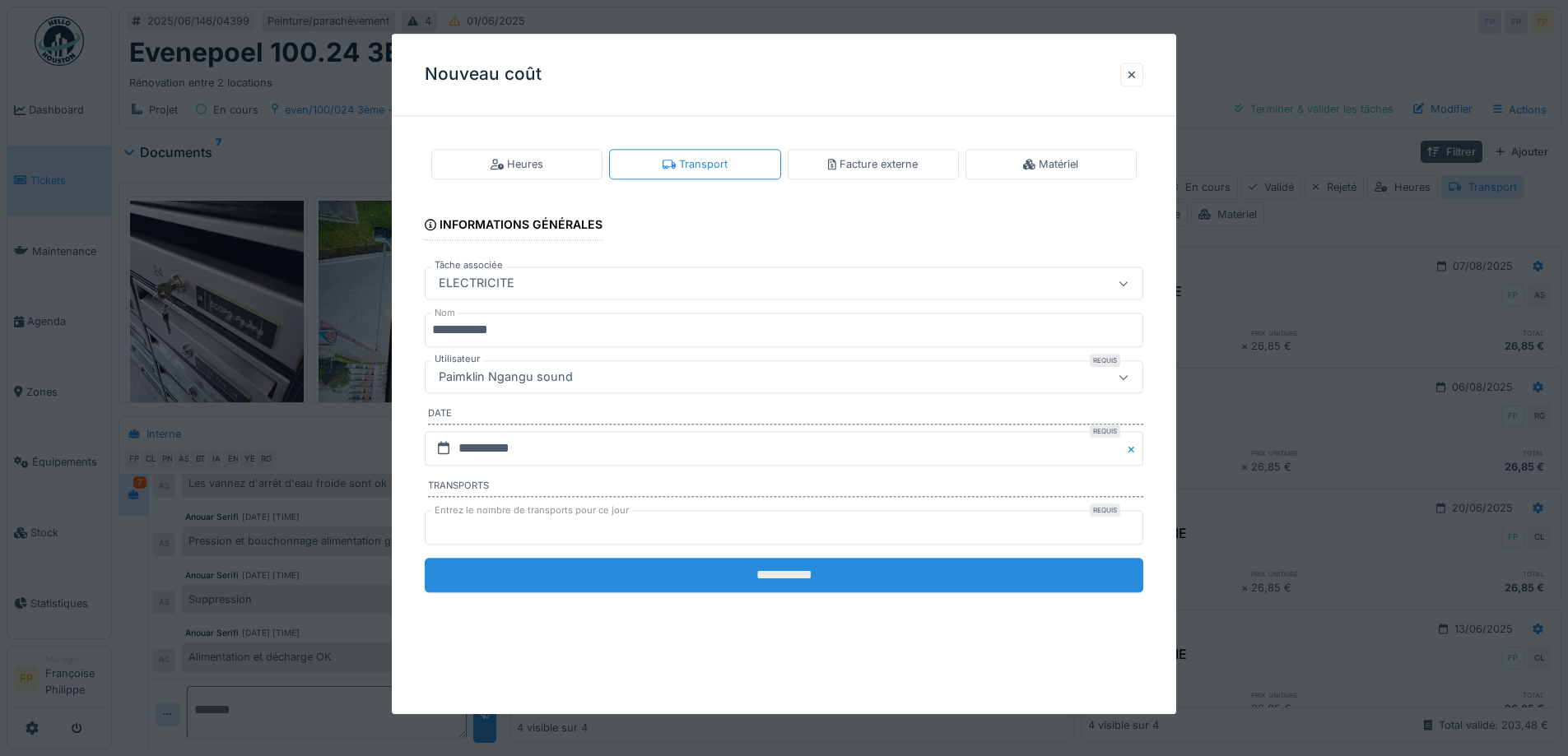 click on "**********" at bounding box center (784, 575) 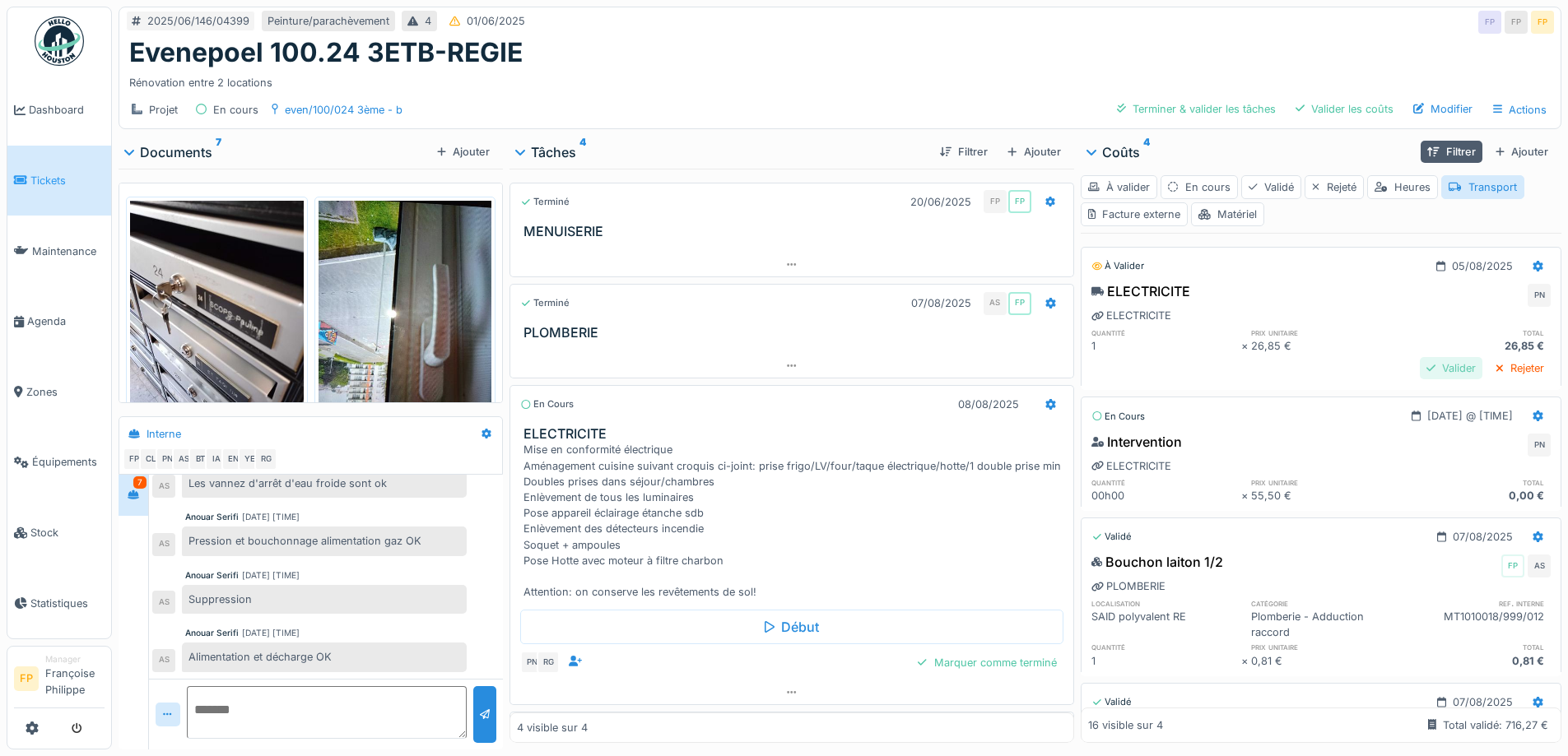 click on "Valider" at bounding box center [1451, 368] 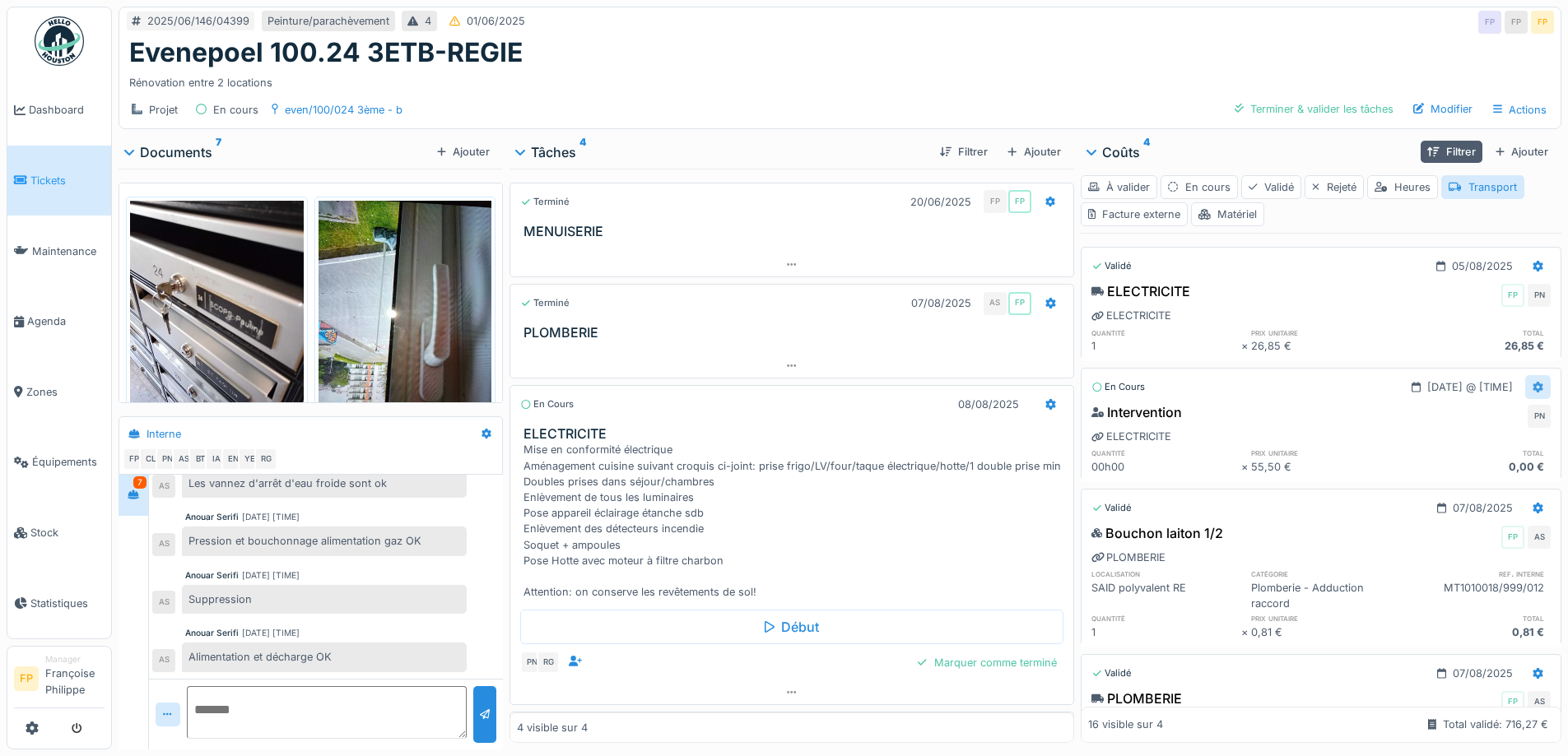 click 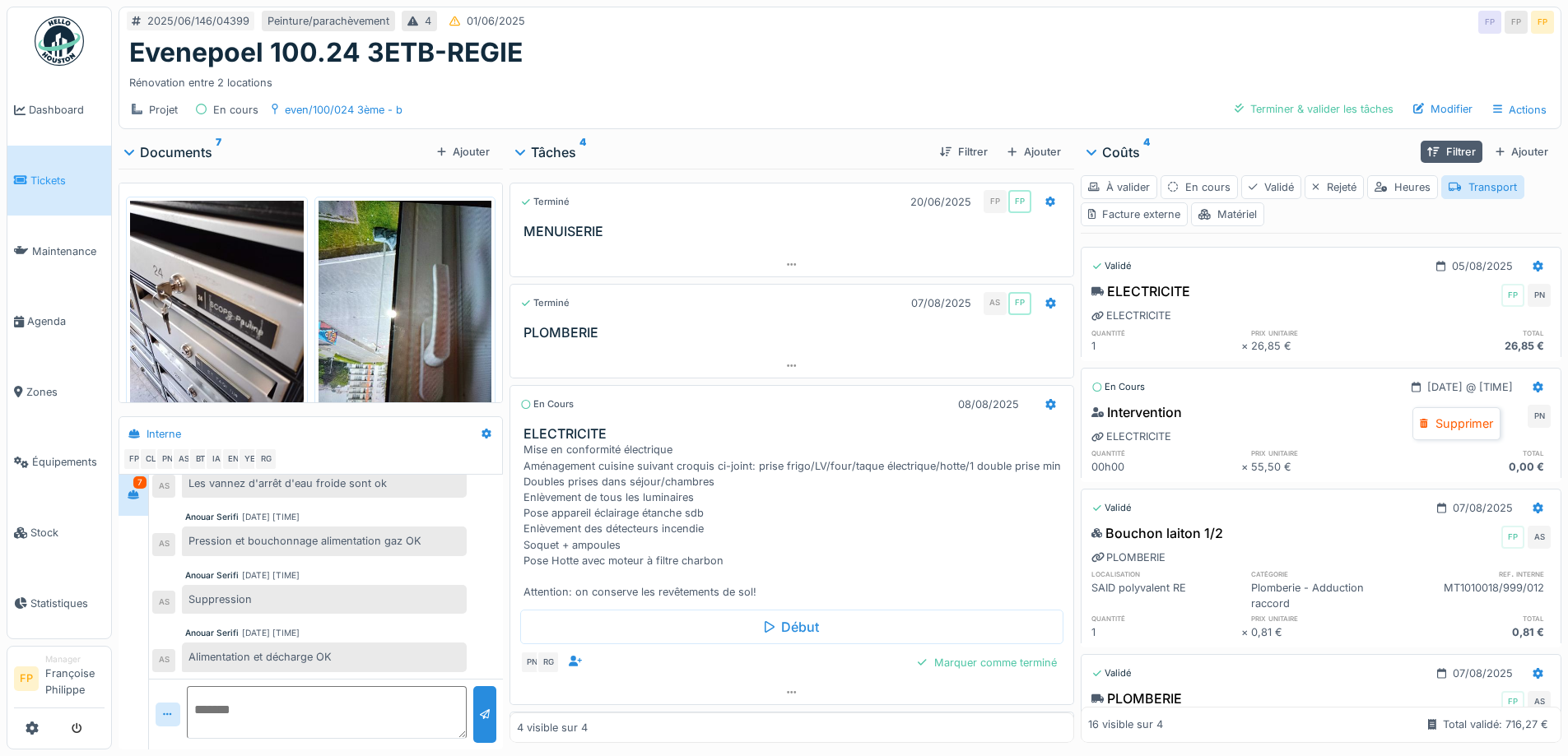click on "Intervention PN" at bounding box center (1321, 415) 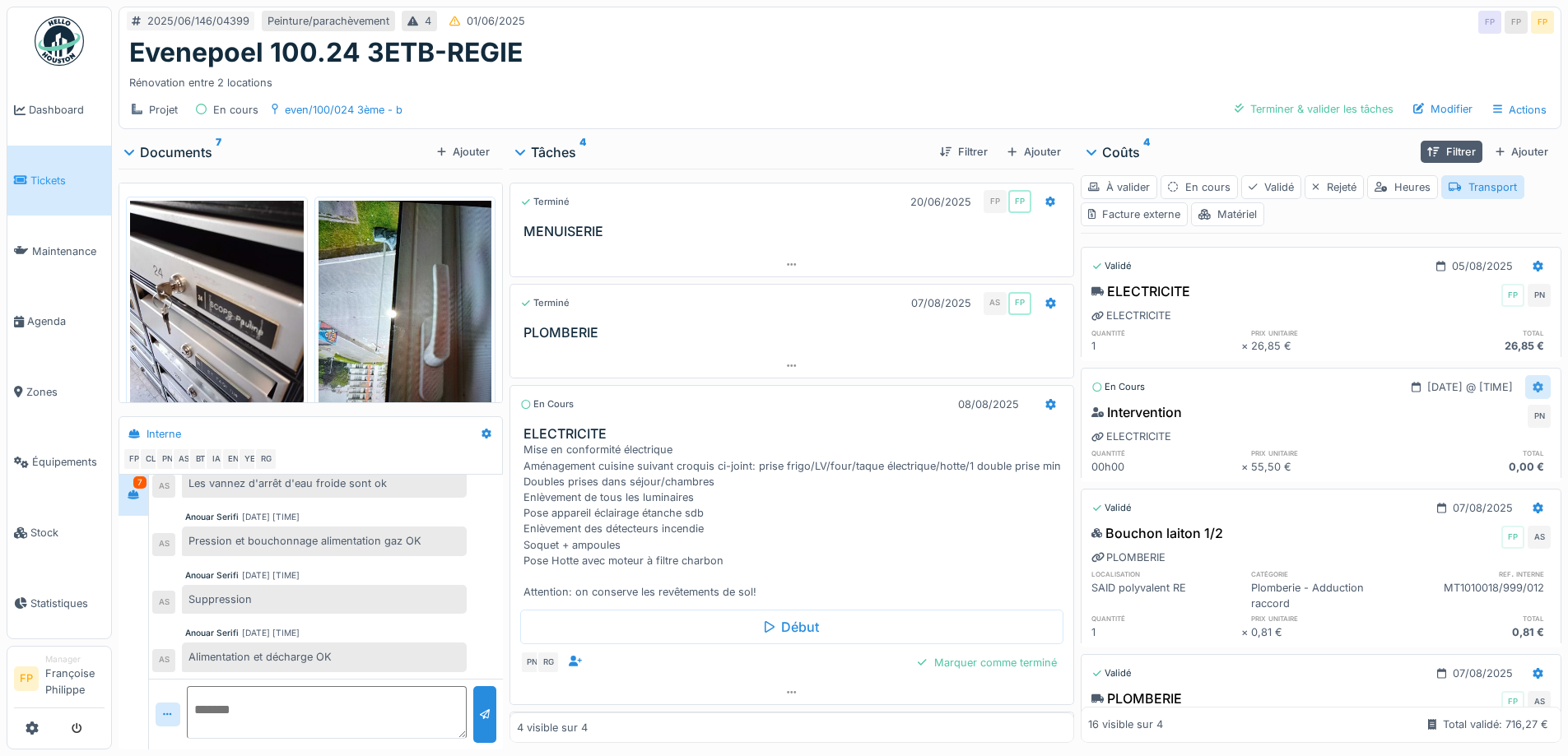 click 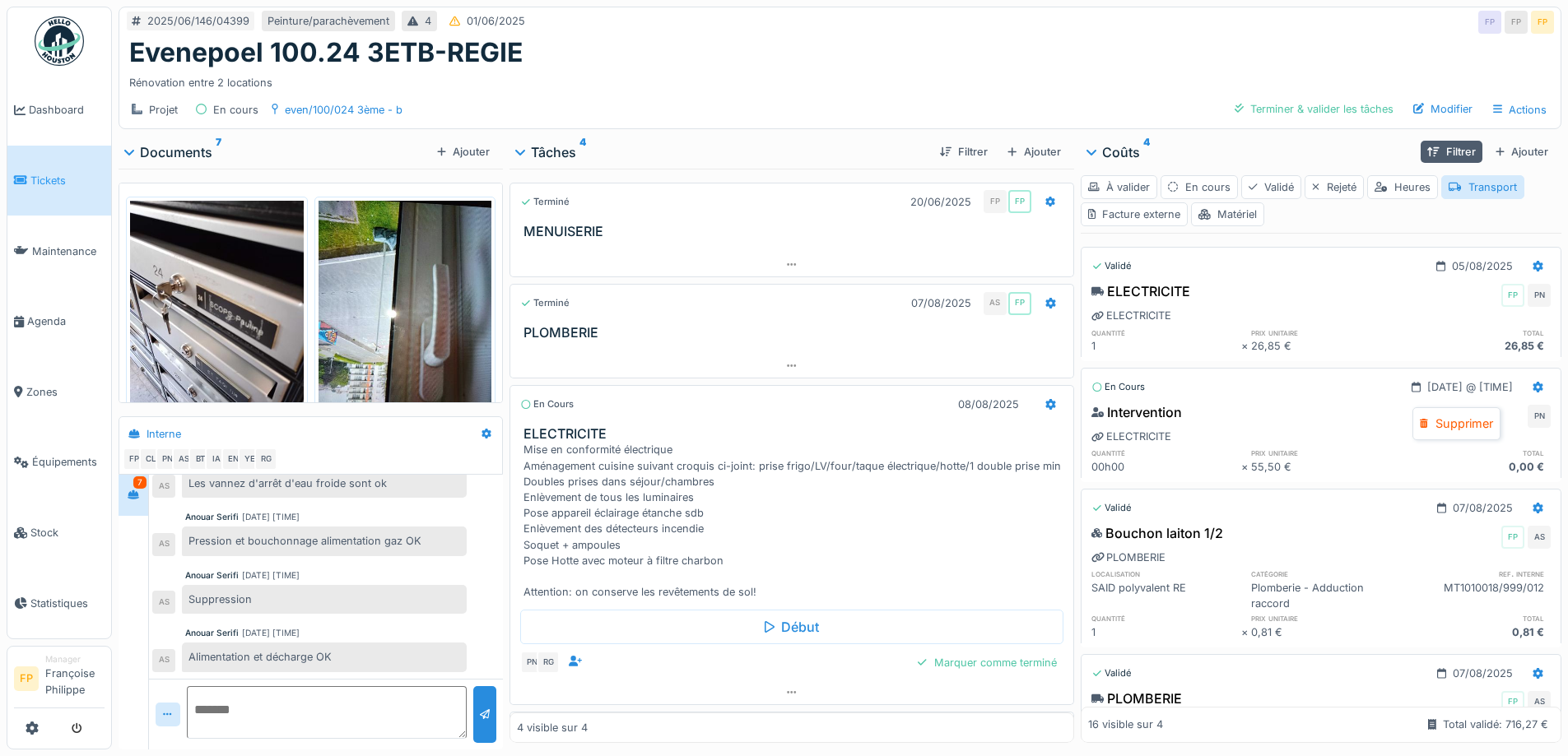 click on "Intervention PN" at bounding box center [1321, 415] 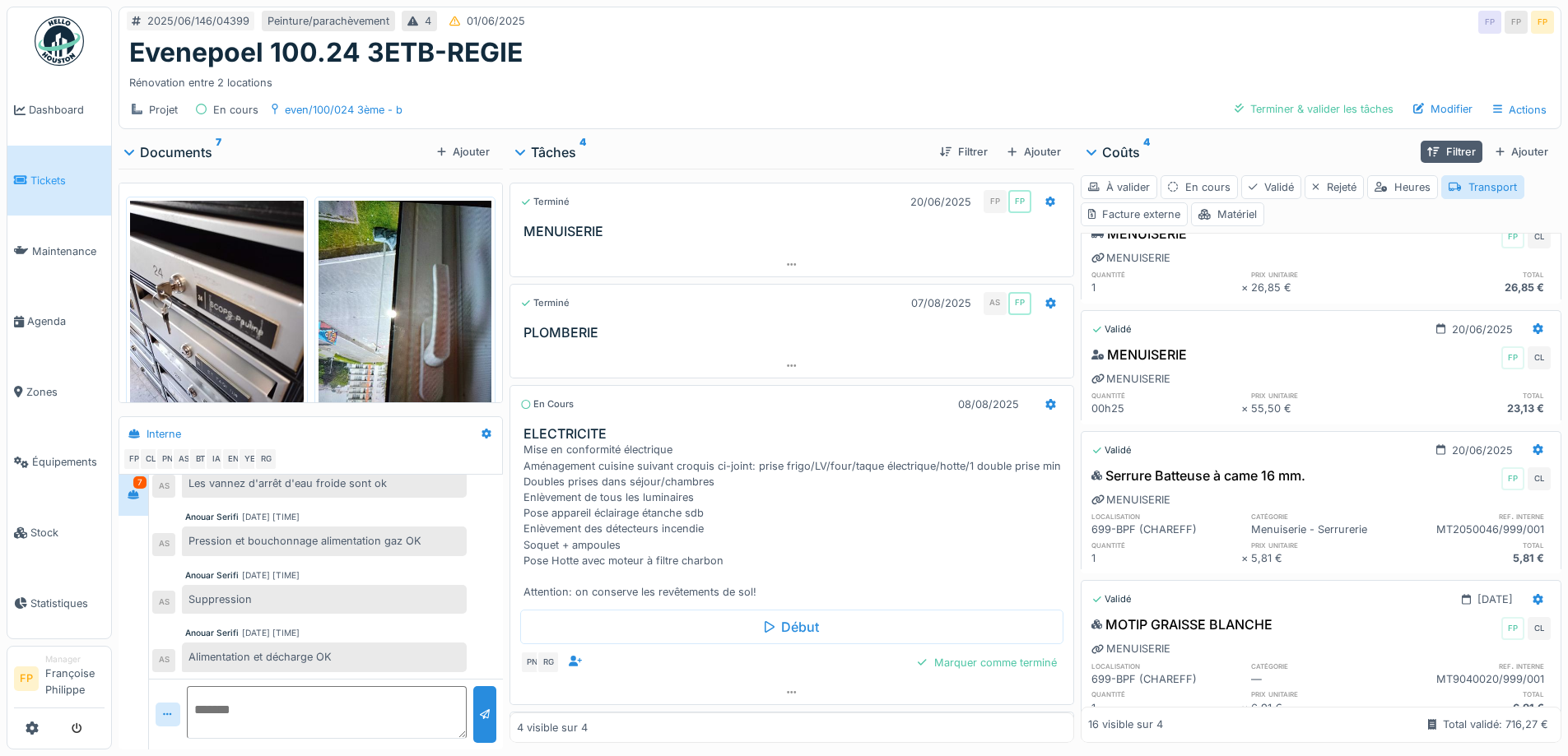 scroll, scrollTop: 1036, scrollLeft: 0, axis: vertical 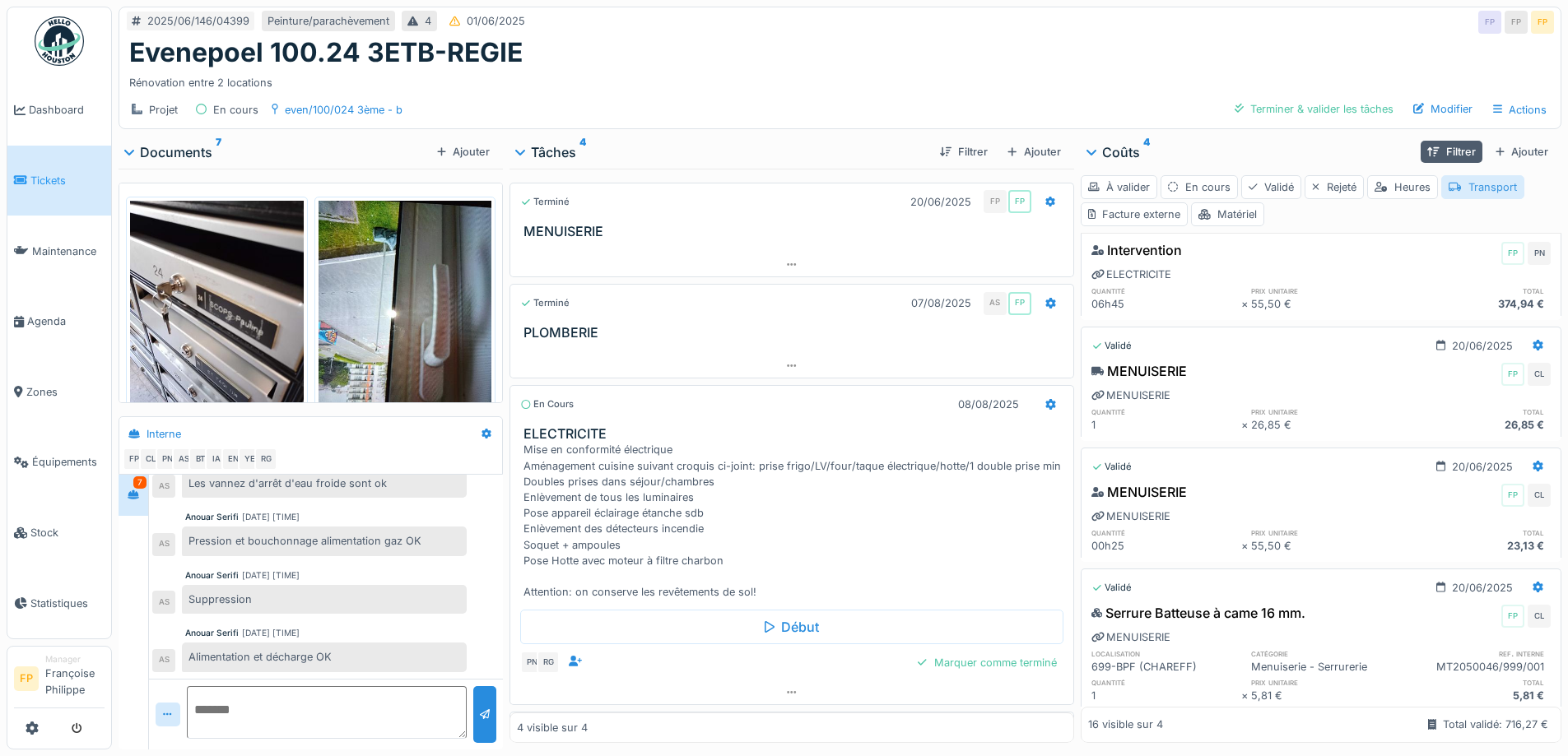 click on "Transport" at bounding box center (1482, 187) 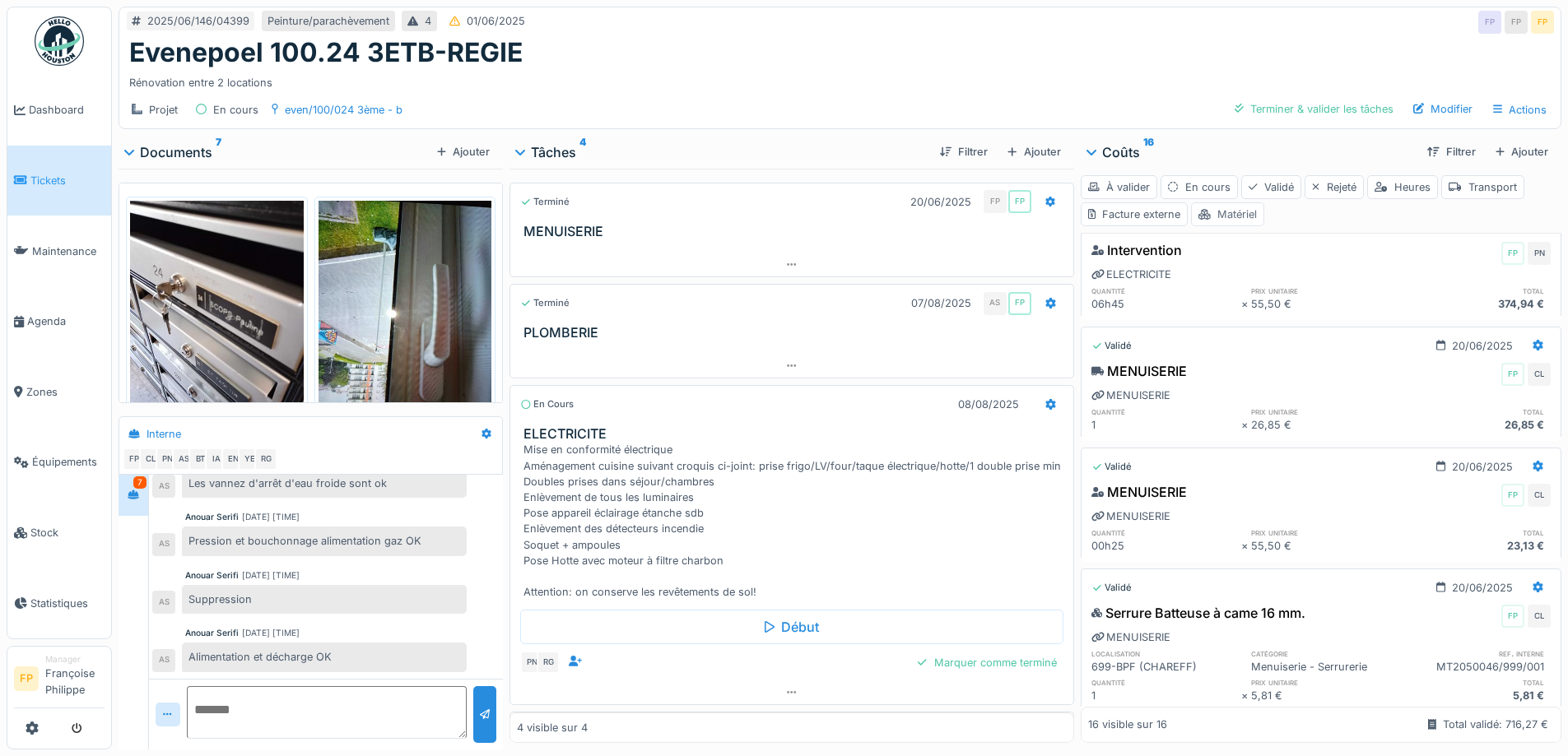 click on "Matériel" at bounding box center (1227, 214) 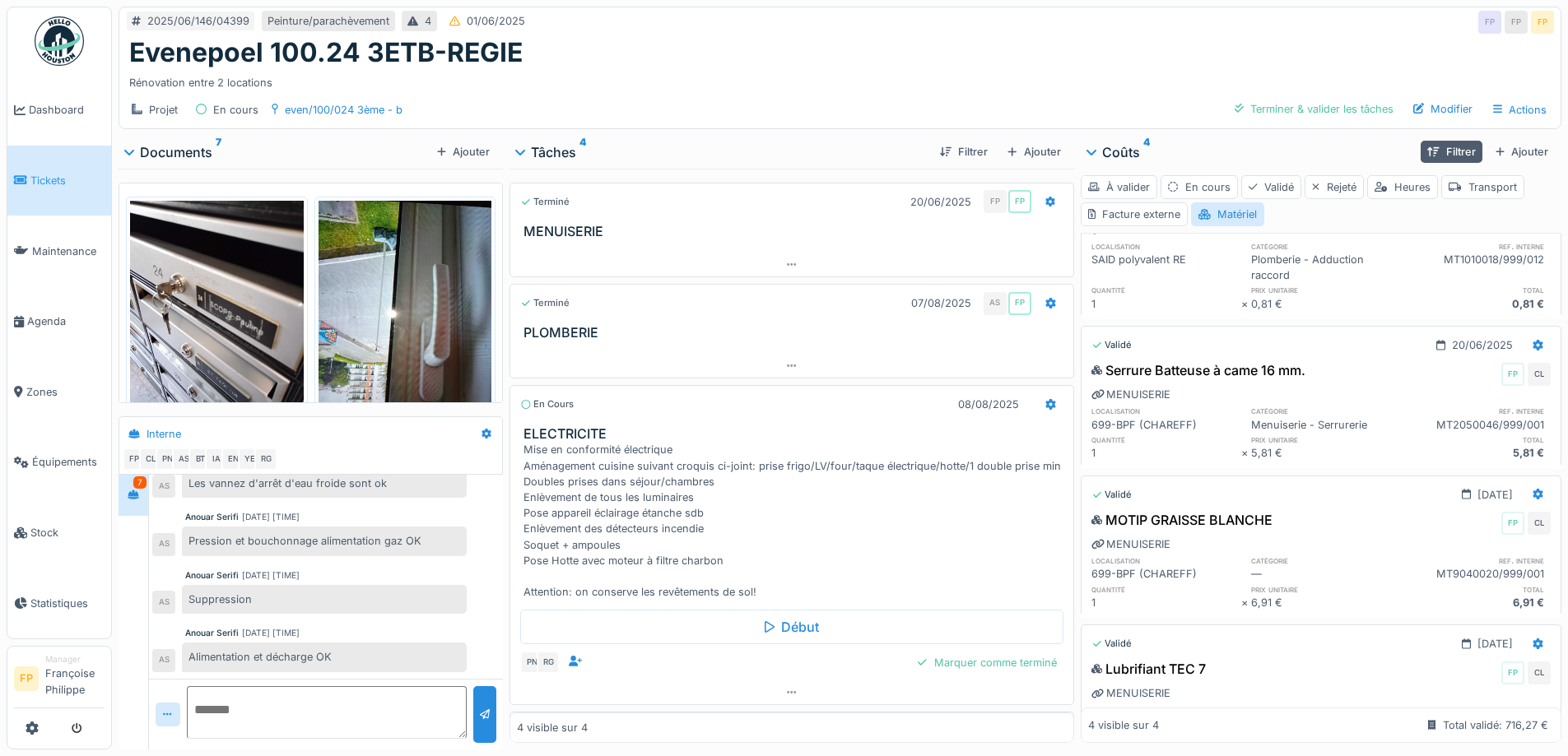 scroll, scrollTop: 0, scrollLeft: 0, axis: both 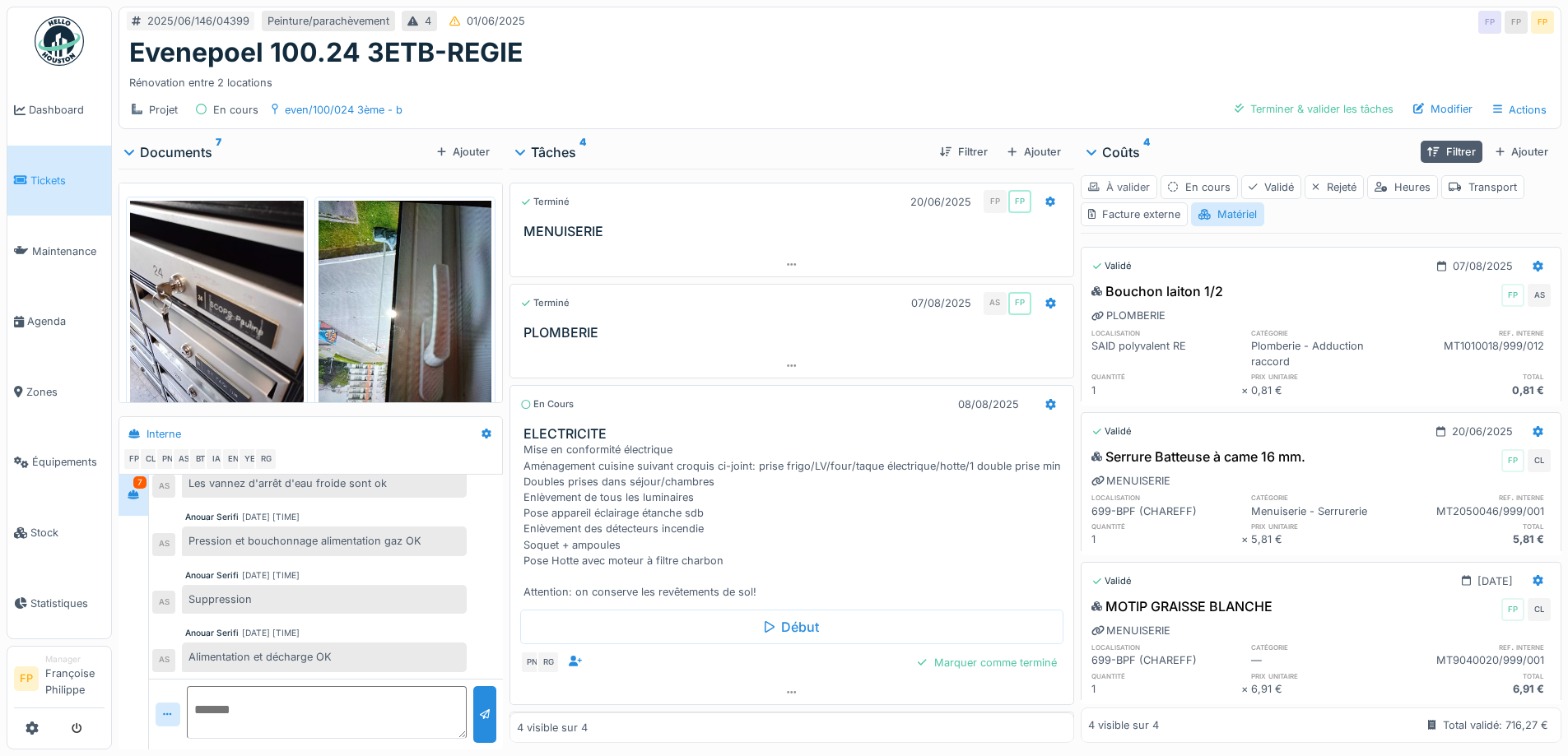 click on "À valider" at bounding box center (1119, 187) 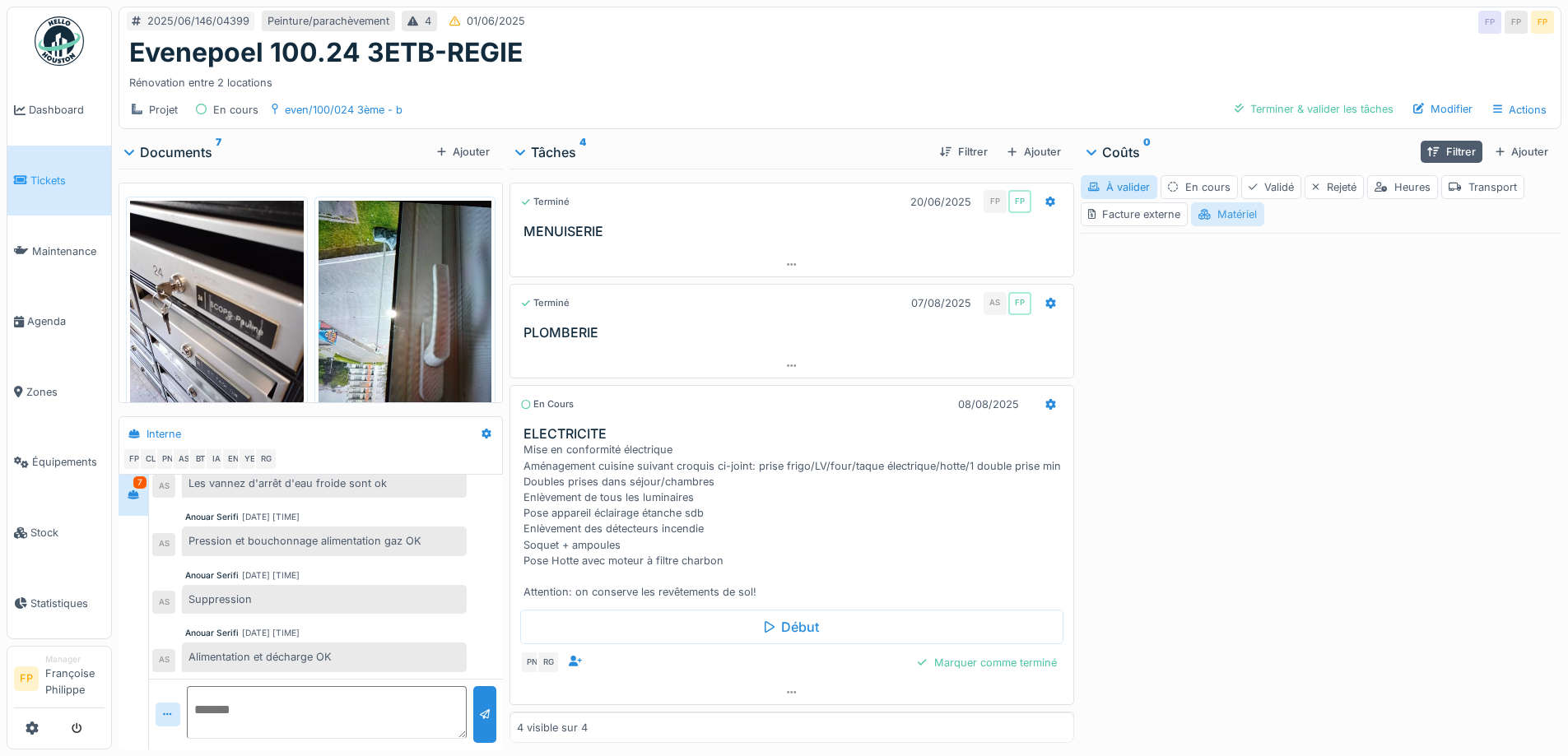 click on "Matériel" at bounding box center [1227, 214] 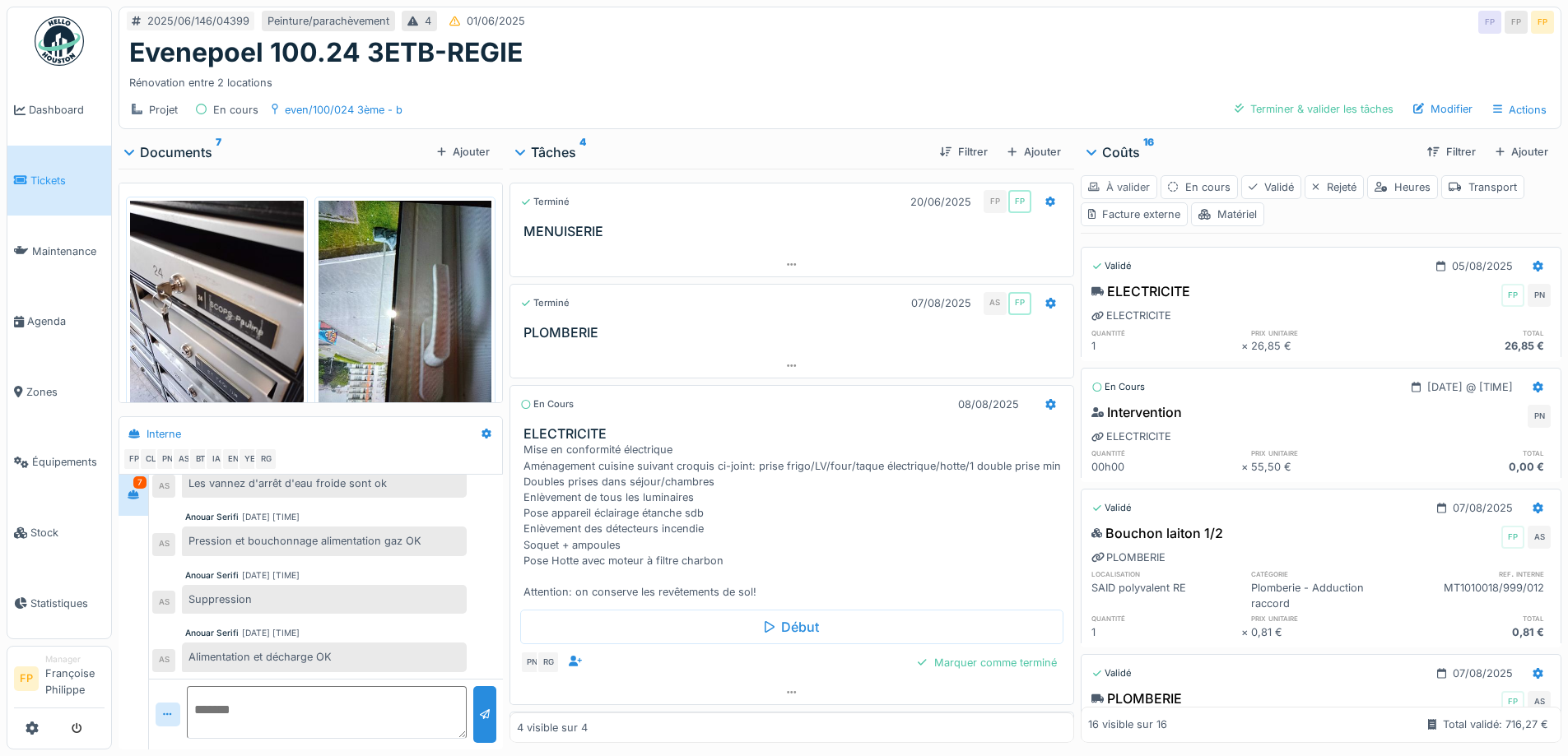 click on "À valider" at bounding box center (1119, 187) 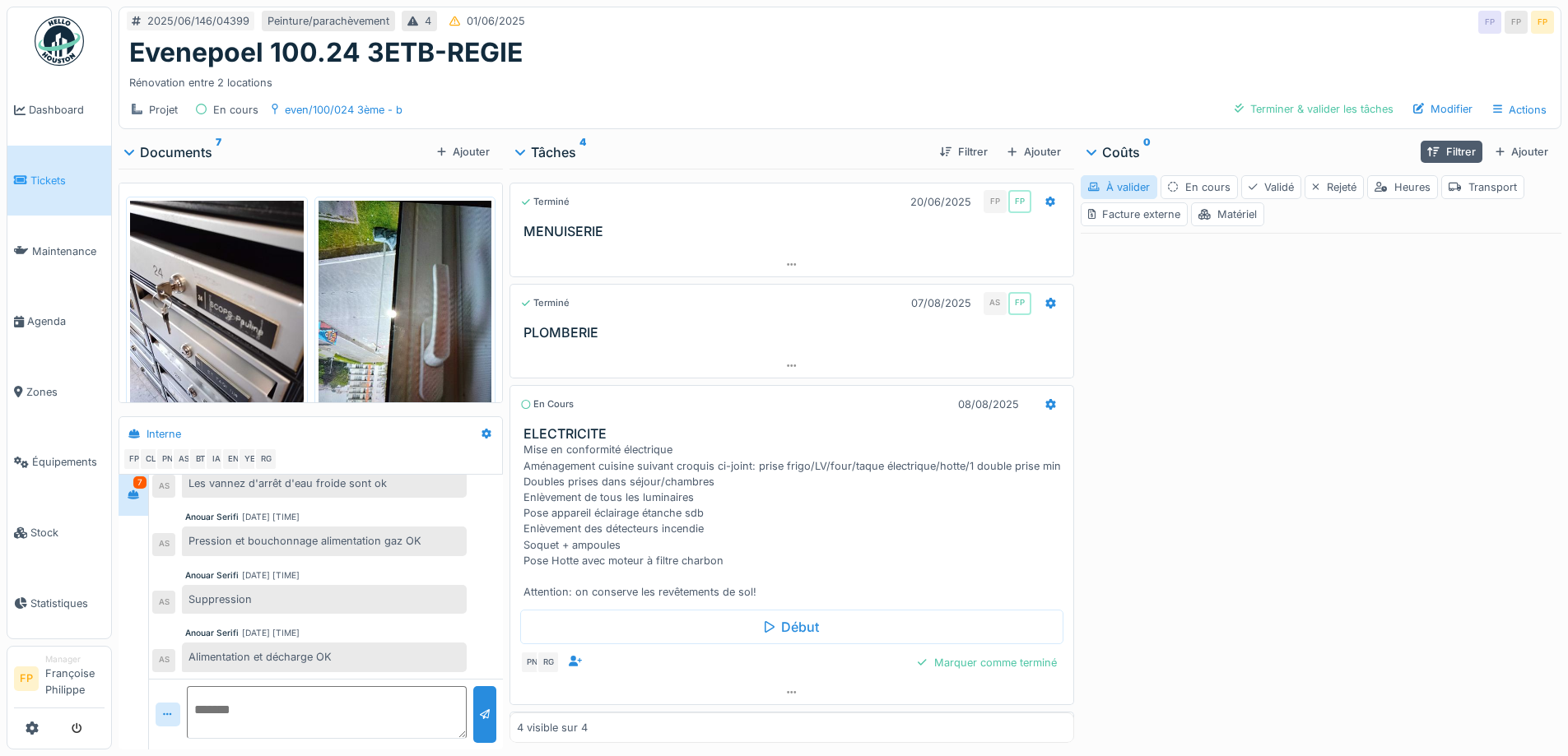 scroll, scrollTop: 0, scrollLeft: 0, axis: both 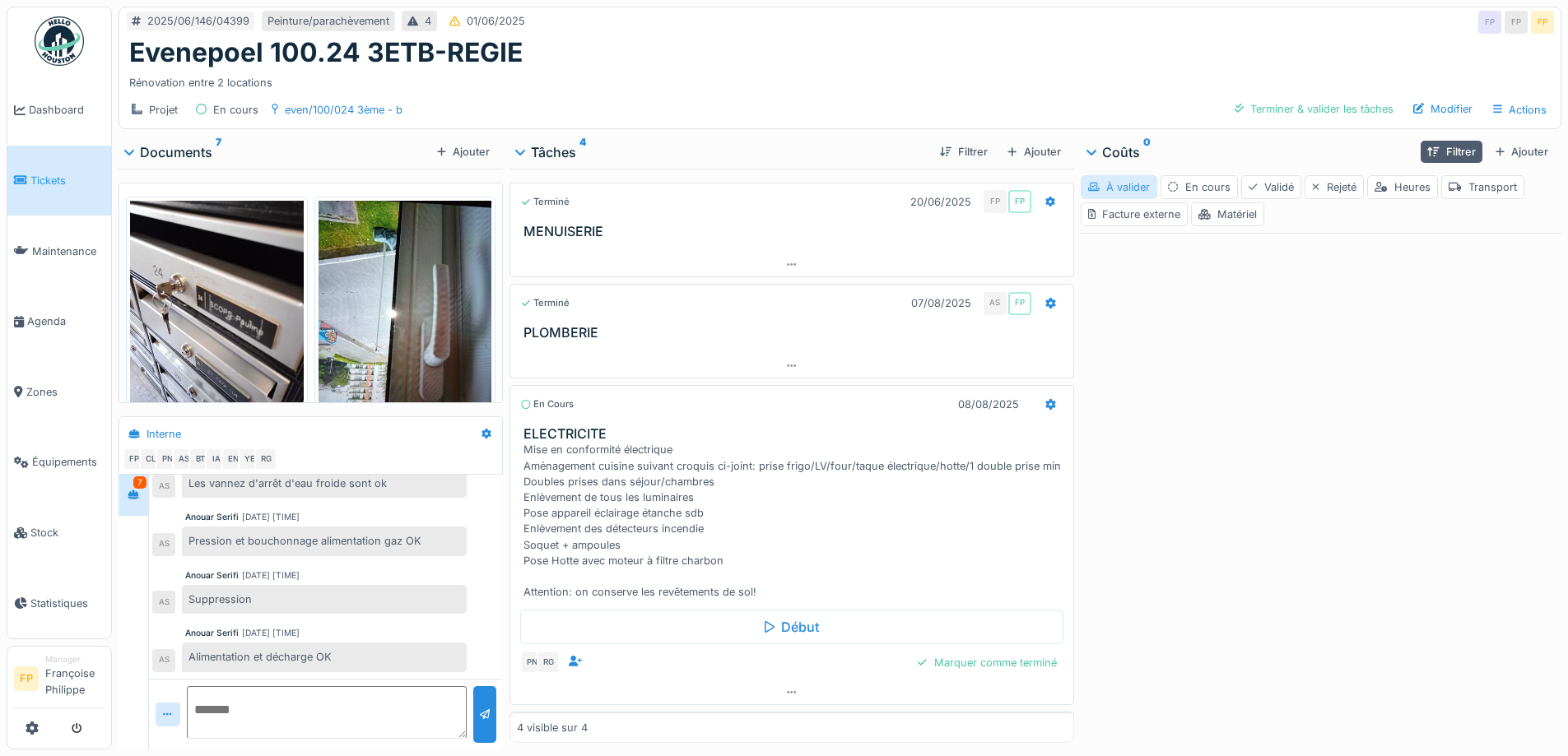click on "À valider" at bounding box center (1119, 187) 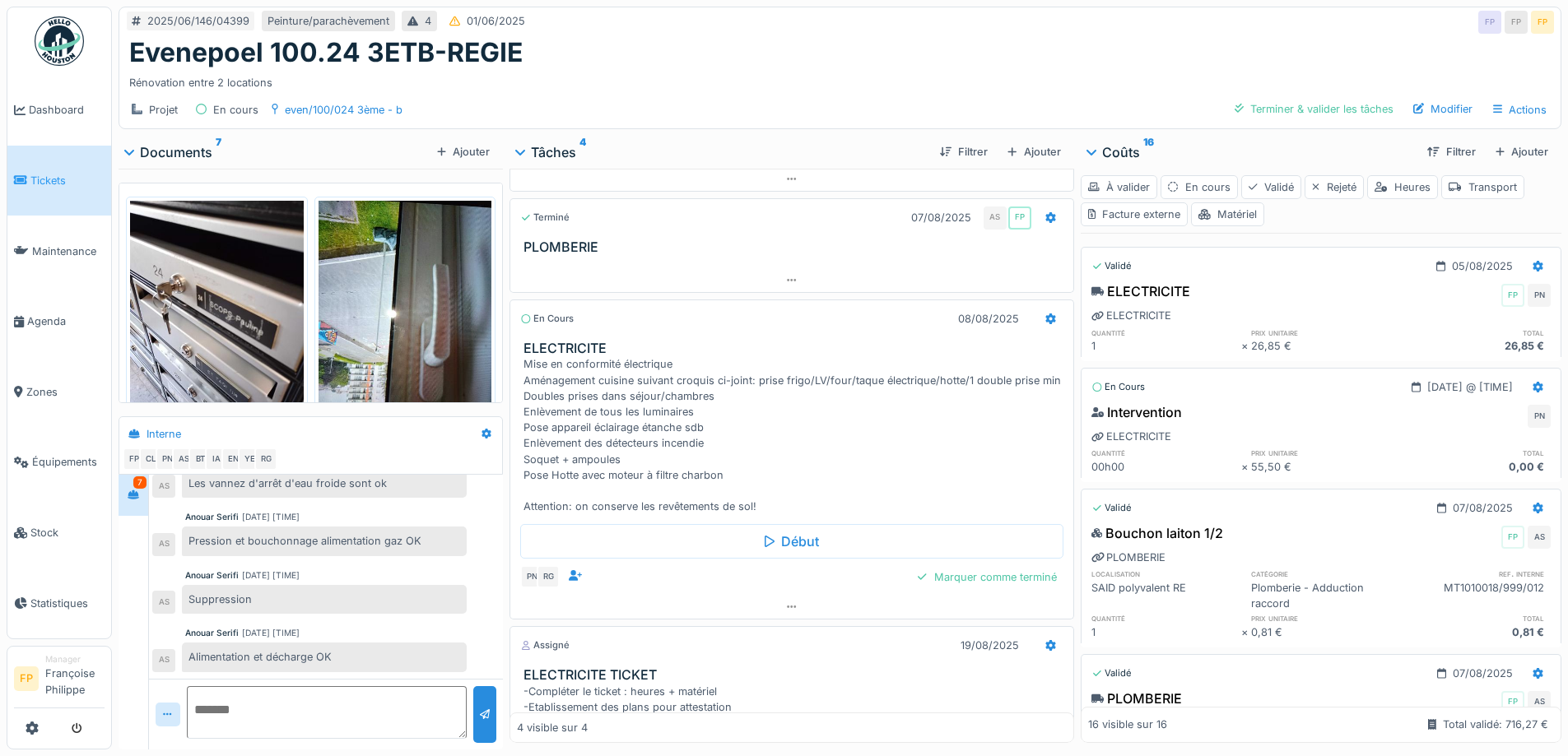 scroll, scrollTop: 231, scrollLeft: 0, axis: vertical 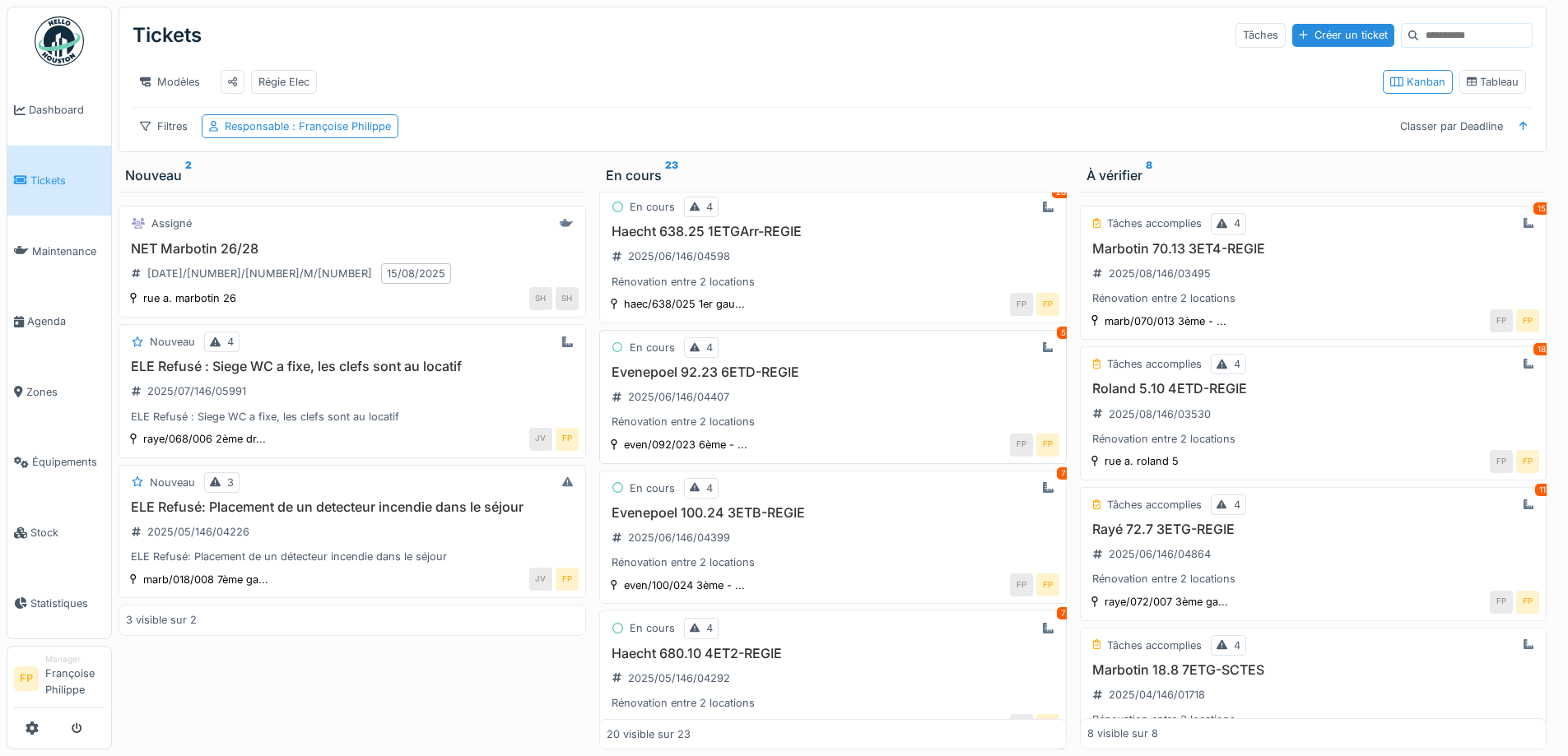 click on "Evenepoel 92.23 6ETD-REGIE" at bounding box center (833, 372) 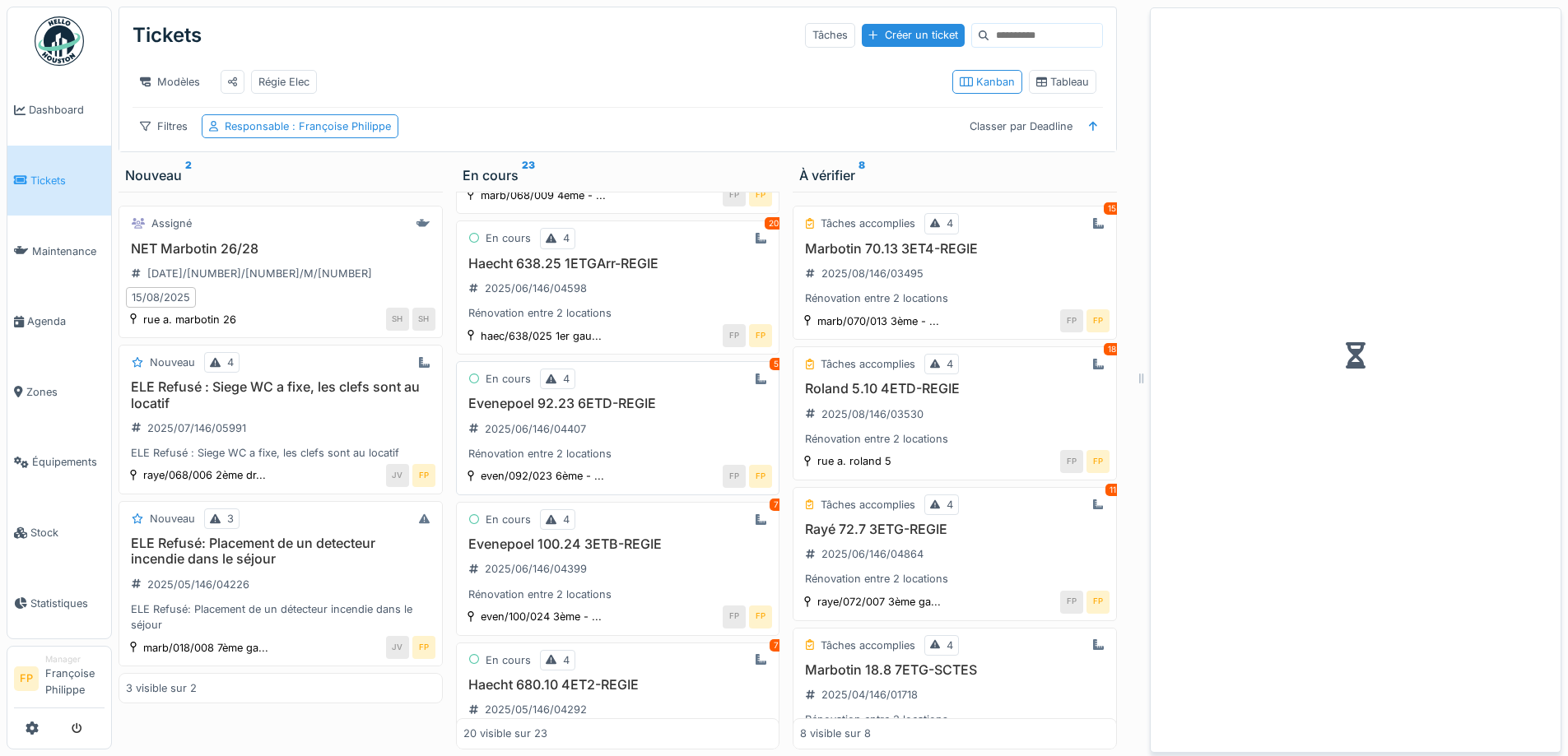 scroll, scrollTop: 2088, scrollLeft: 0, axis: vertical 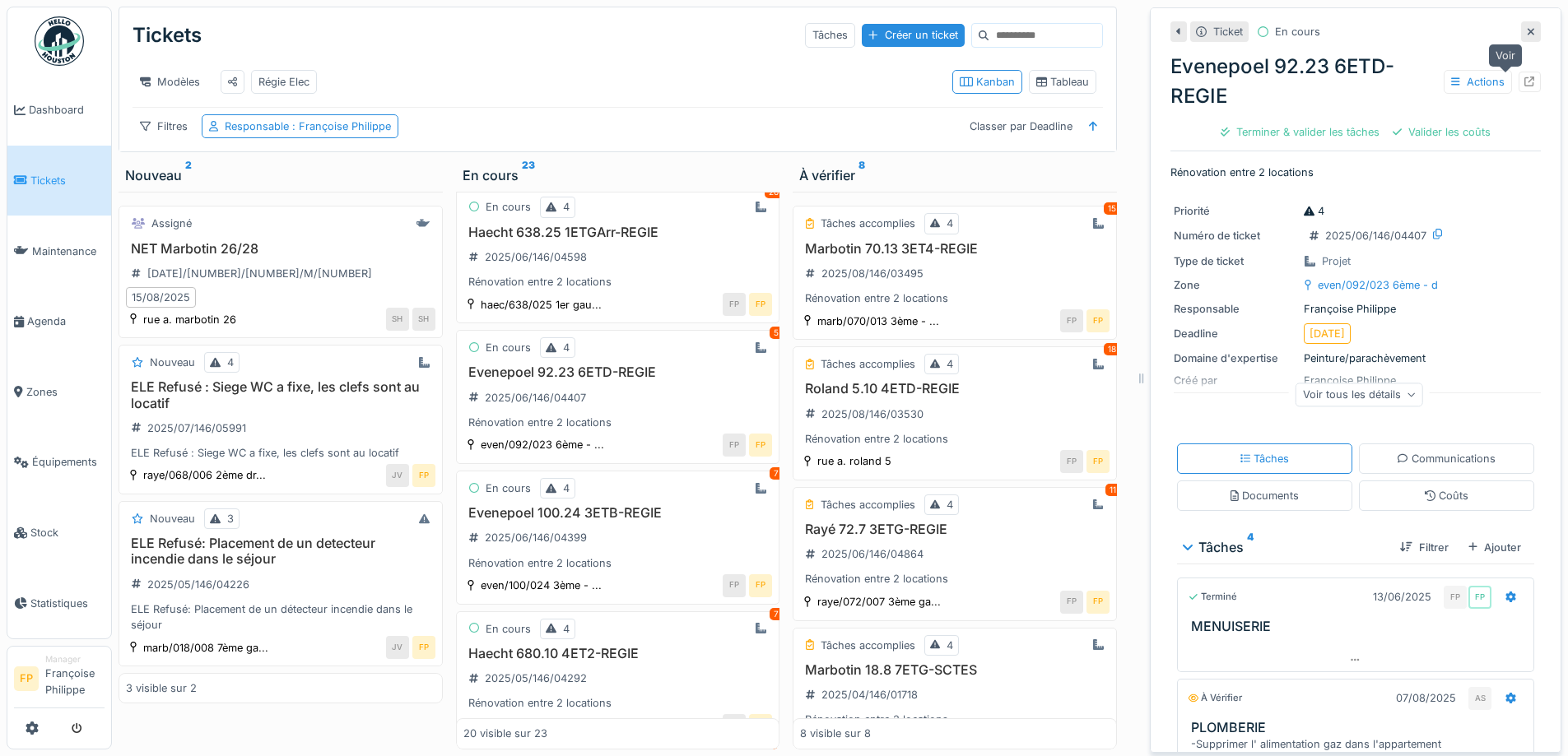 click at bounding box center [1529, 81] 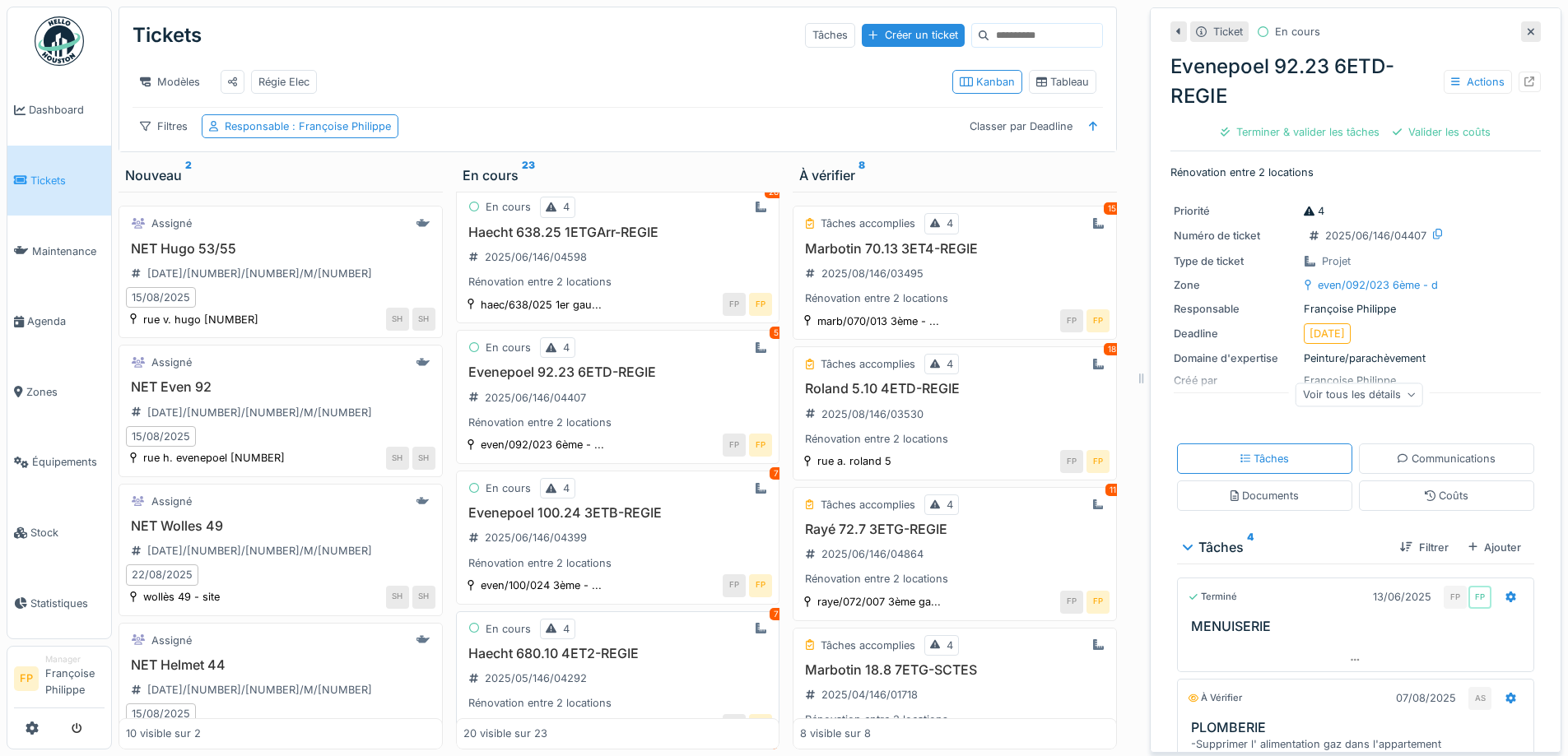 click on "Haecht 680.10 4ET2-REGIE" at bounding box center [618, 653] 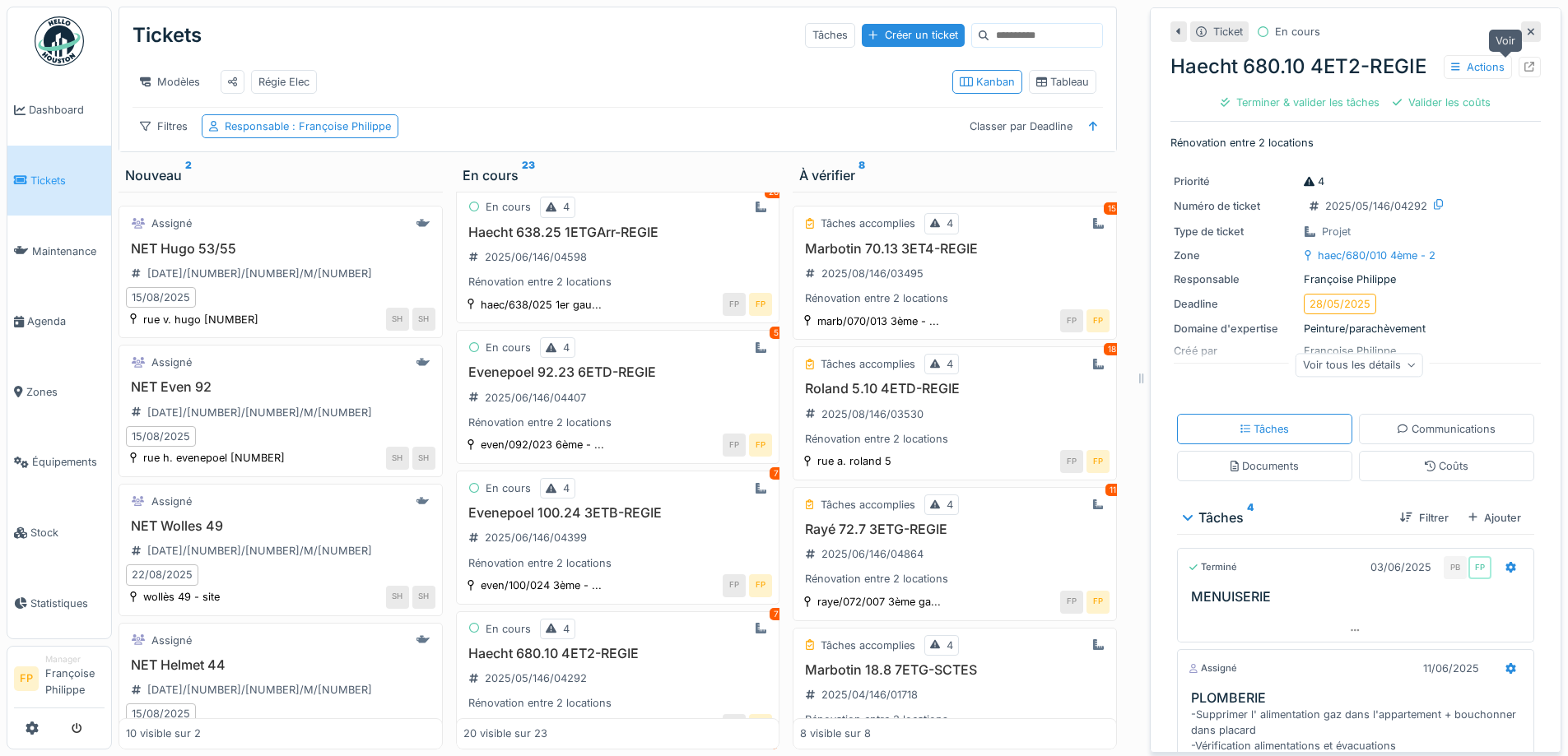 click 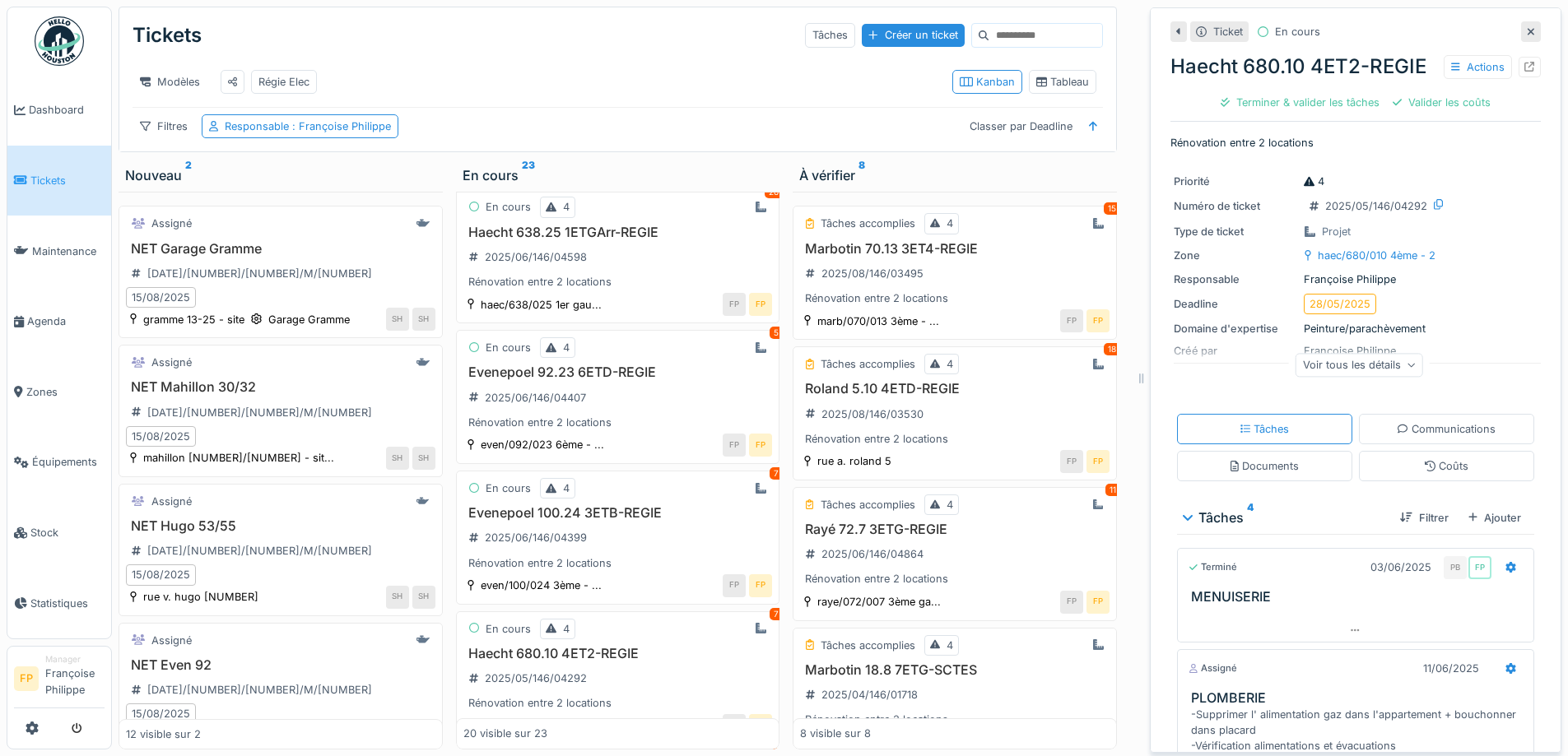 click 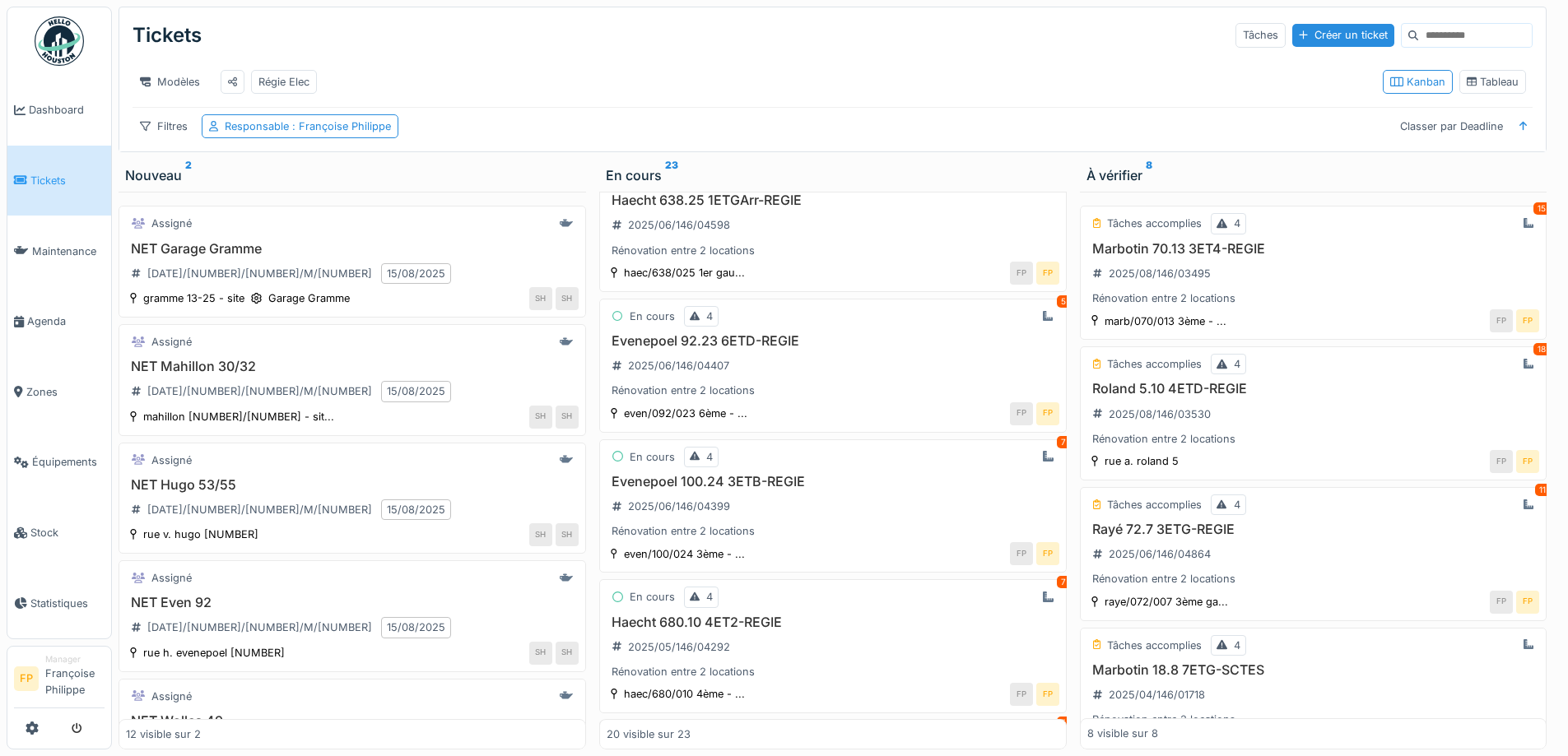 scroll, scrollTop: 2057, scrollLeft: 0, axis: vertical 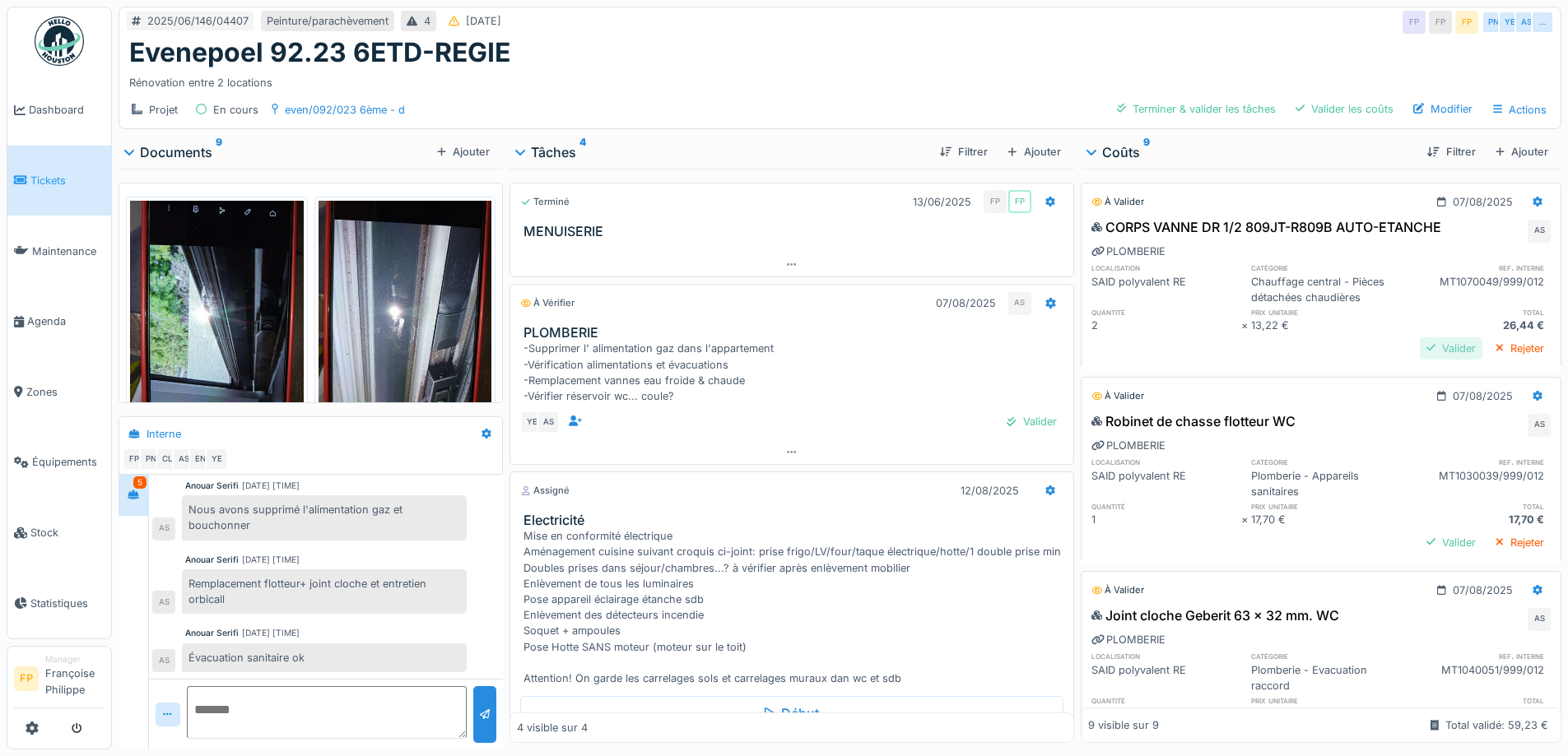 click on "Valider" at bounding box center [1451, 348] 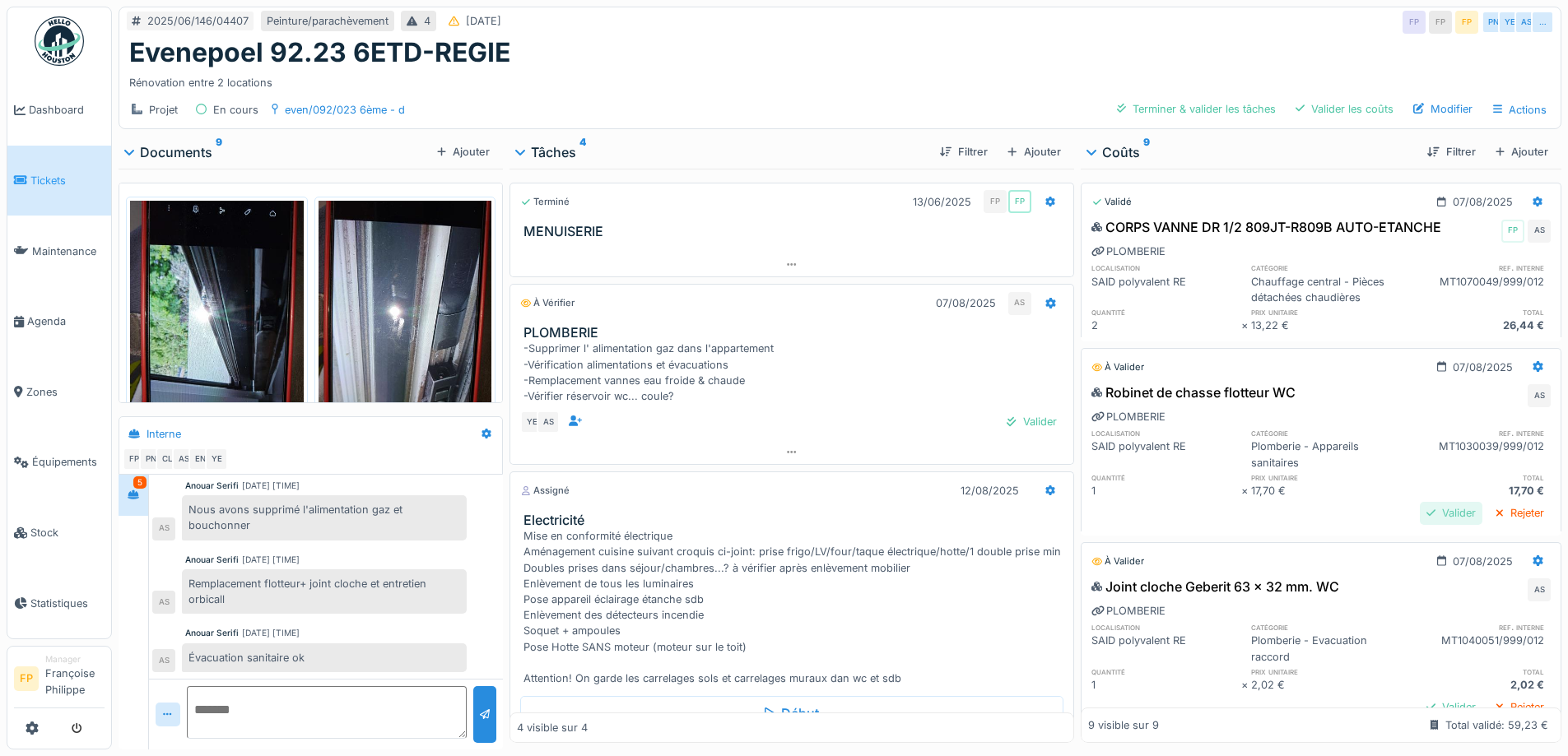 click on "Valider" at bounding box center [1451, 513] 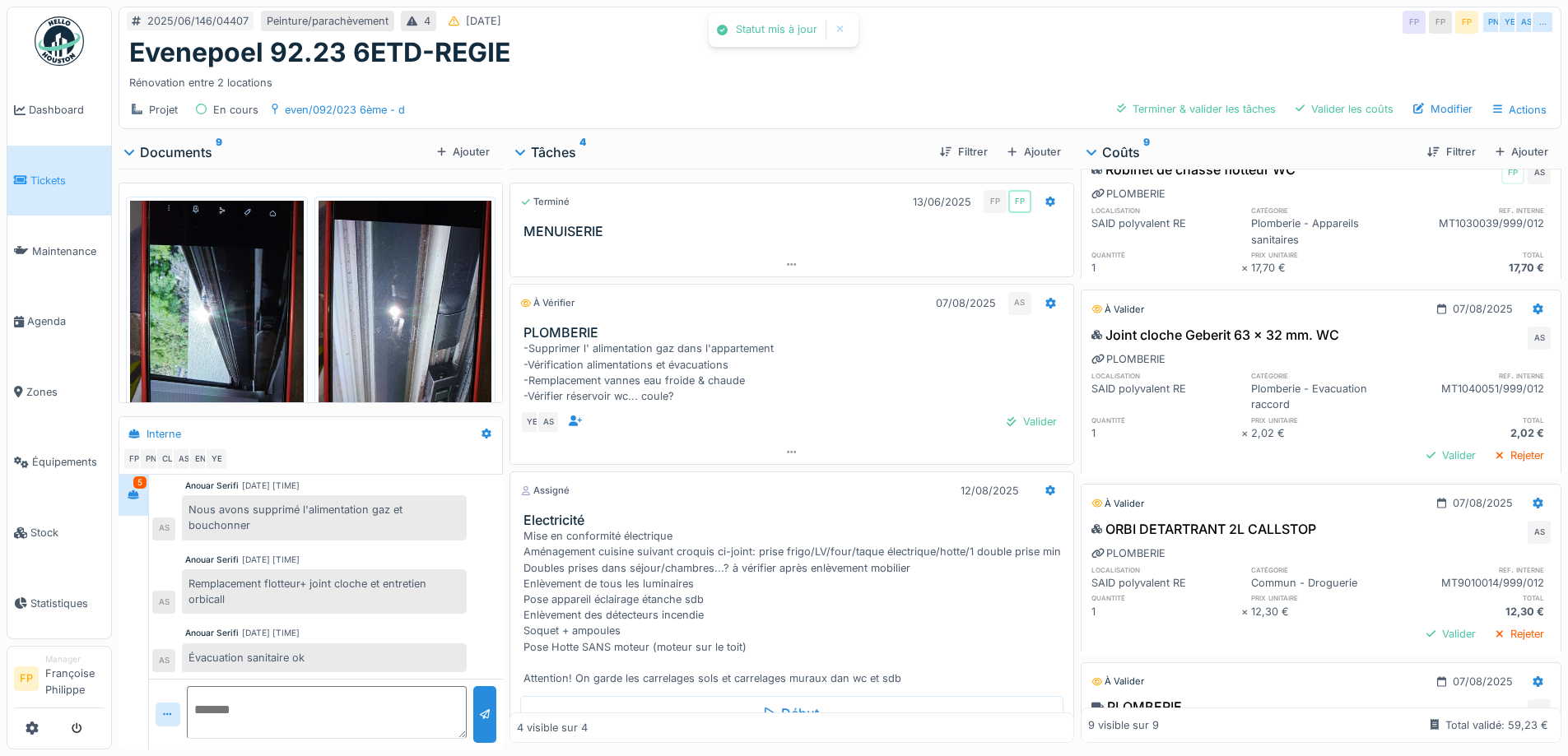 scroll, scrollTop: 247, scrollLeft: 0, axis: vertical 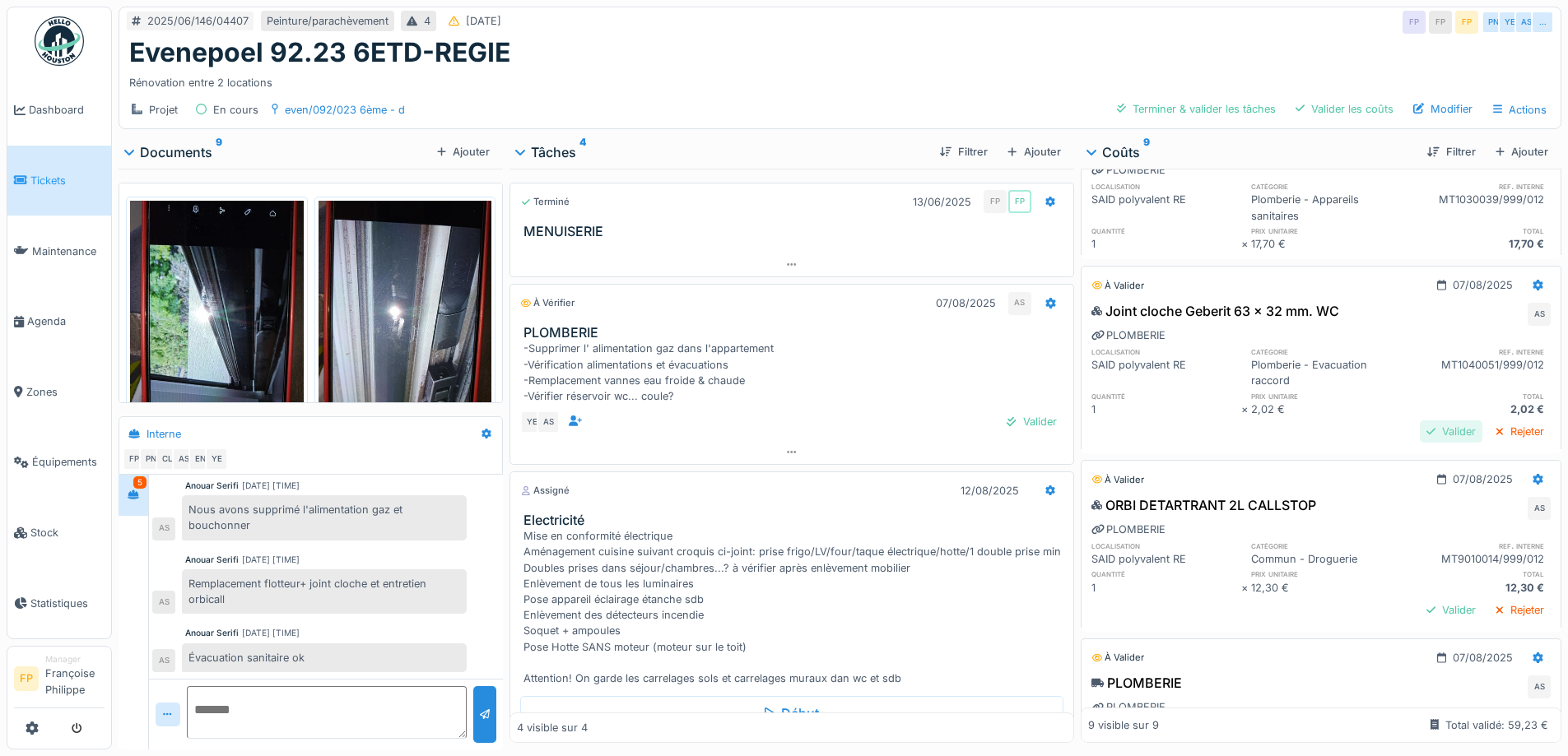 click on "Valider" at bounding box center [1451, 431] 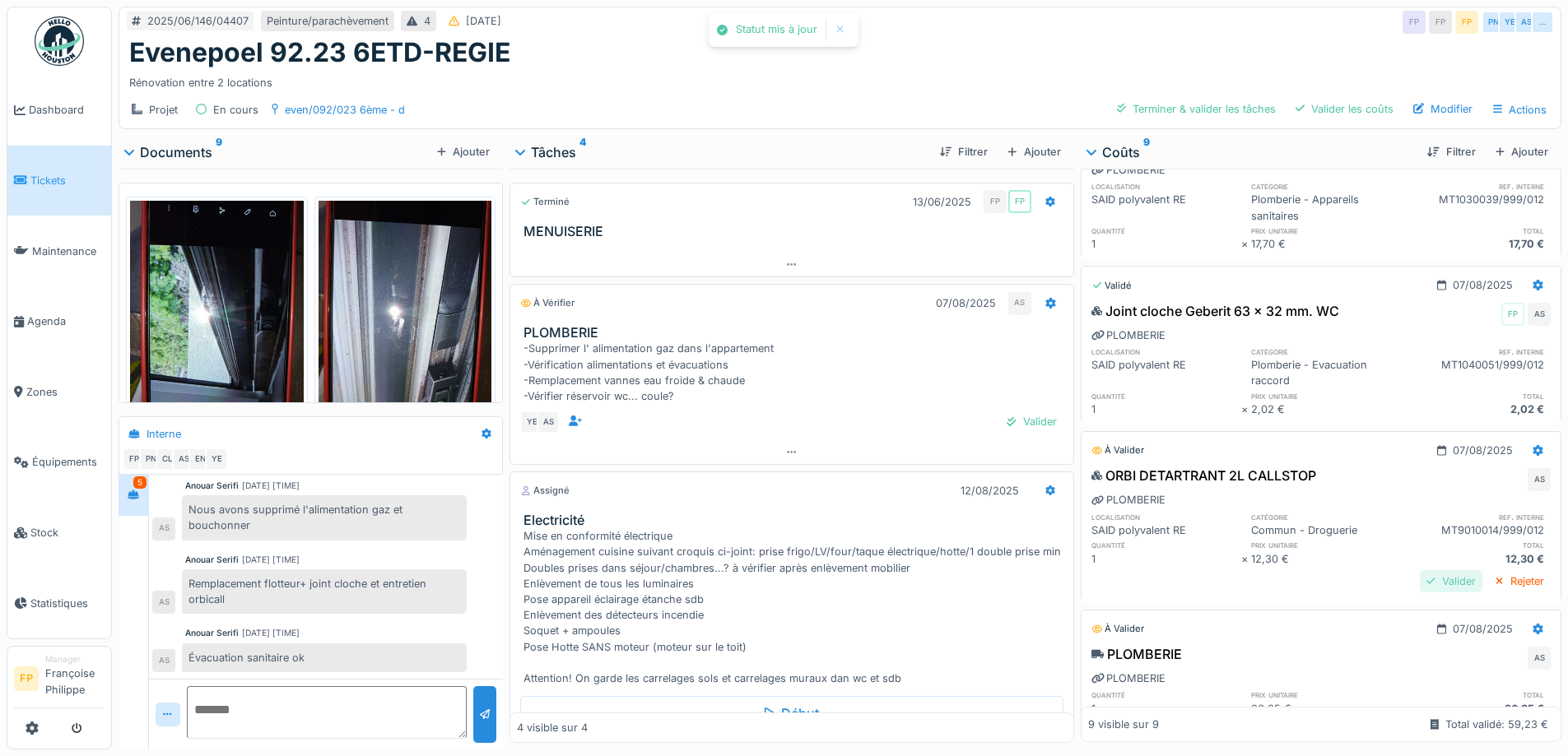 click on "Valider" at bounding box center [1451, 581] 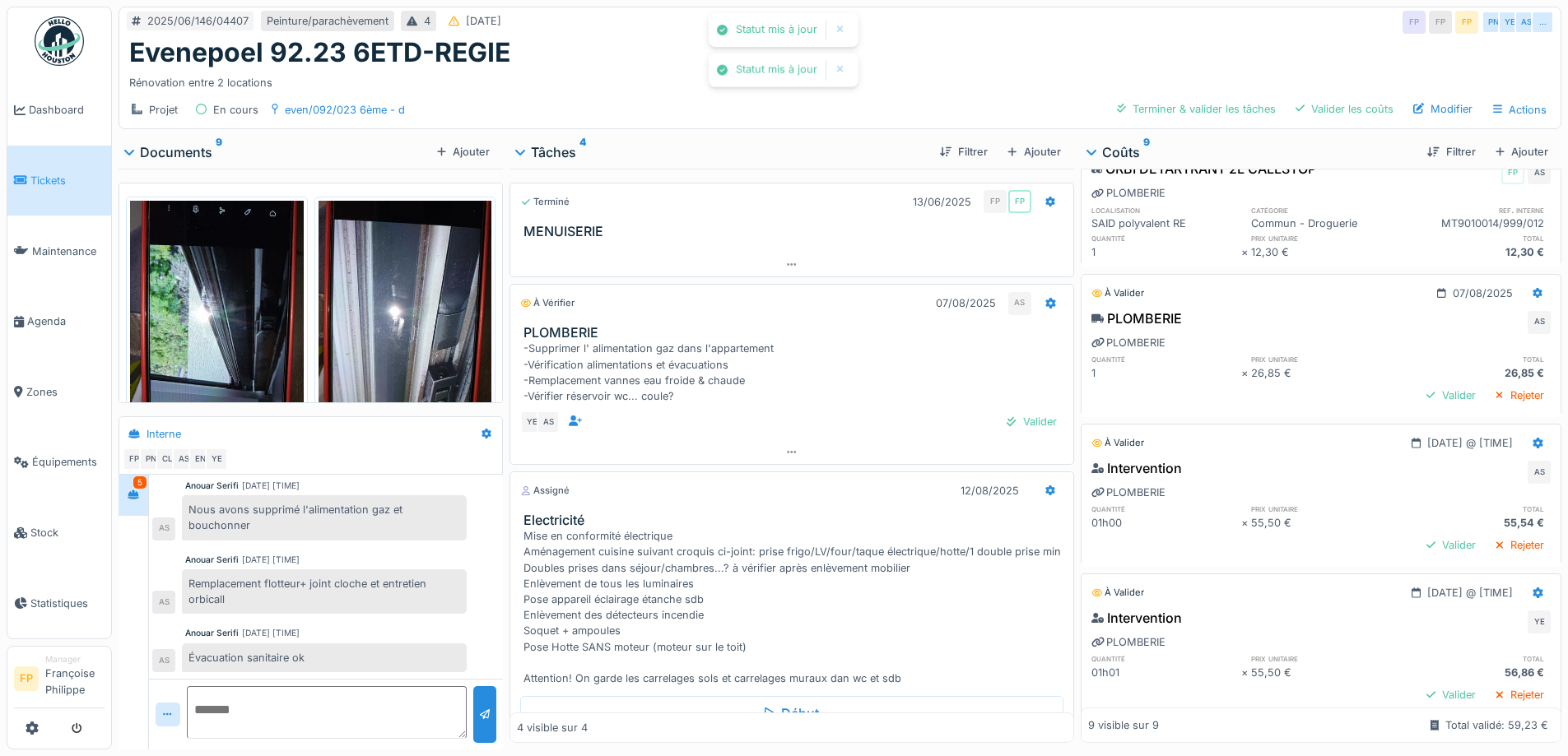 scroll, scrollTop: 576, scrollLeft: 0, axis: vertical 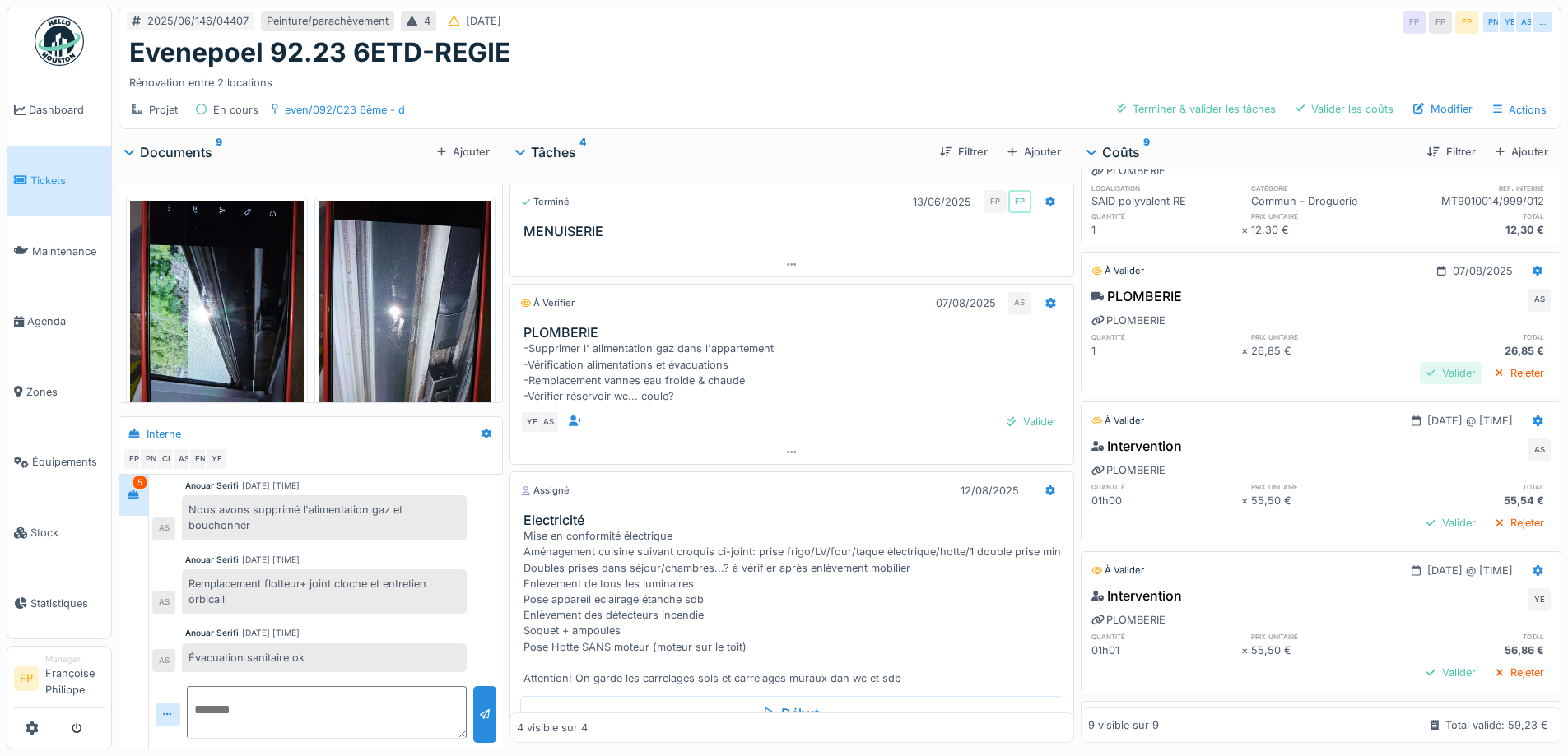 click on "Valider" at bounding box center [1451, 373] 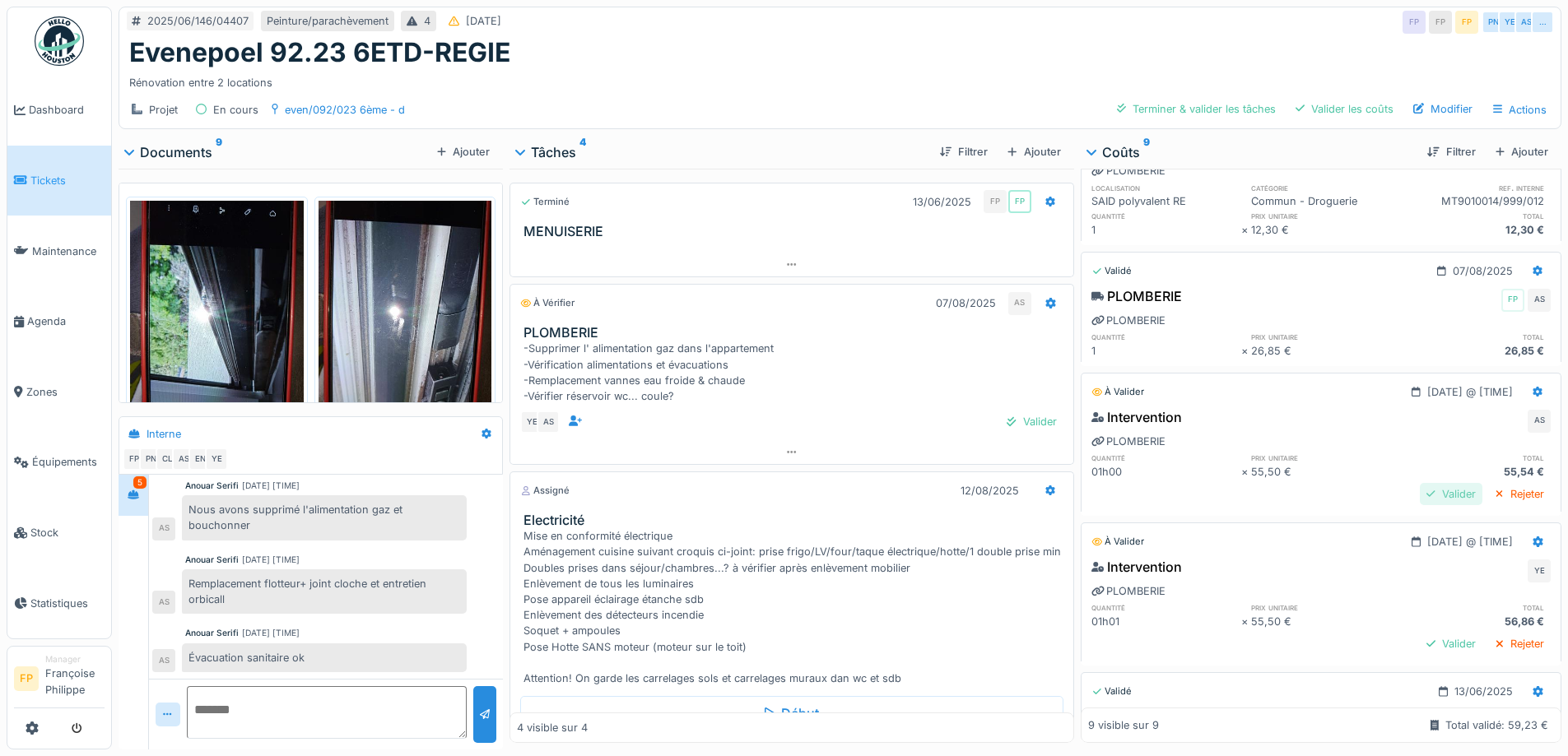 click on "Valider" at bounding box center [1451, 494] 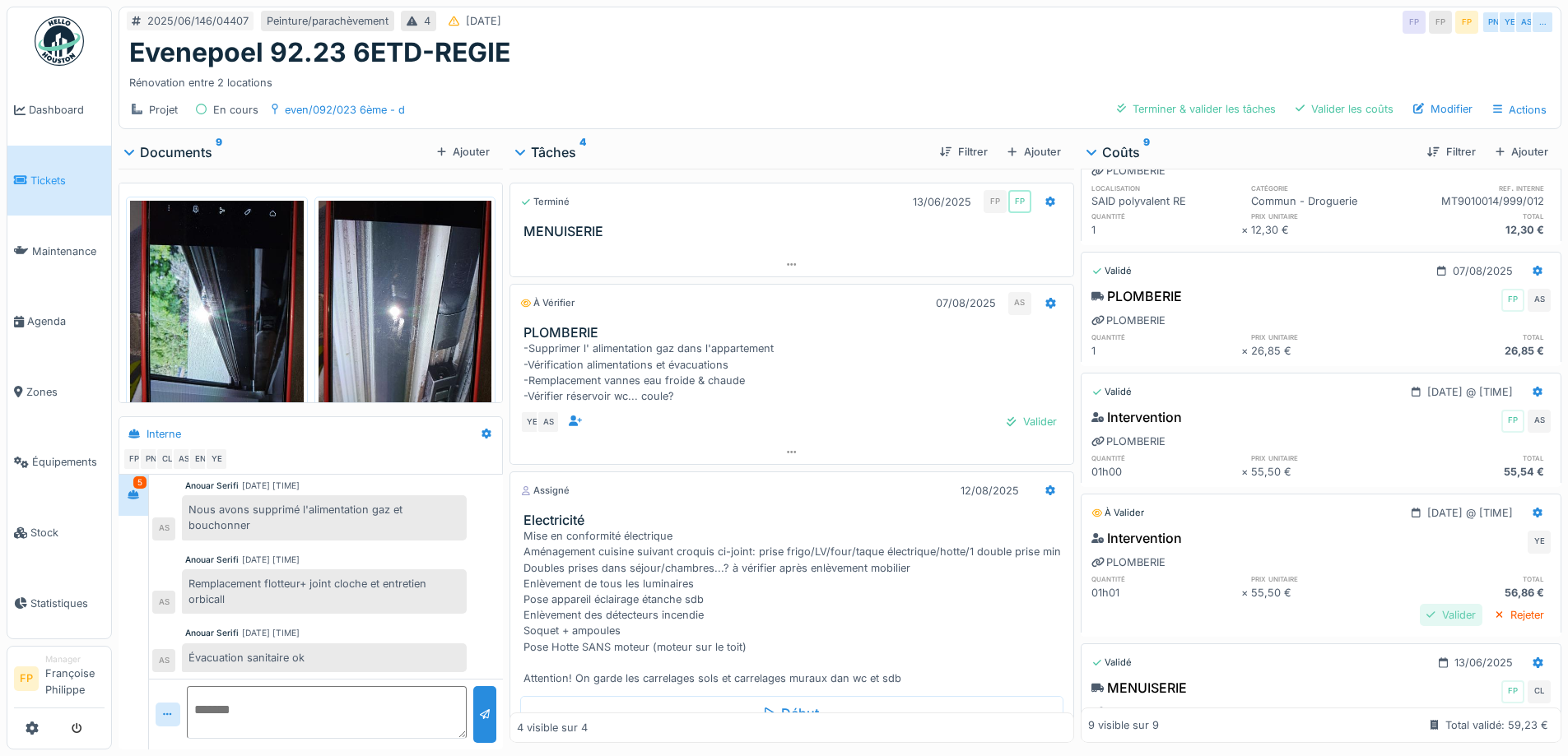 click on "Valider" at bounding box center [1451, 615] 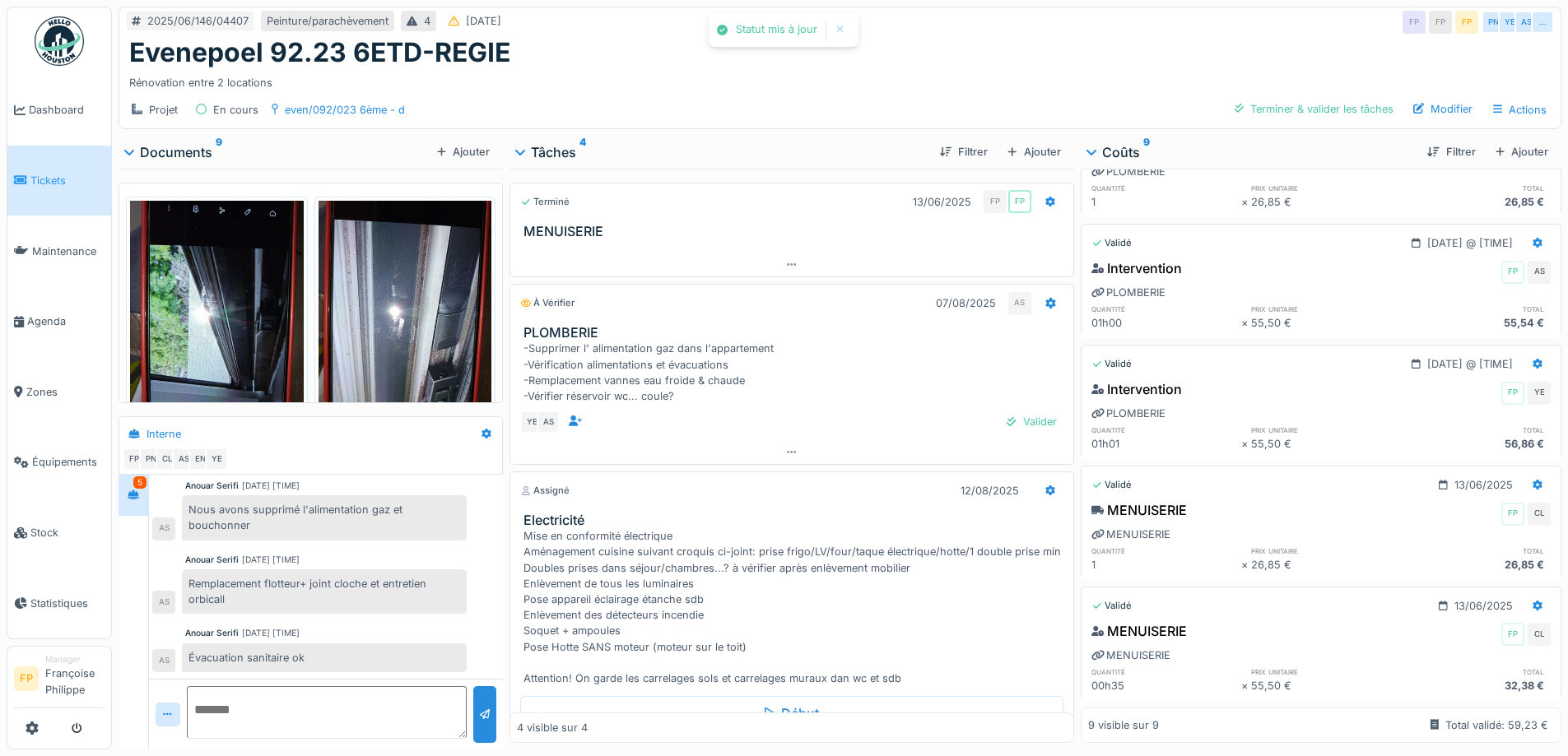 scroll, scrollTop: 749, scrollLeft: 0, axis: vertical 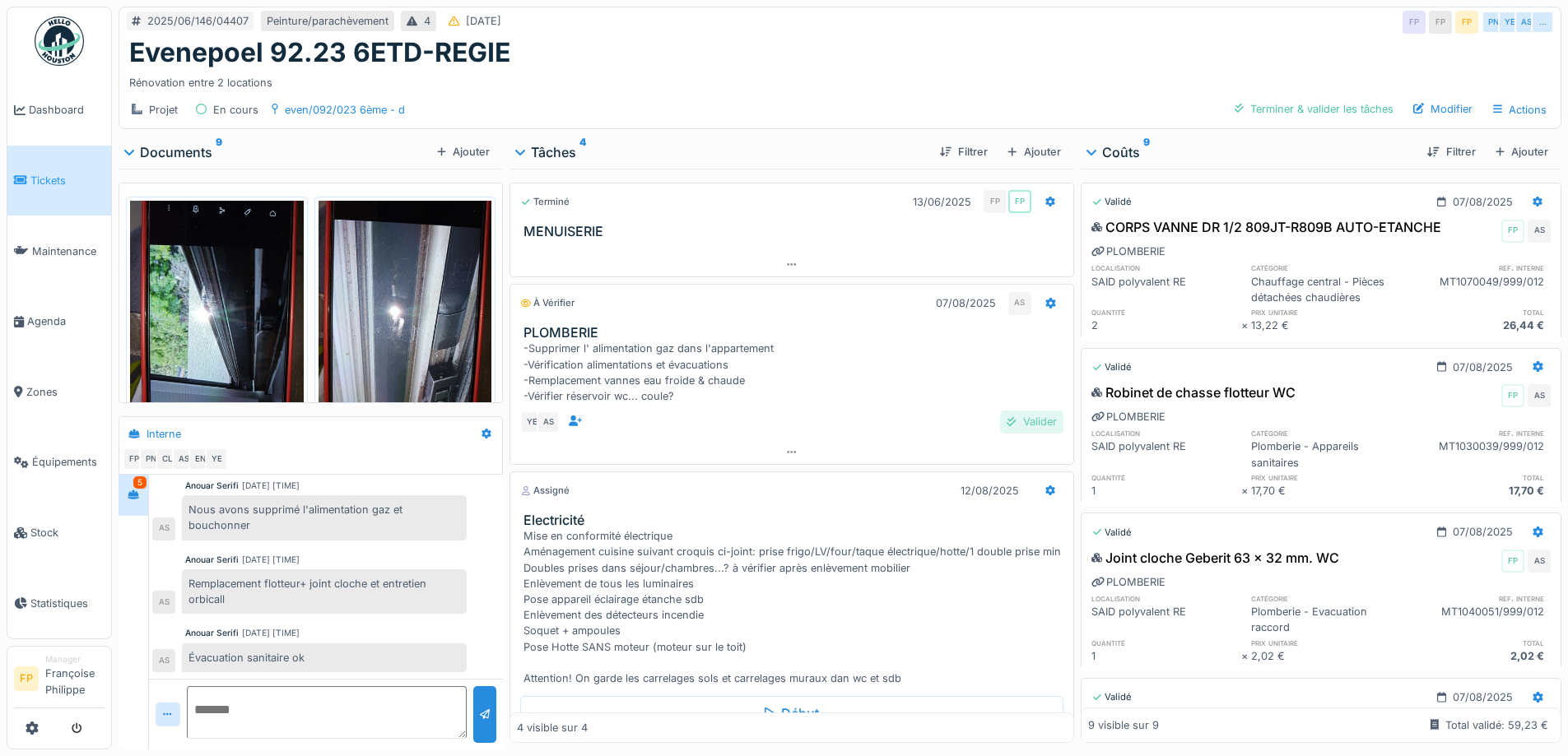 click on "Valider" at bounding box center [1031, 421] 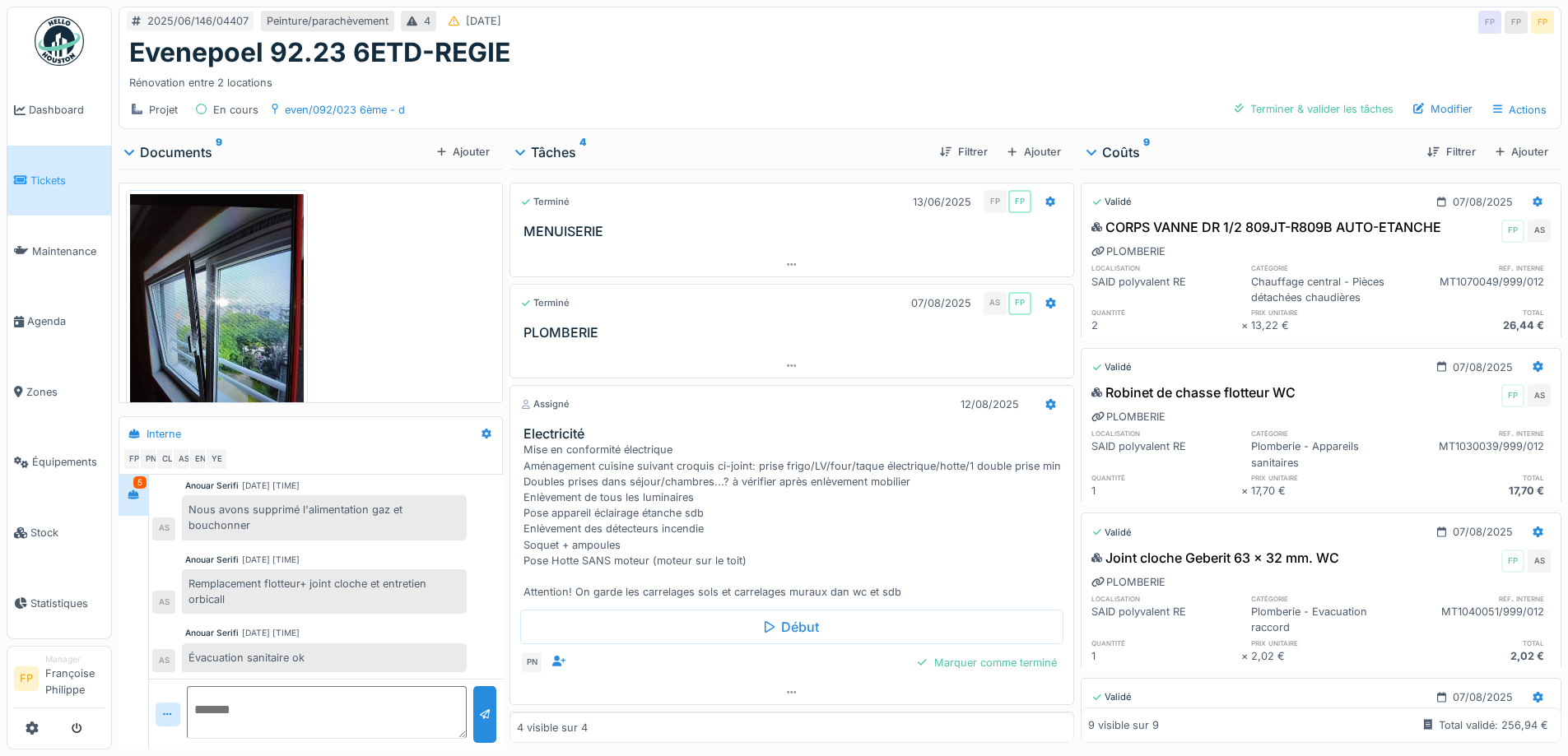 scroll, scrollTop: 1109, scrollLeft: 0, axis: vertical 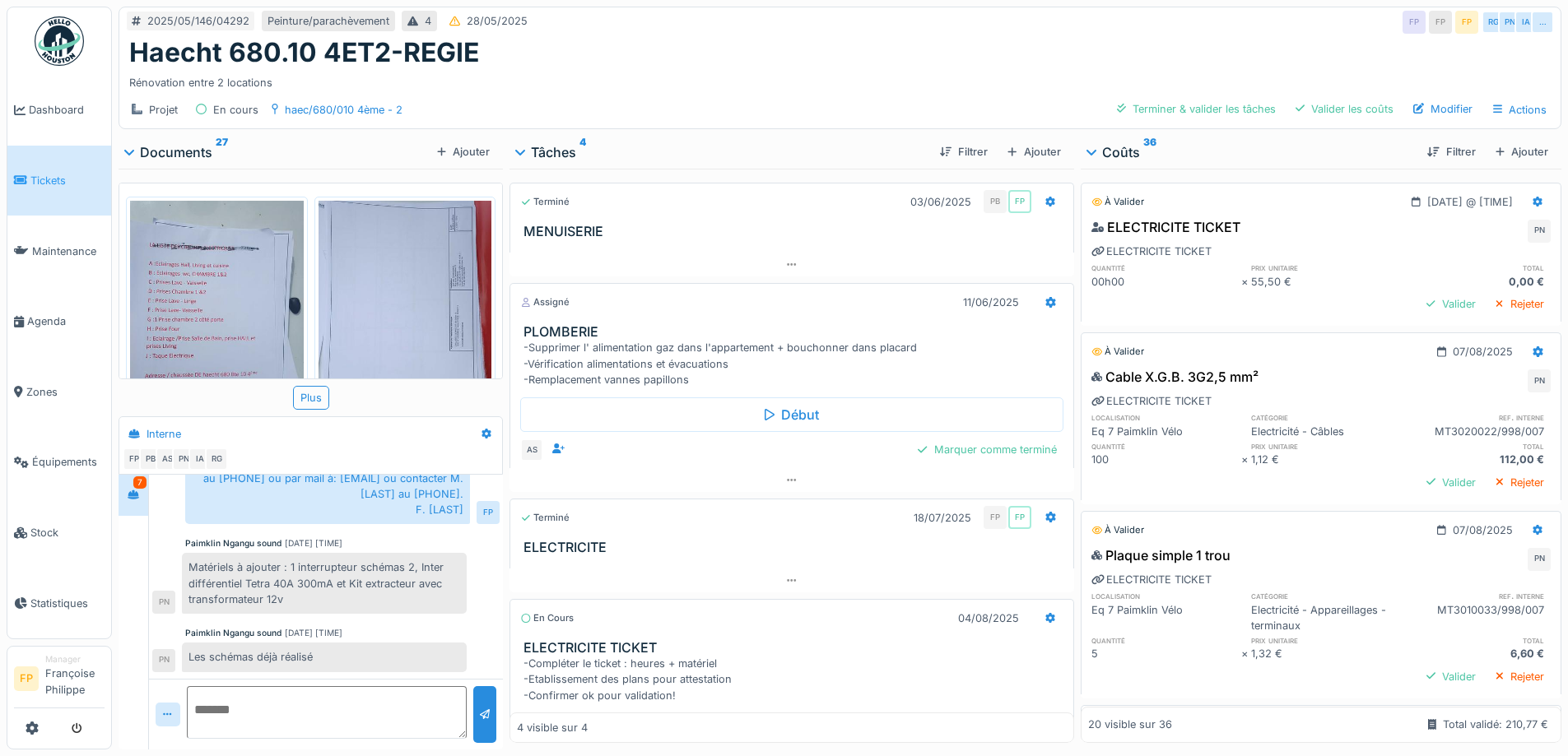 click at bounding box center [327, 712] 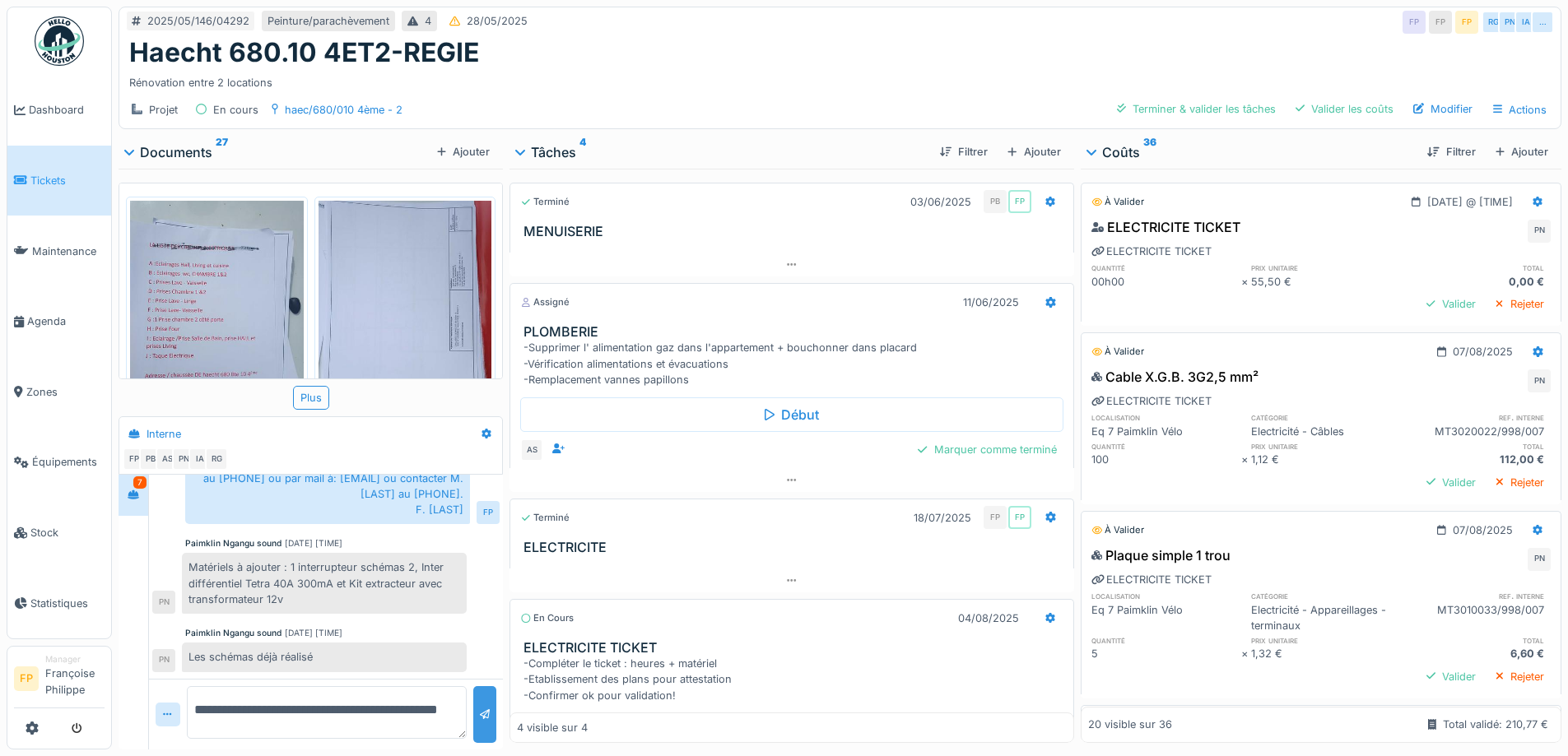 type on "**********" 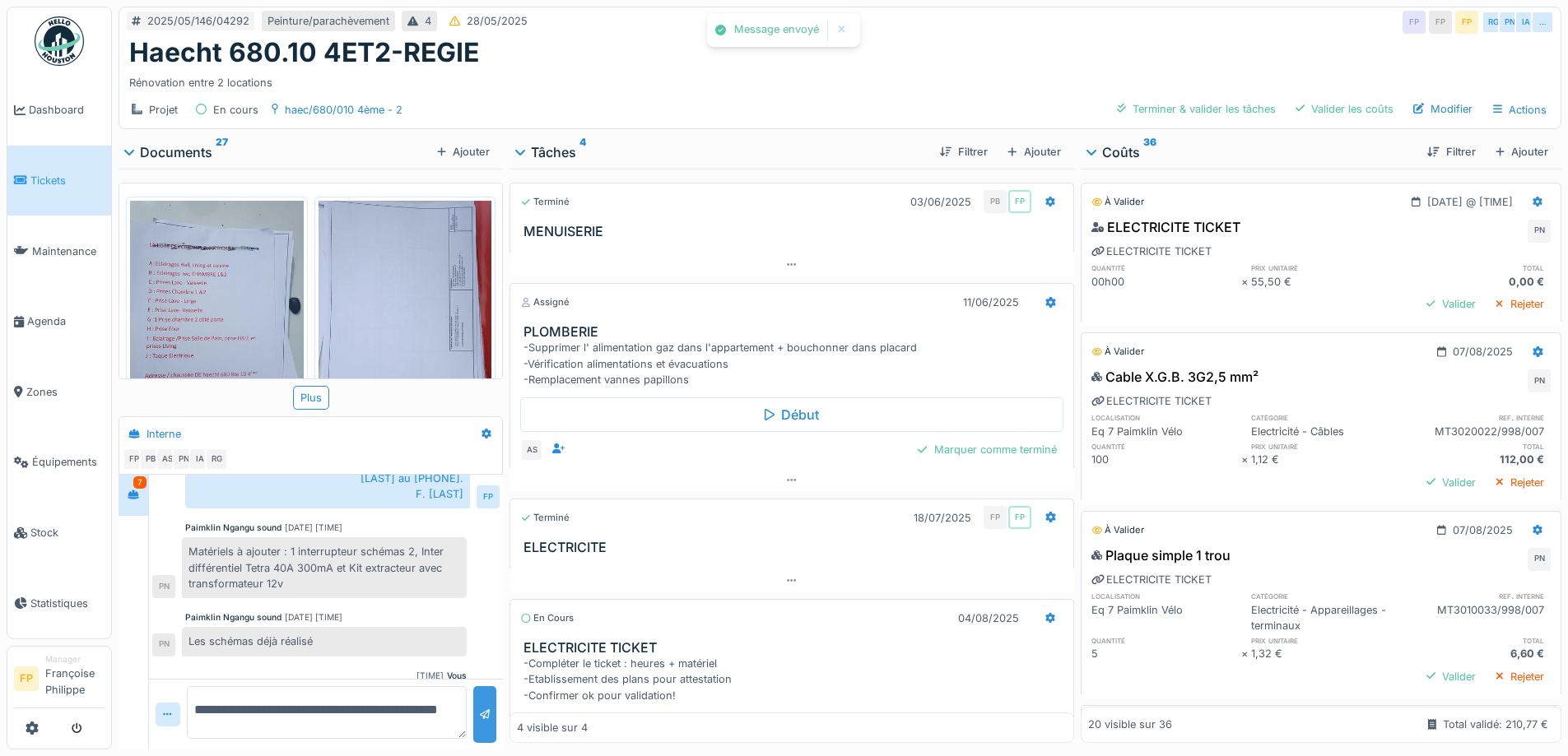 scroll, scrollTop: 615, scrollLeft: 0, axis: vertical 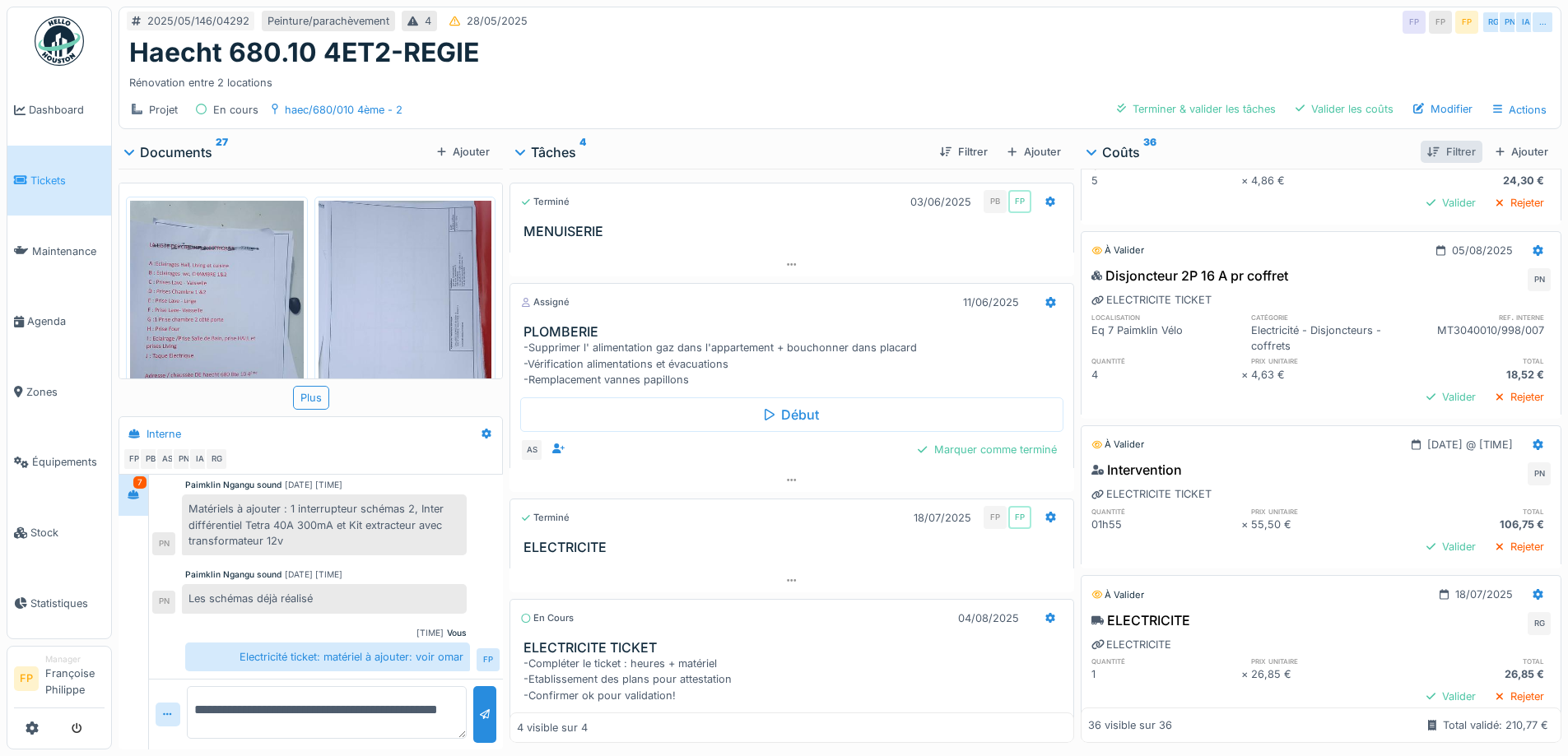 click on "Filtrer" at bounding box center (1451, 151) 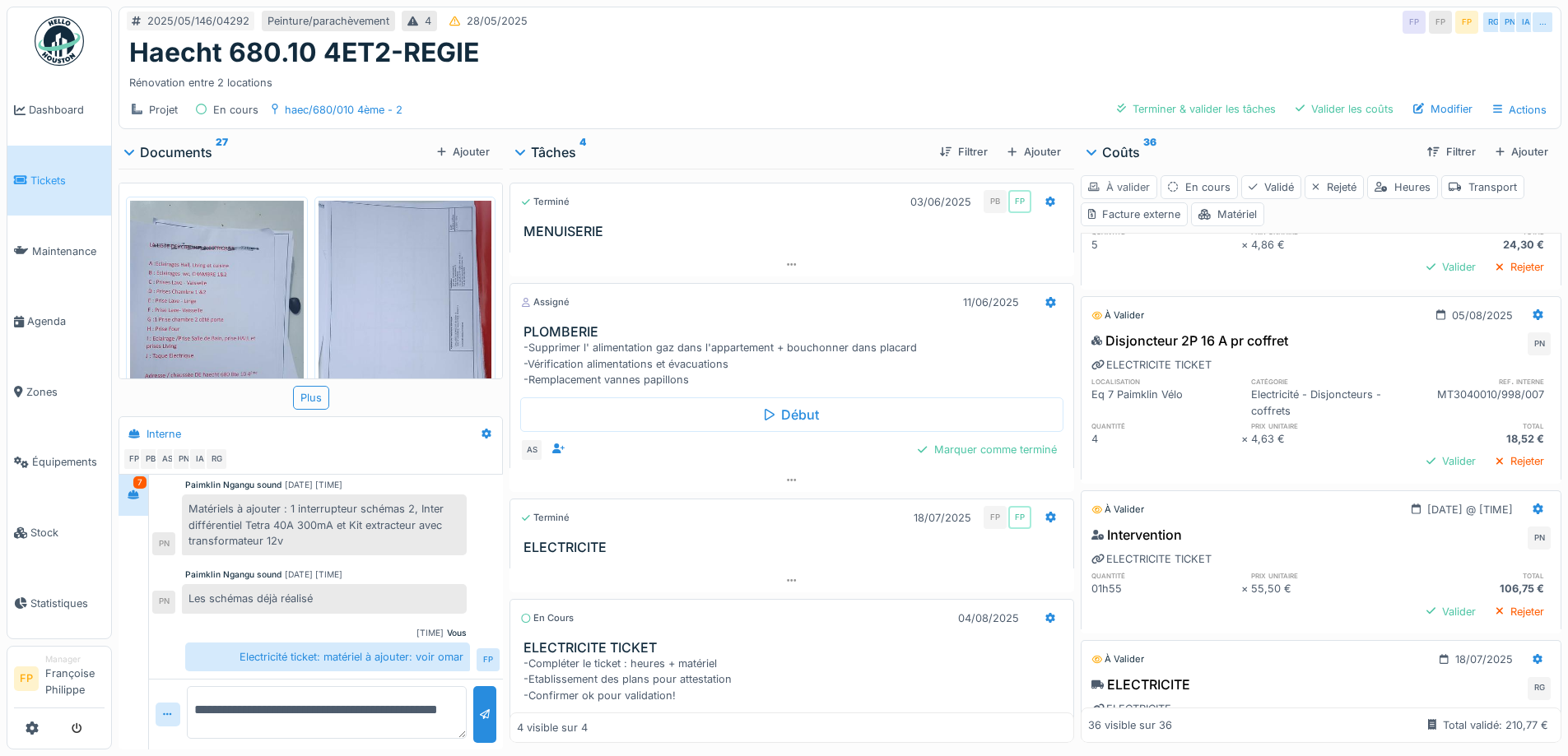 click on "À valider" at bounding box center (1119, 187) 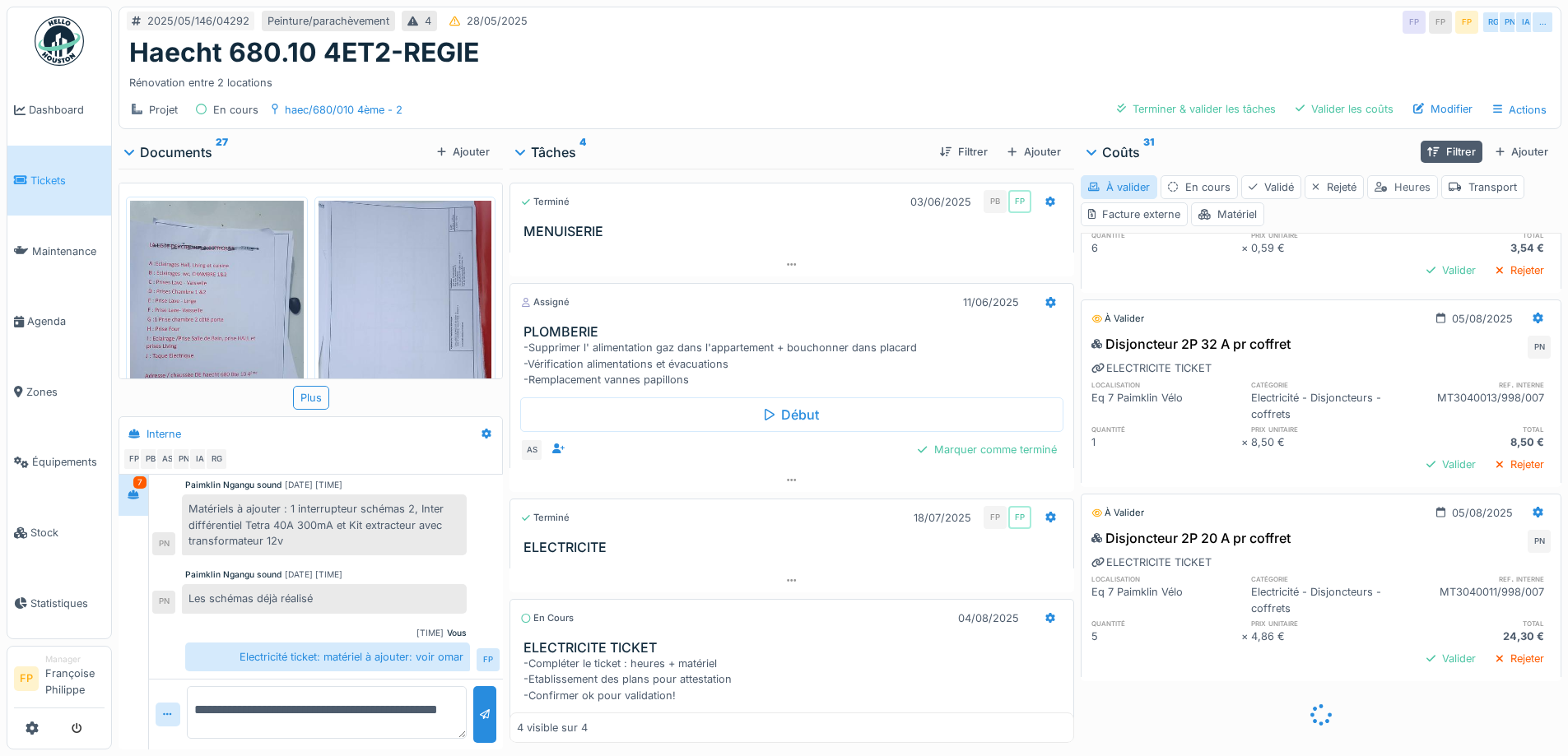 click on "Heures" at bounding box center [1403, 187] 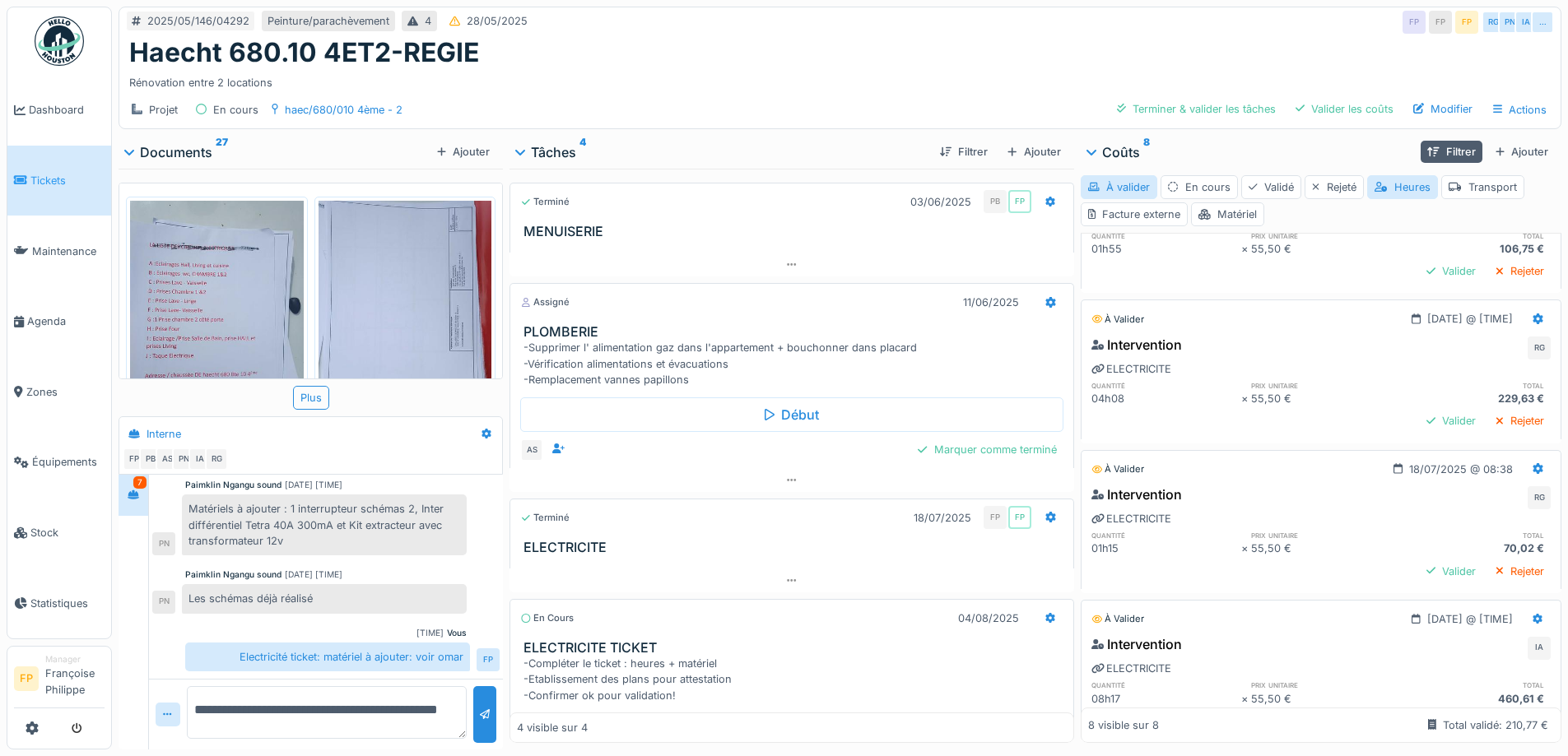 scroll, scrollTop: 0, scrollLeft: 0, axis: both 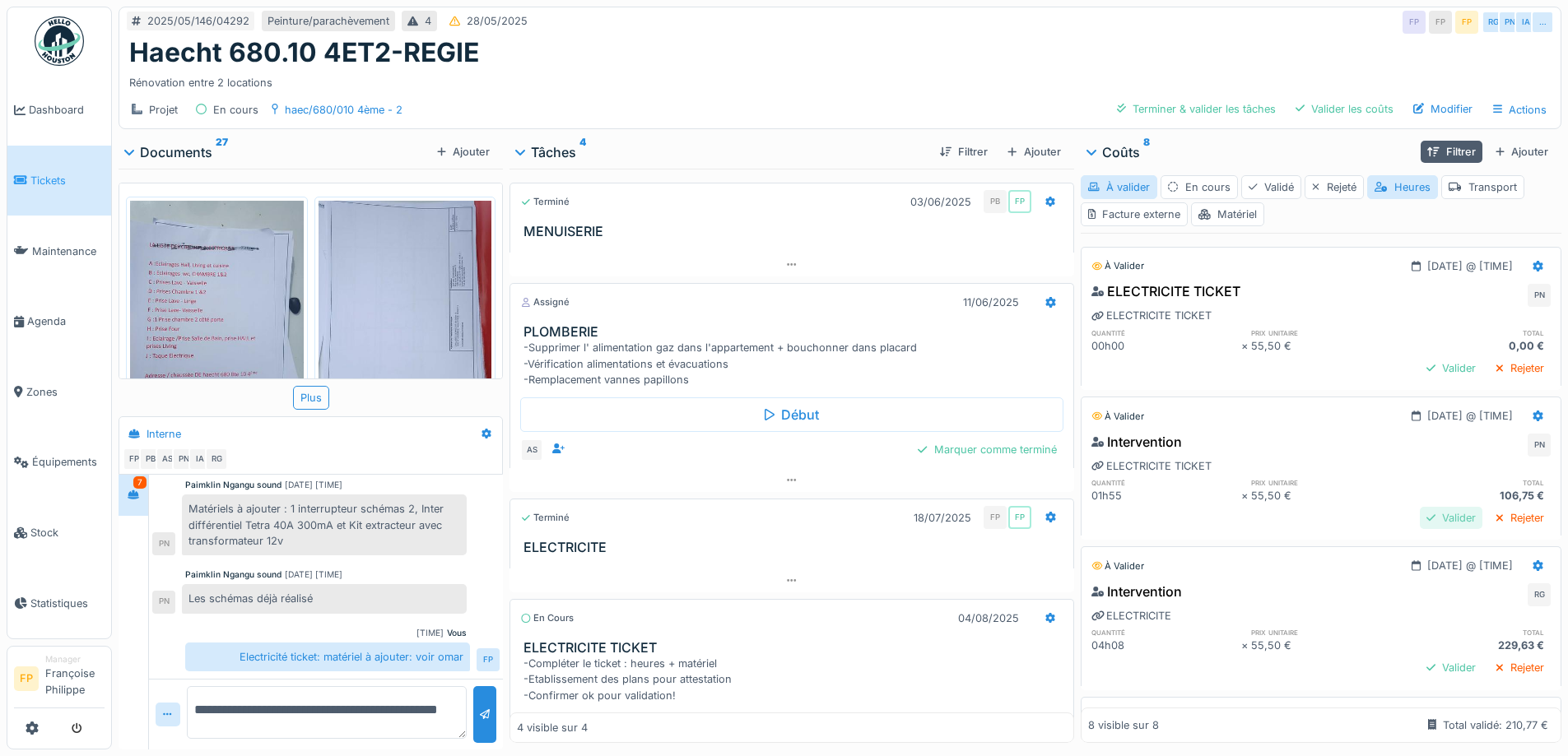 click on "Valider" at bounding box center (1451, 517) 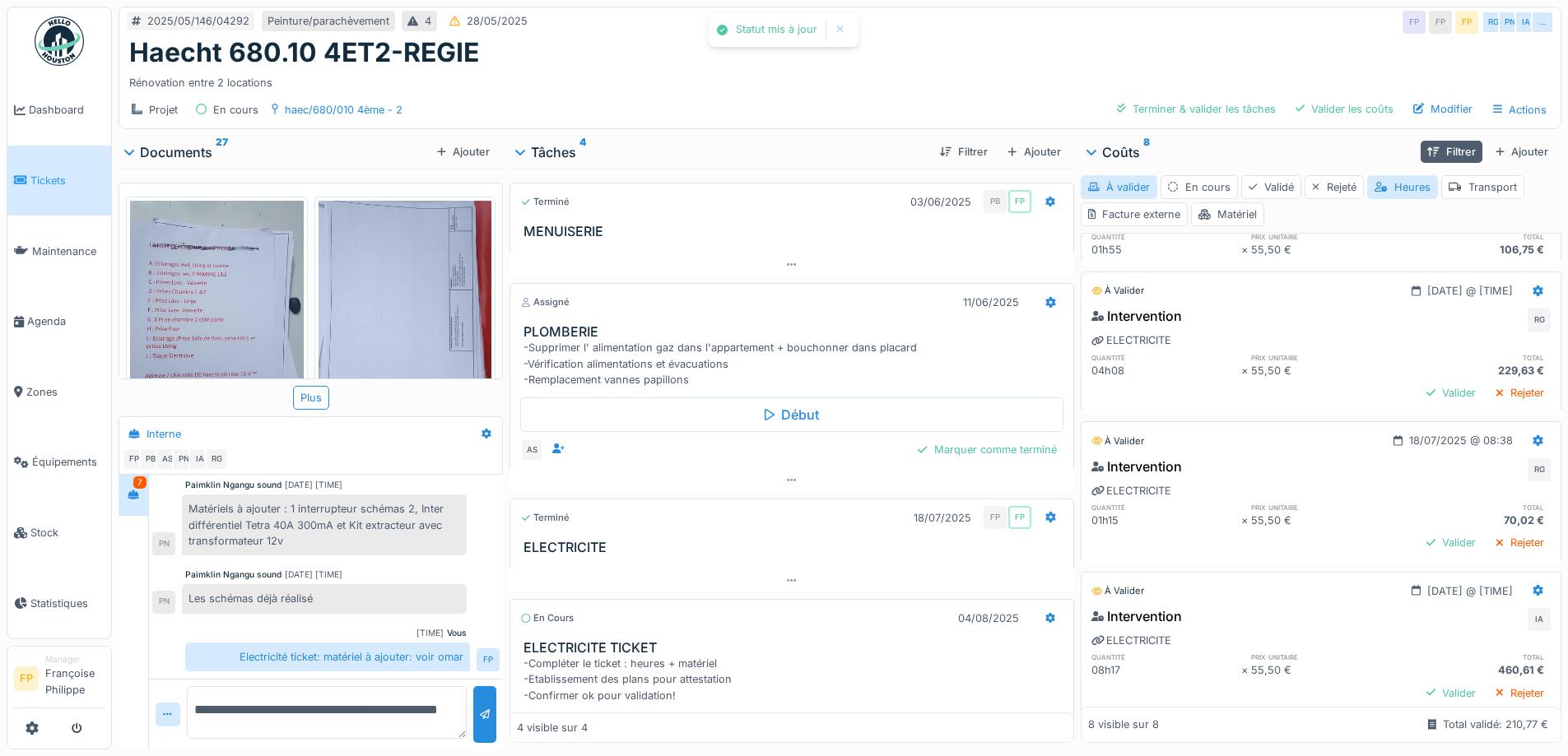 scroll, scrollTop: 247, scrollLeft: 0, axis: vertical 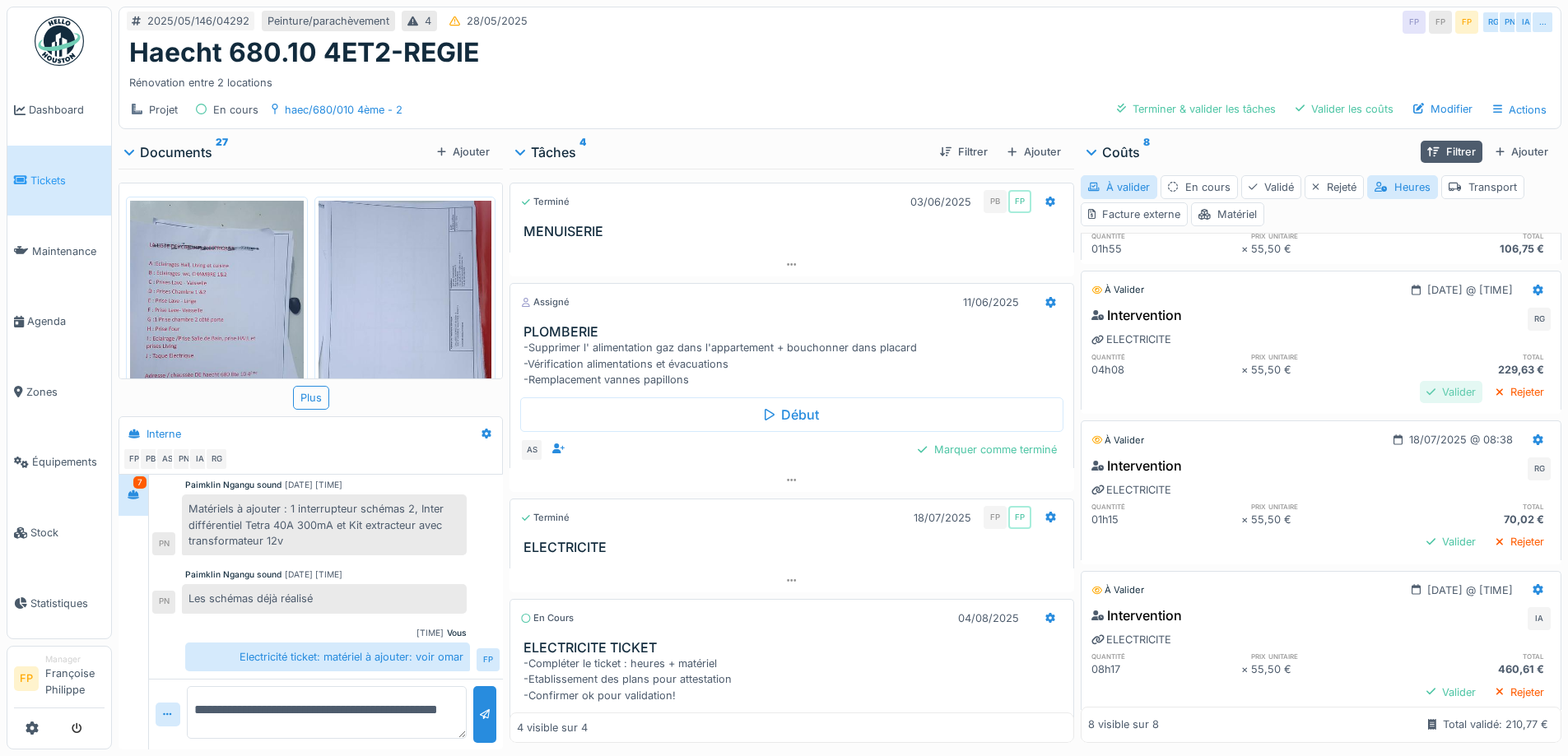 click on "Valider" at bounding box center (1451, 392) 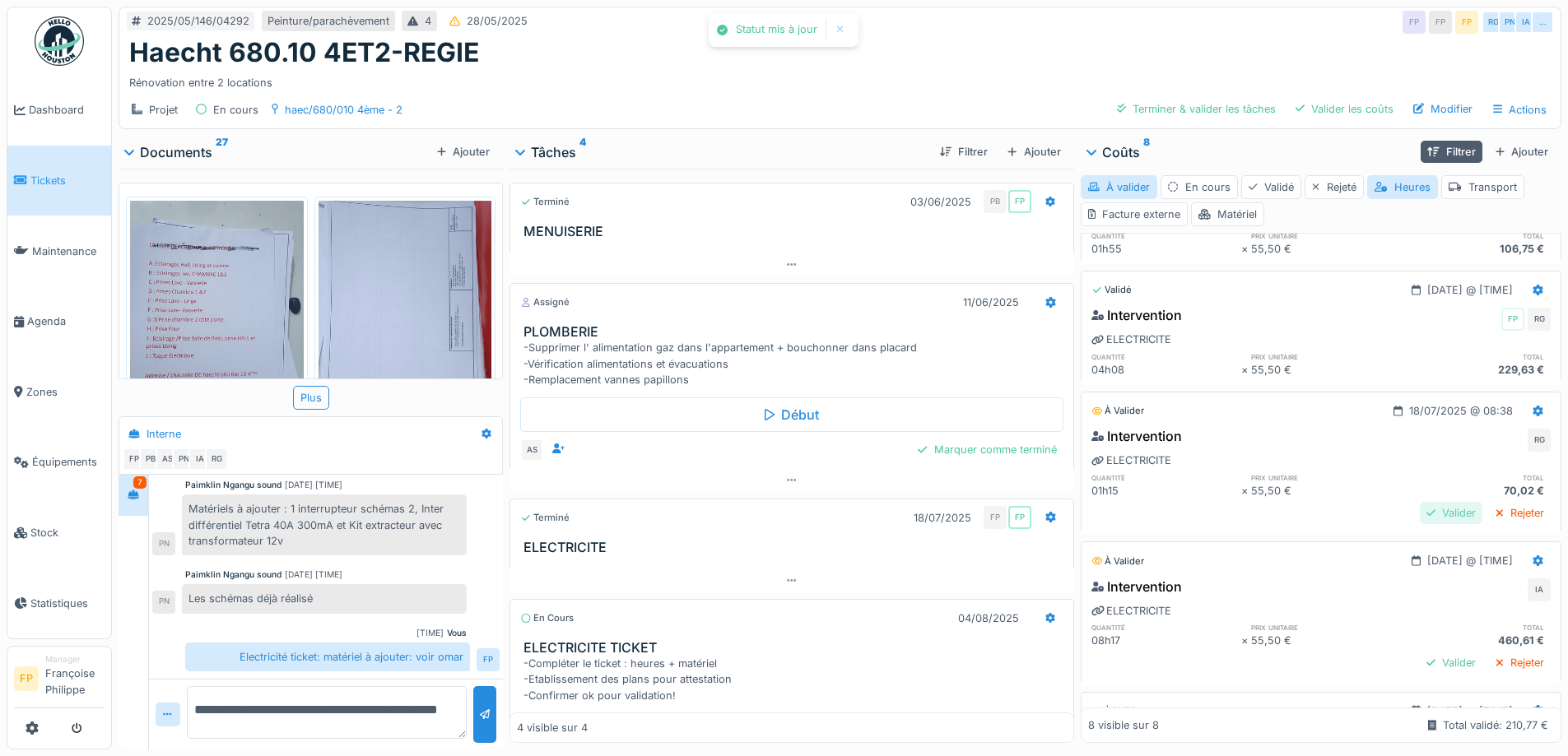click on "Valider" at bounding box center (1451, 513) 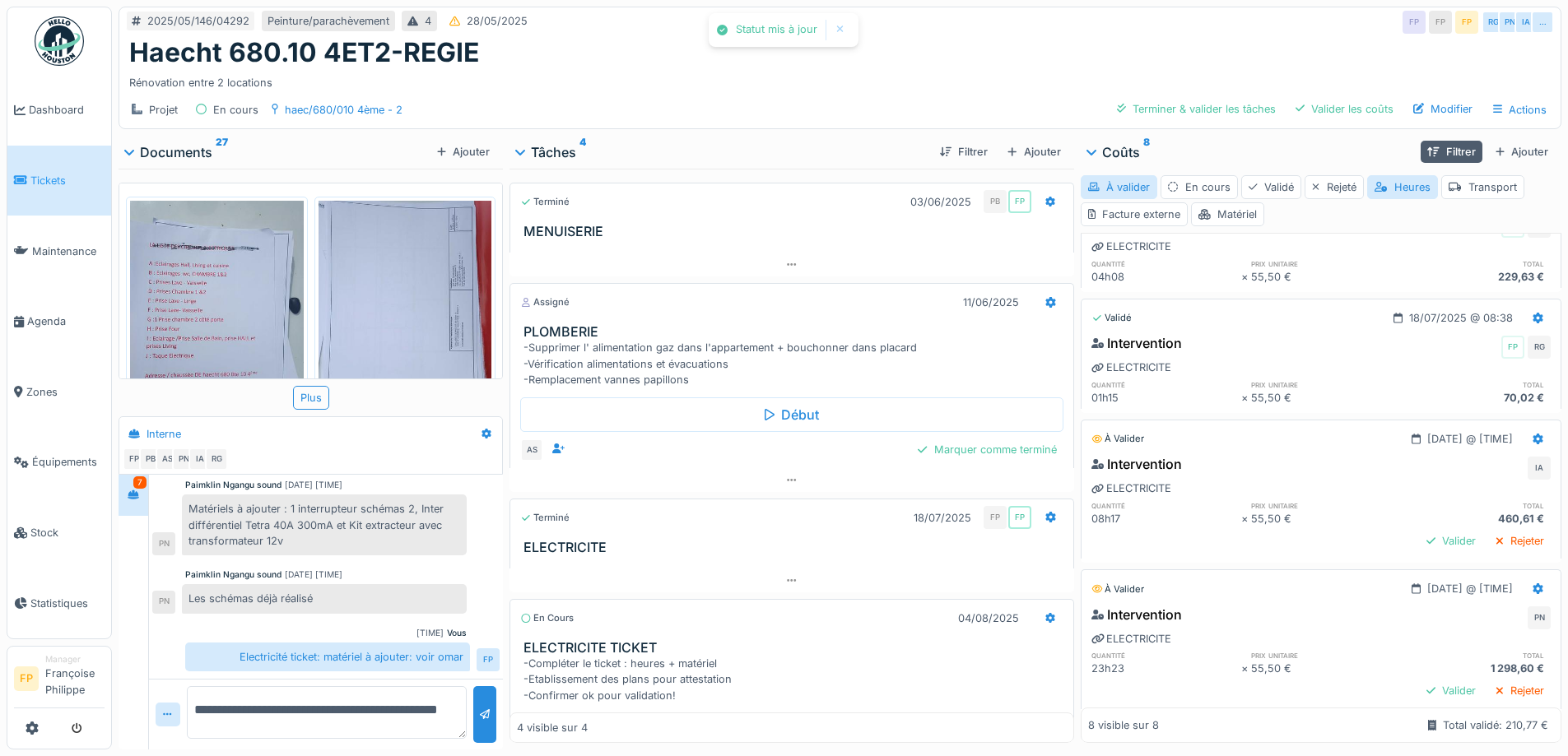 scroll, scrollTop: 411, scrollLeft: 0, axis: vertical 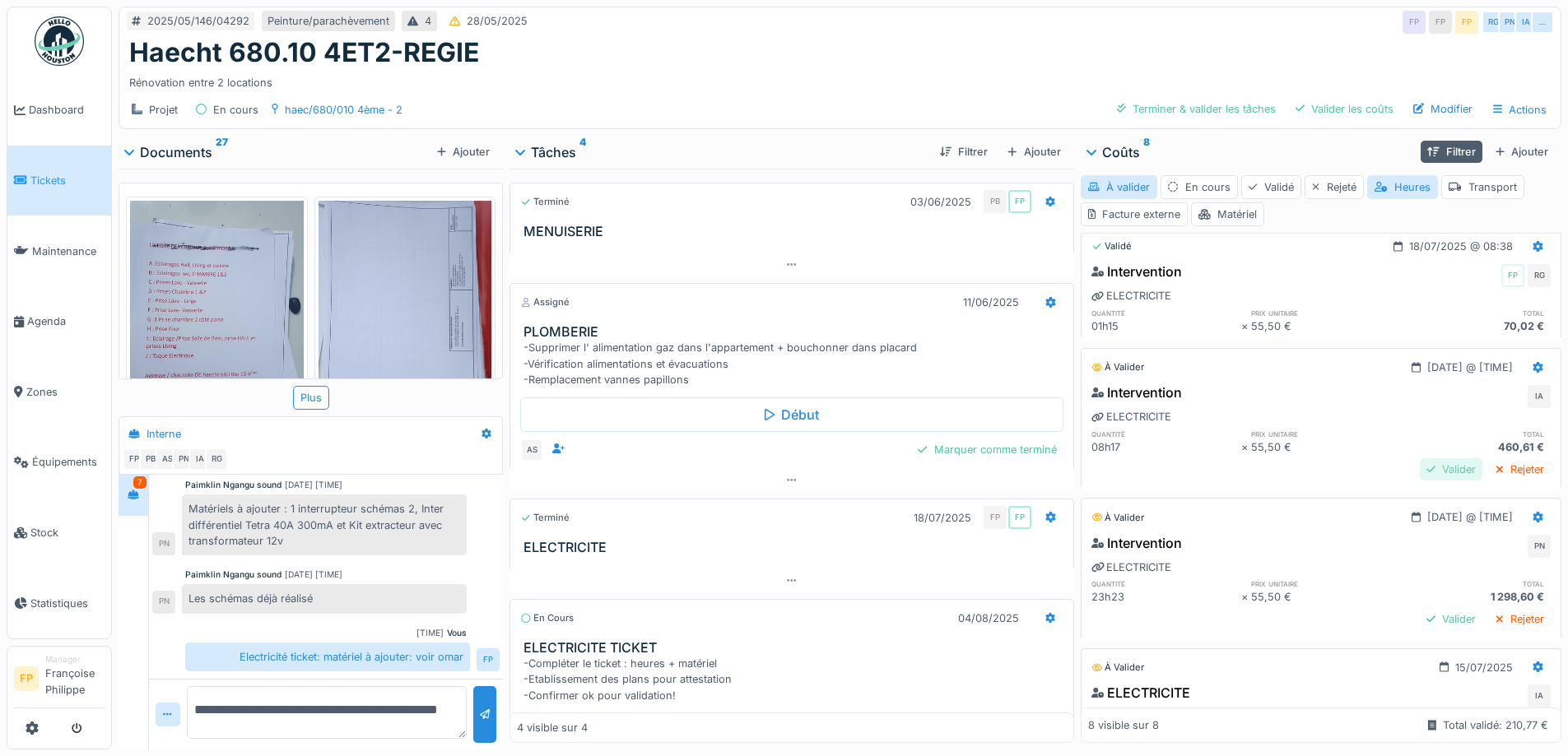 click on "Valider" at bounding box center (1451, 469) 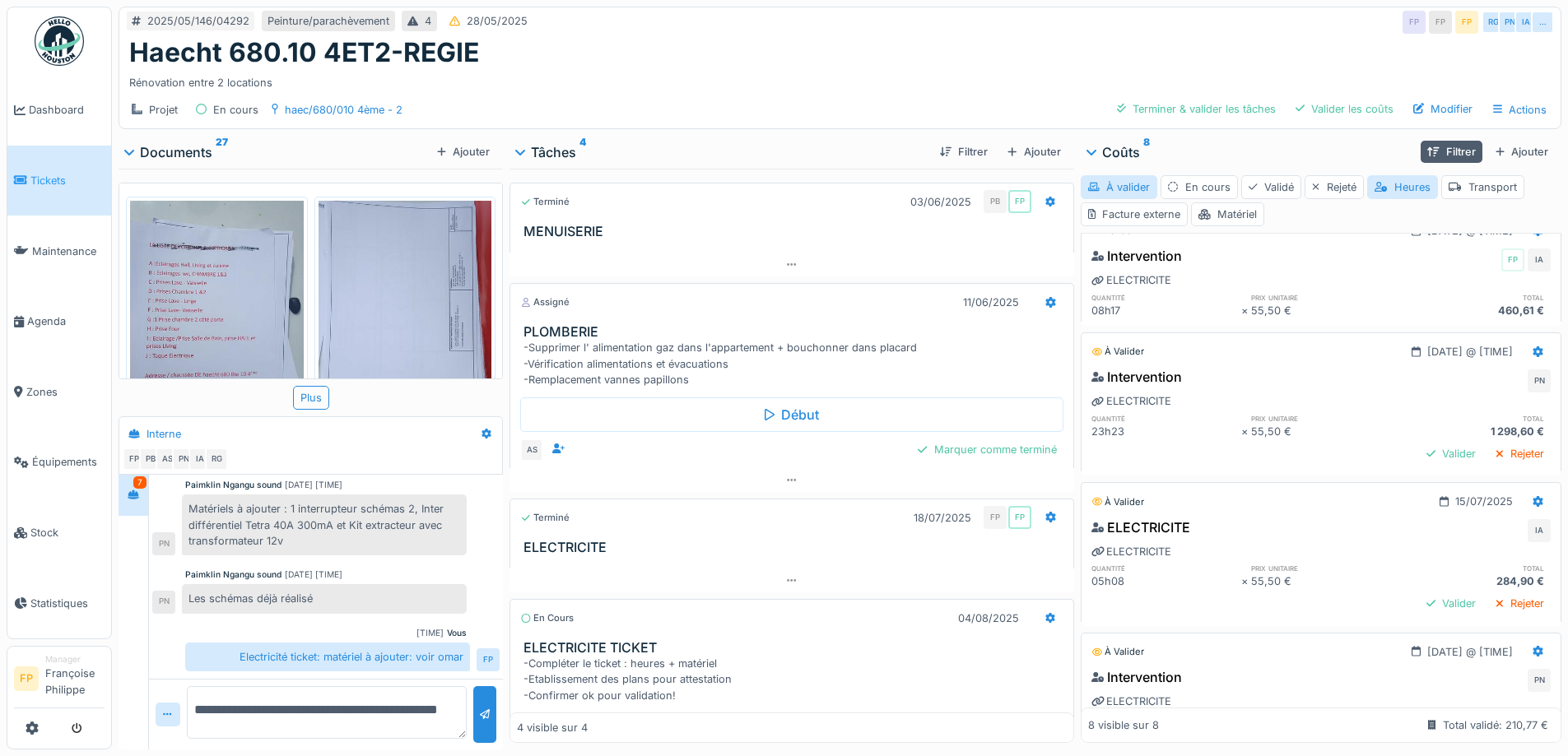 scroll, scrollTop: 576, scrollLeft: 0, axis: vertical 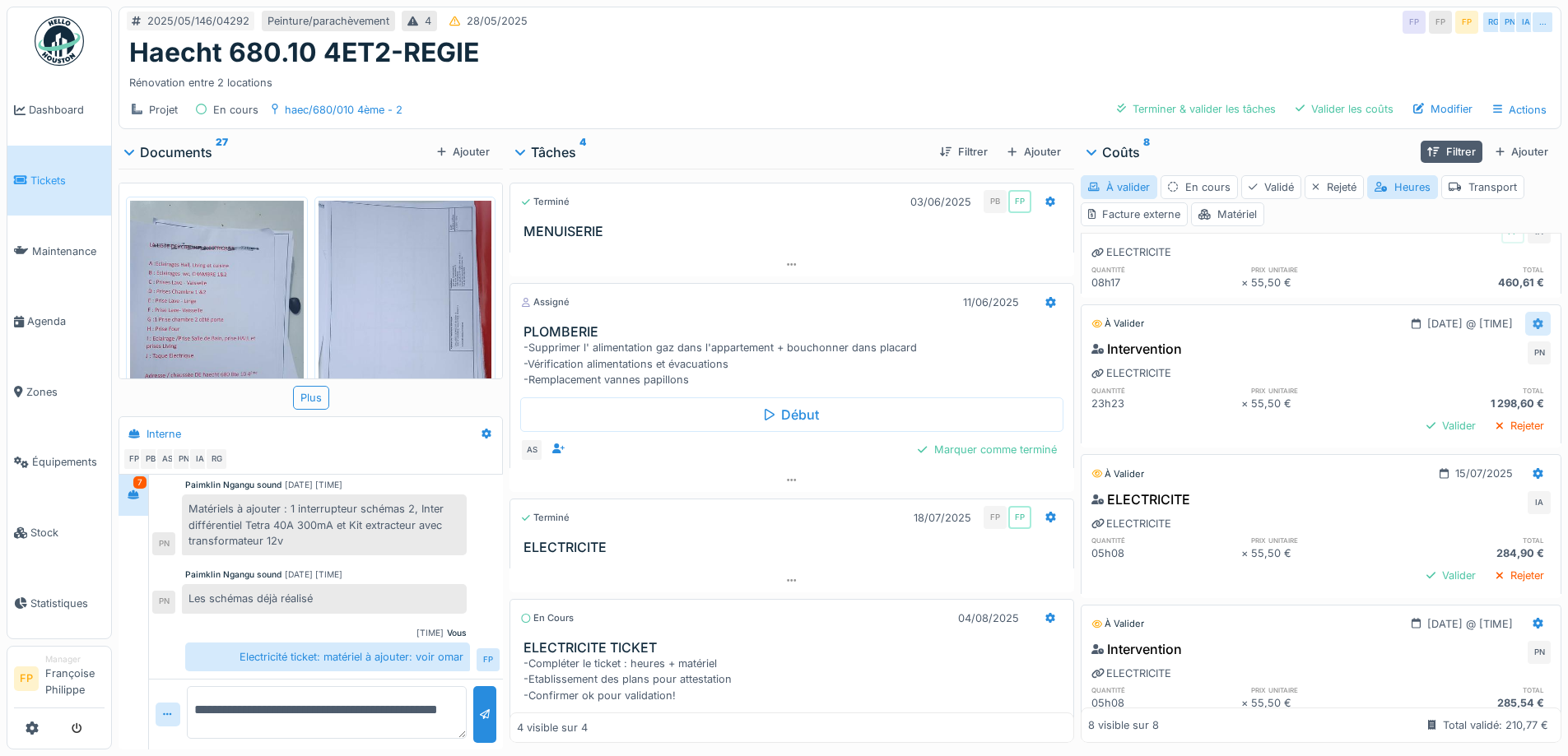 click 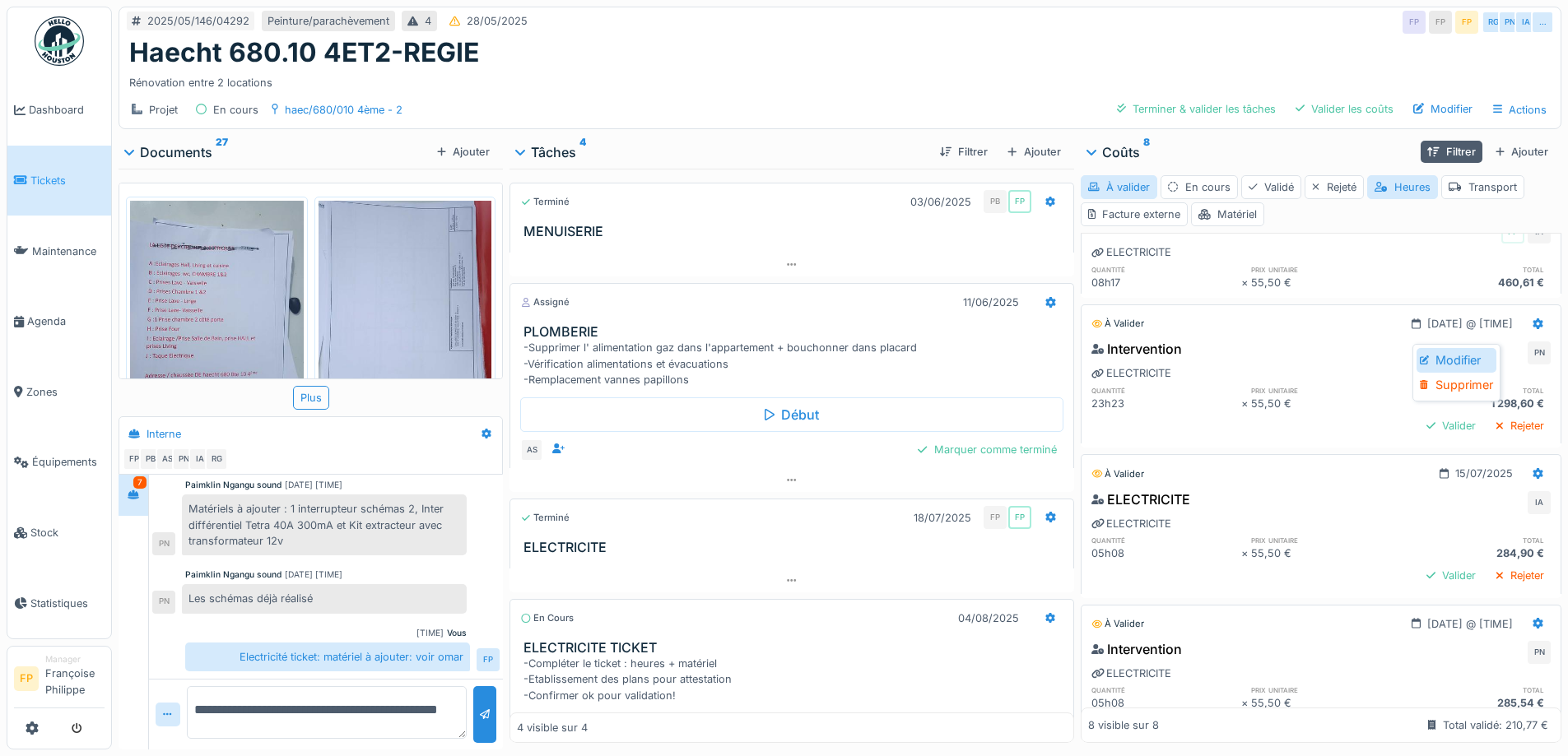 click on "Modifier" at bounding box center [1456, 360] 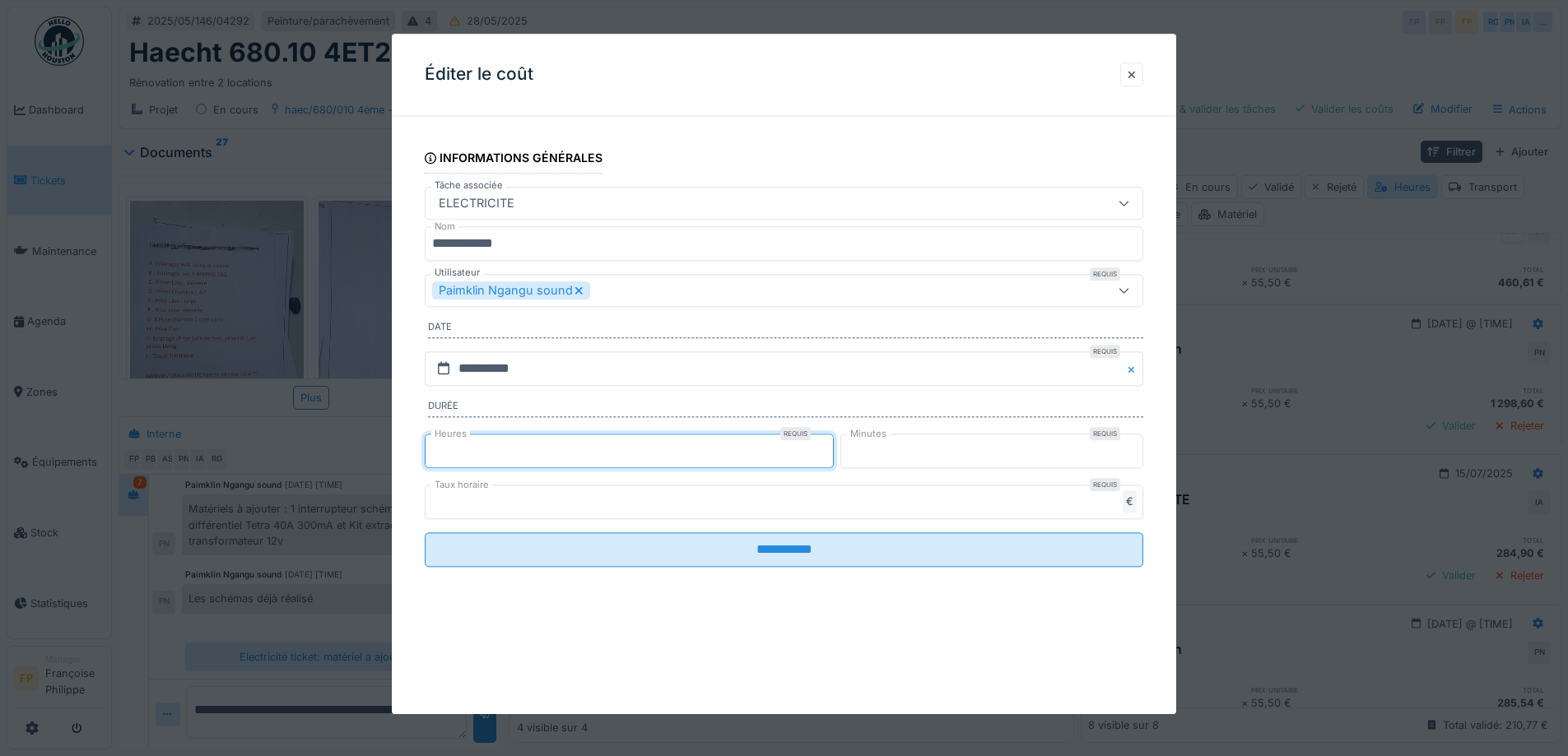 drag, startPoint x: 457, startPoint y: 452, endPoint x: 313, endPoint y: 419, distance: 147.7329 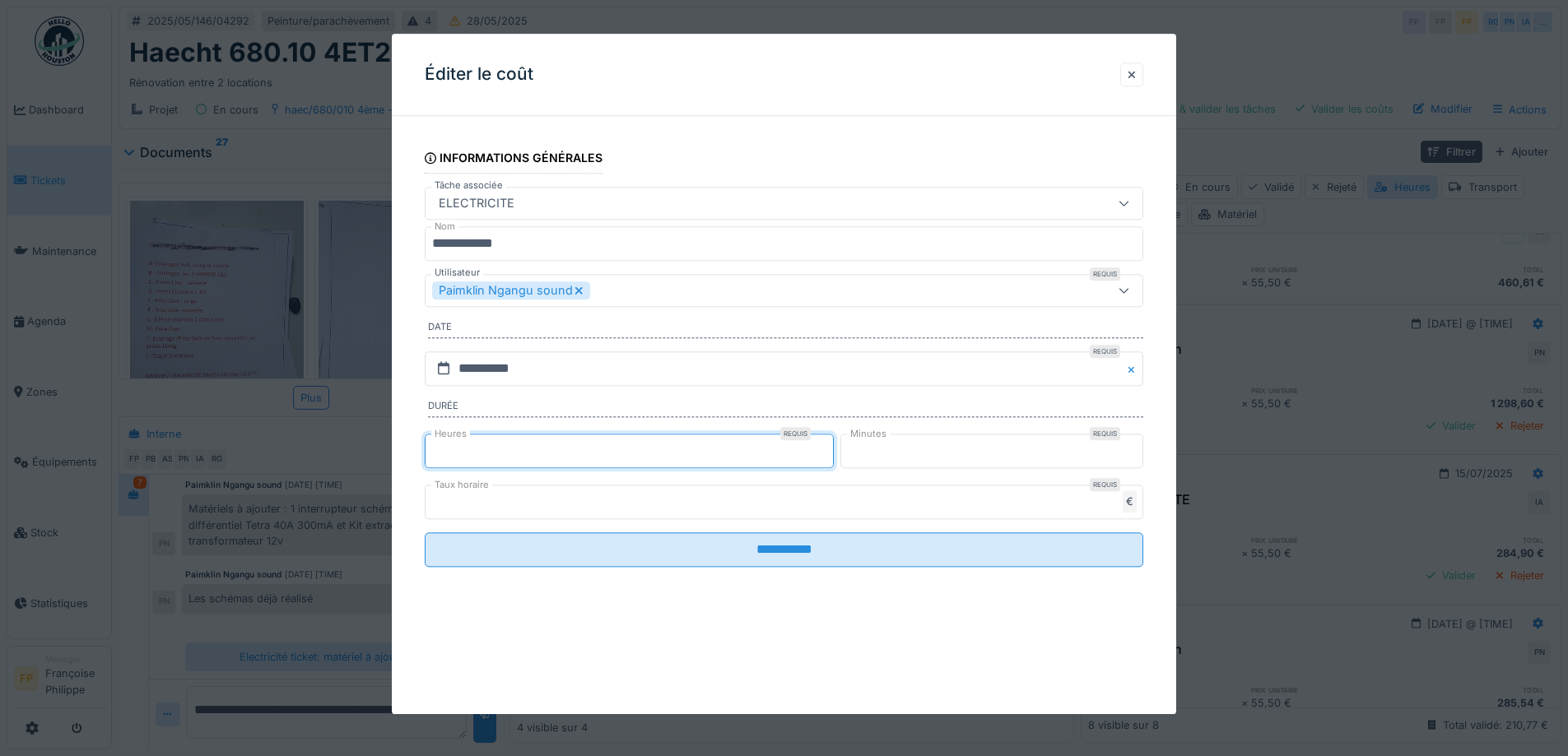 click on "**********" at bounding box center (840, 378) 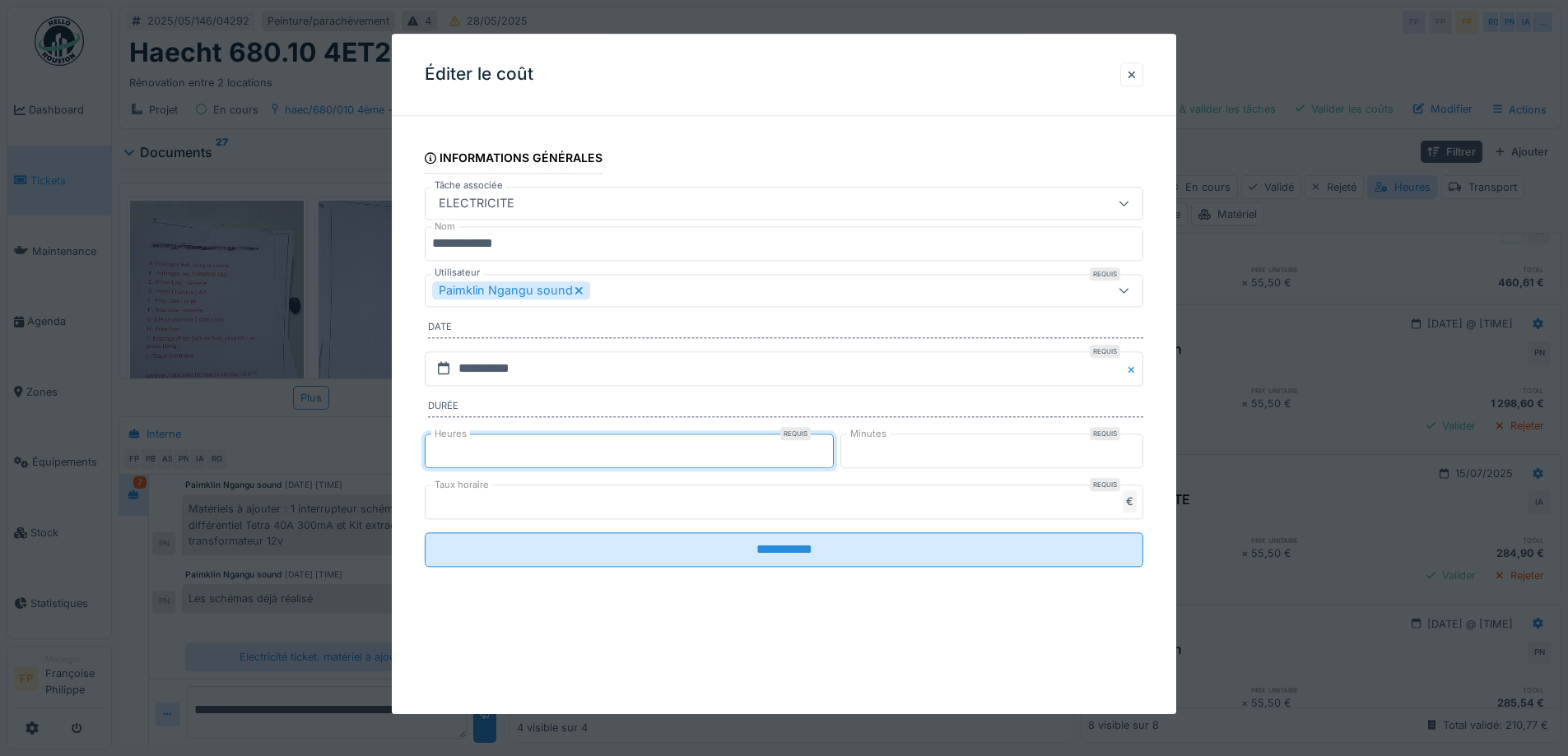 type on "*" 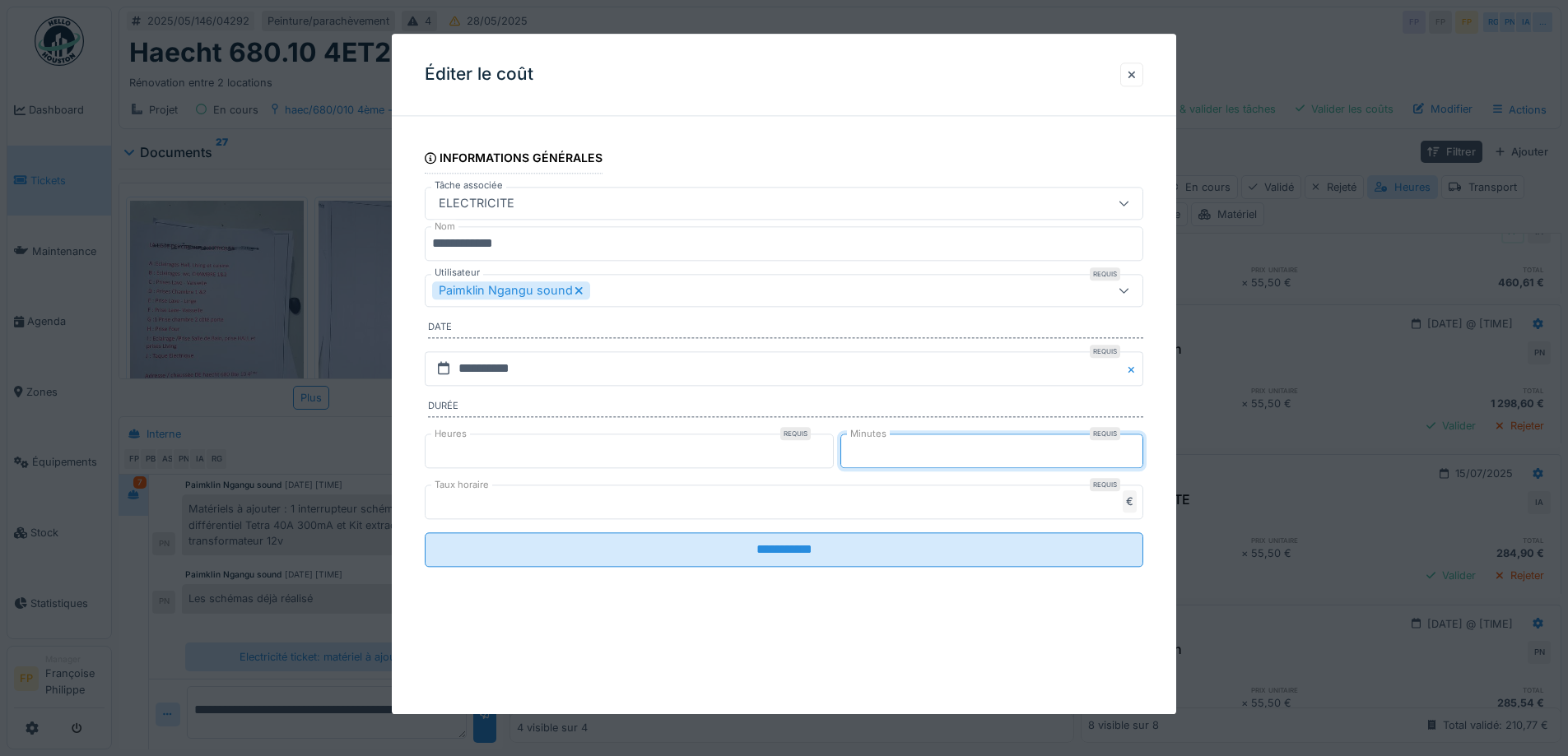 drag, startPoint x: 910, startPoint y: 448, endPoint x: 826, endPoint y: 441, distance: 84.291162 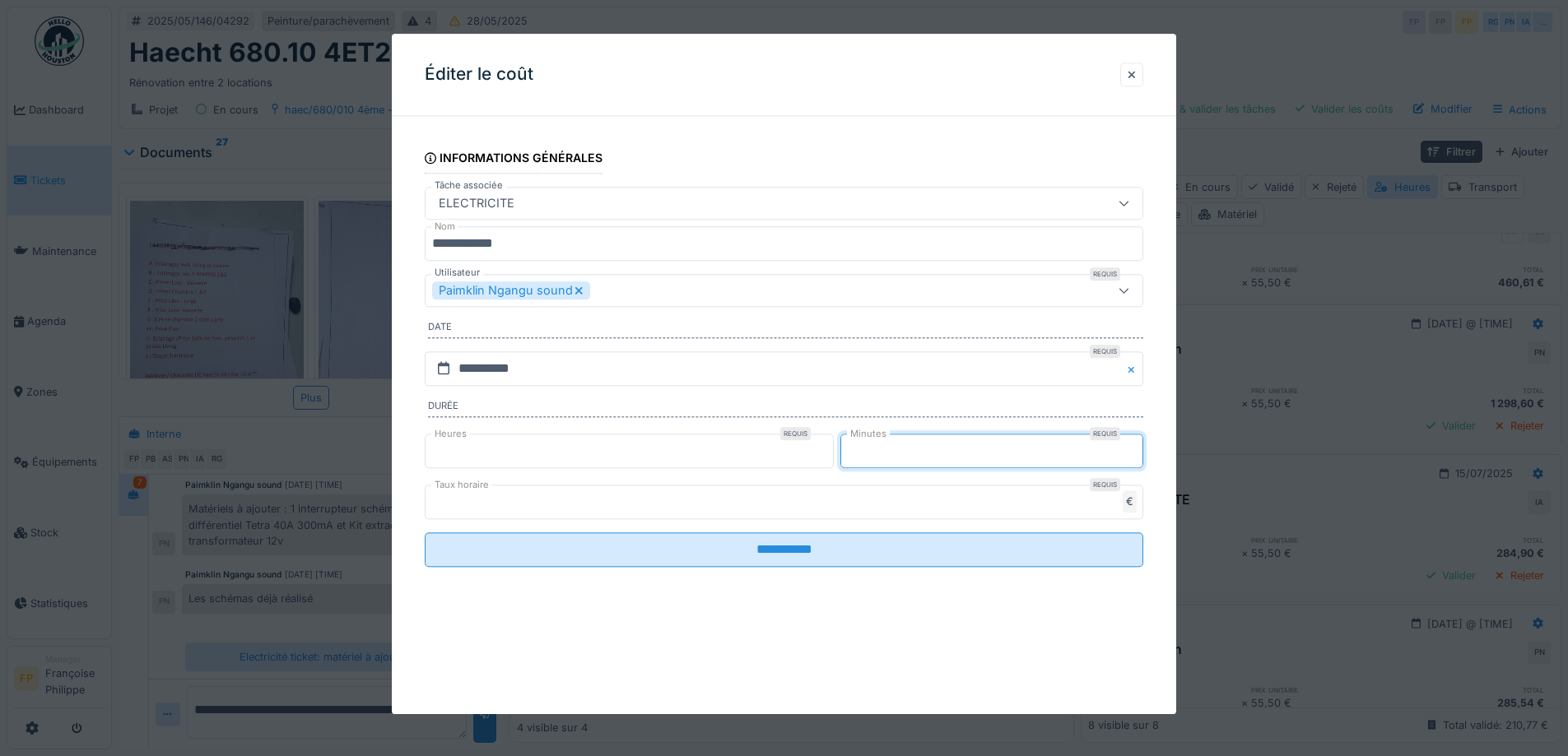 click on "Heures Requis * Minutes Requis **" at bounding box center [784, 451] 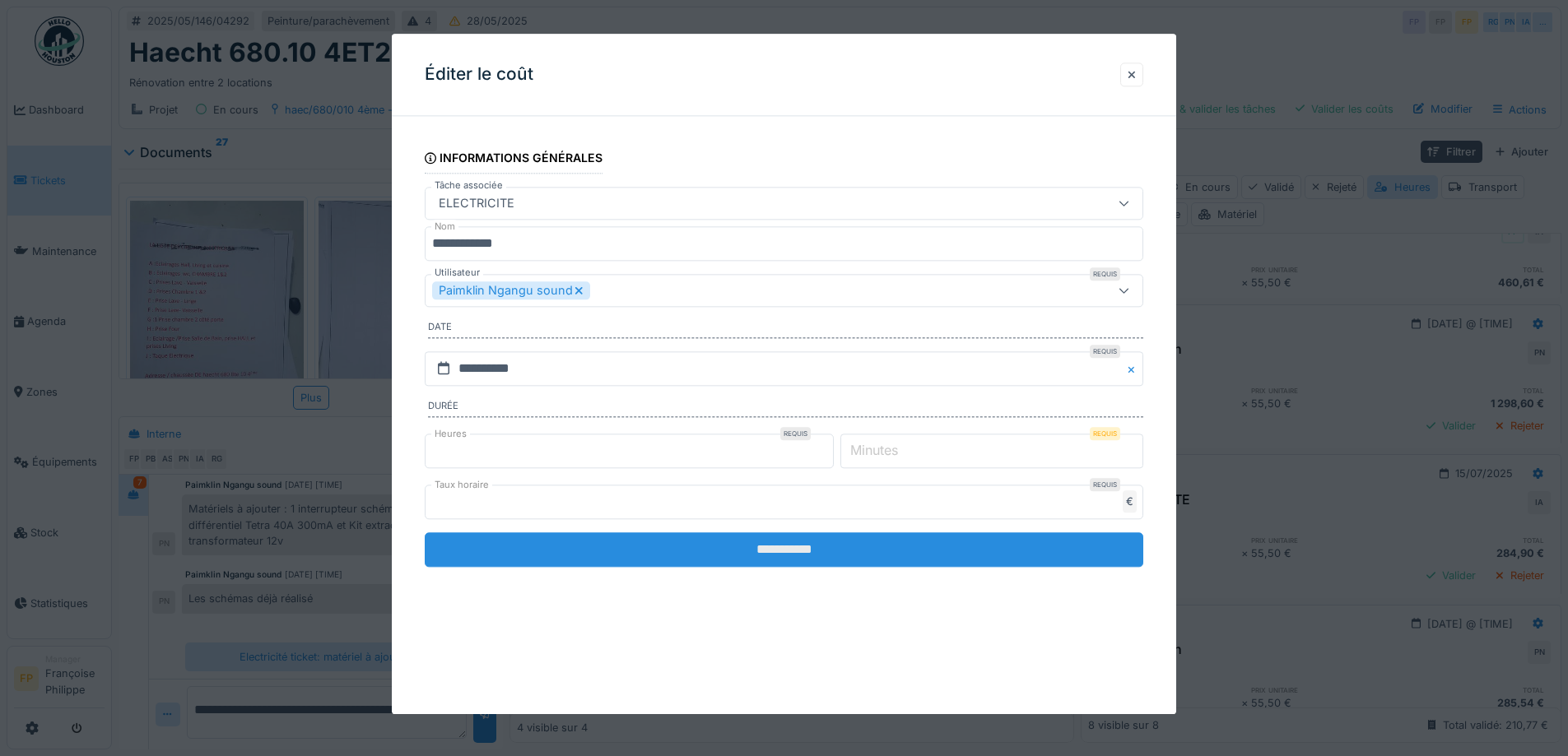 click on "**********" at bounding box center (784, 550) 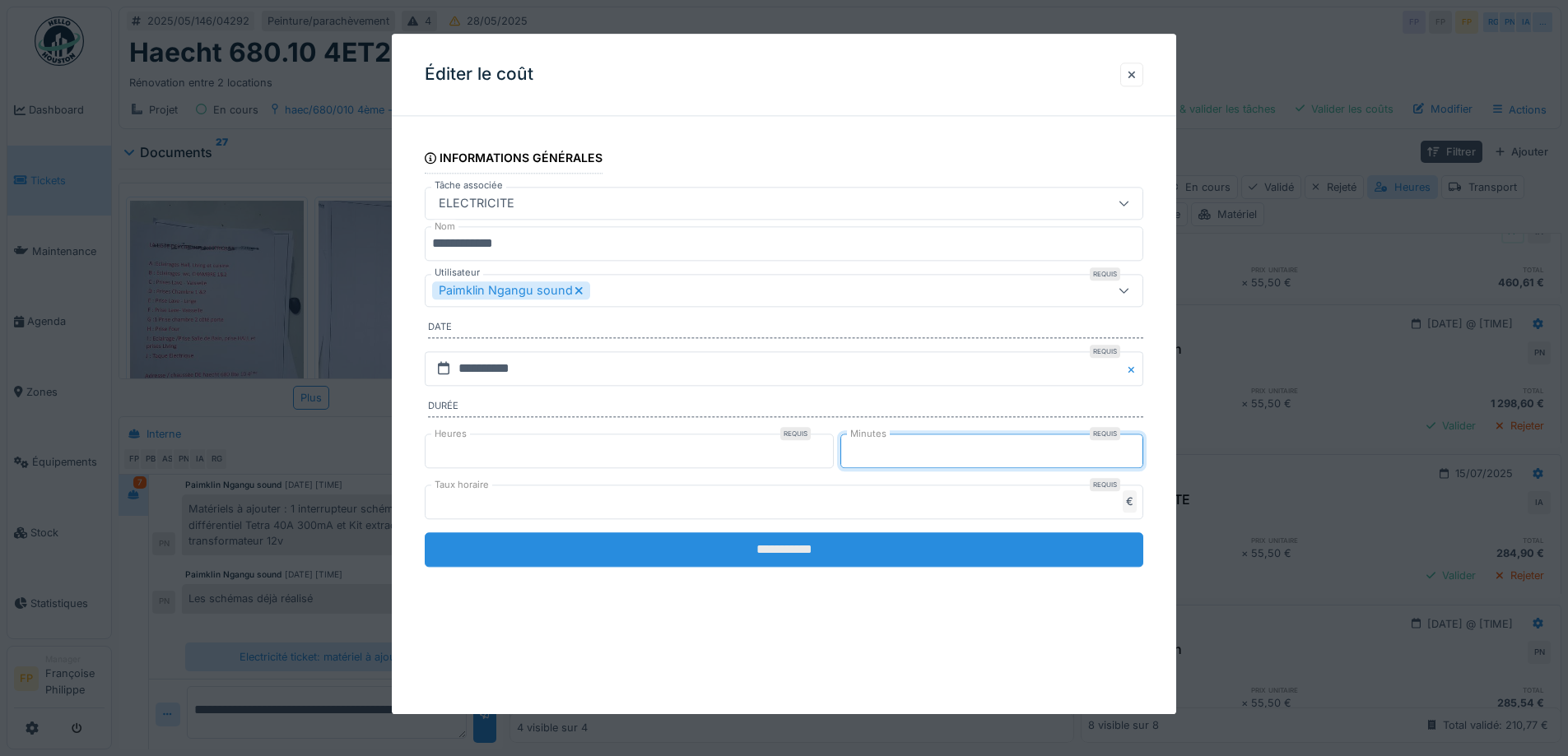type on "*" 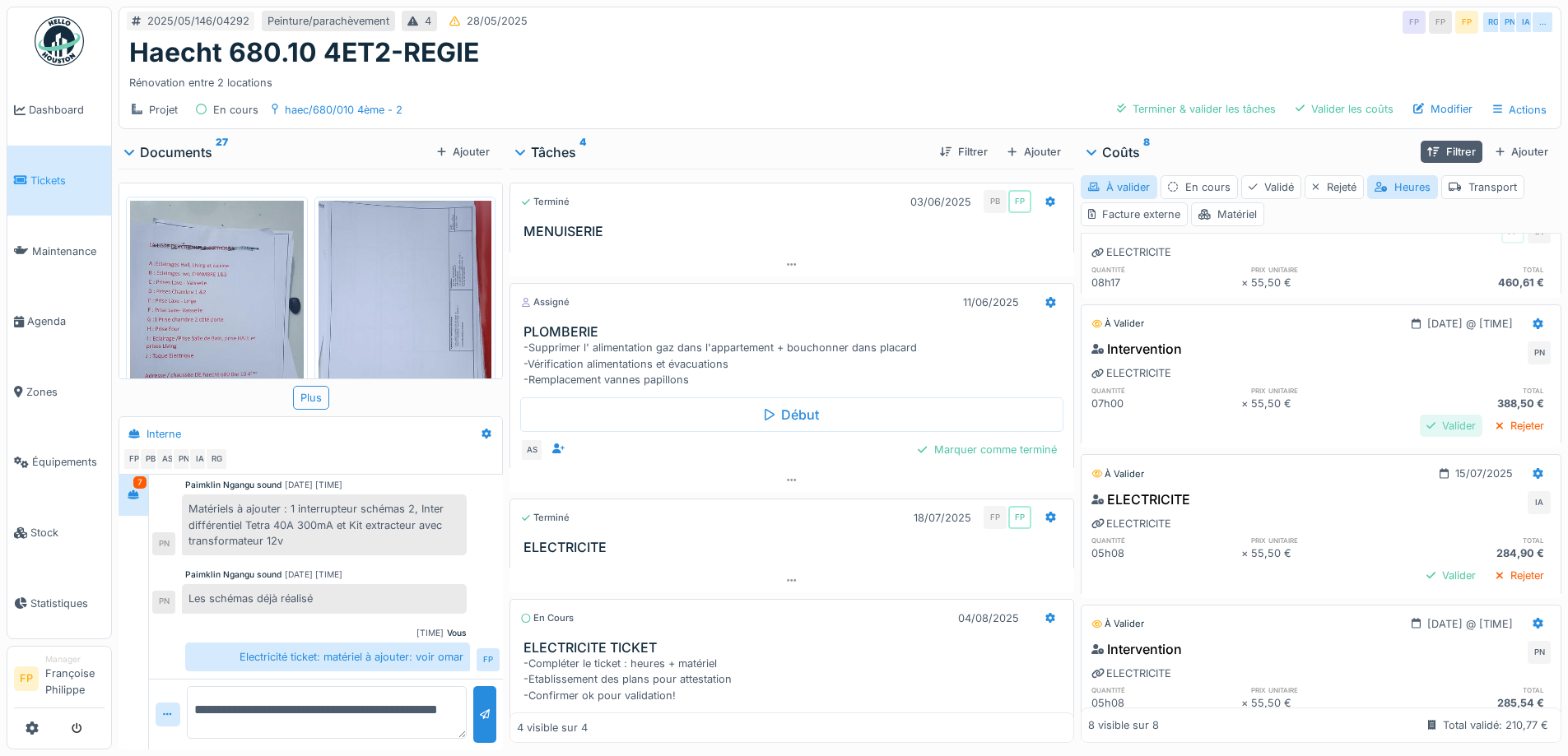 click on "Valider" at bounding box center [1451, 425] 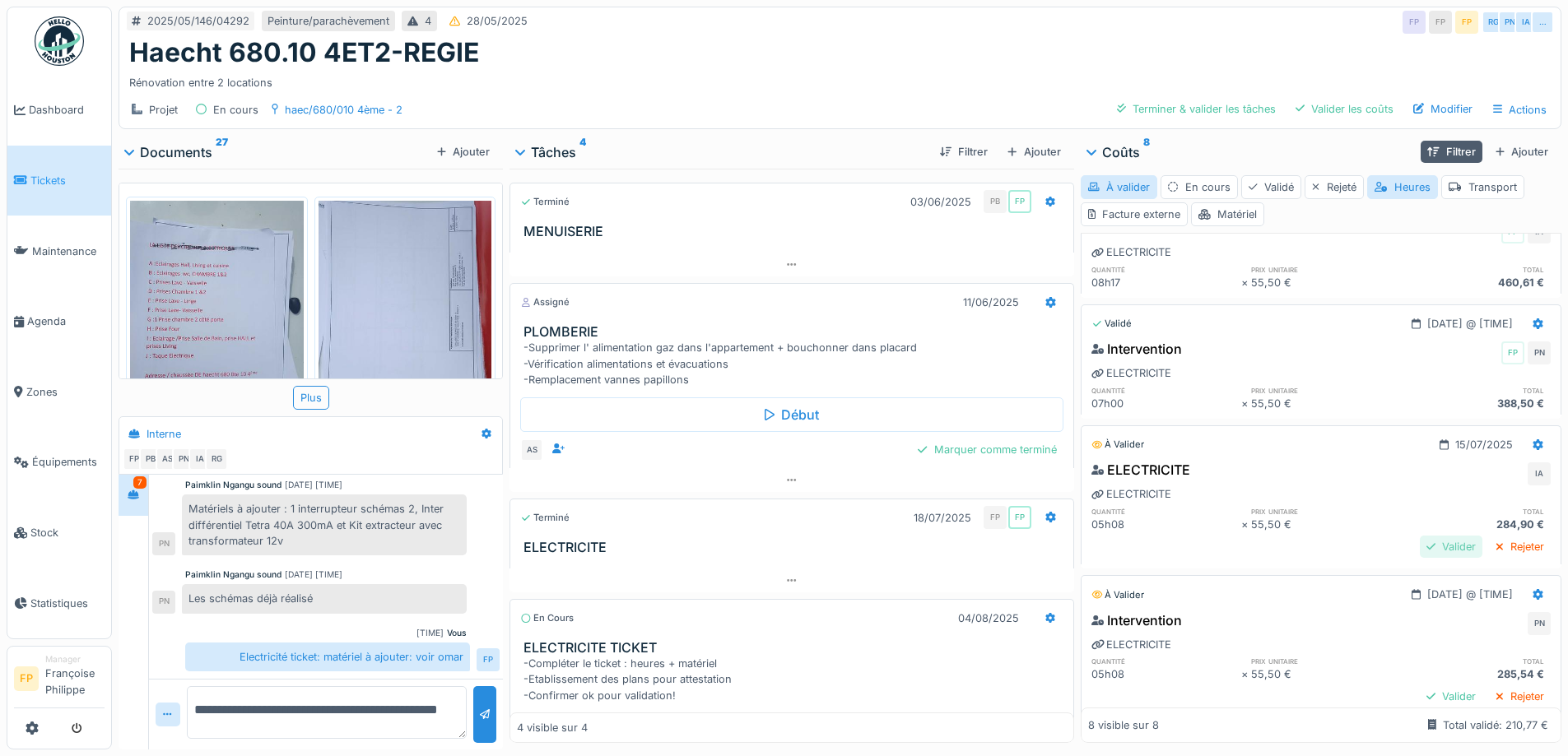 click on "Valider" at bounding box center [1451, 546] 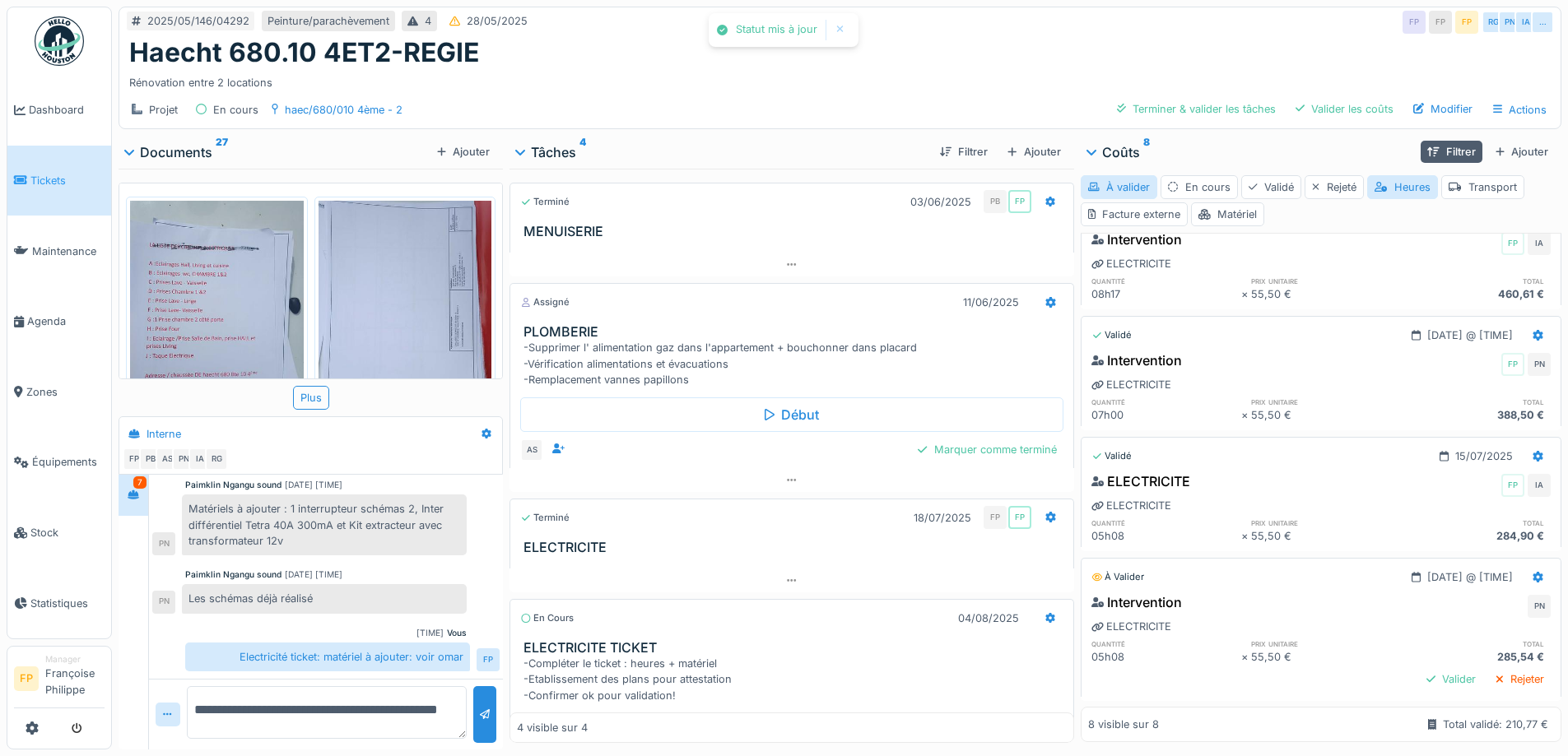 scroll, scrollTop: 589, scrollLeft: 0, axis: vertical 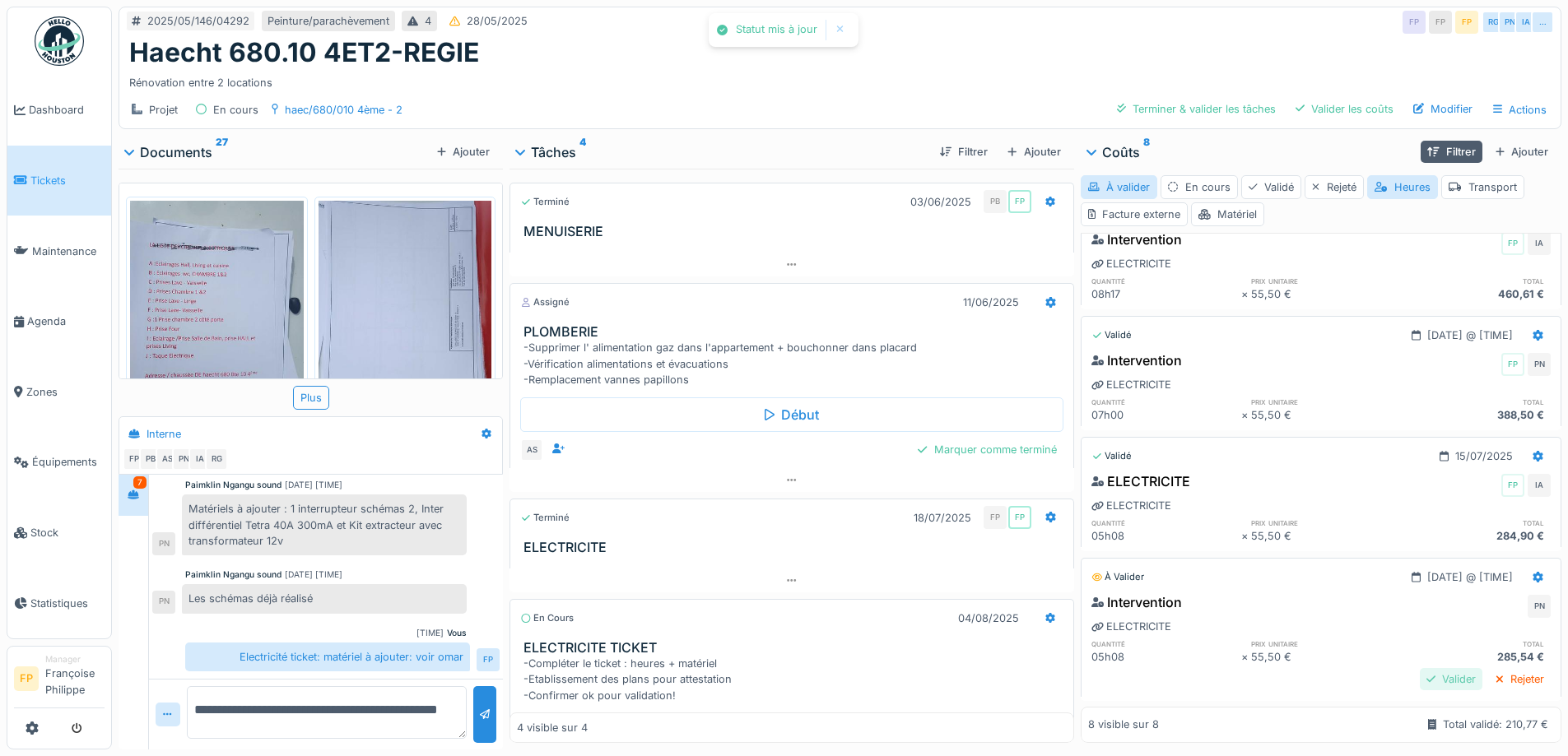 click on "Valider" at bounding box center [1451, 679] 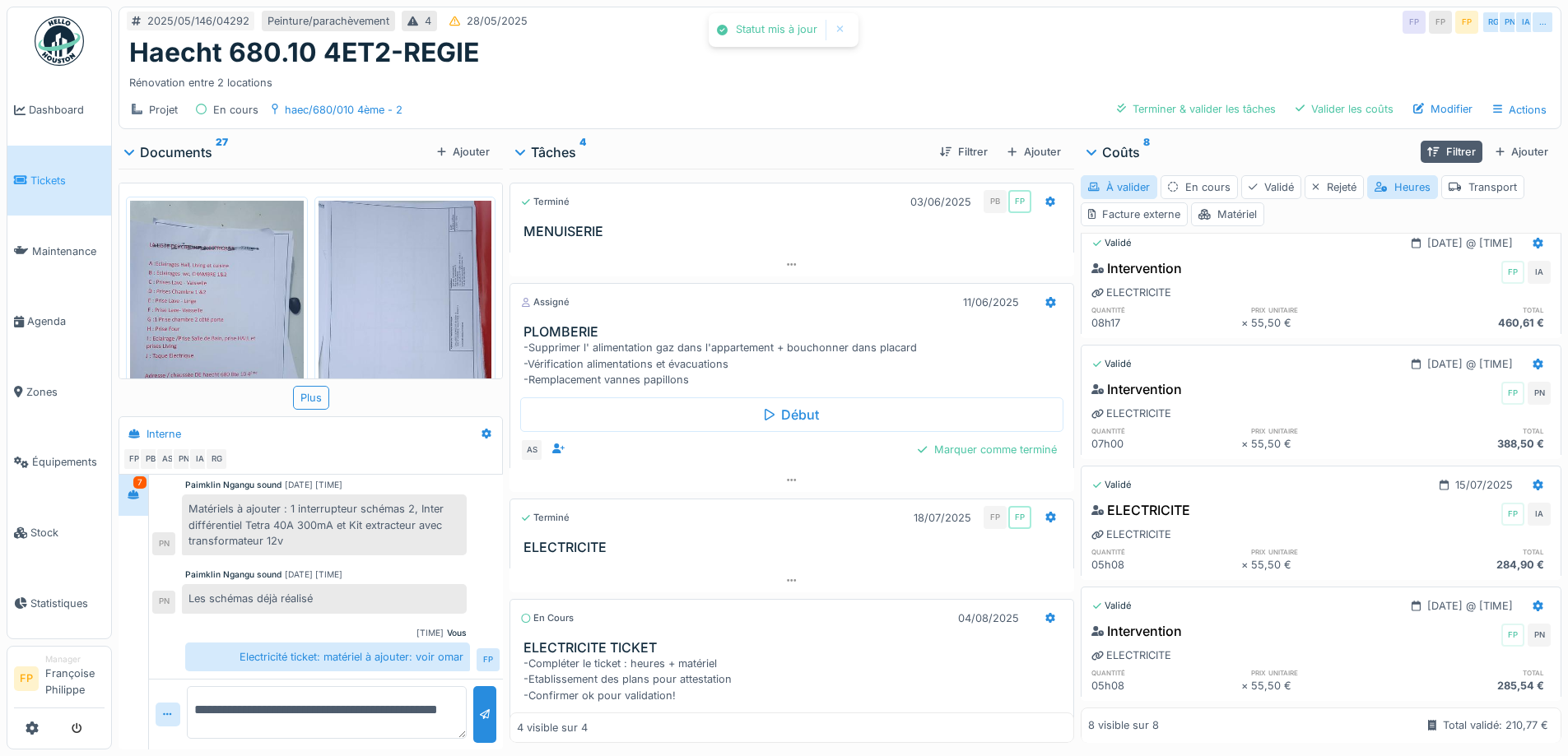 scroll, scrollTop: 560, scrollLeft: 0, axis: vertical 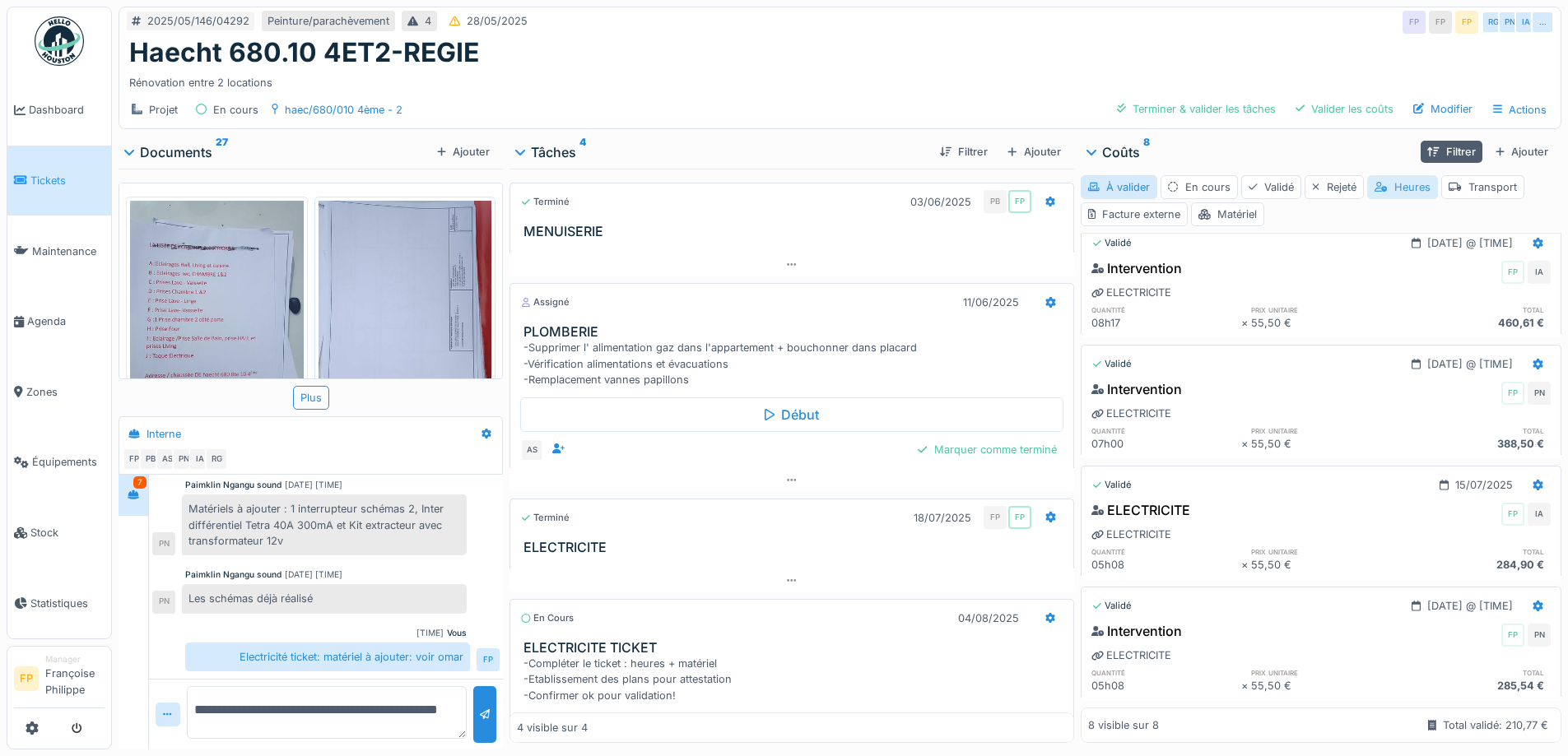 click on "Heures" at bounding box center (1403, 187) 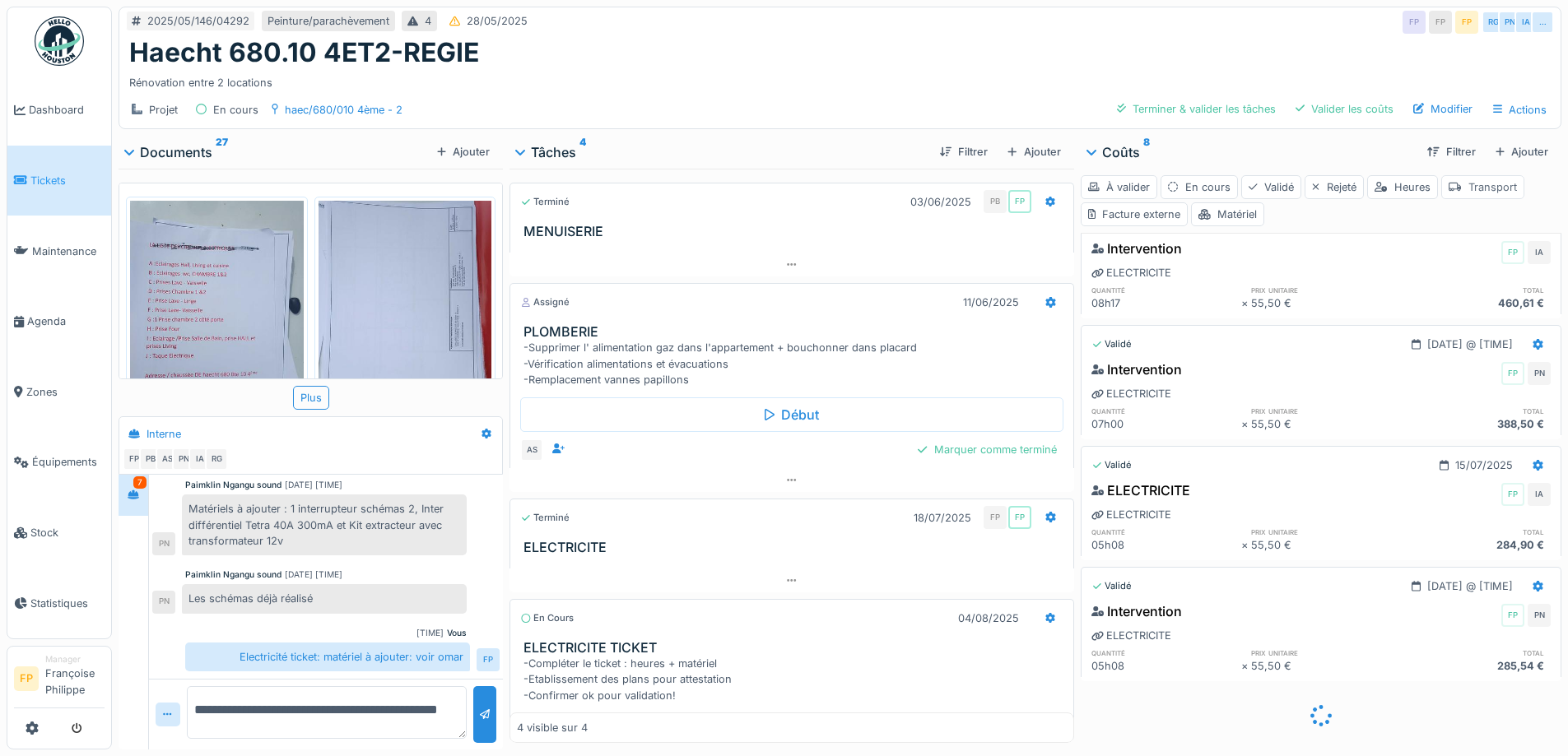 click on "Transport" at bounding box center (1482, 187) 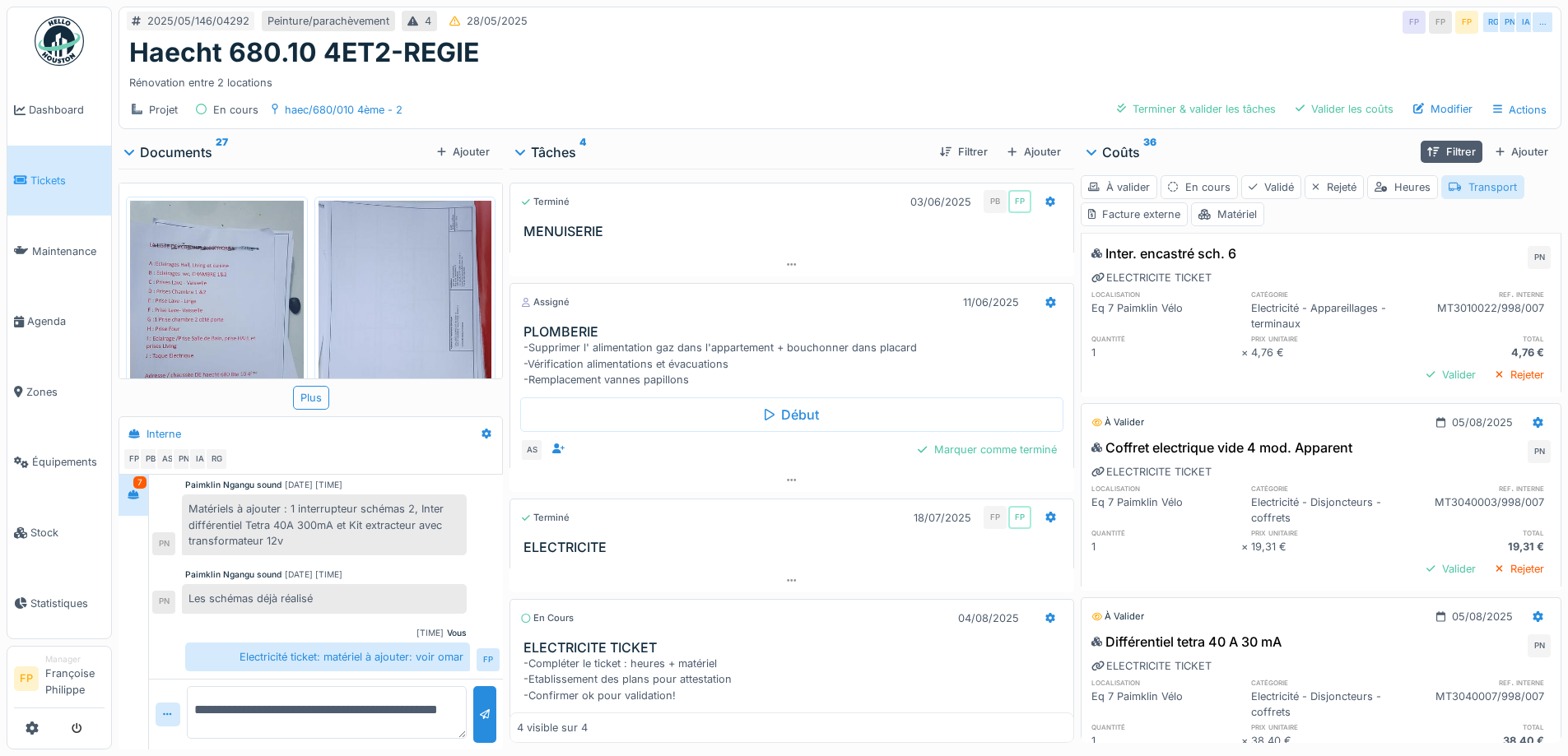 scroll, scrollTop: 100, scrollLeft: 0, axis: vertical 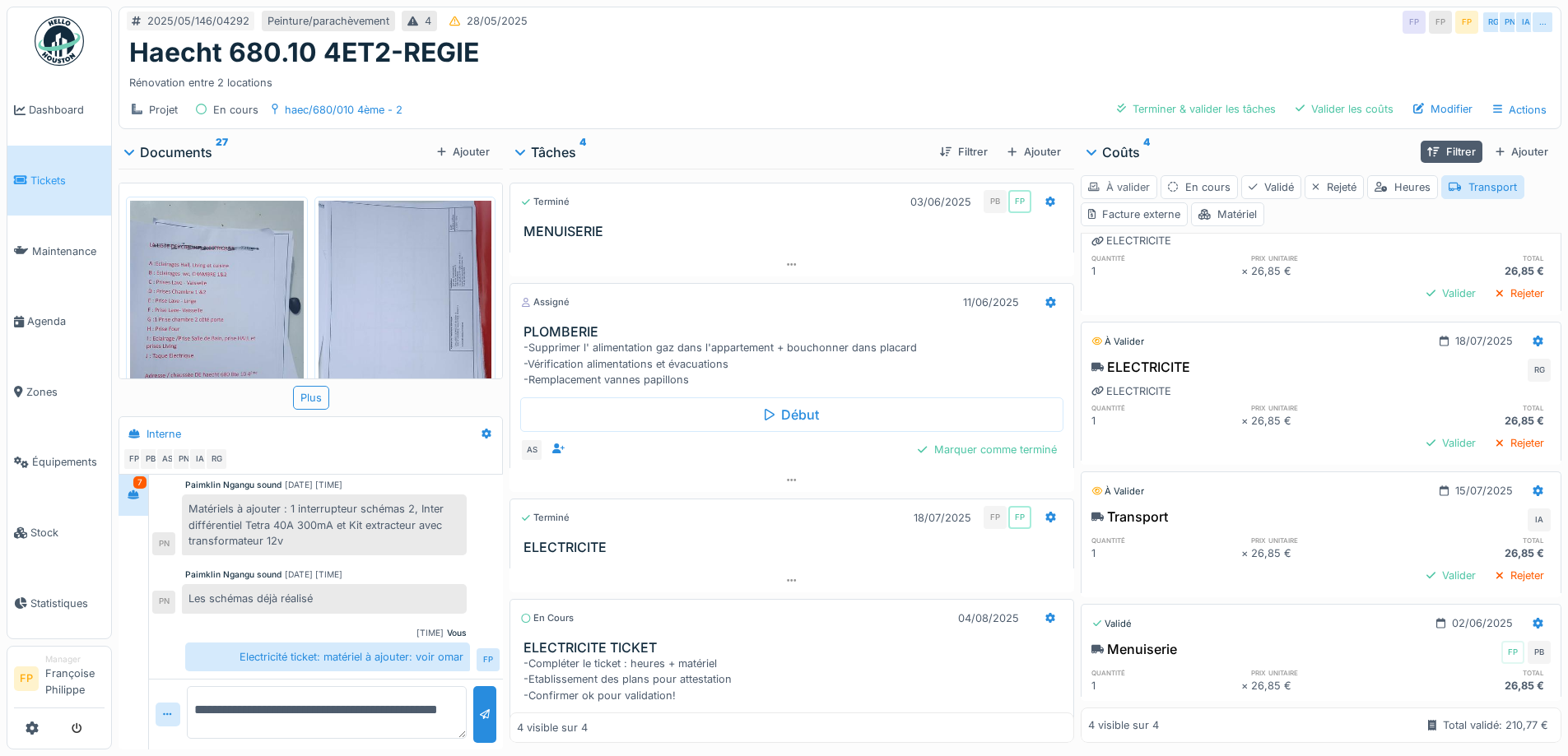 click on "À valider" at bounding box center [1119, 187] 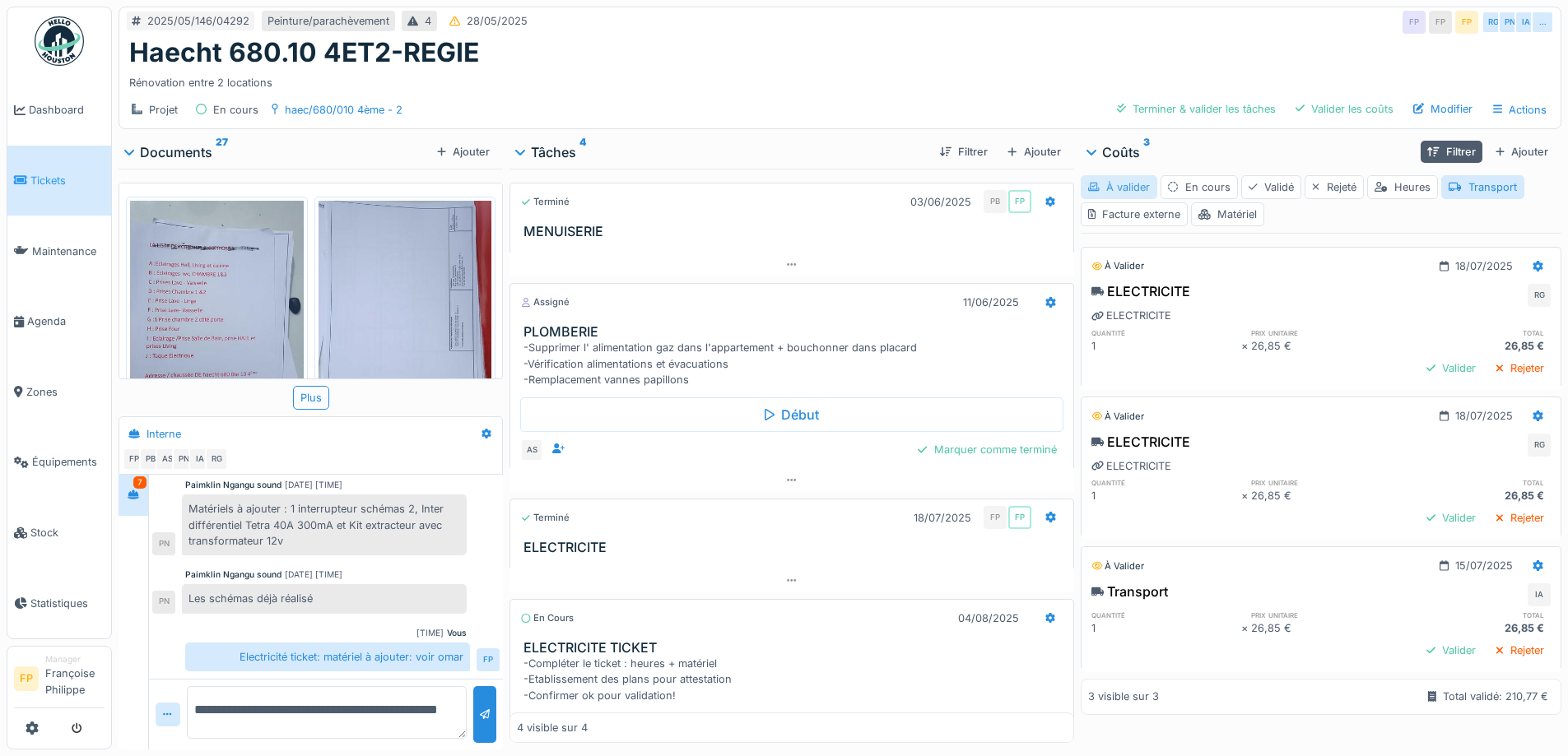 scroll, scrollTop: 0, scrollLeft: 0, axis: both 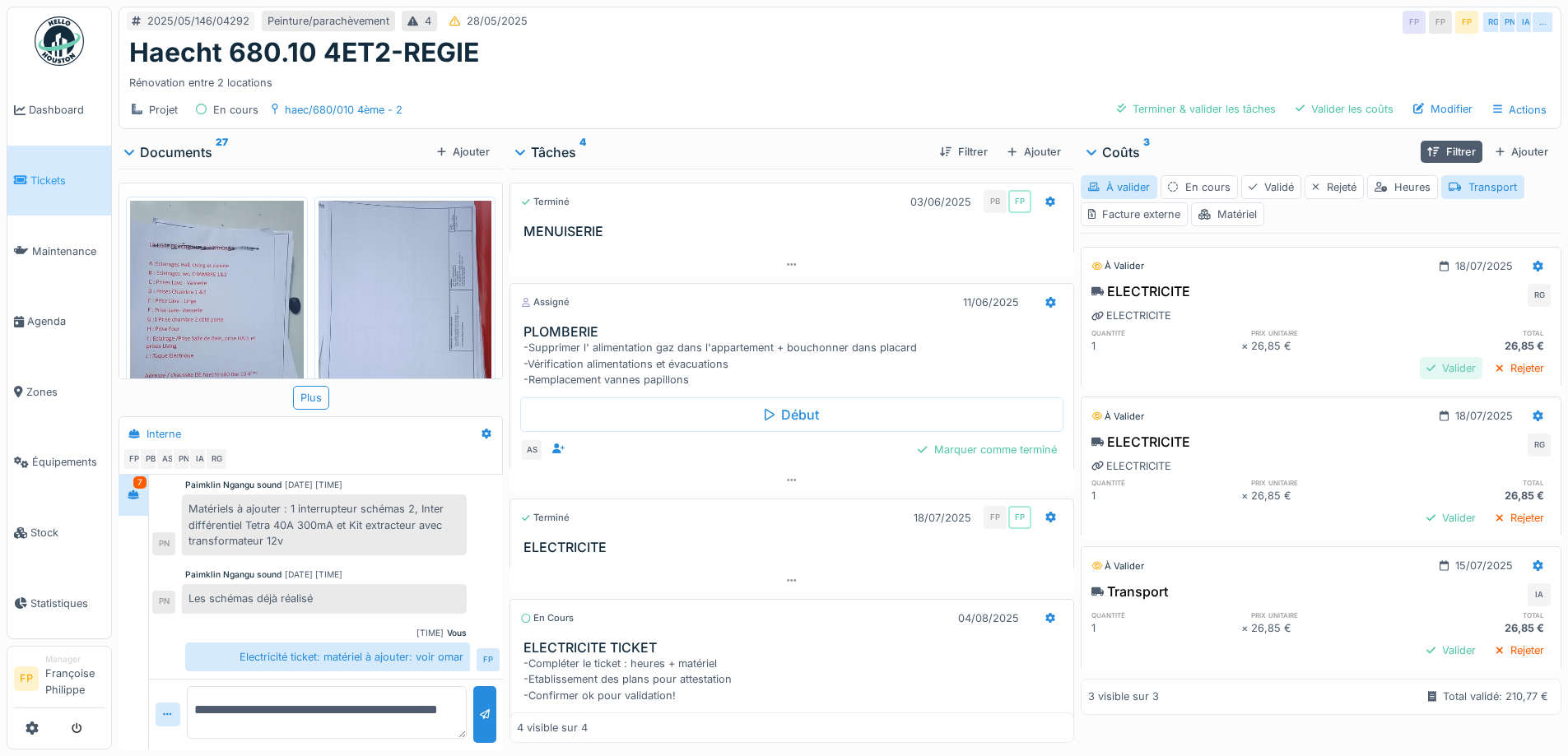 click on "Valider" at bounding box center [1451, 368] 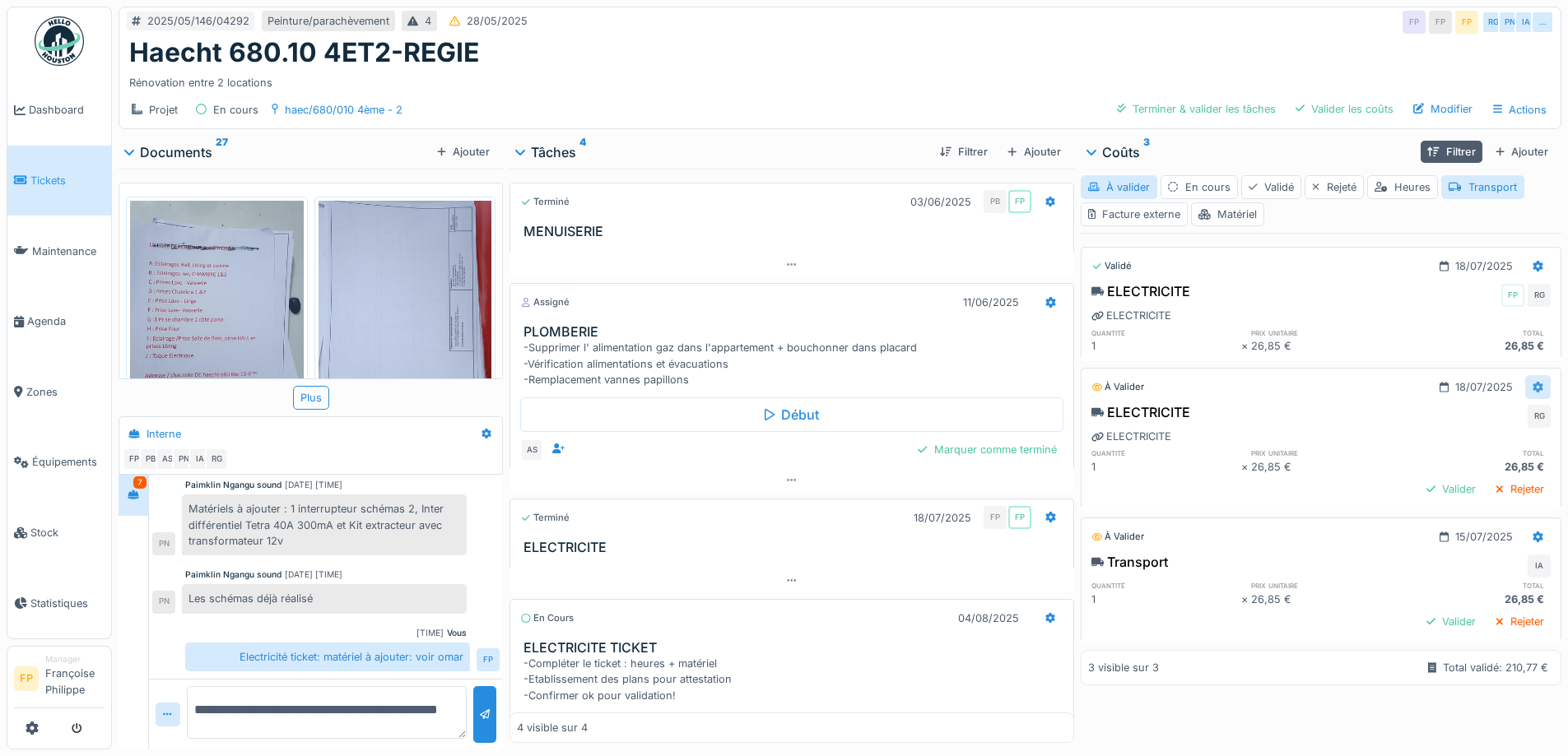 click 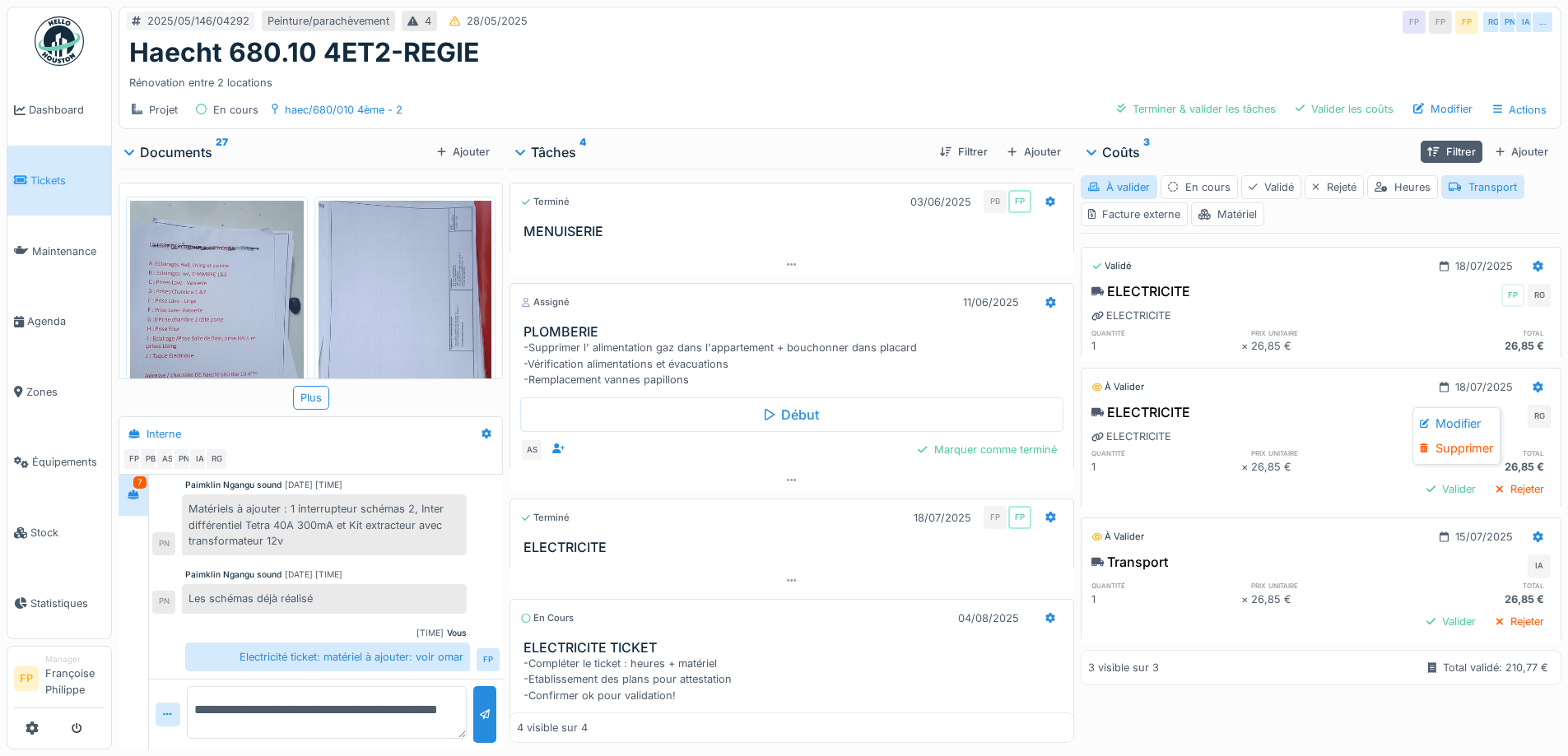click on "Supprimer" at bounding box center (1456, 448) 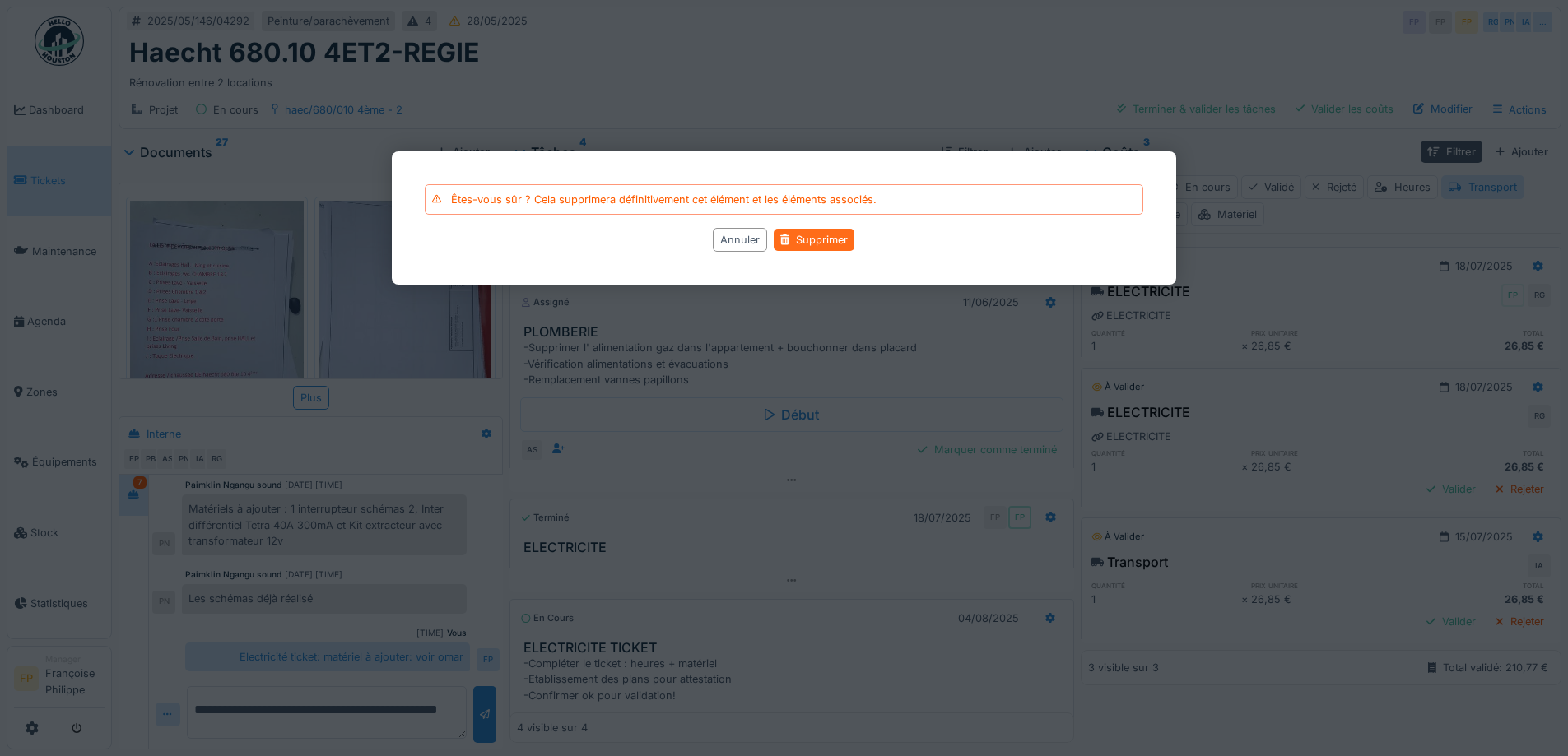 click on "Supprimer" at bounding box center (814, 239) 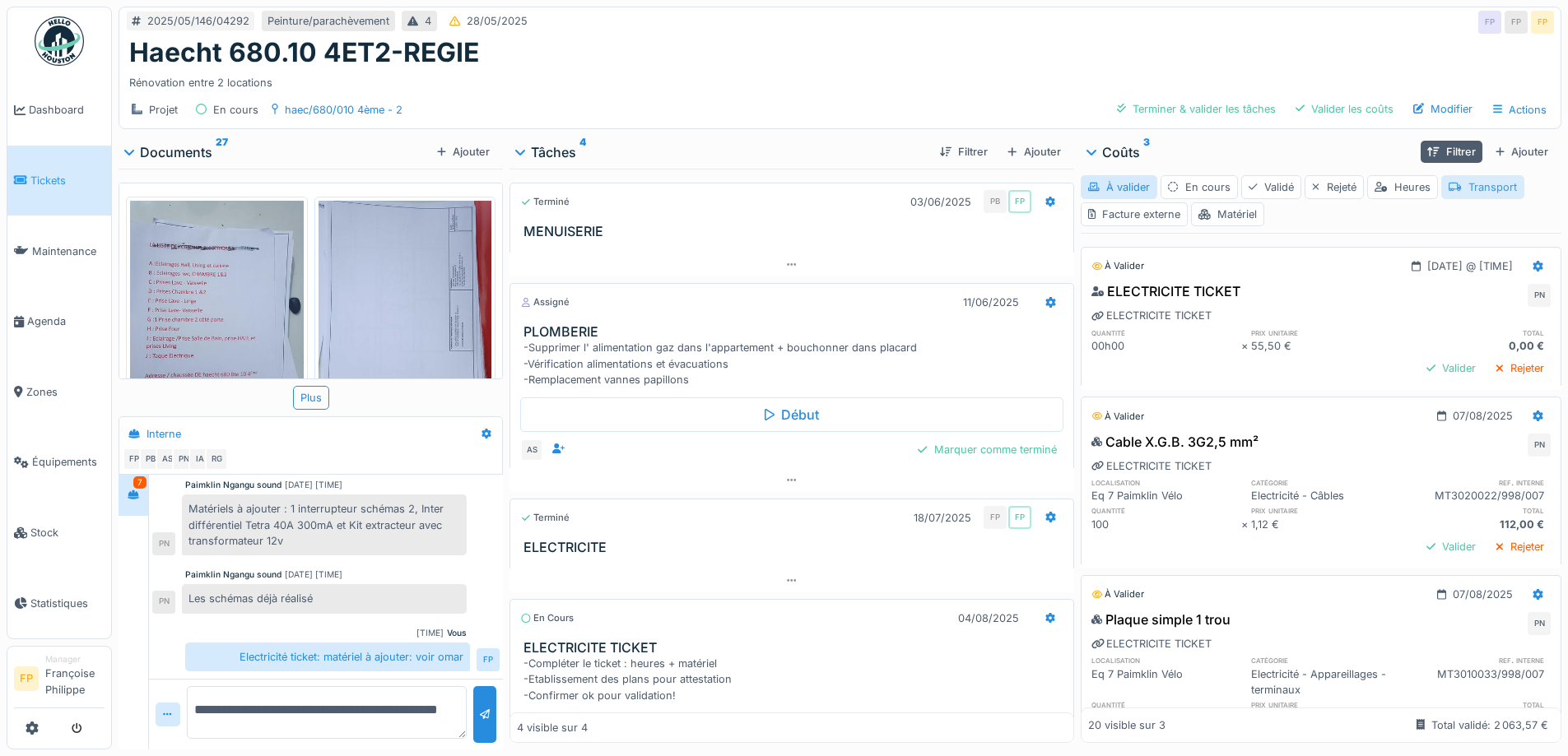 click on "Transport" at bounding box center [1482, 187] 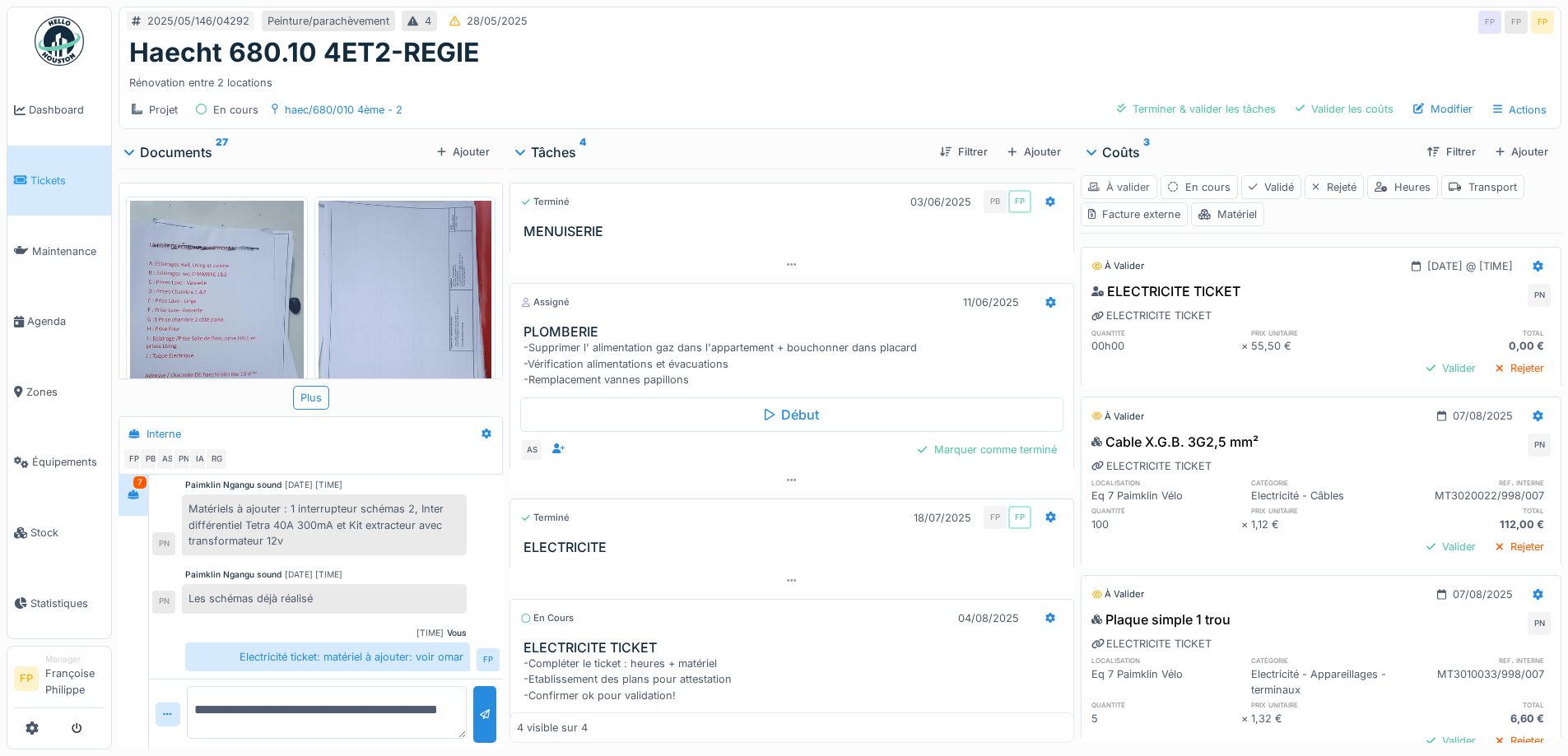 click on "À valider" at bounding box center [1119, 187] 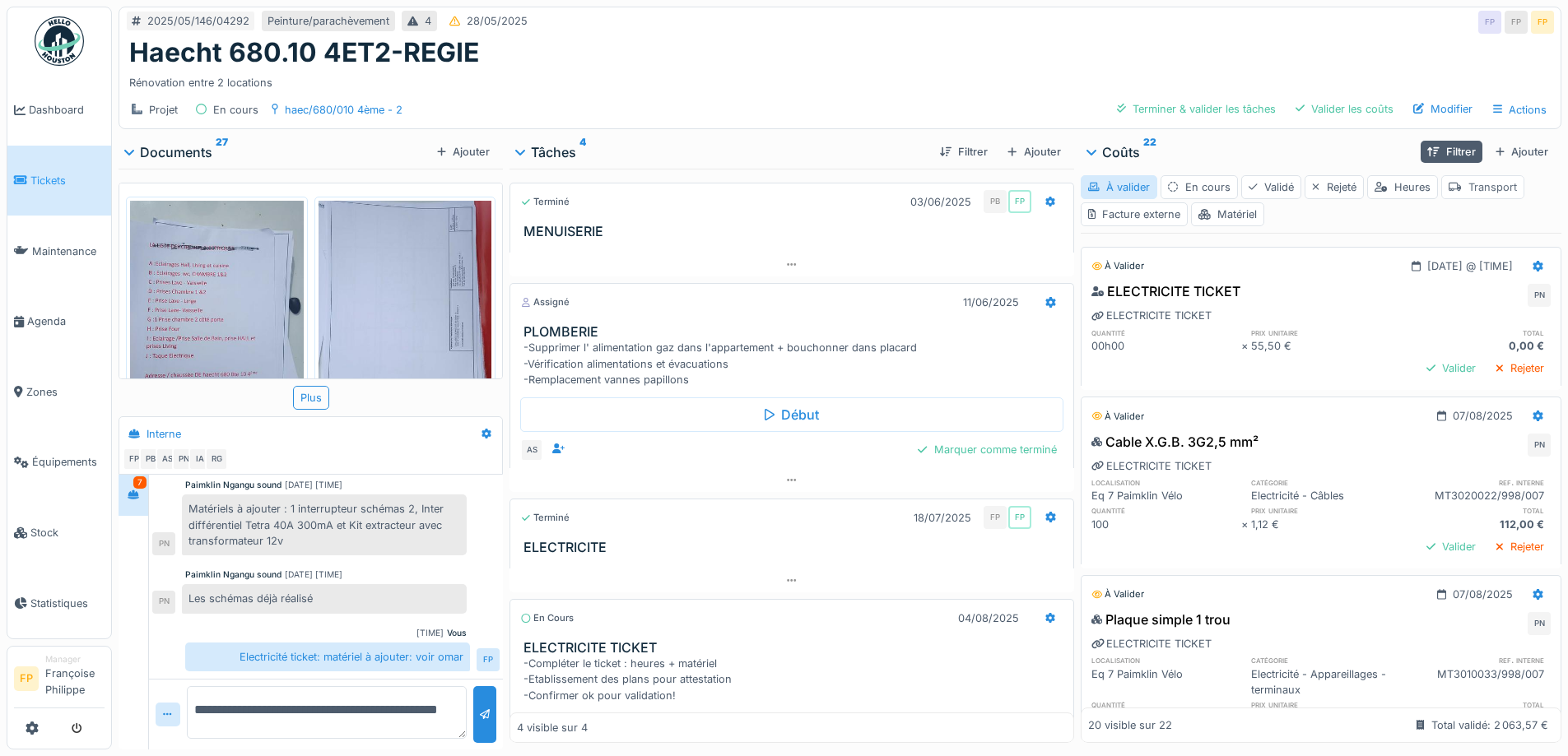 click on "Transport" at bounding box center [1482, 187] 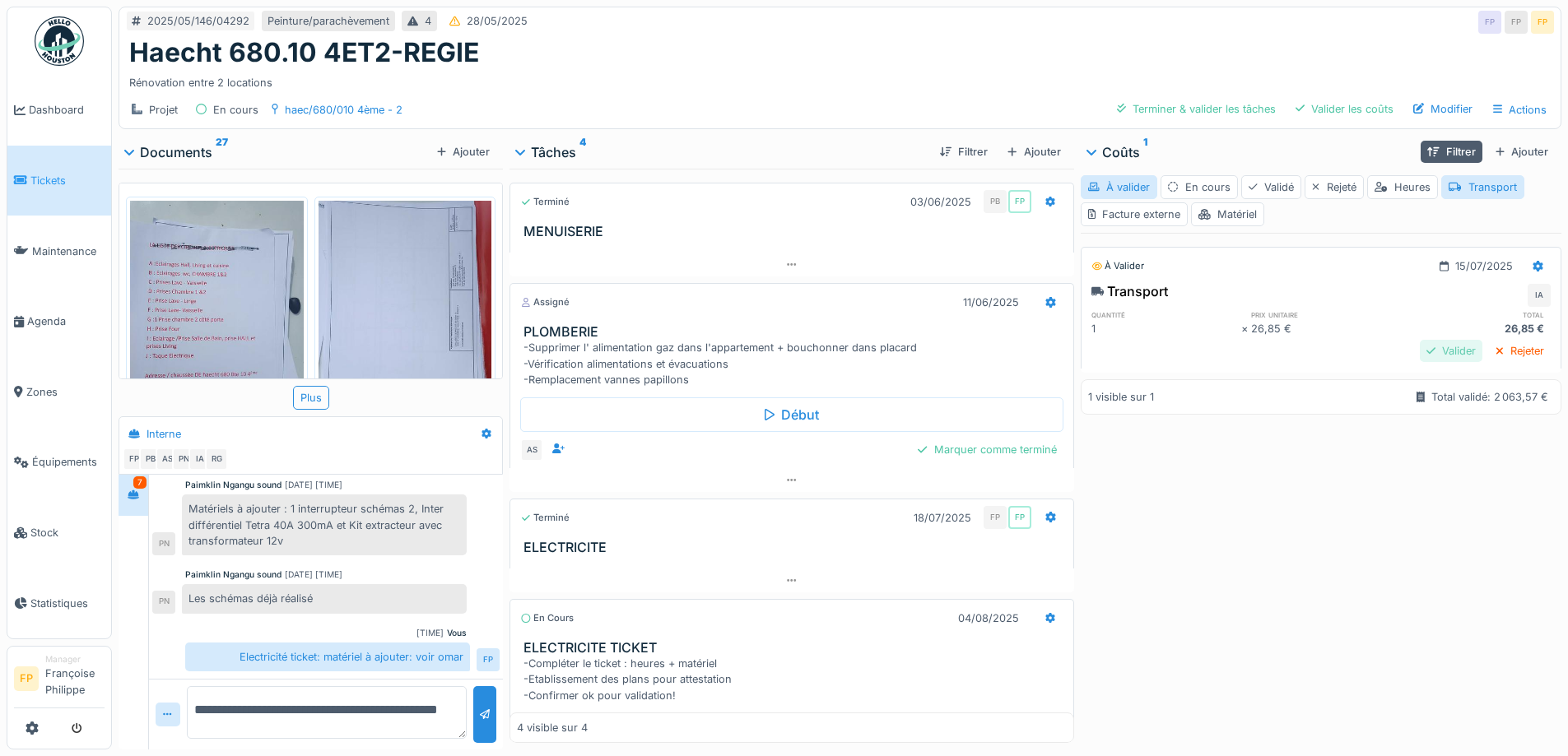 click on "Valider" at bounding box center (1451, 350) 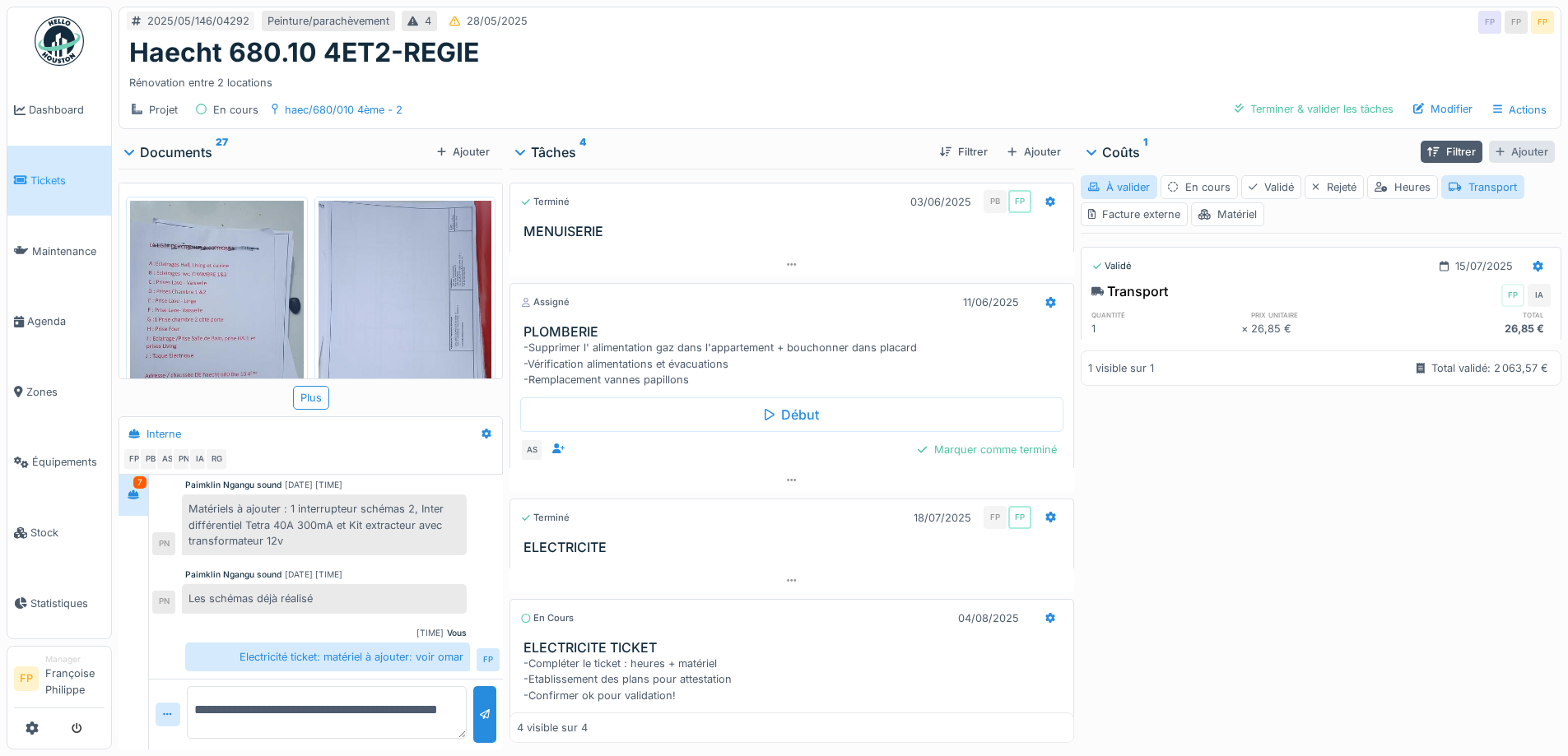 click on "Ajouter" at bounding box center (1522, 151) 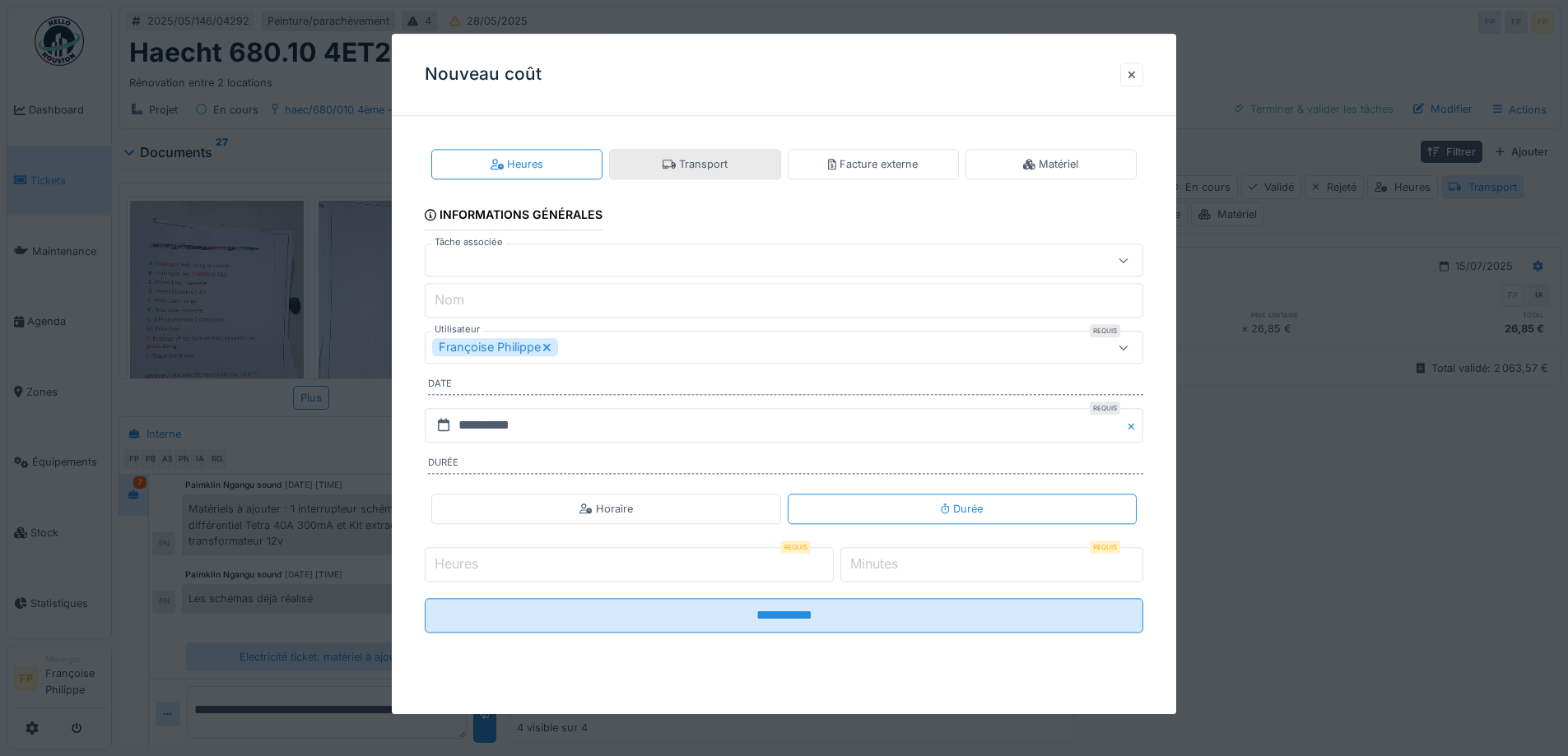 click on "Transport" at bounding box center (695, 164) 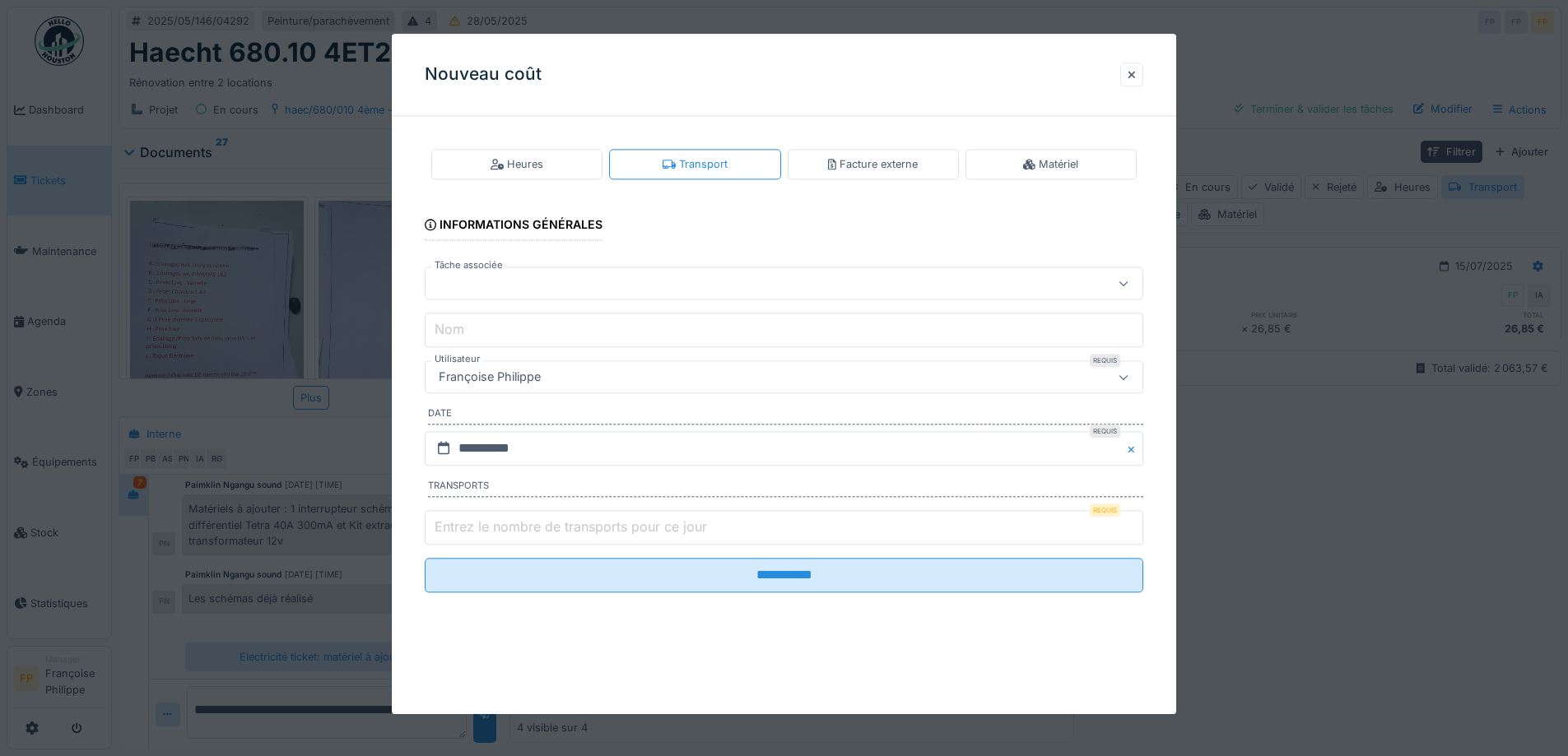 click on "Tâche associée" at bounding box center [468, 266] 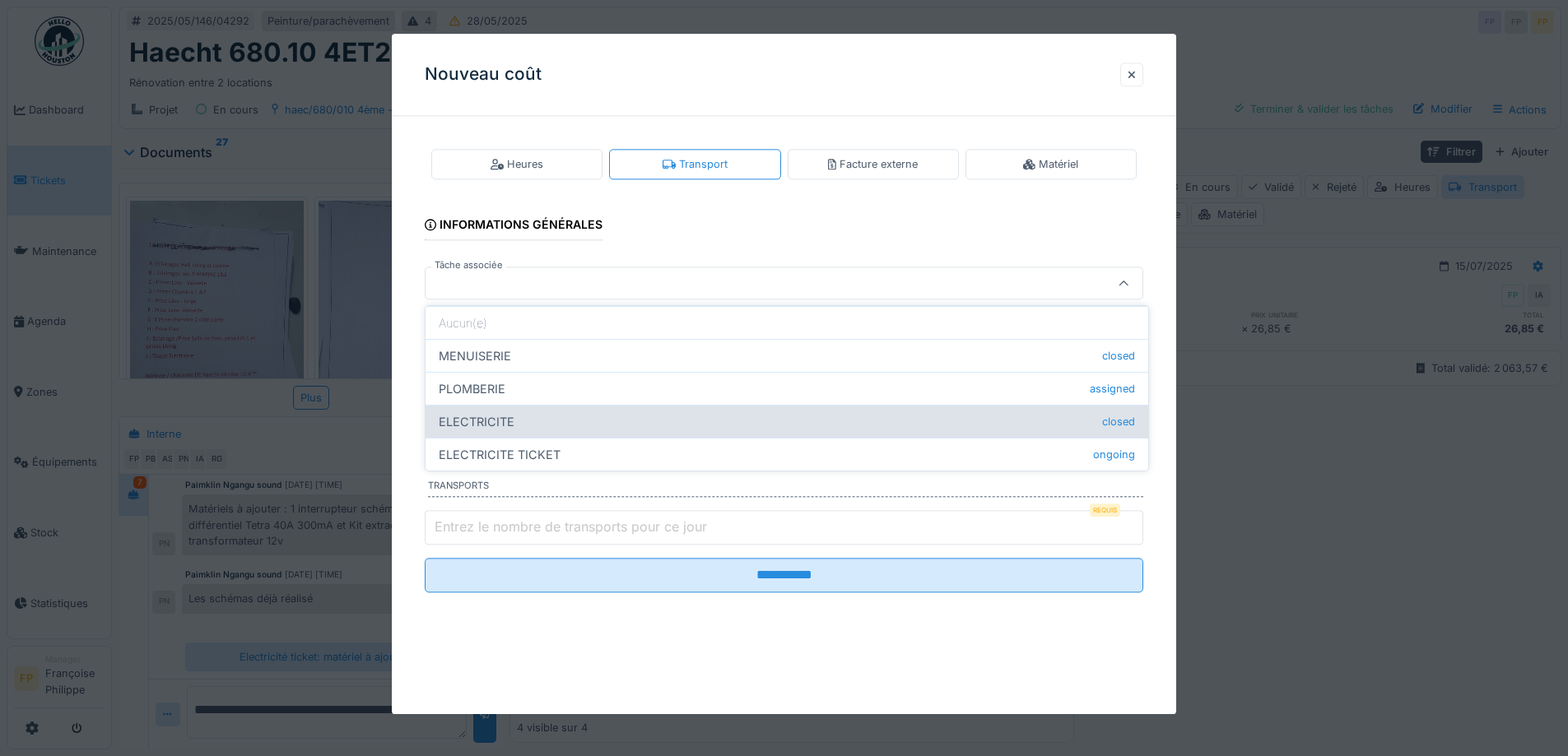 click on "ELECTRICITE closed" at bounding box center [787, 421] 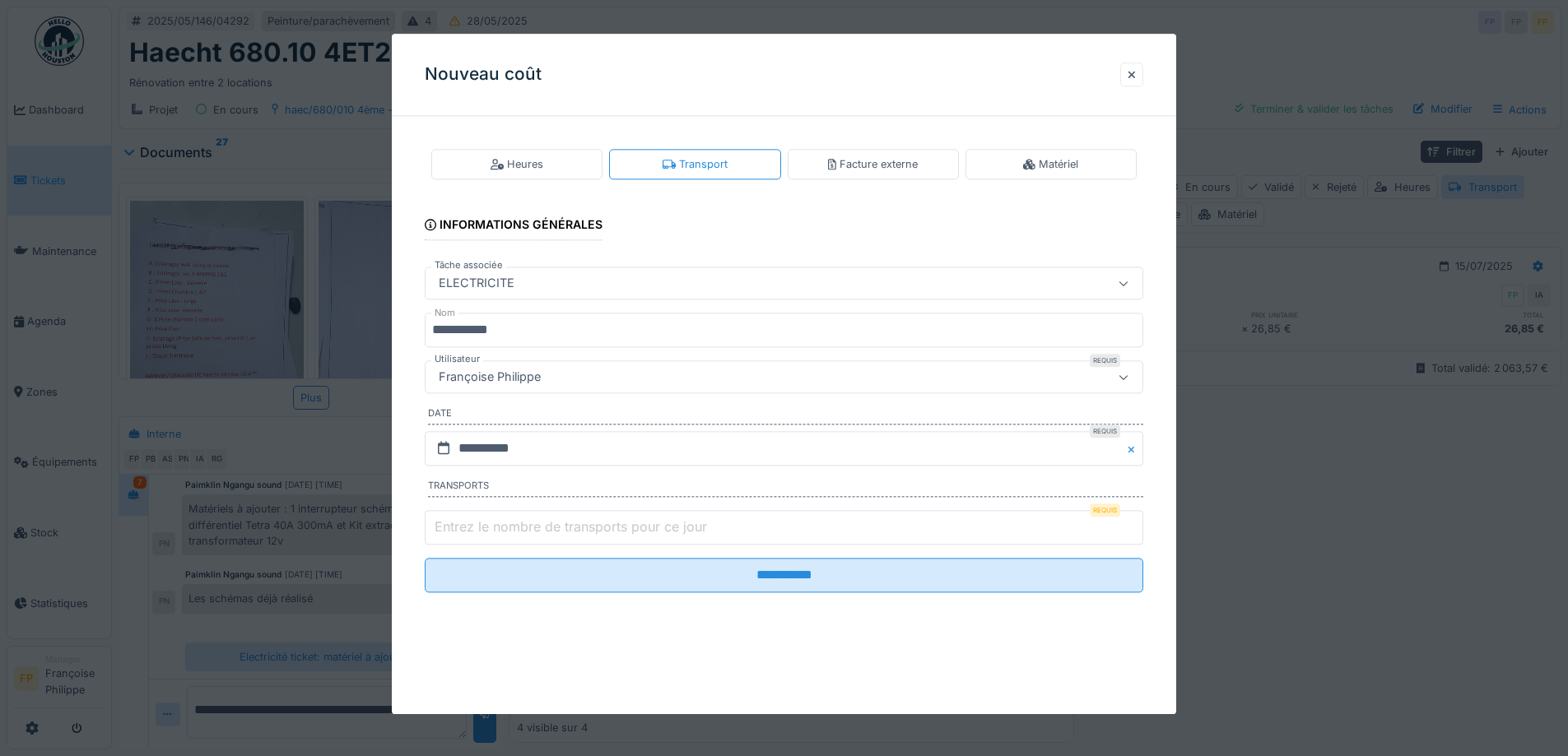 click on "Françoise Philippe" at bounding box center (742, 378) 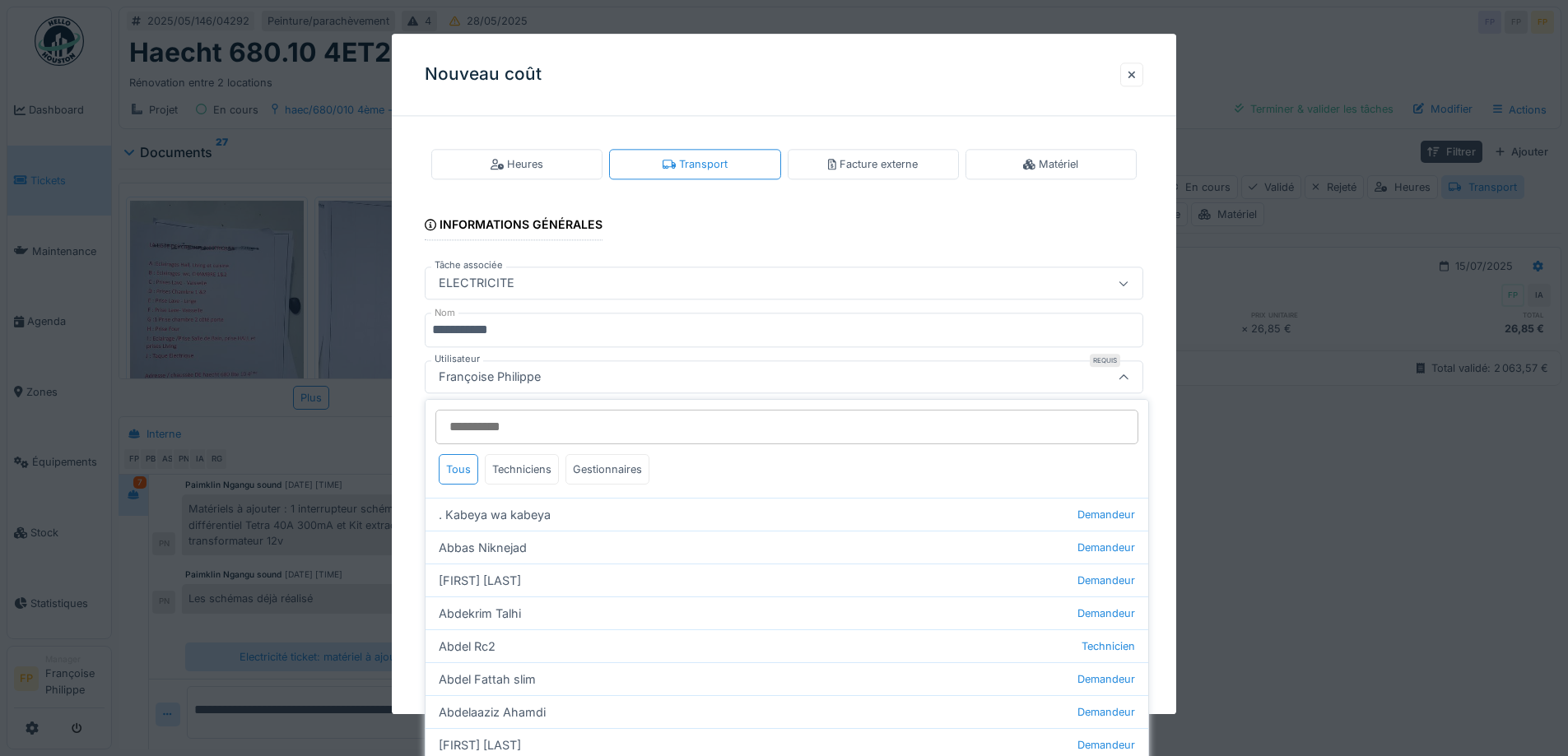 click on "Utilisateur" at bounding box center [787, 427] 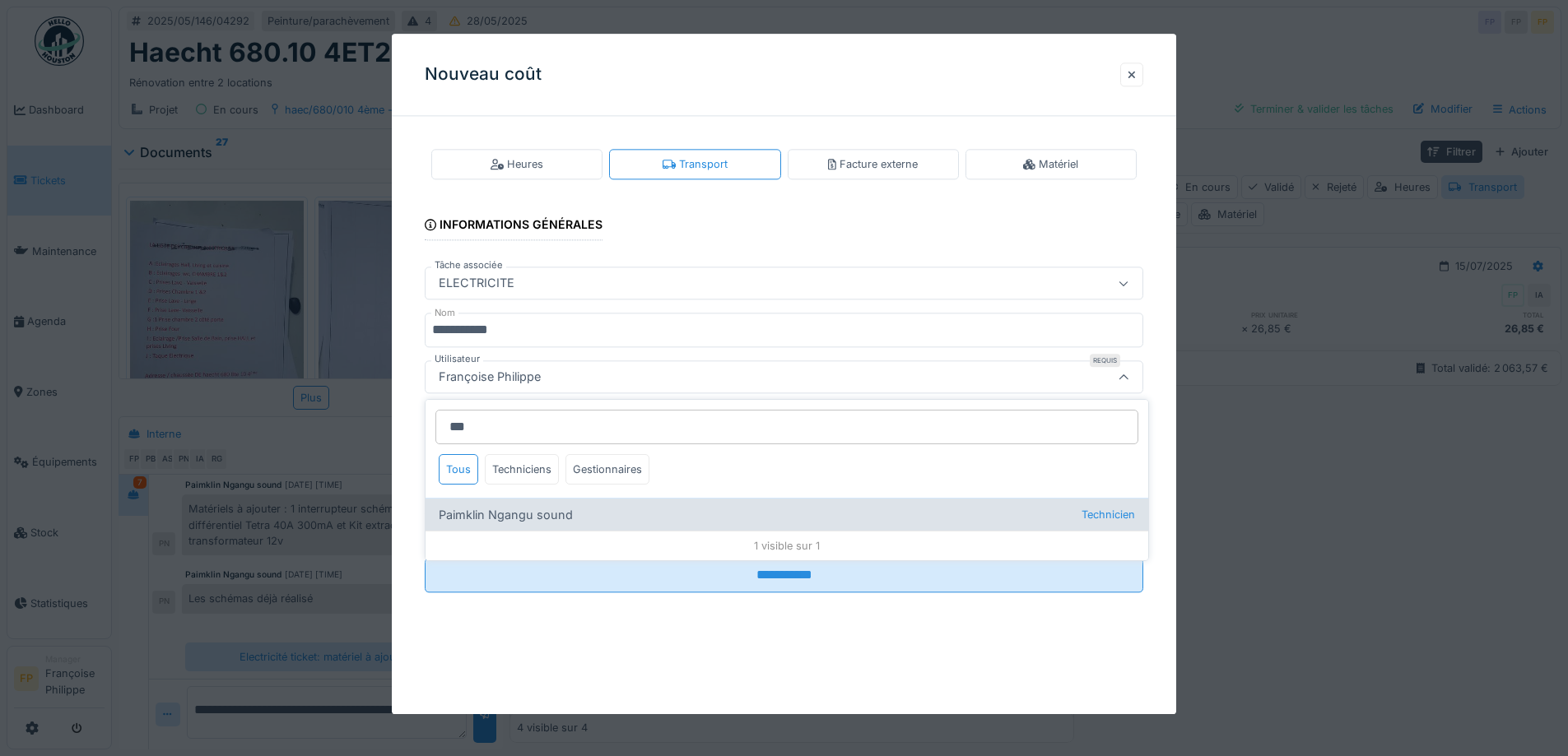 type on "***" 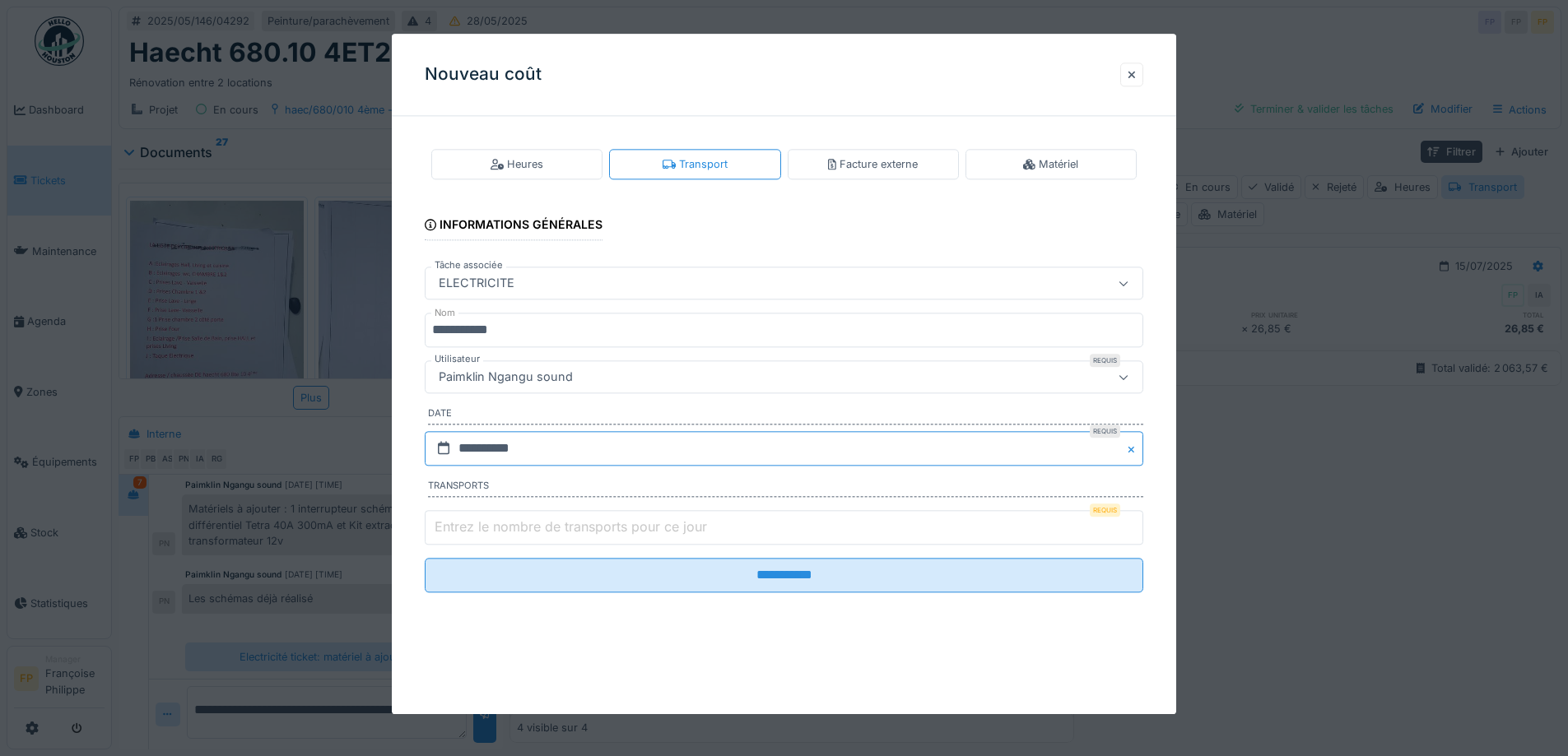 click on "**********" at bounding box center [784, 448] 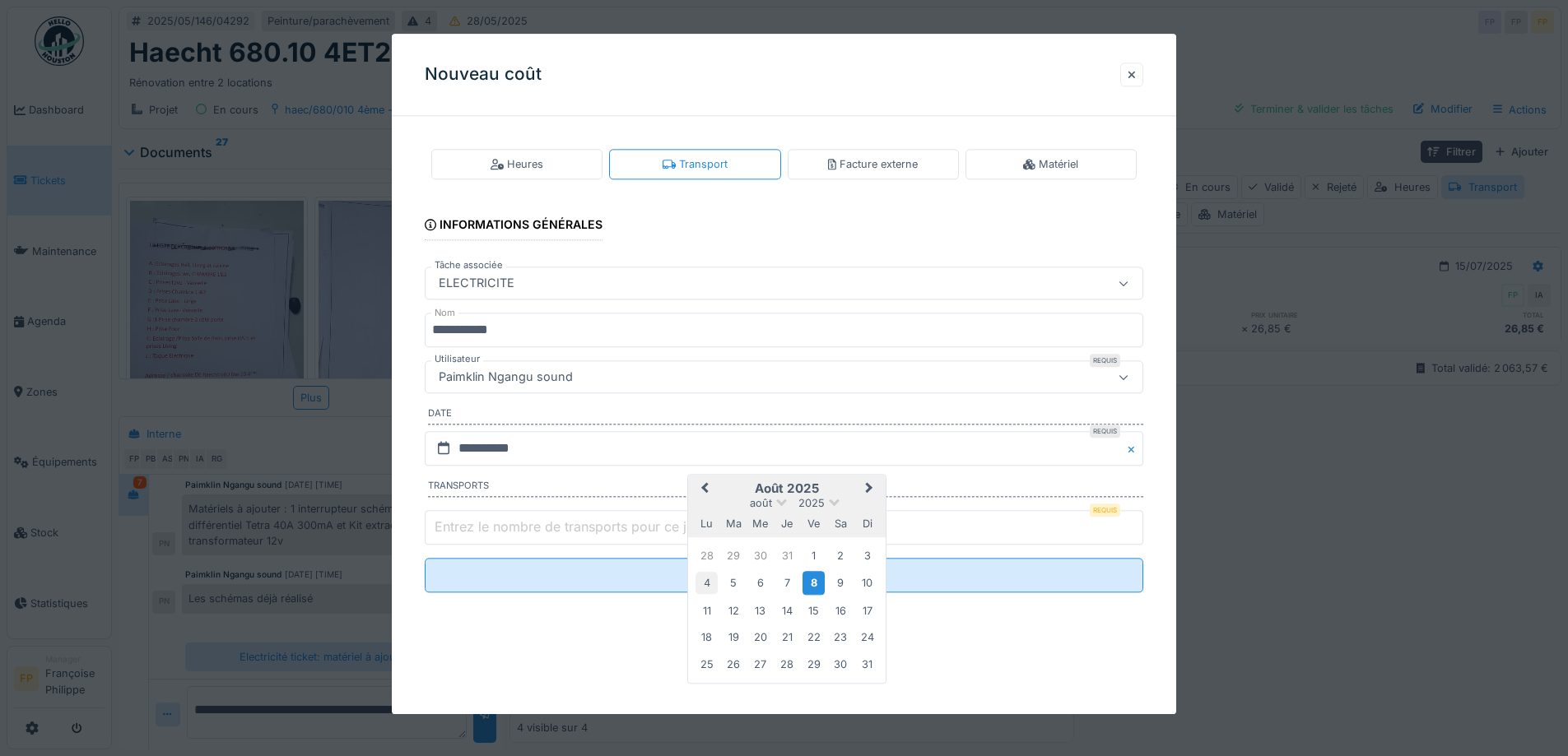 click on "4" at bounding box center (706, 583) 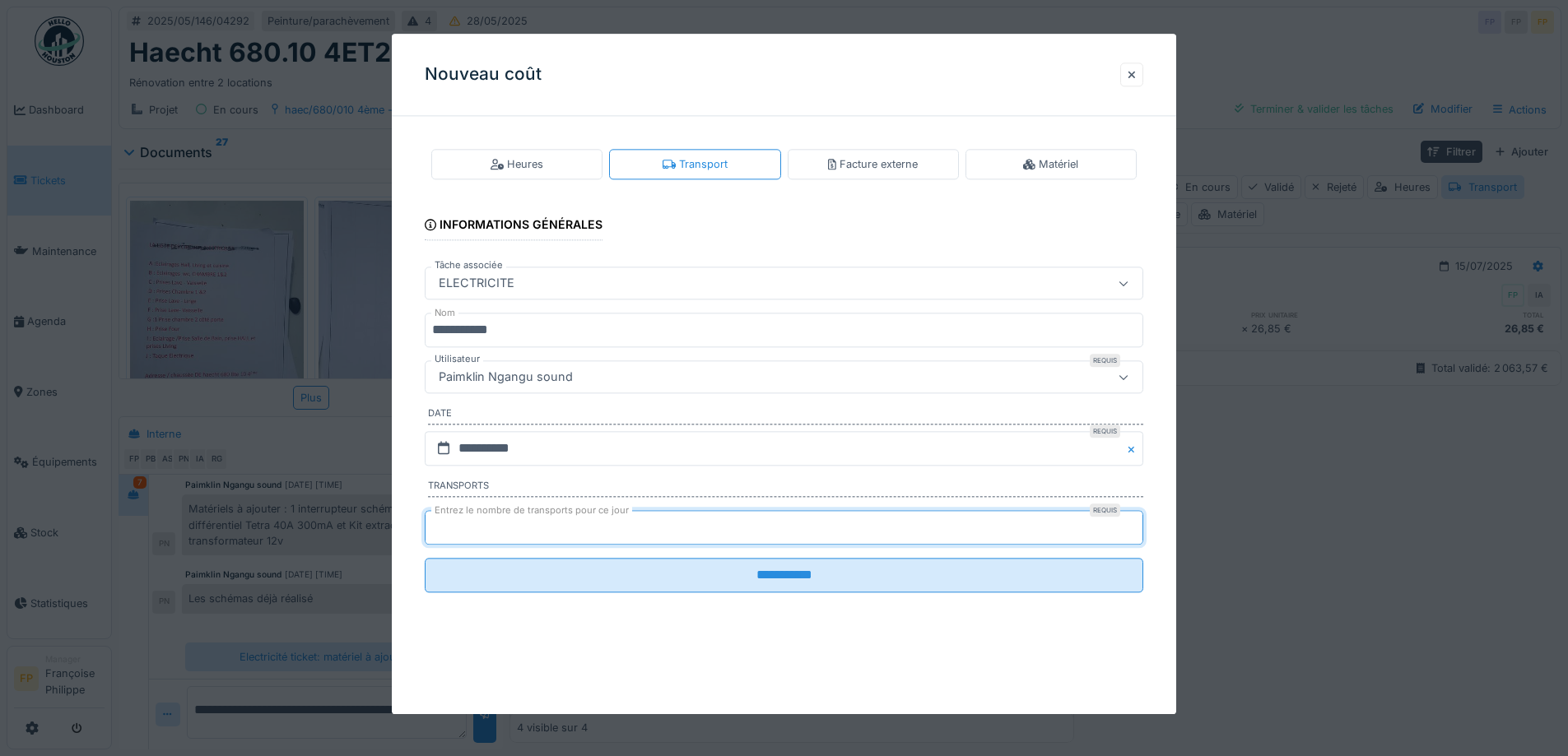 type on "*" 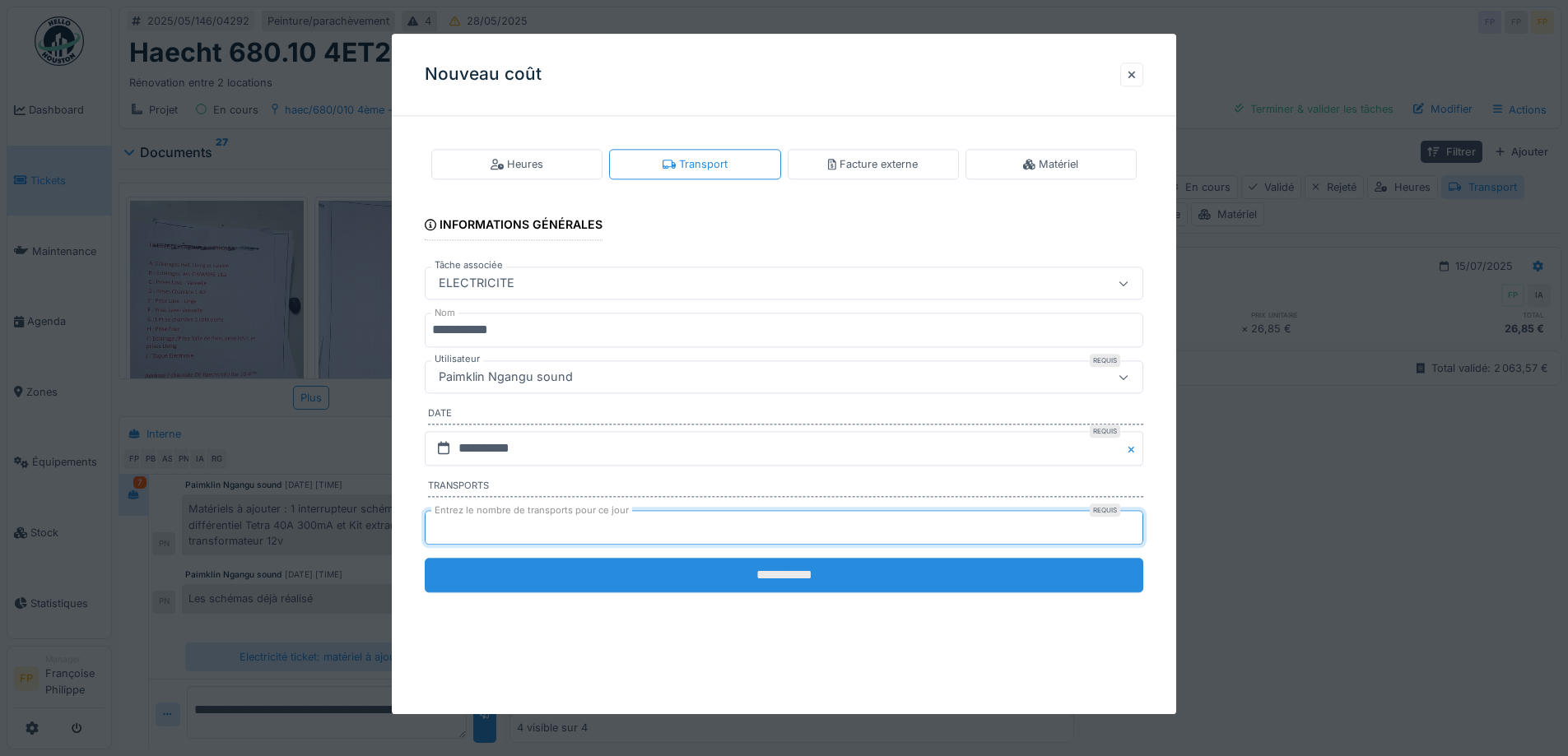 click on "**********" at bounding box center (784, 575) 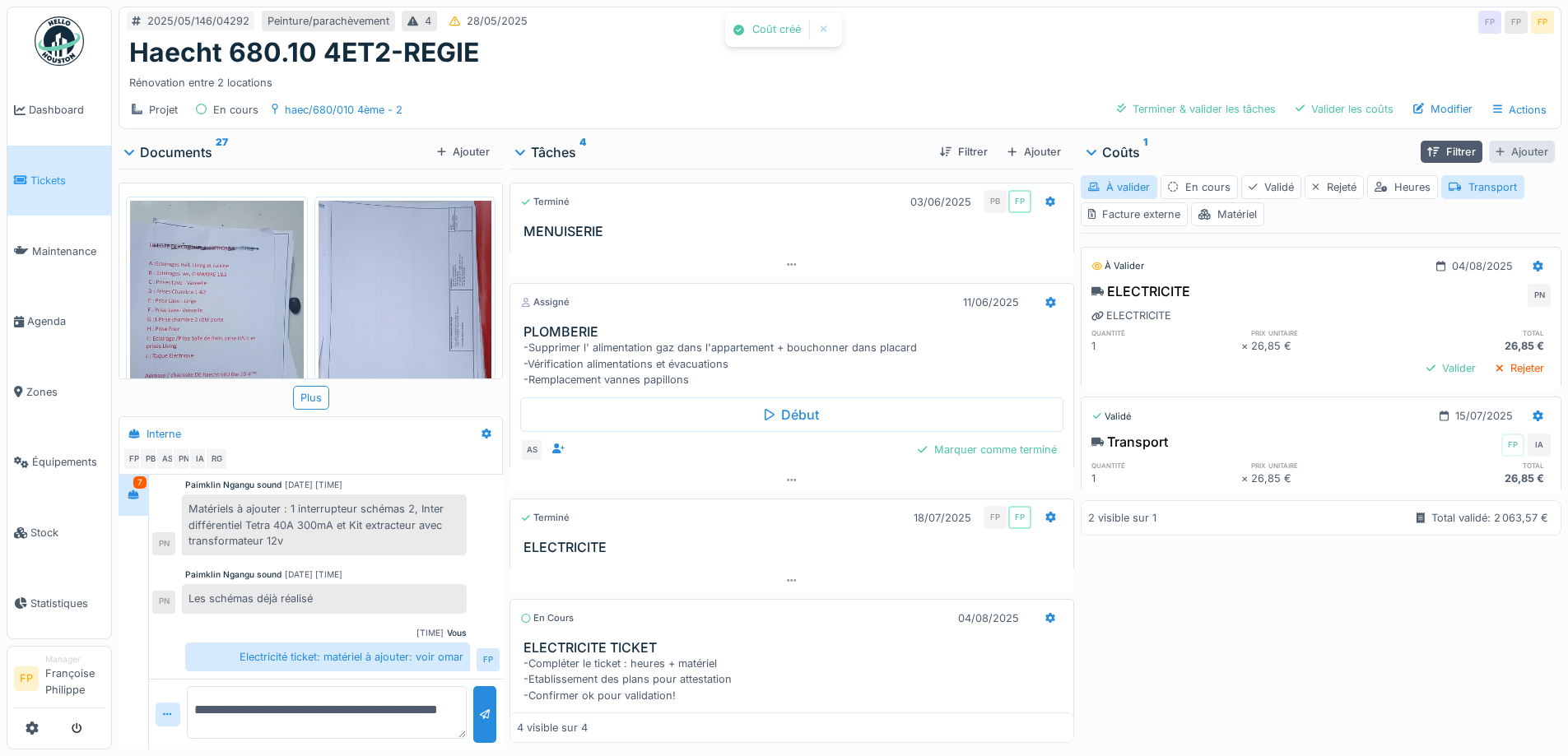 click on "Ajouter" at bounding box center (1522, 151) 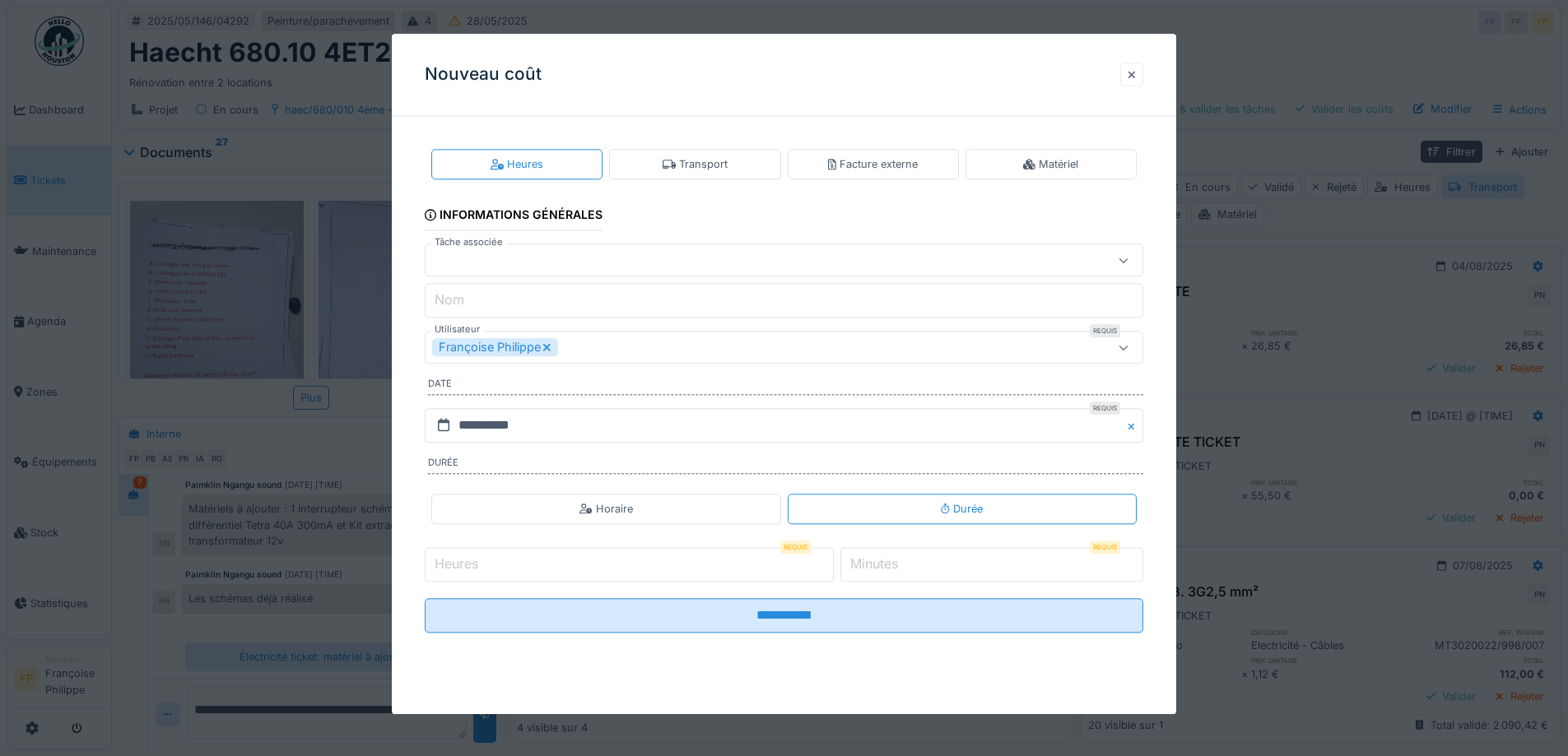 click at bounding box center [1132, 74] 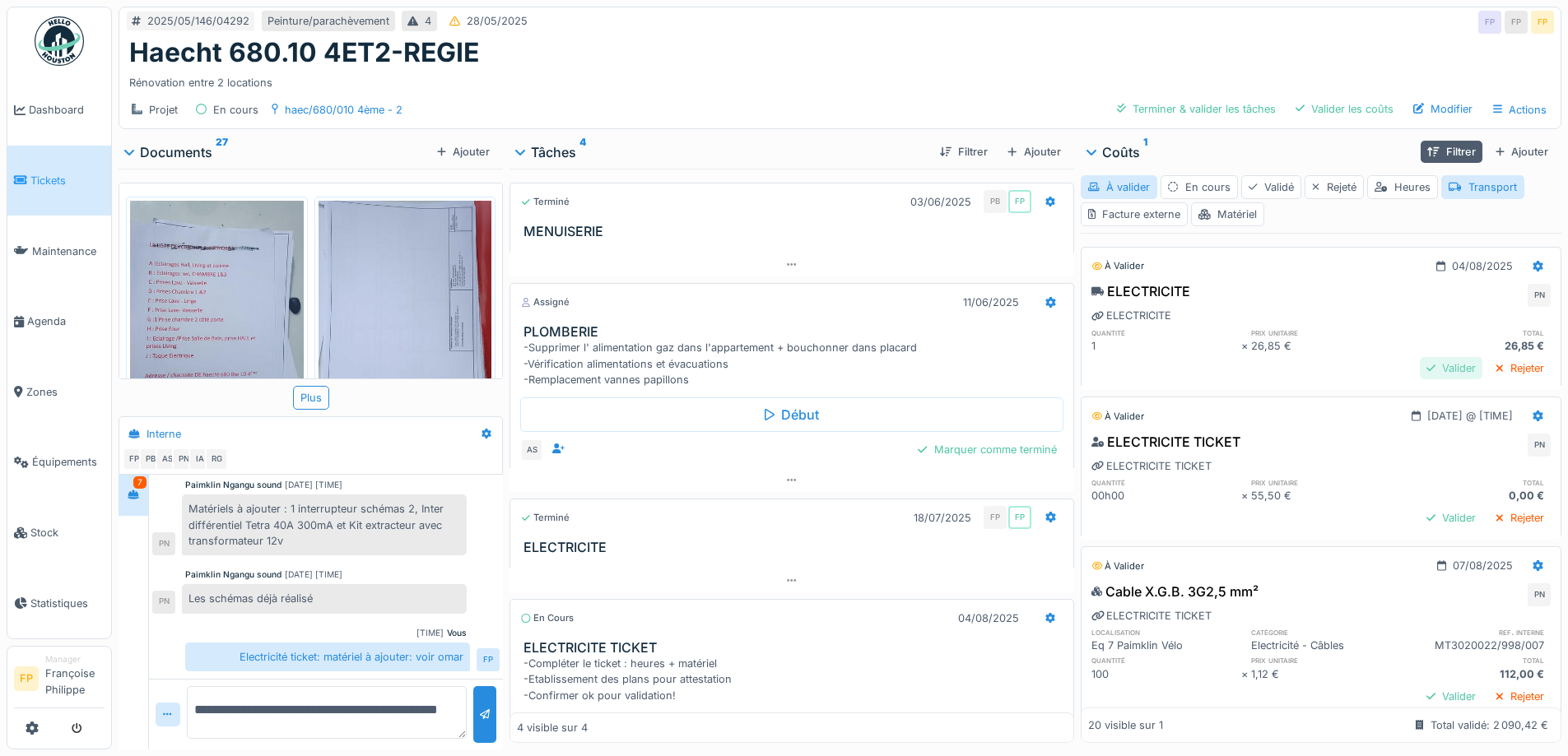 click on "Valider" at bounding box center [1451, 368] 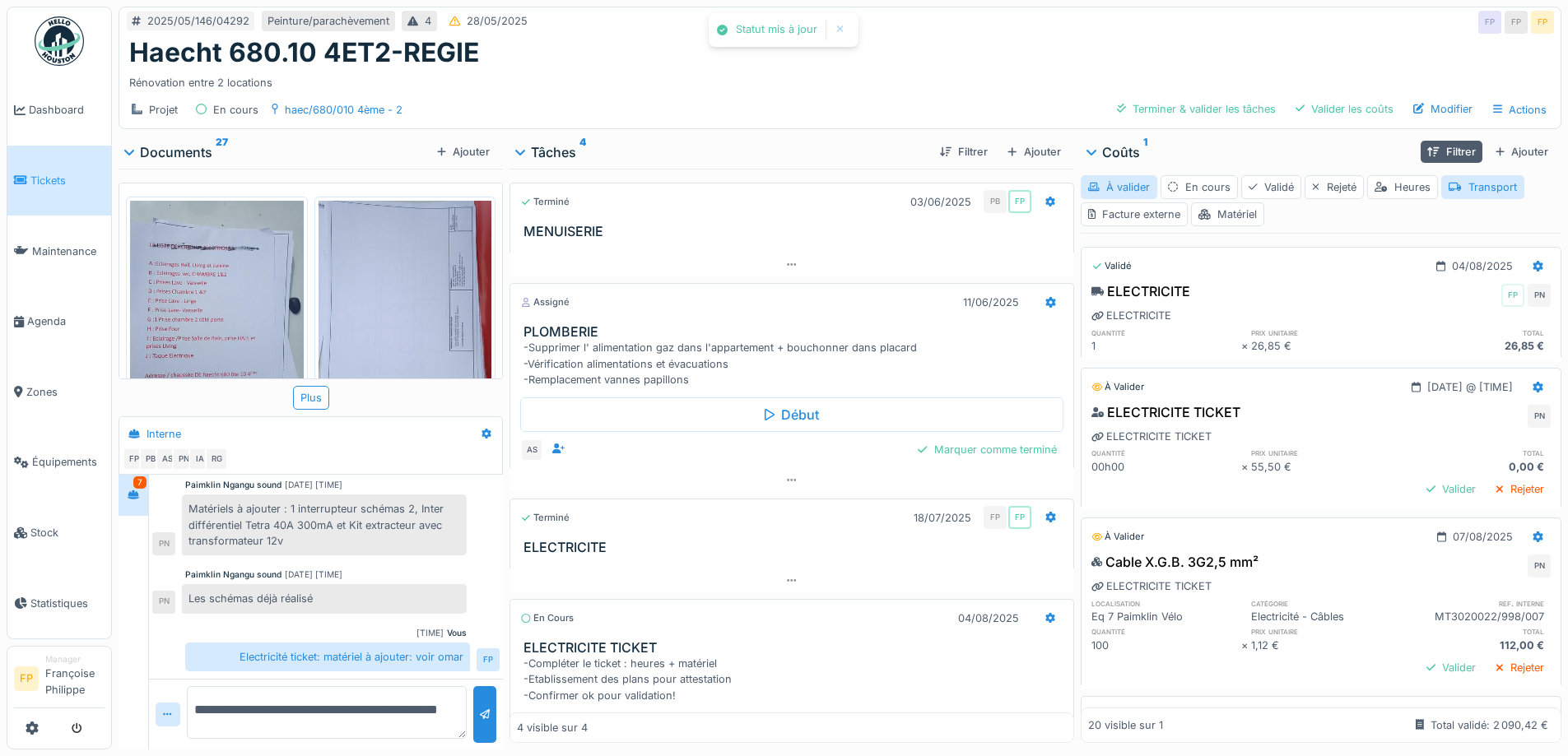click on "À valider 07/08/2025 @ 15:26" at bounding box center (1321, 383) 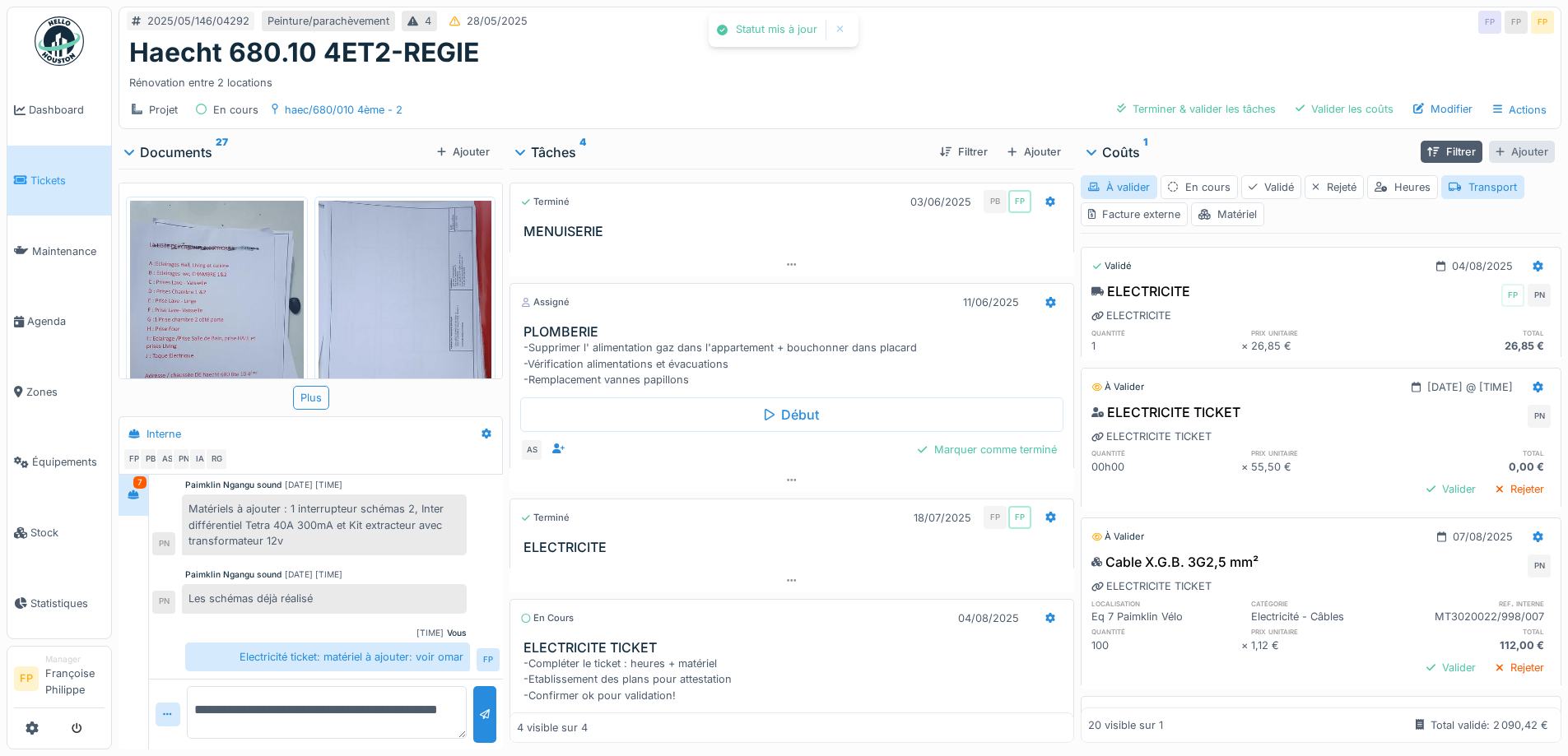 click on "Ajouter" at bounding box center [1522, 151] 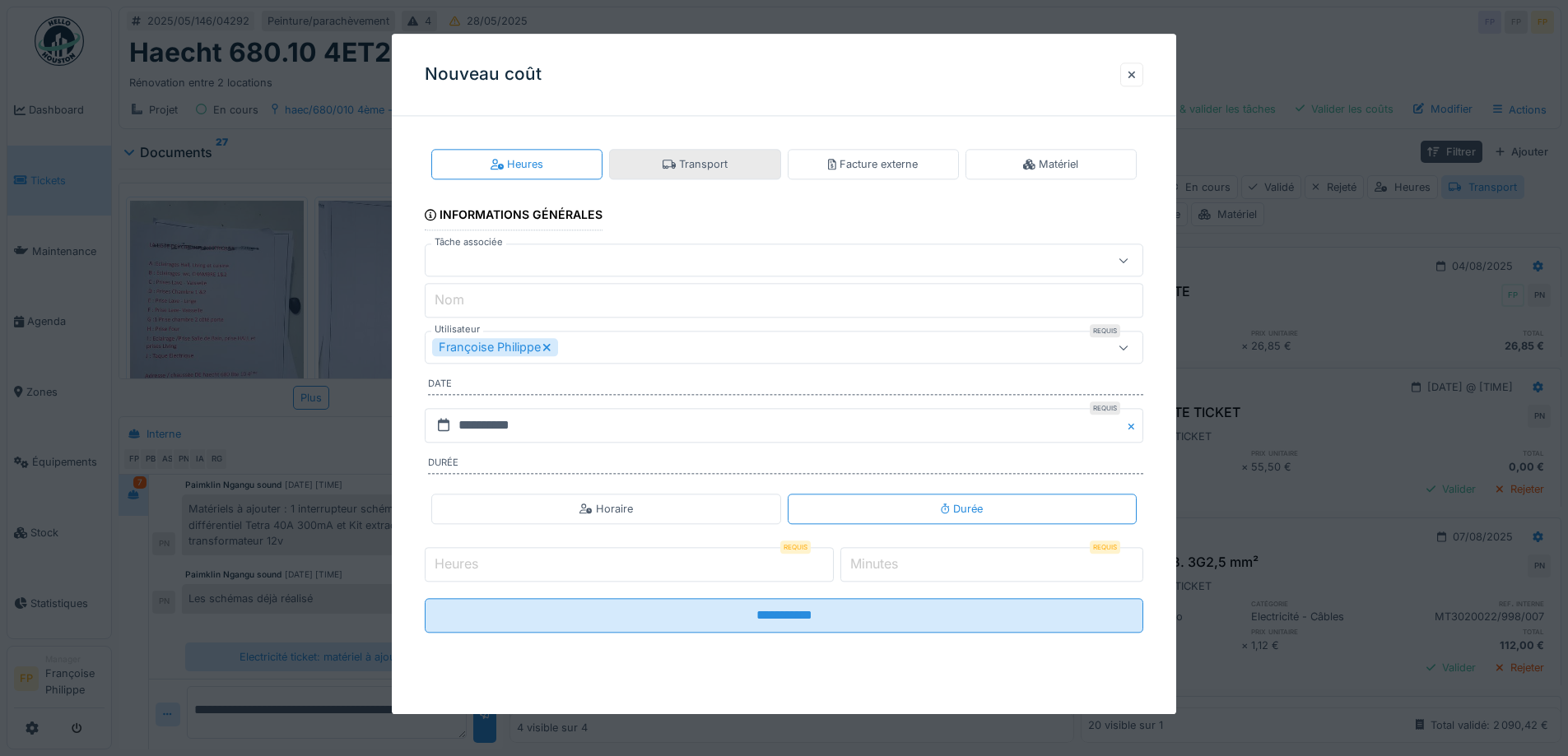 click on "Transport" at bounding box center [695, 164] 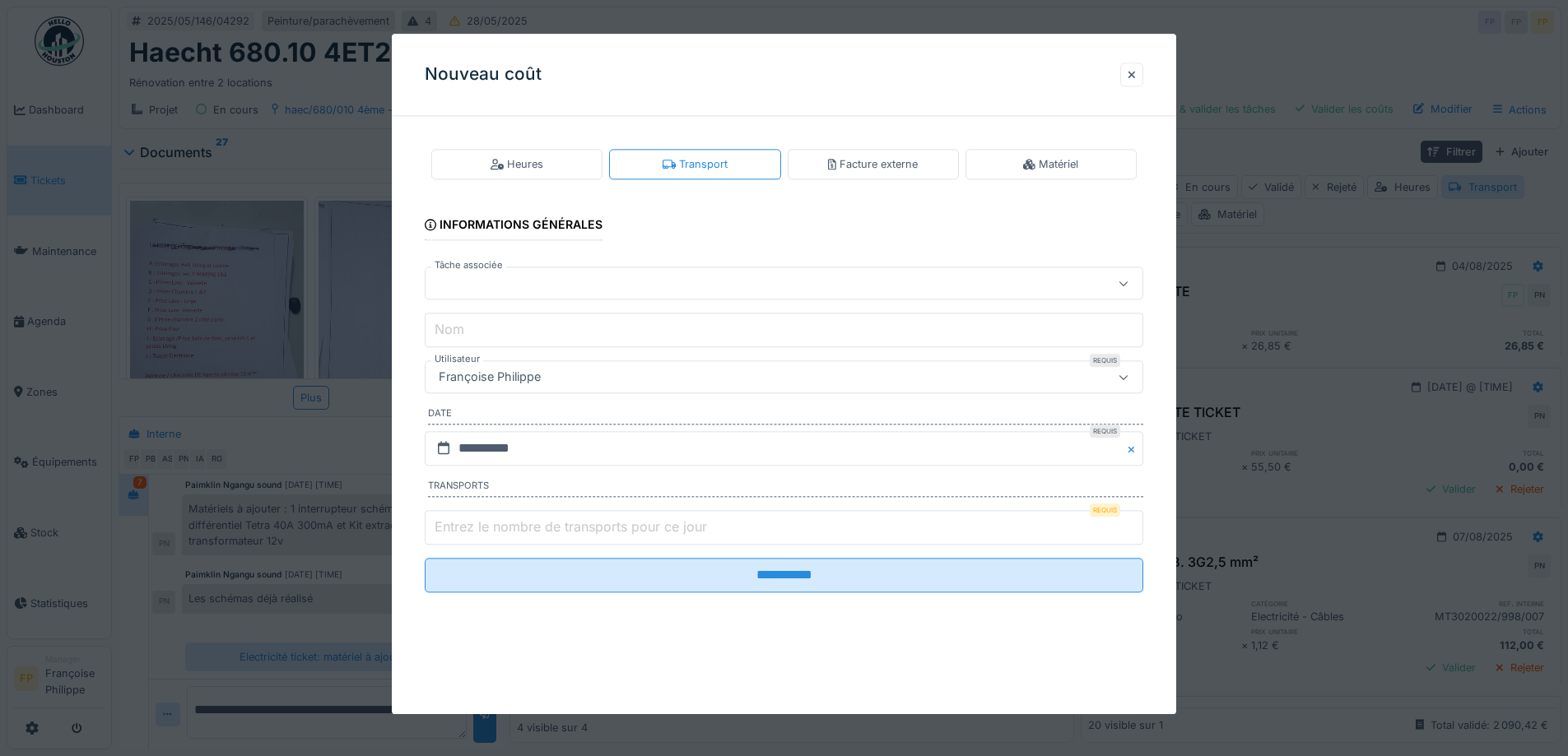 click at bounding box center [742, 284] 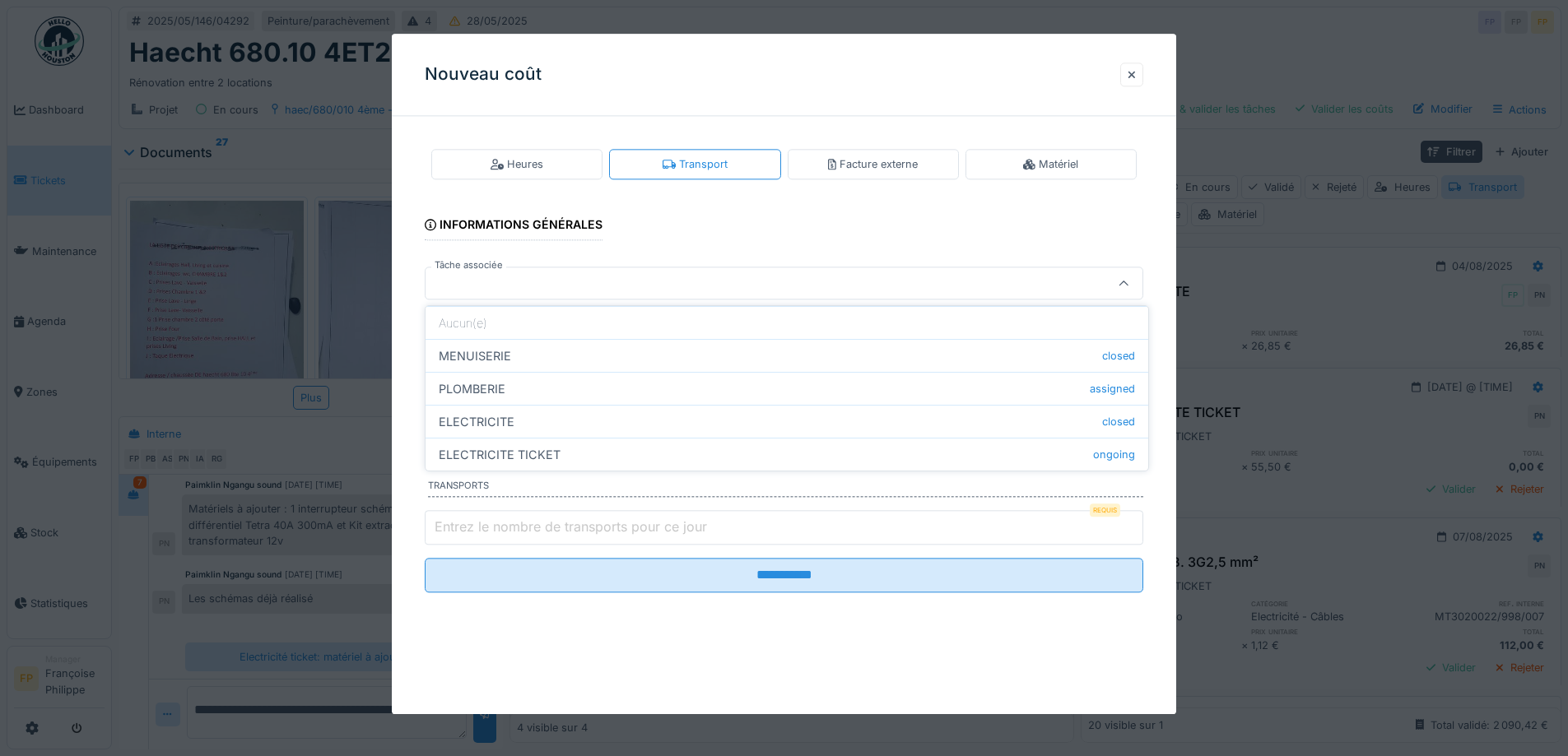 drag, startPoint x: 551, startPoint y: 427, endPoint x: 541, endPoint y: 416, distance: 14.866069 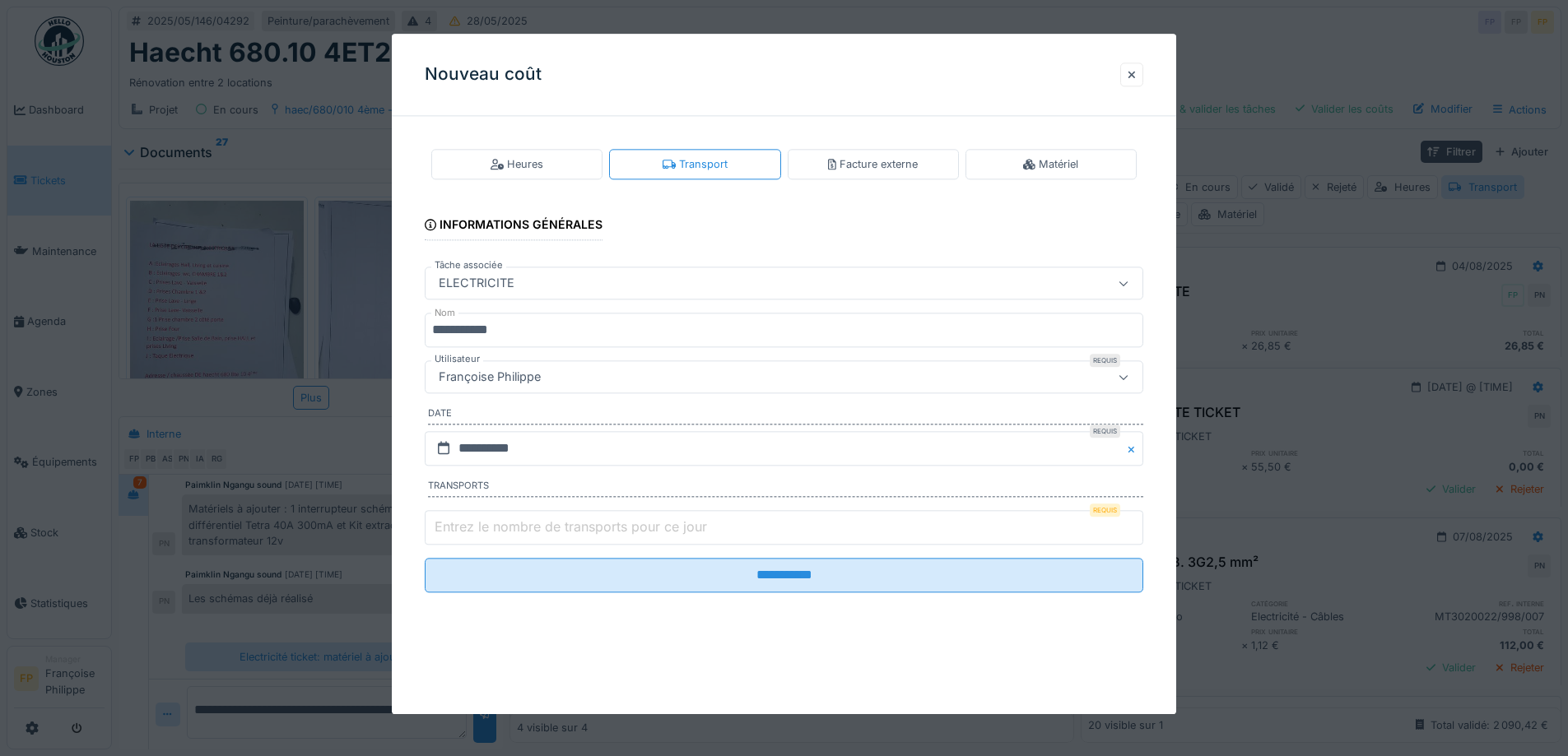 click on "Françoise Philippe" at bounding box center [742, 378] 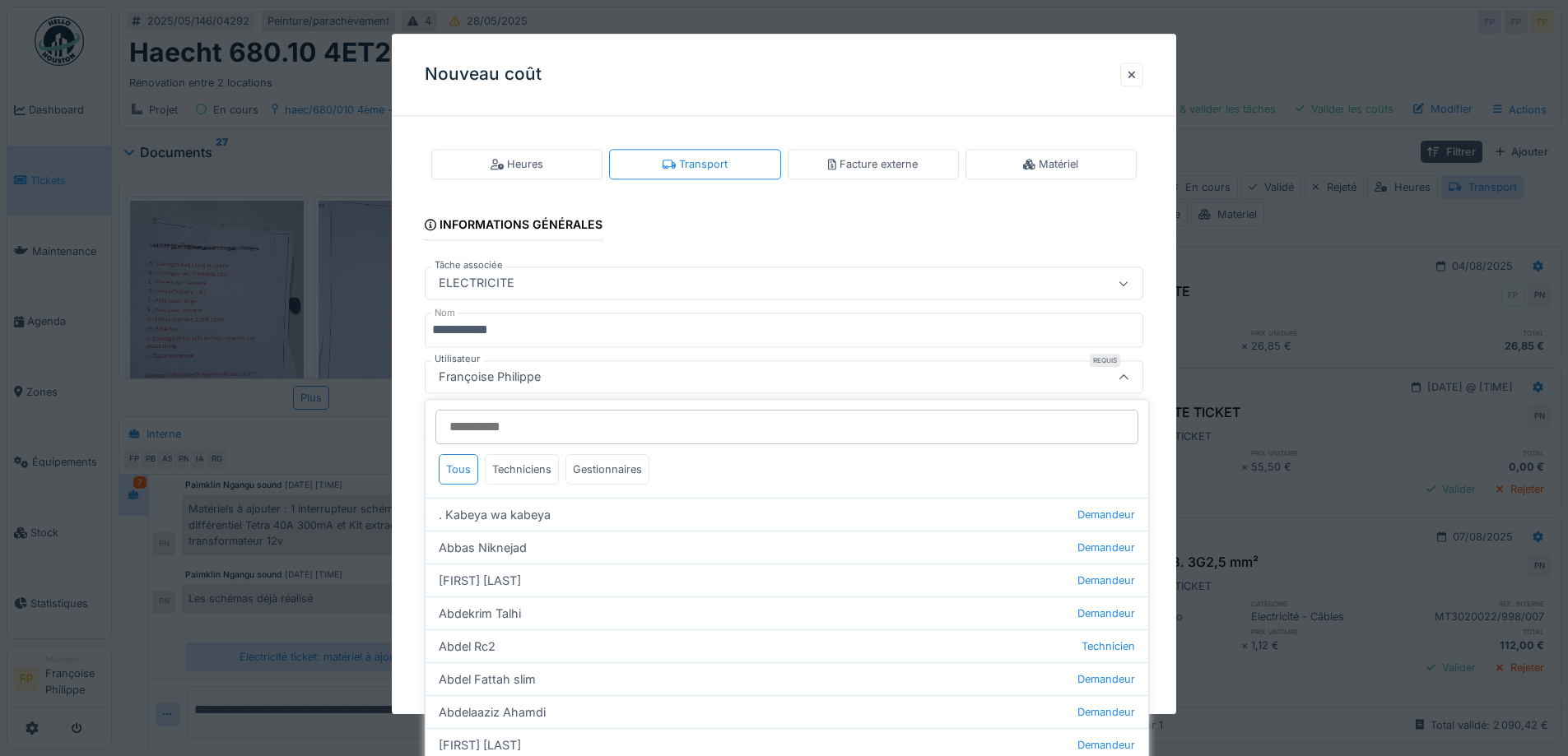 click on "Utilisateur" at bounding box center [787, 427] 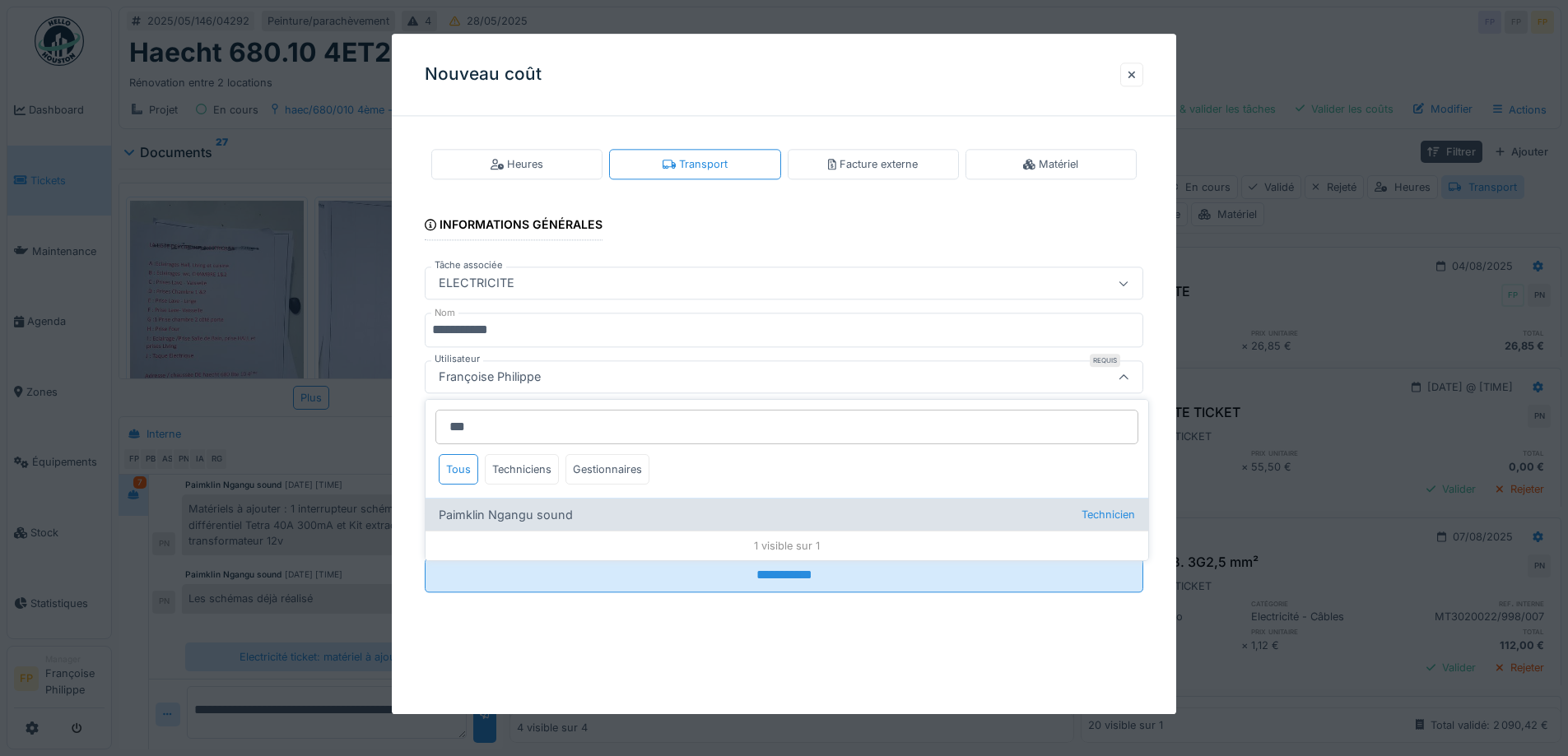type on "***" 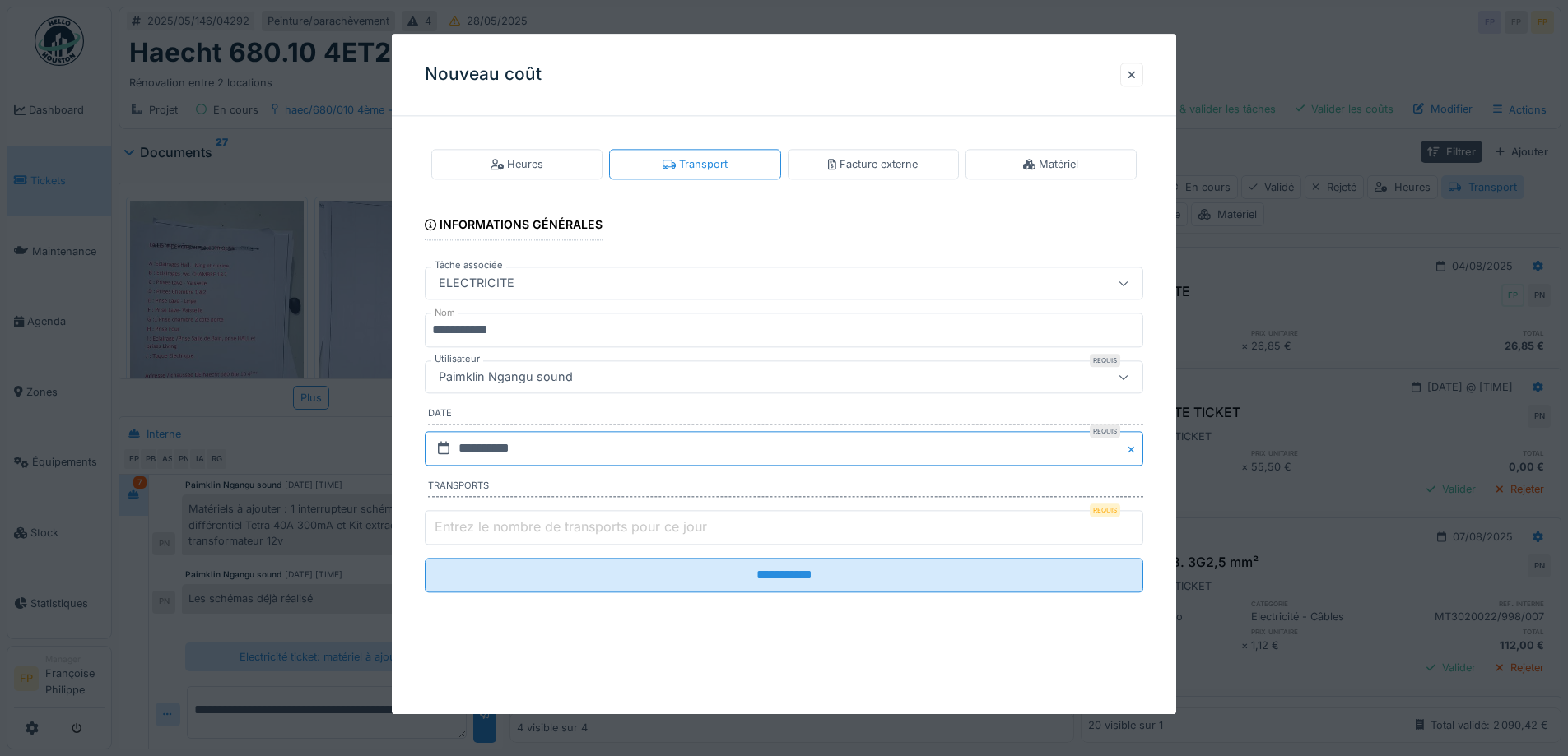 click on "**********" at bounding box center (784, 448) 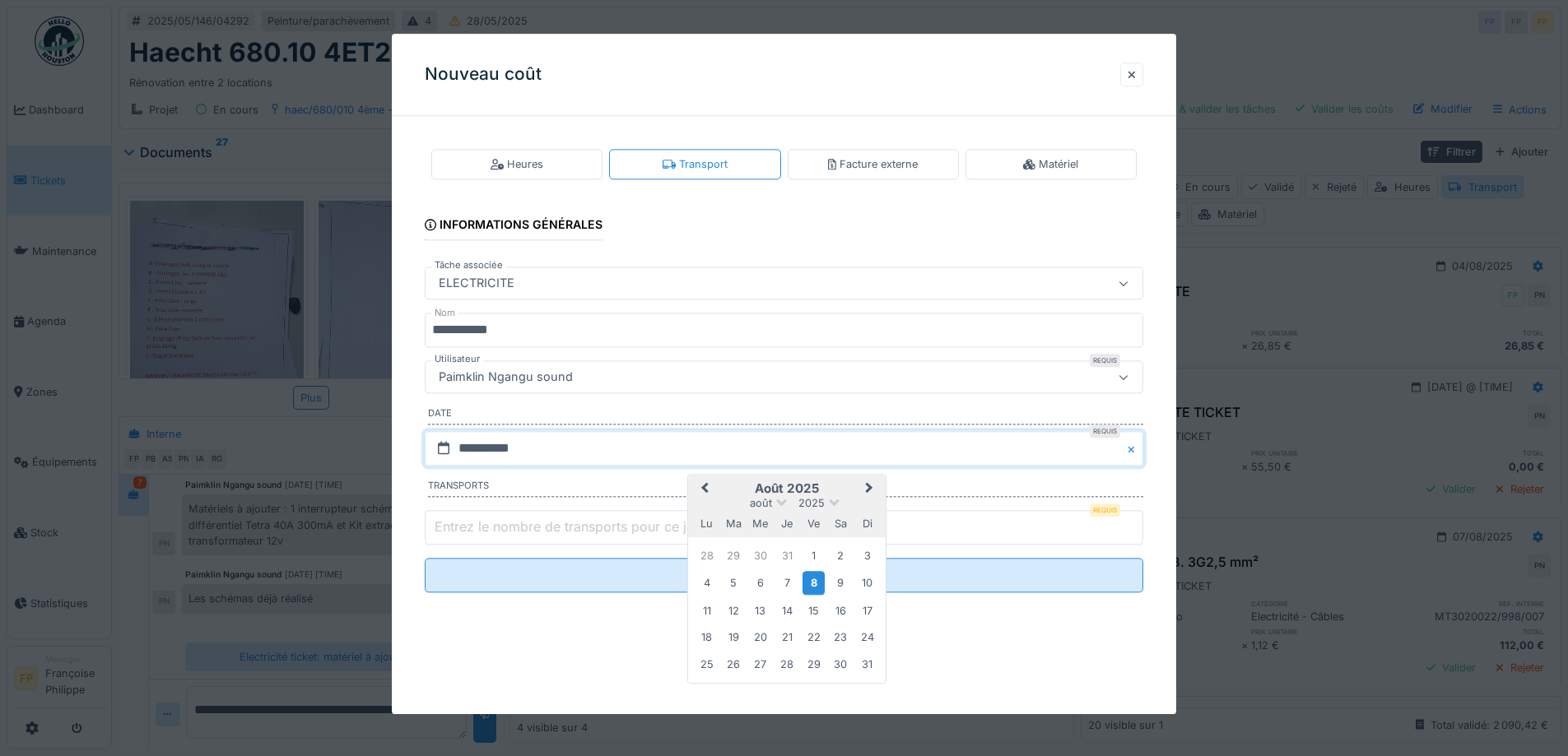 click on "Previous Month" at bounding box center [703, 489] 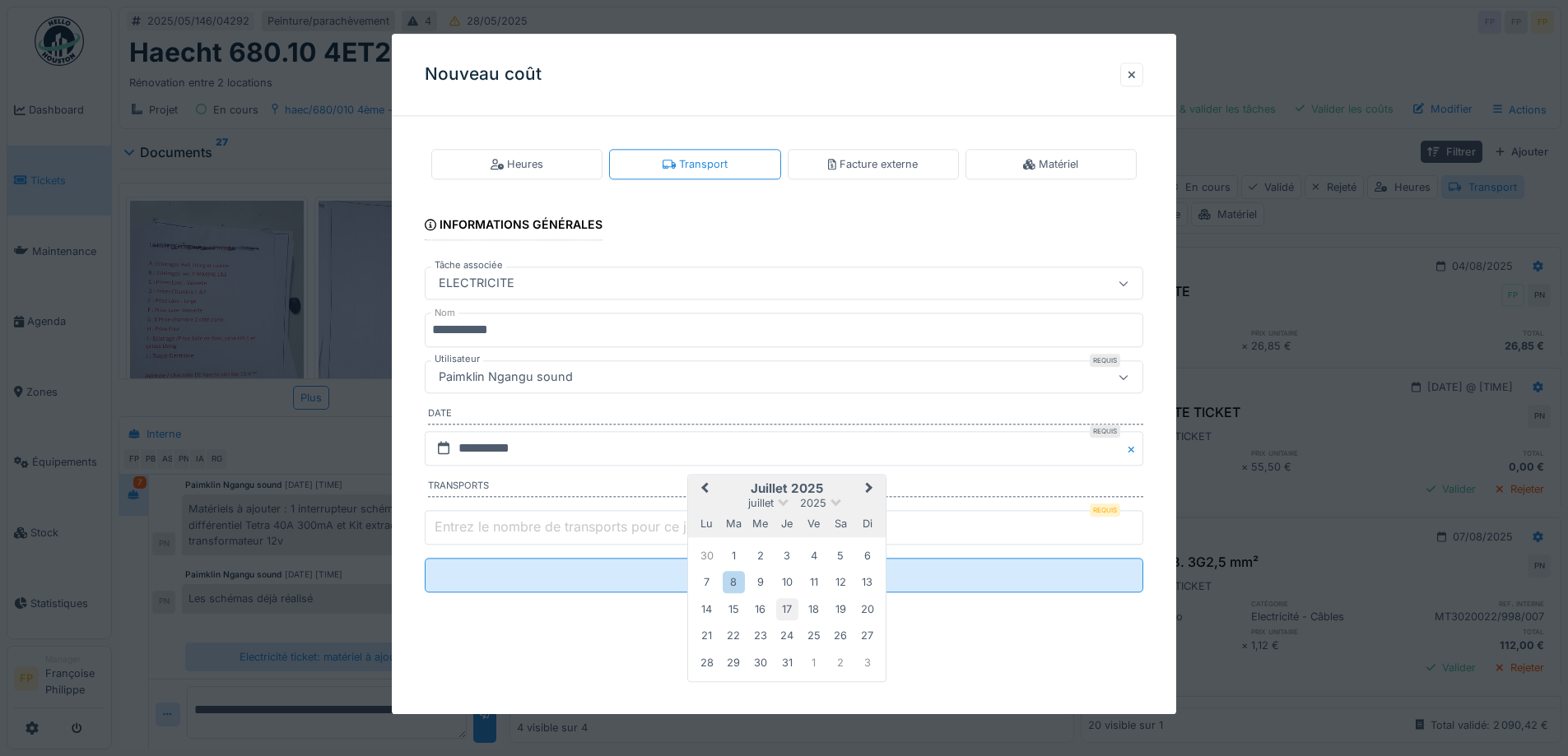 click on "17" at bounding box center [787, 609] 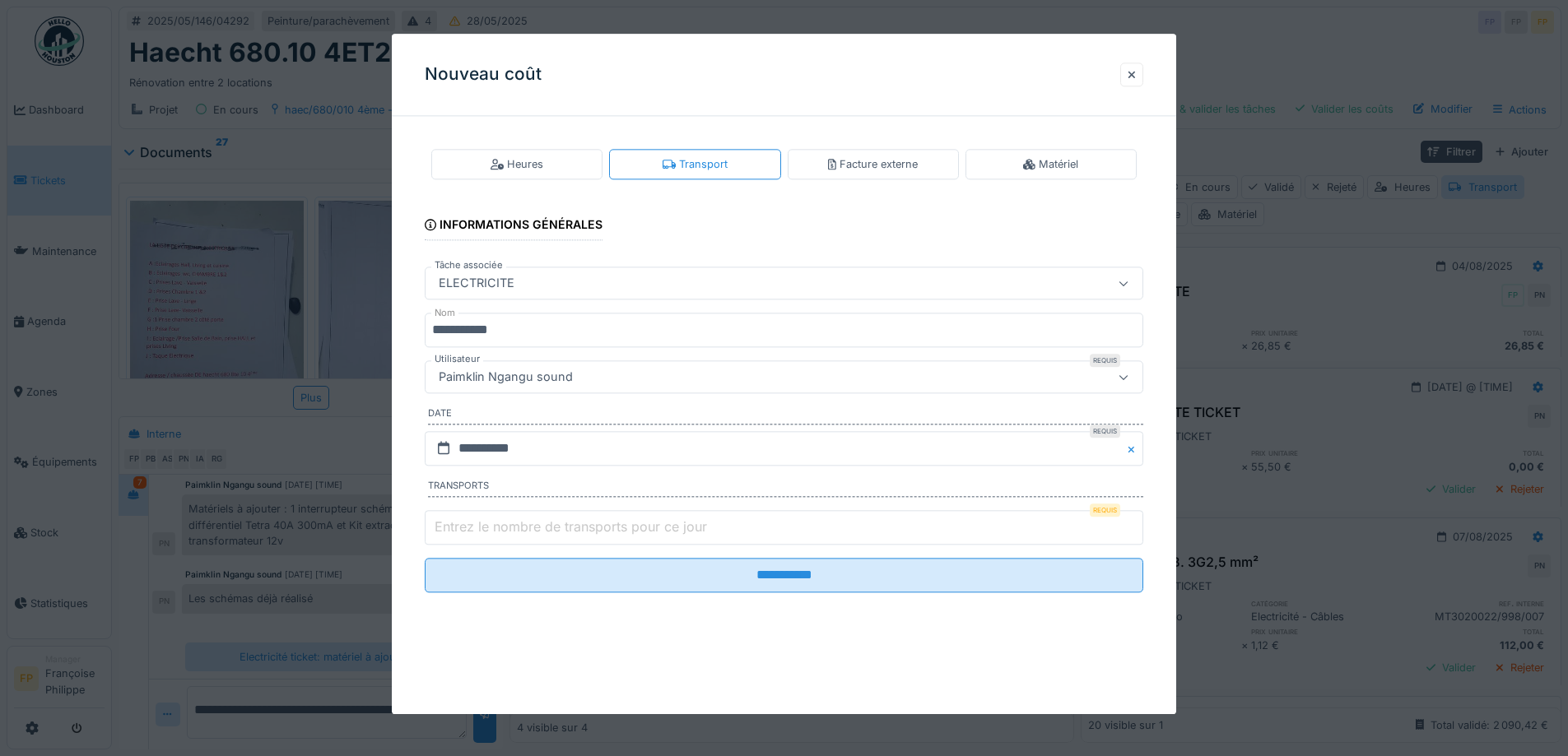 type on "*" 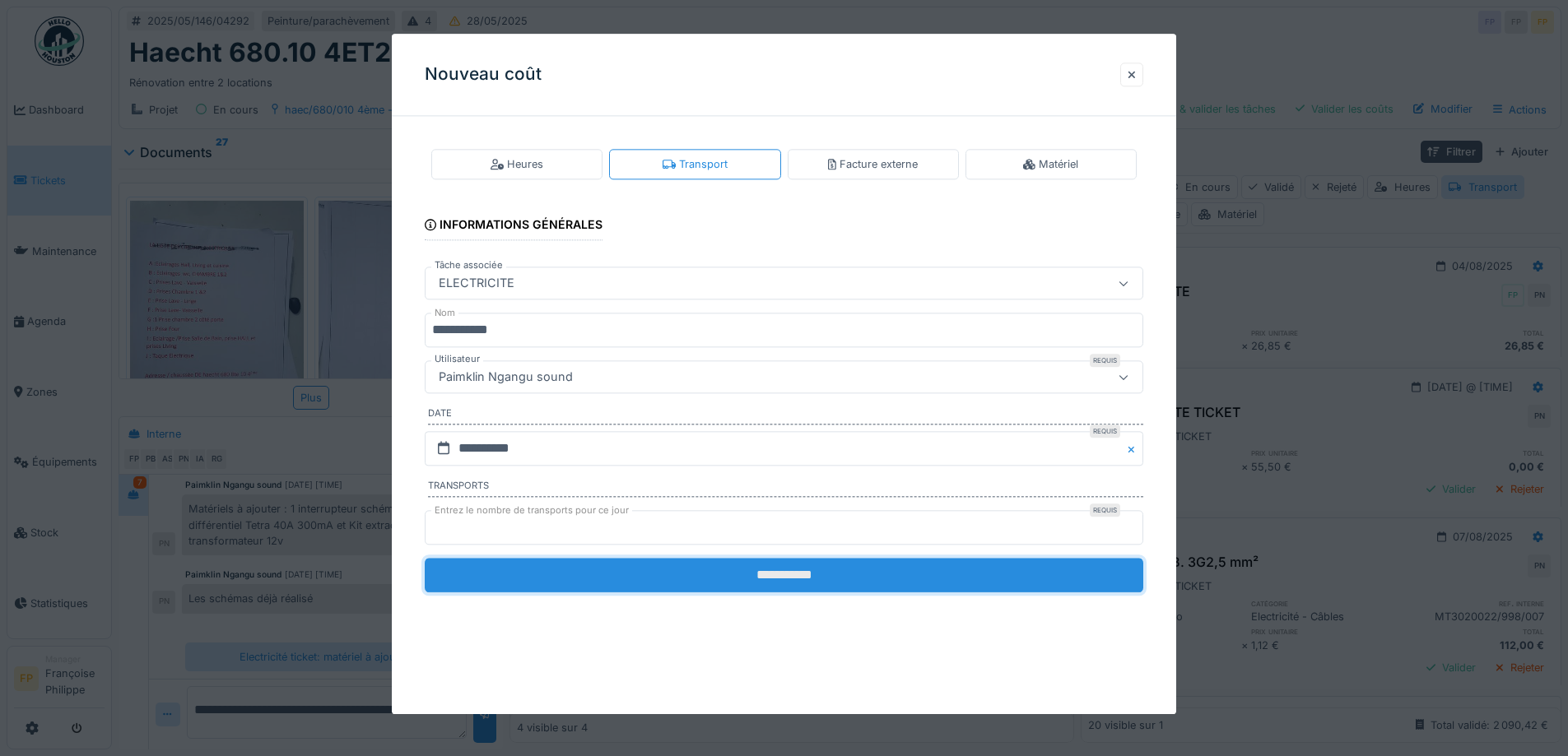 click on "**********" at bounding box center [784, 575] 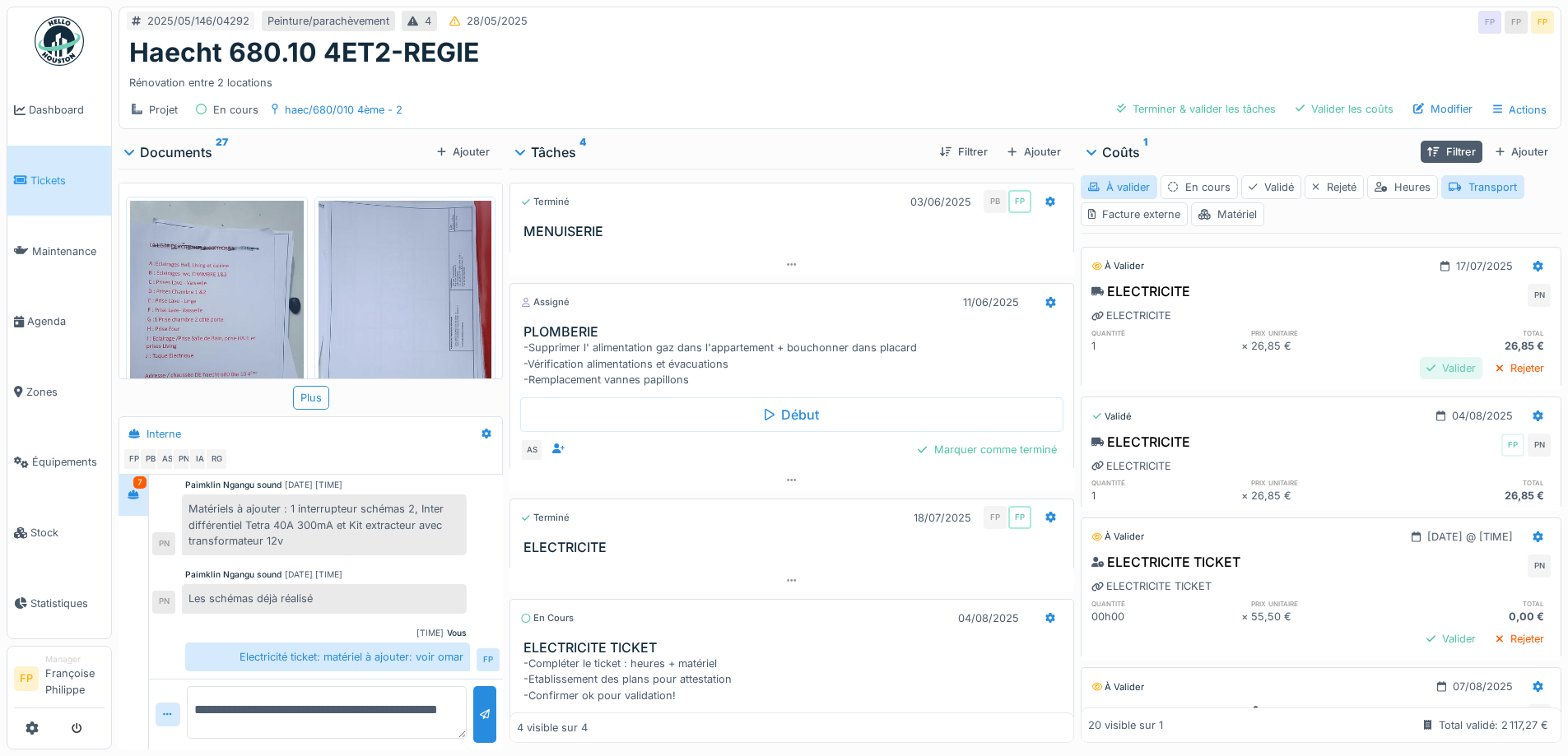 click on "Valider" at bounding box center (1451, 368) 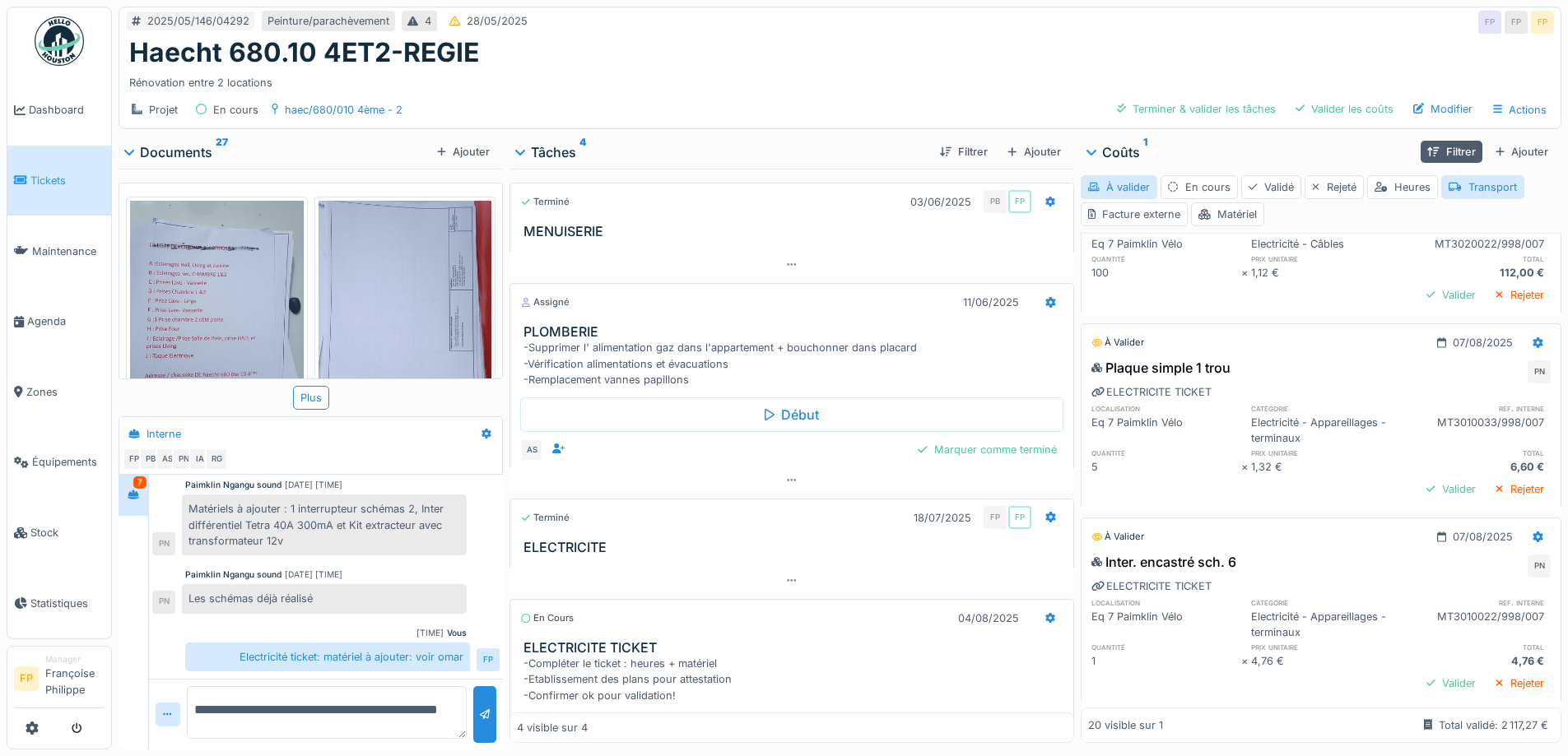 scroll, scrollTop: 987, scrollLeft: 0, axis: vertical 